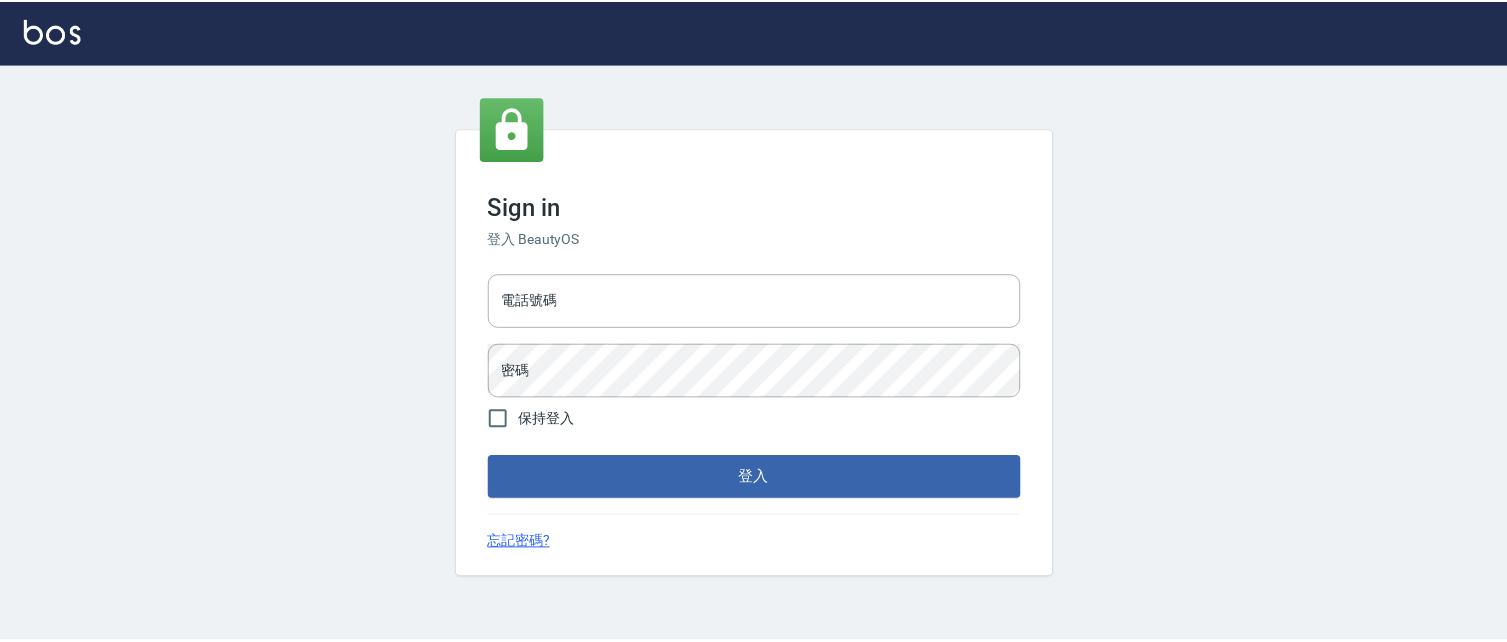 scroll, scrollTop: 0, scrollLeft: 0, axis: both 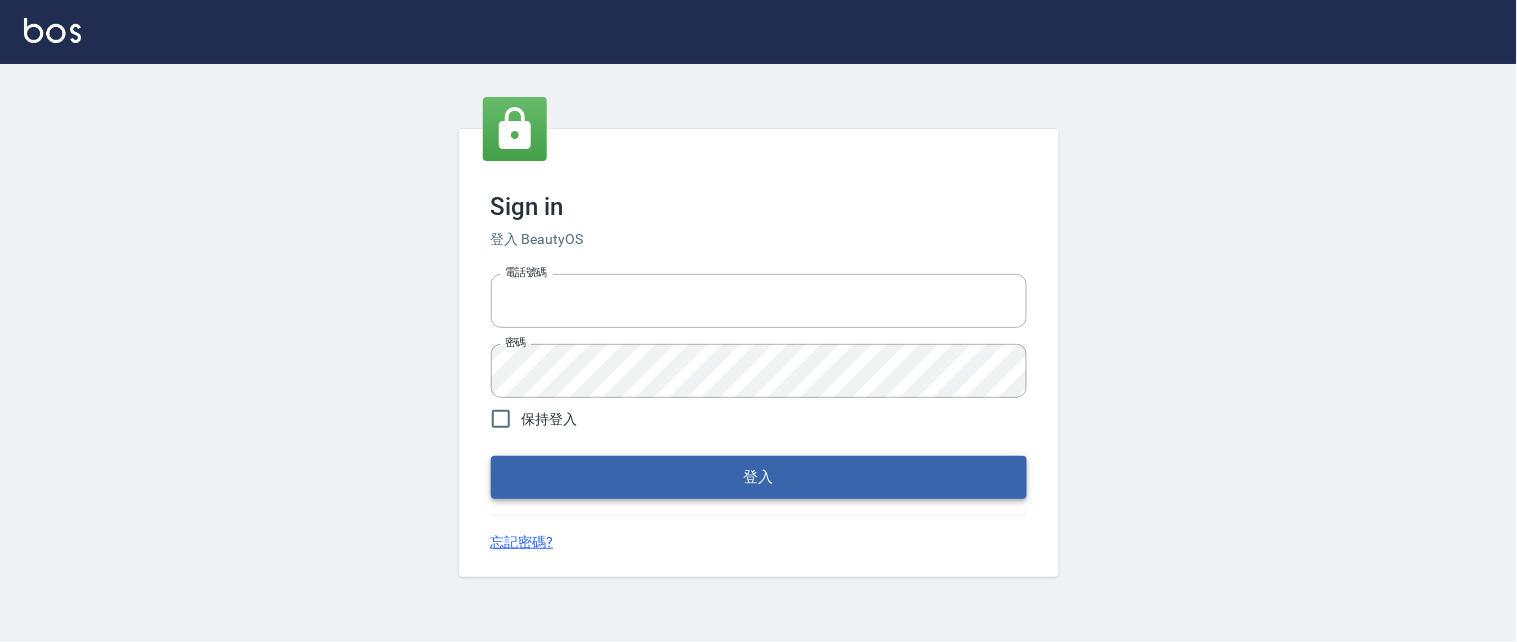 type on "[PHONE]" 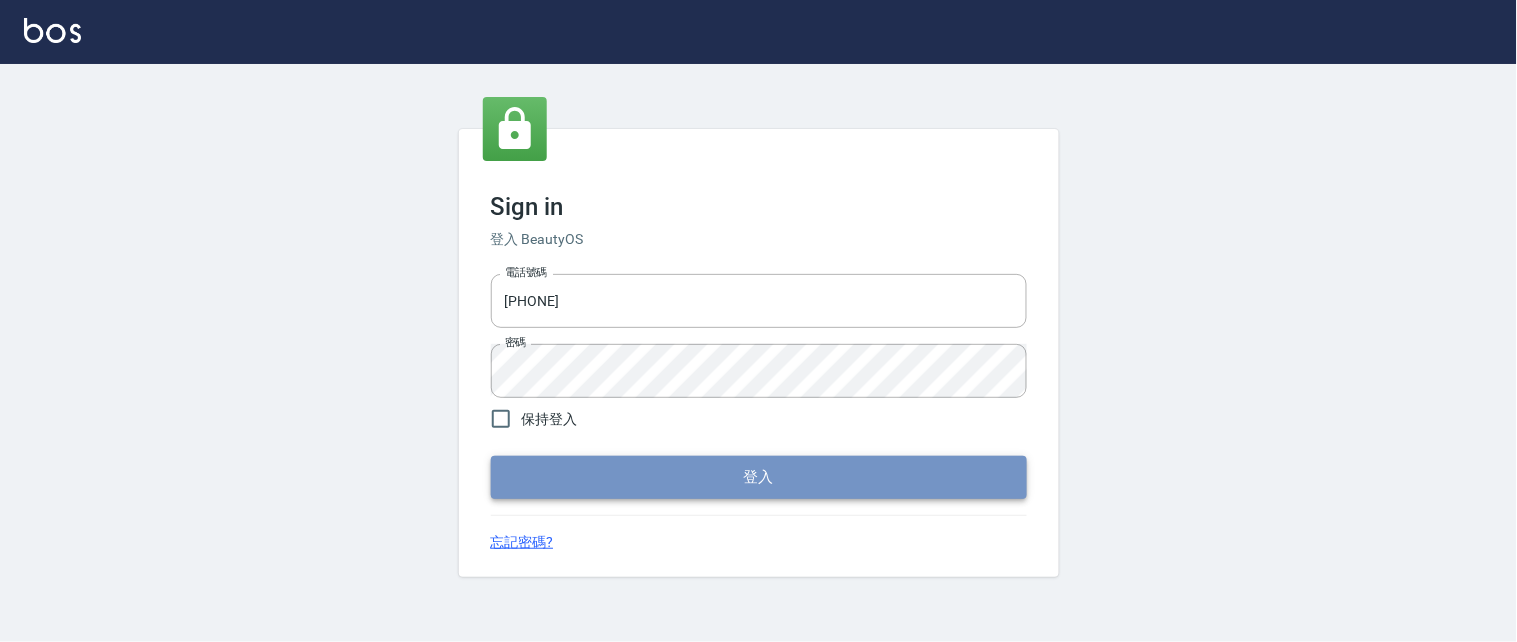 click on "登入" at bounding box center [759, 477] 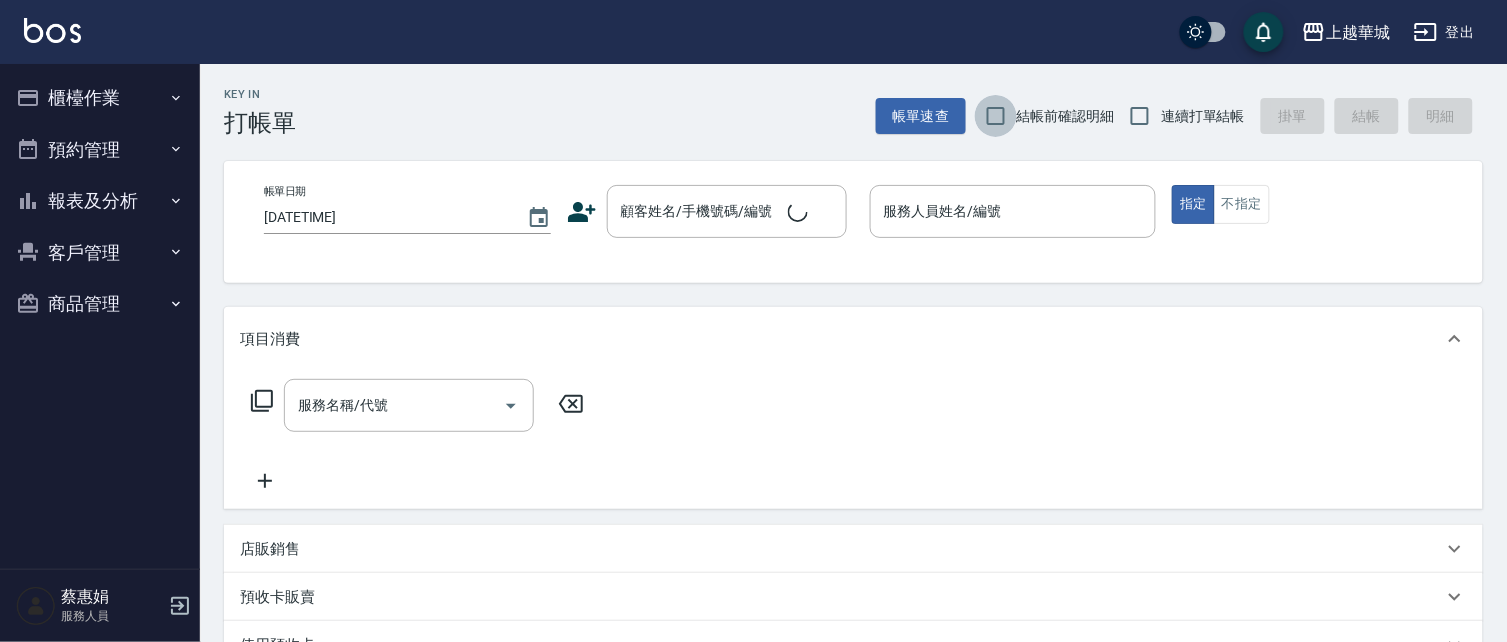 click on "結帳前確認明細" at bounding box center (996, 116) 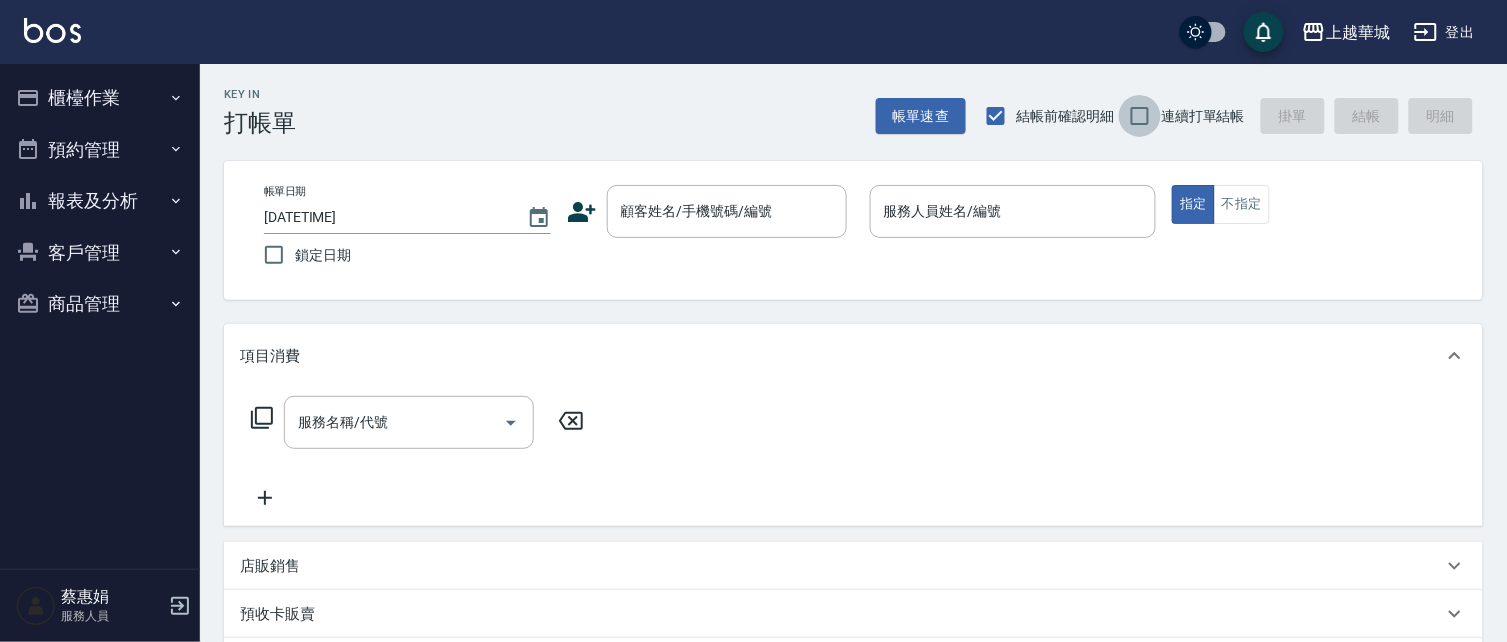 click on "連續打單結帳" at bounding box center [1140, 116] 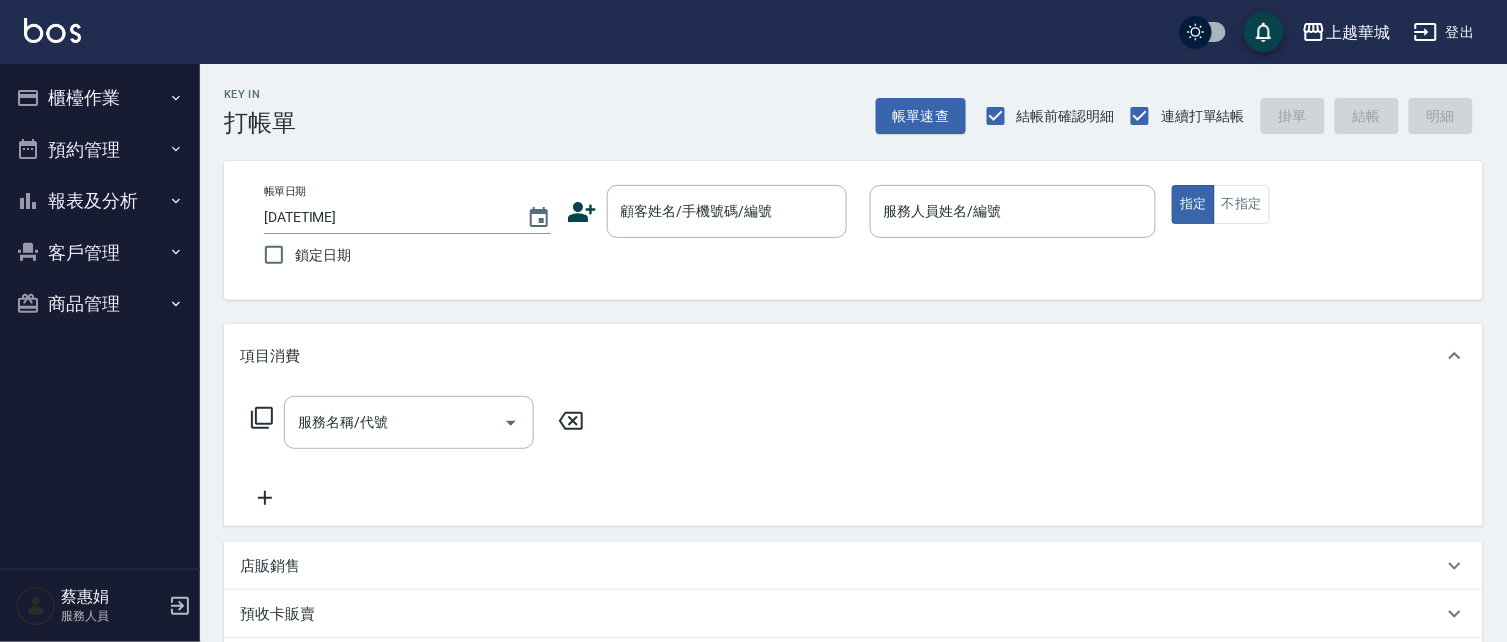 drag, startPoint x: 715, startPoint y: 222, endPoint x: 703, endPoint y: 177, distance: 46.572525 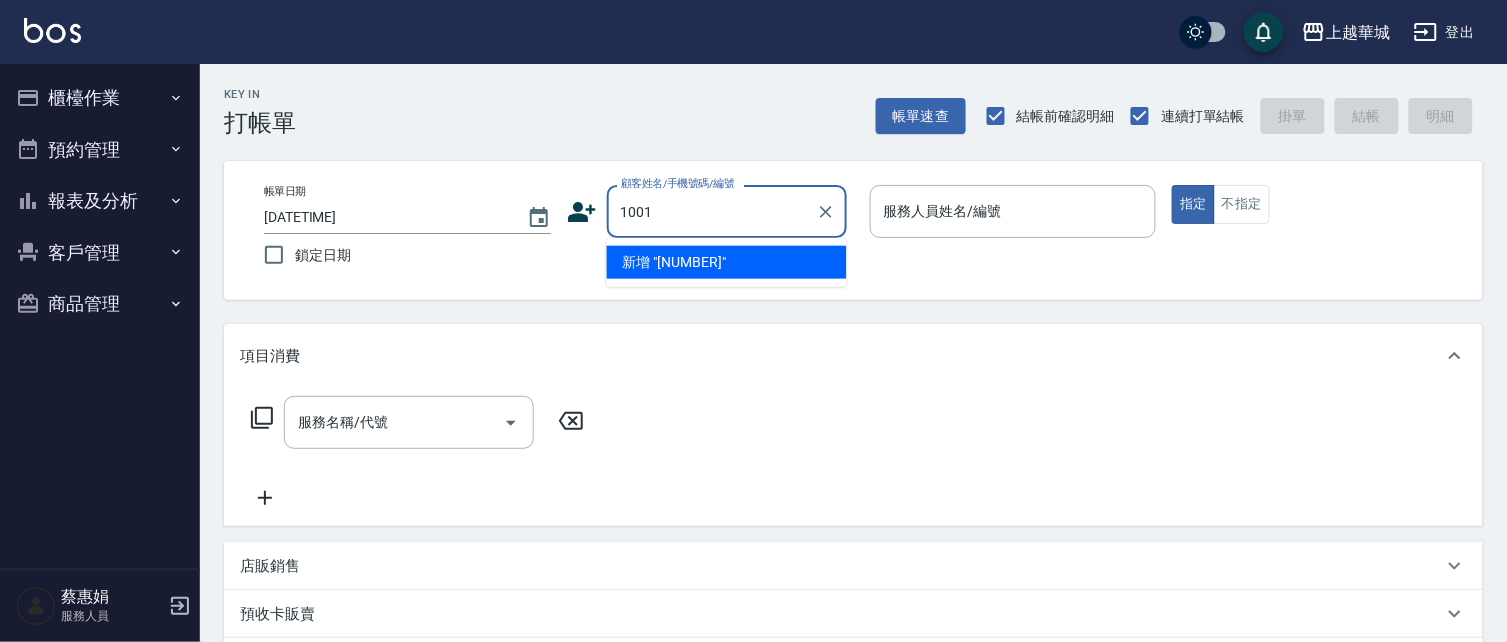 type on "1001" 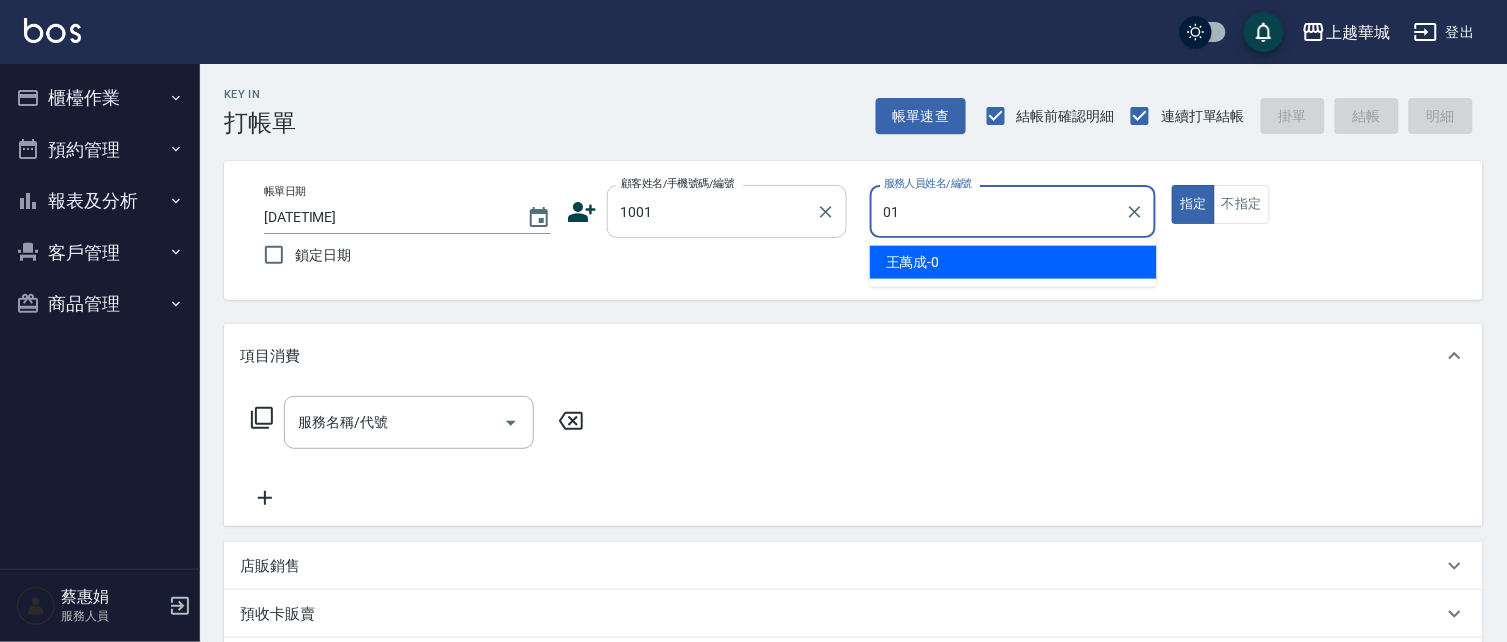 type on "[NAME]-[NUMBER]" 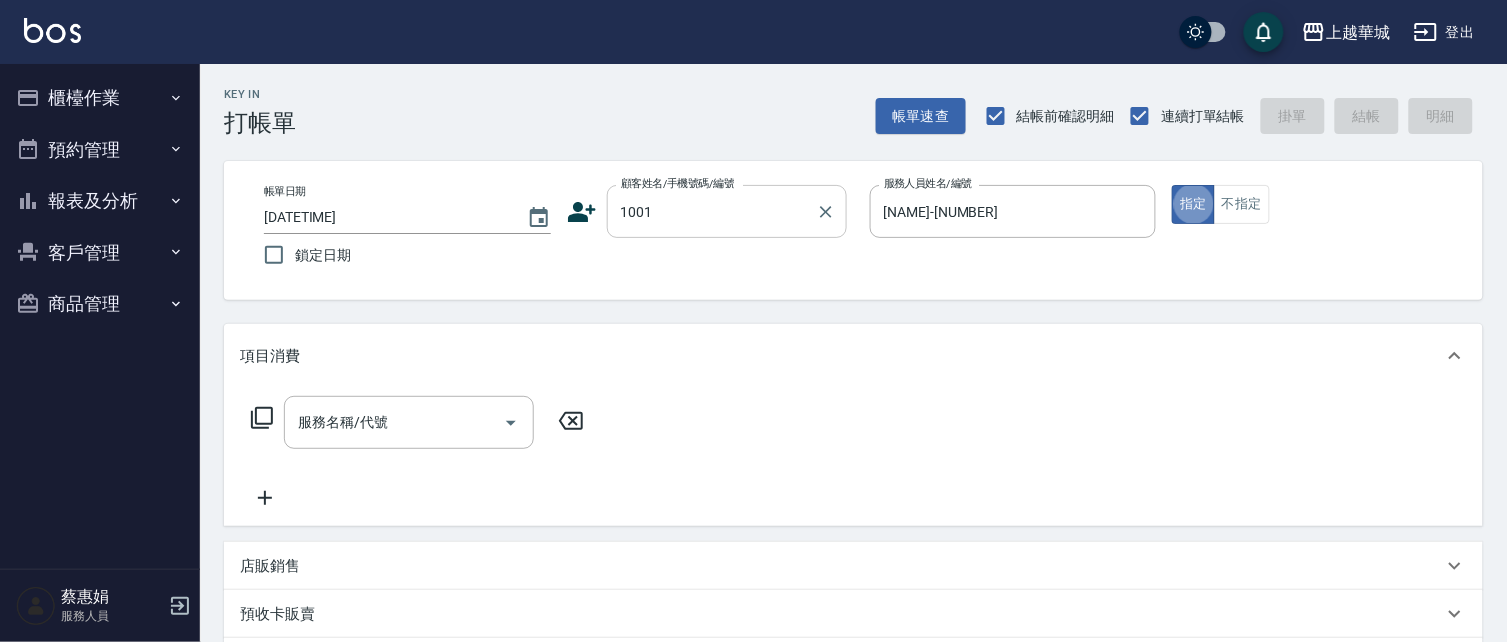 type on "true" 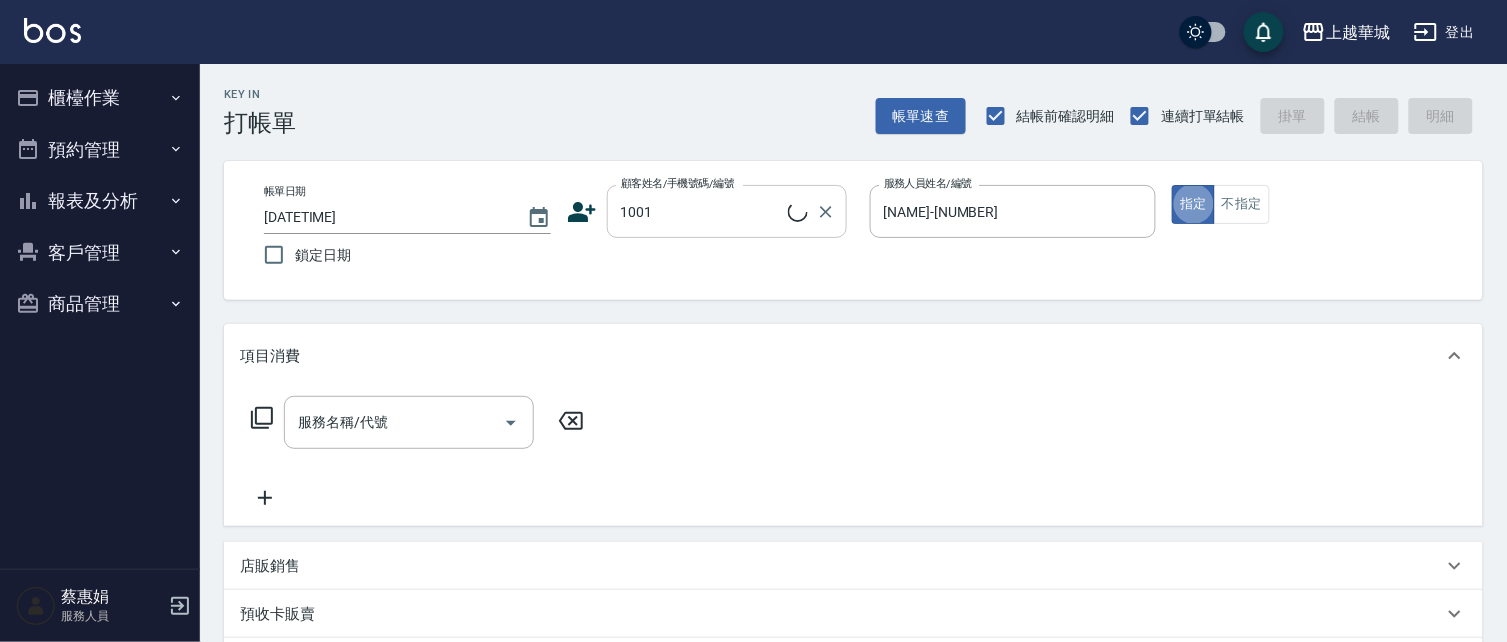 type on "[NAME]/[PHONE]/[NUMBER]" 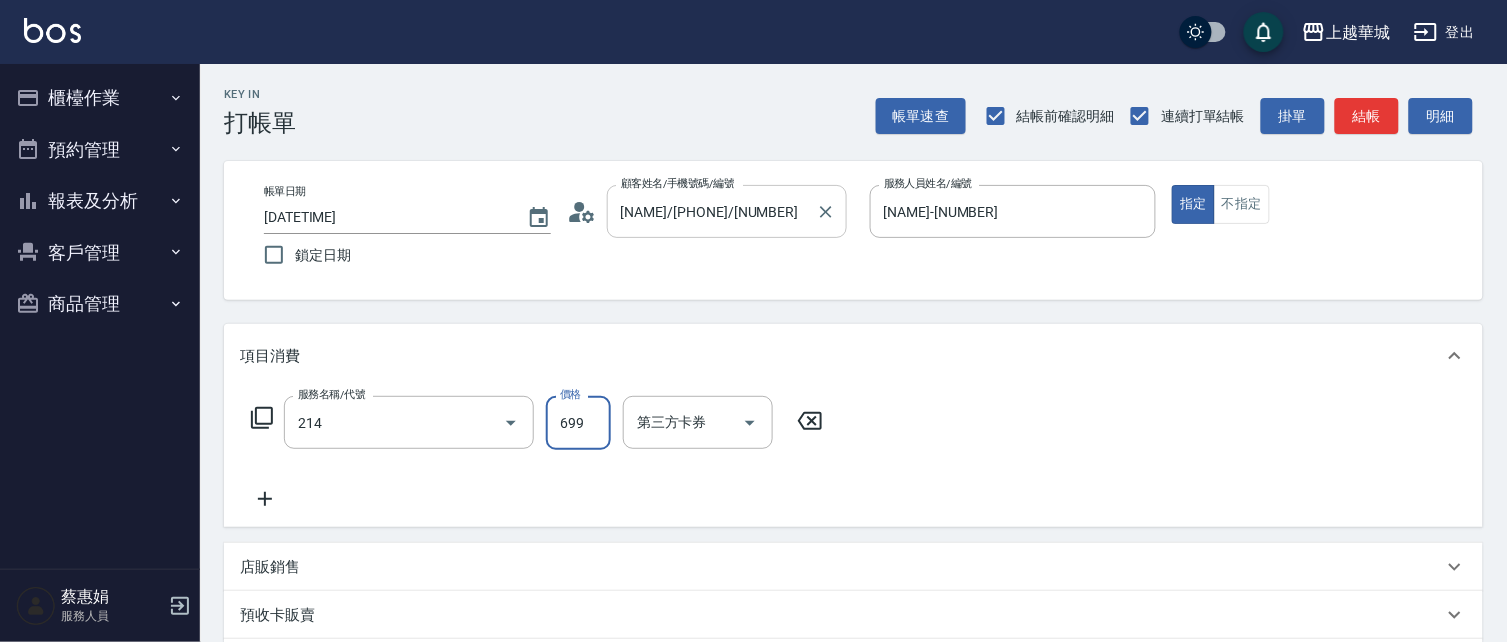 type on "滾珠洗髪699(214)" 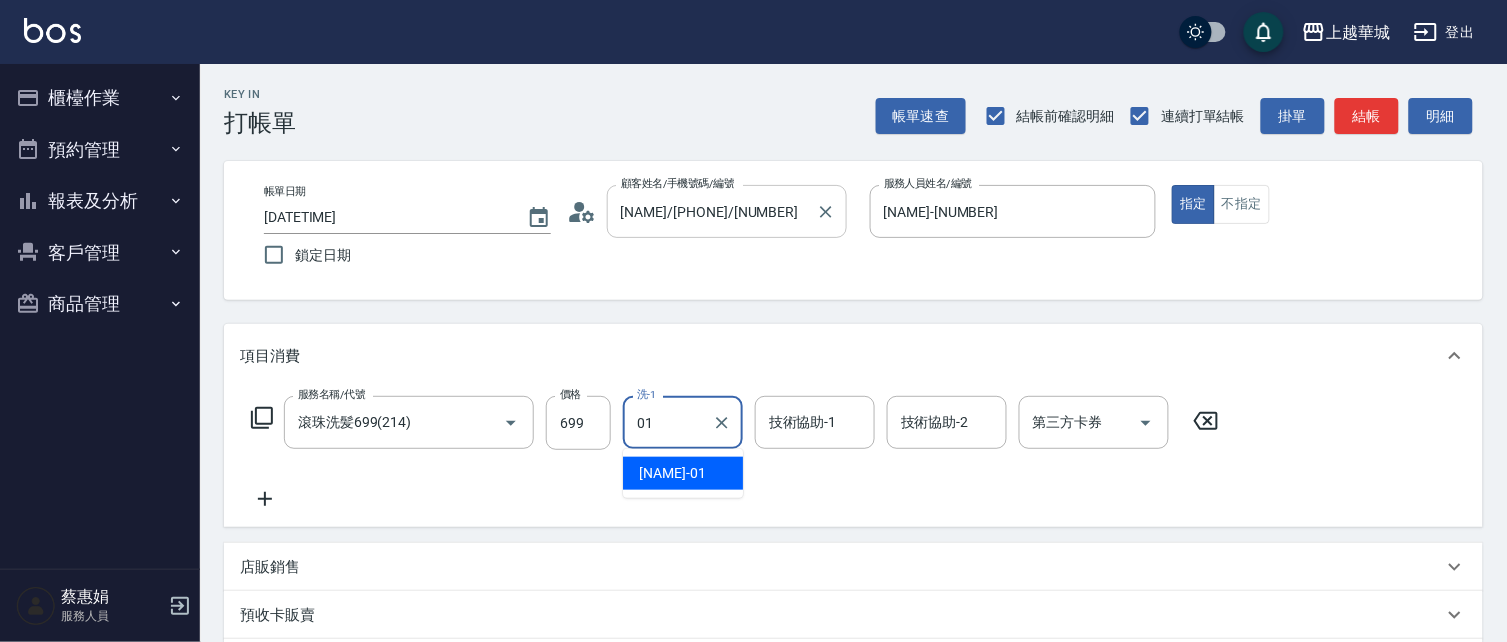 type on "[NAME]-[NUMBER]" 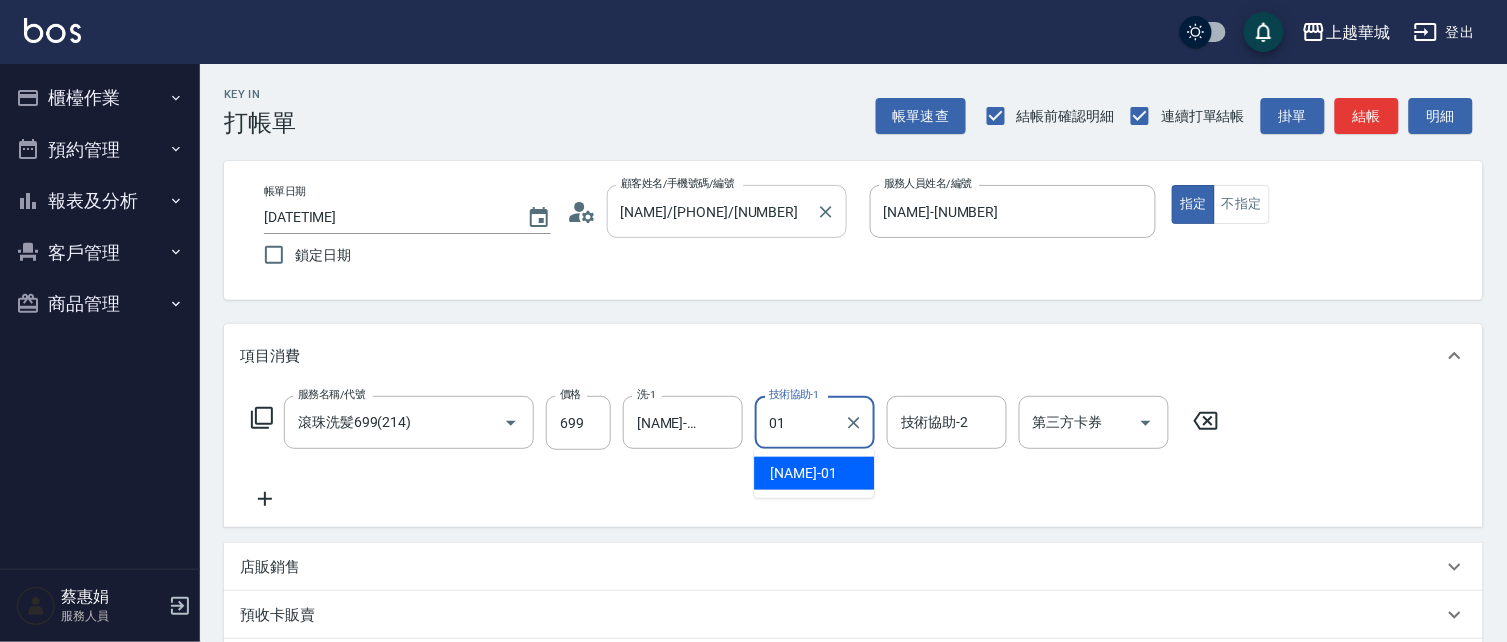 type on "[NAME]-[NUMBER]" 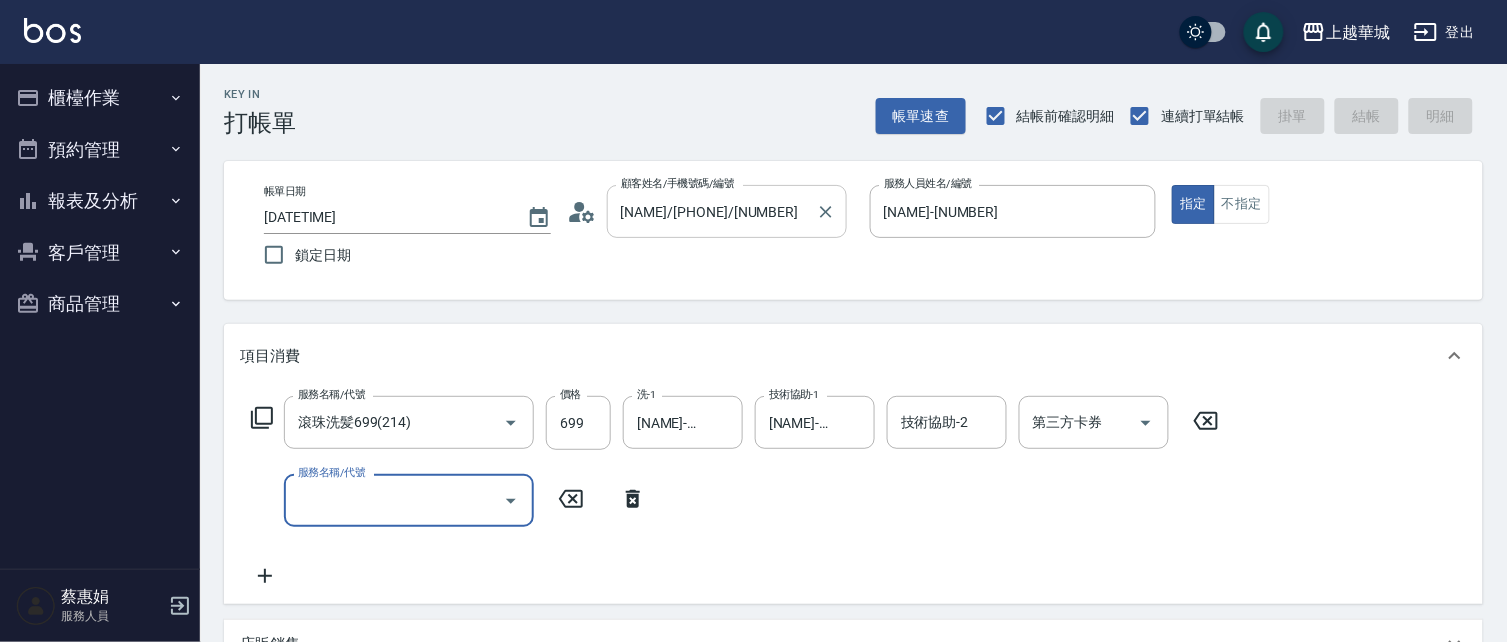 type on "[DATETIME]" 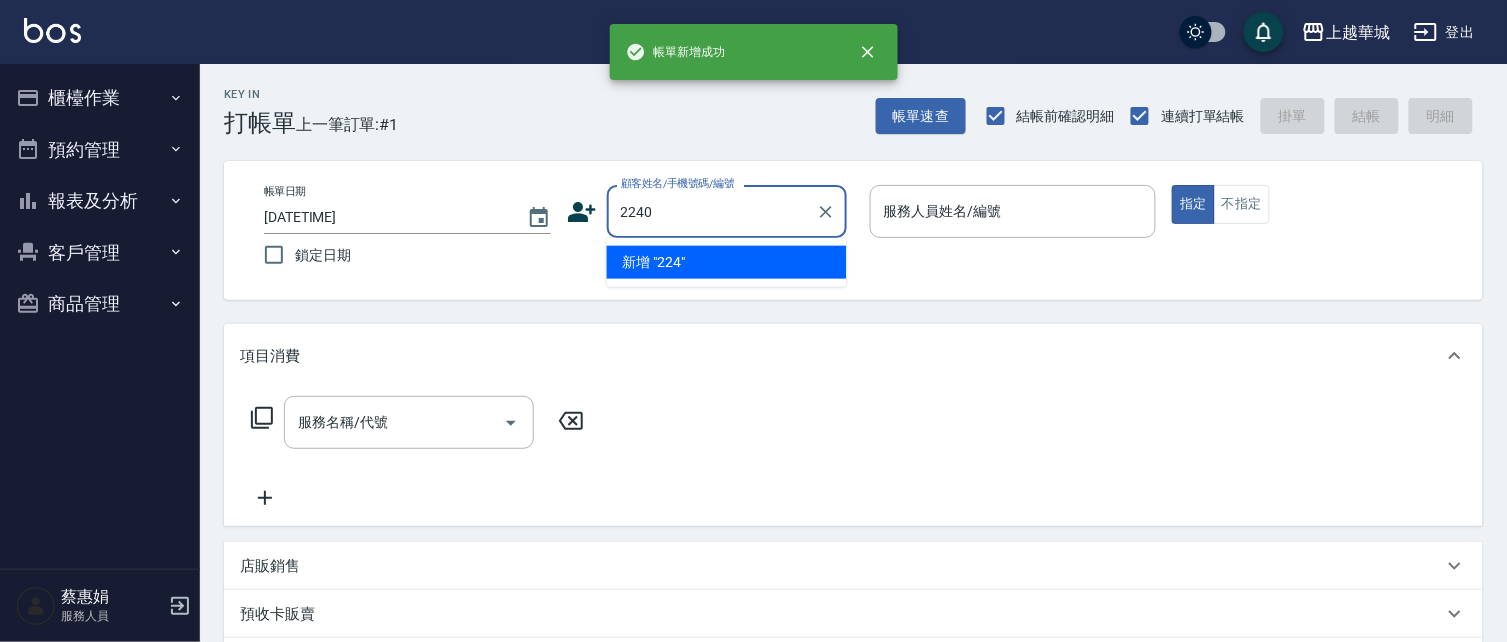 type on "2240" 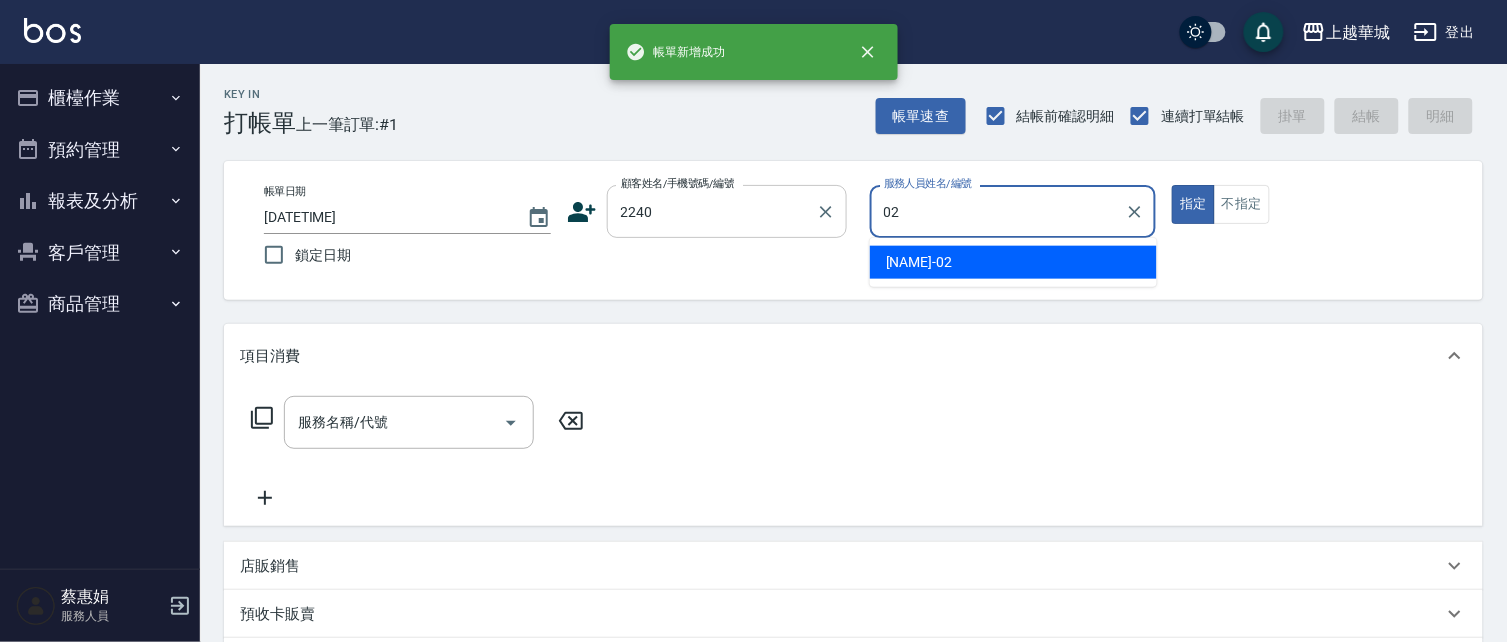 type on "02" 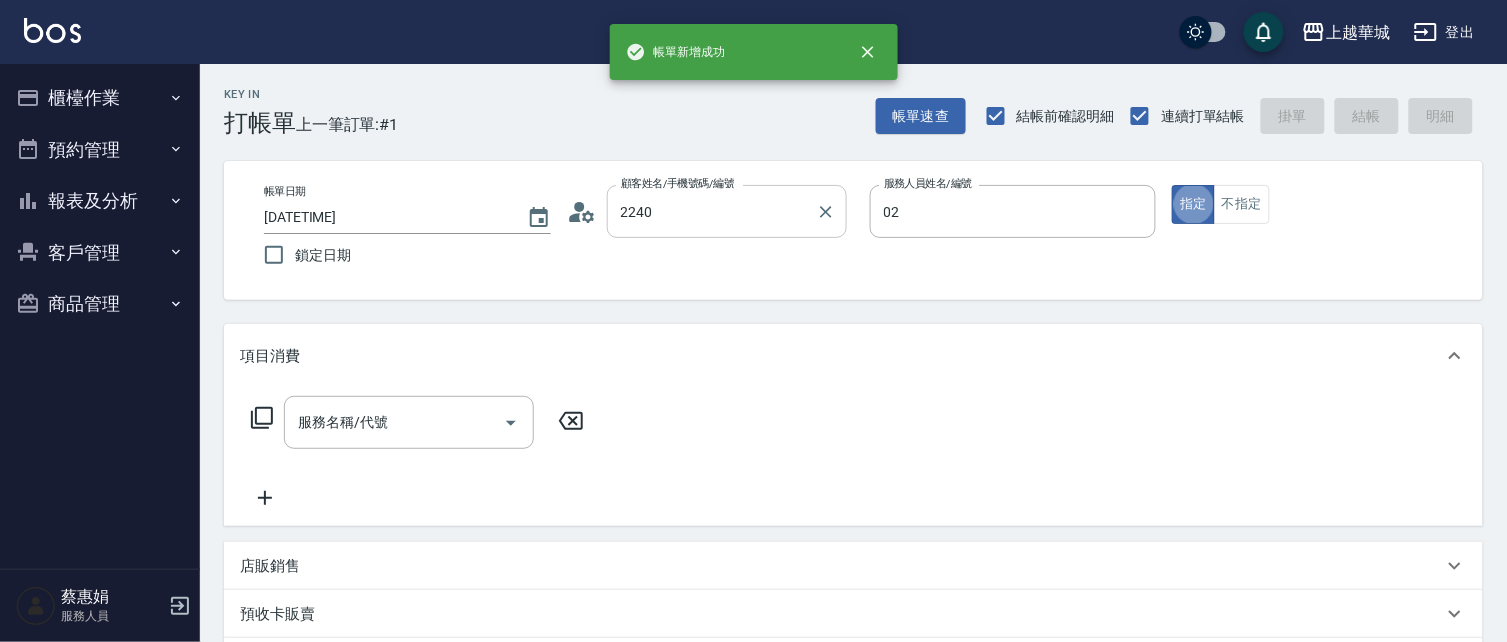 type on "[NAME]/[PHONE]/[NUMBER]" 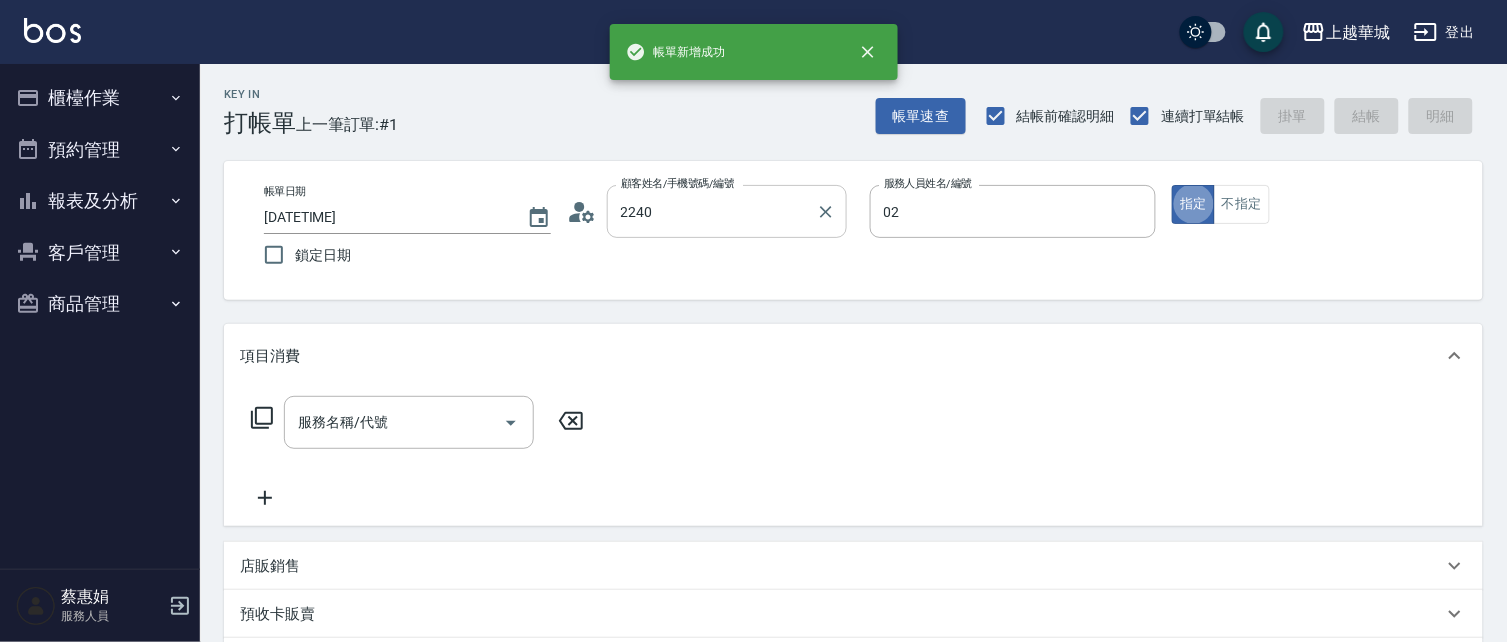 type on "[NAME]-[NUMBER]" 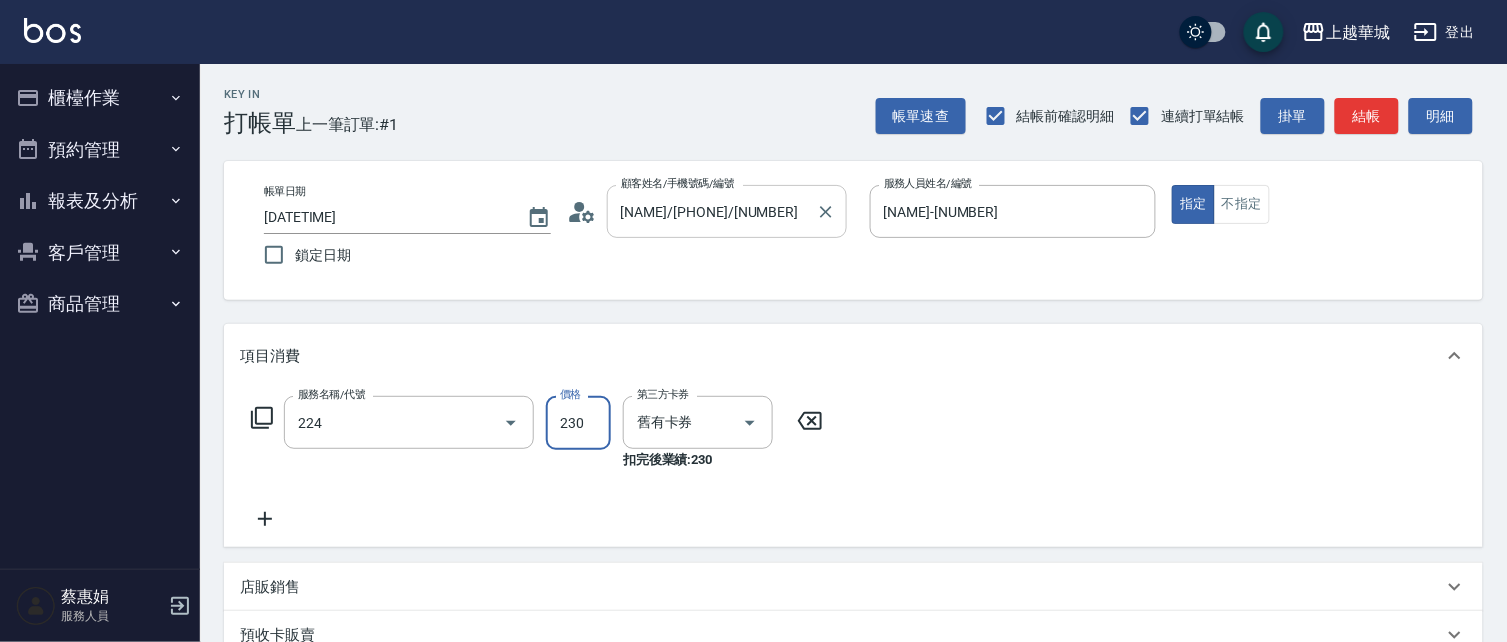 type on "洗髮(卡)230(224)" 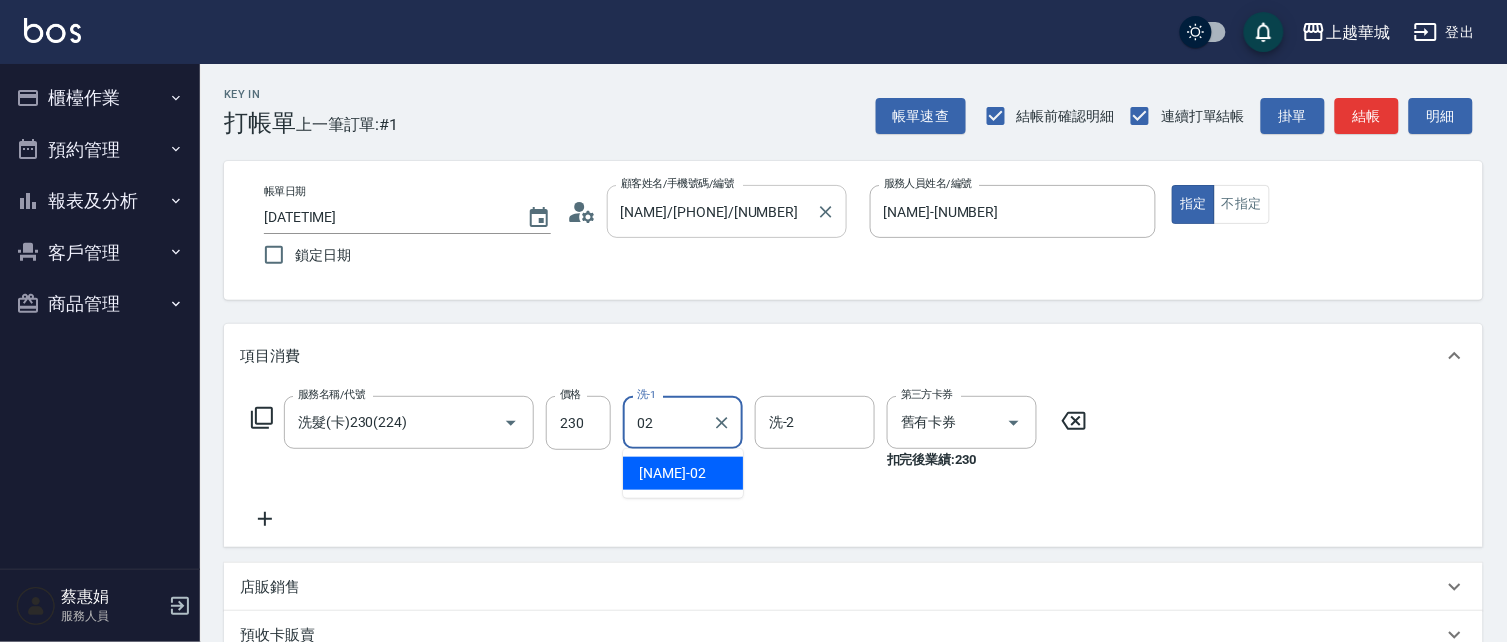 type on "[NAME]-[NUMBER]" 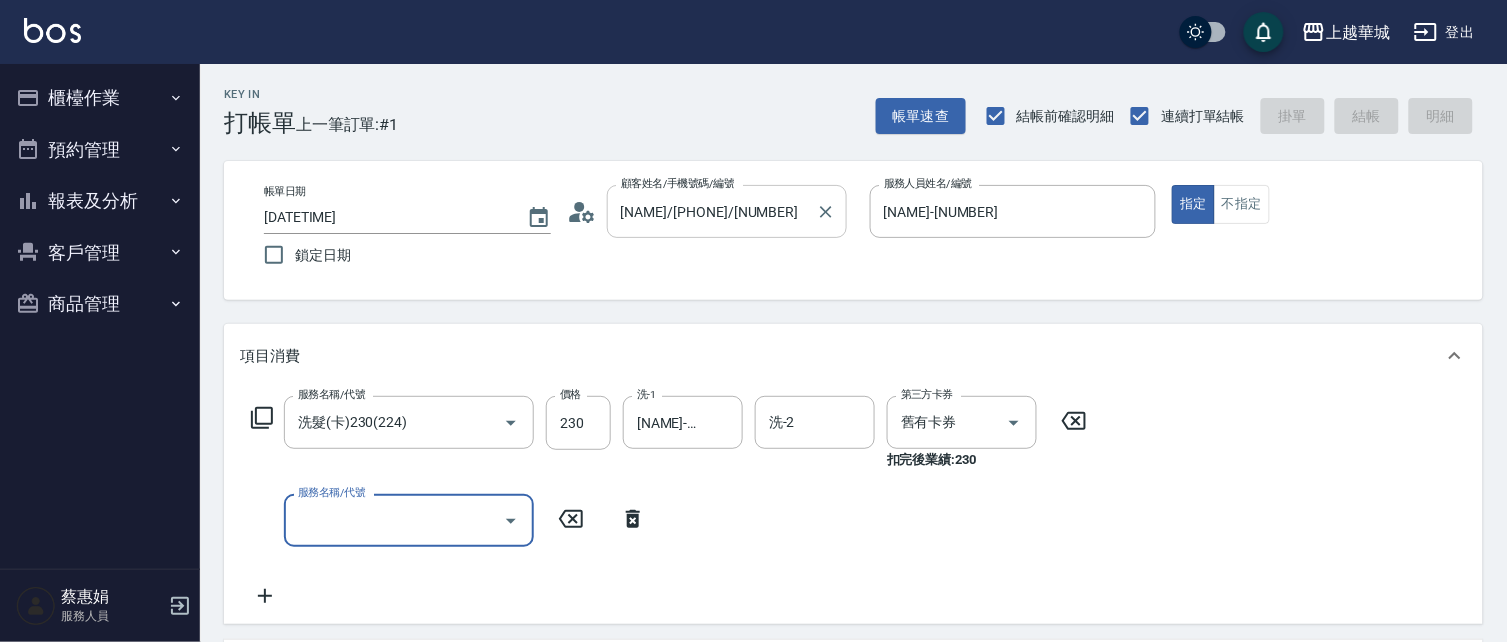 type 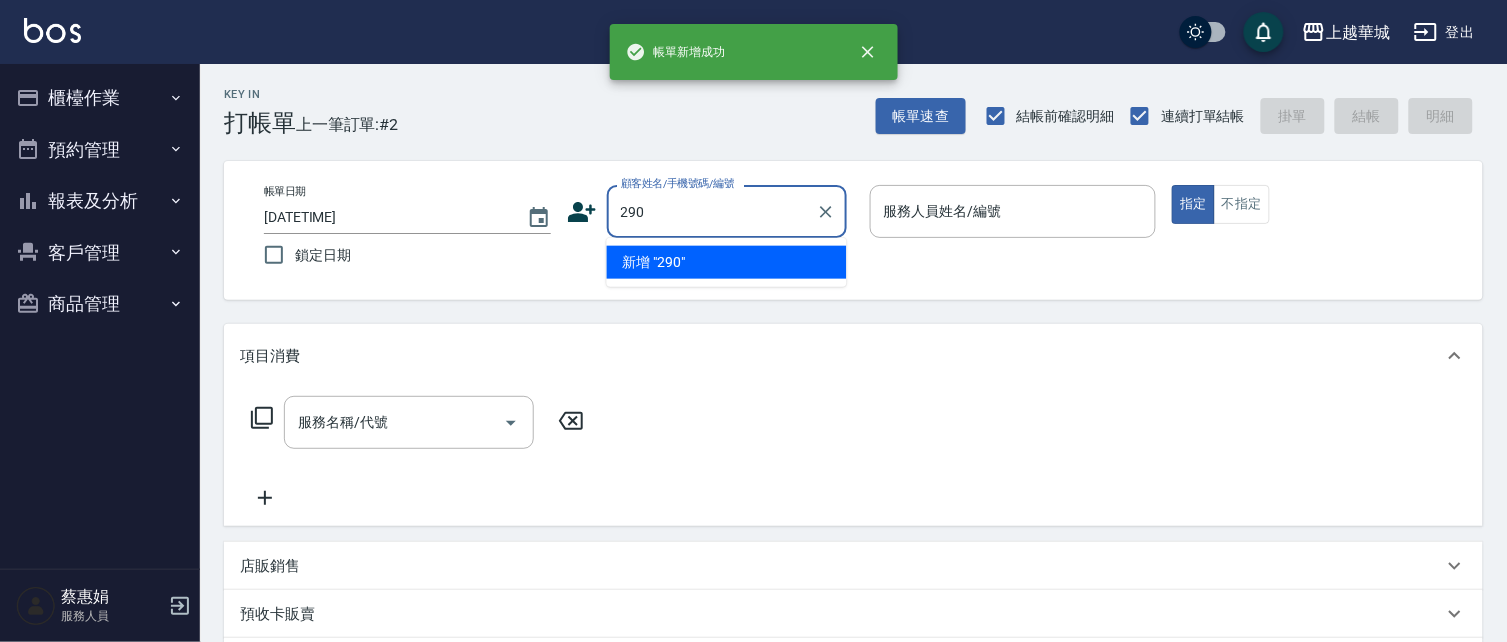 type on "290" 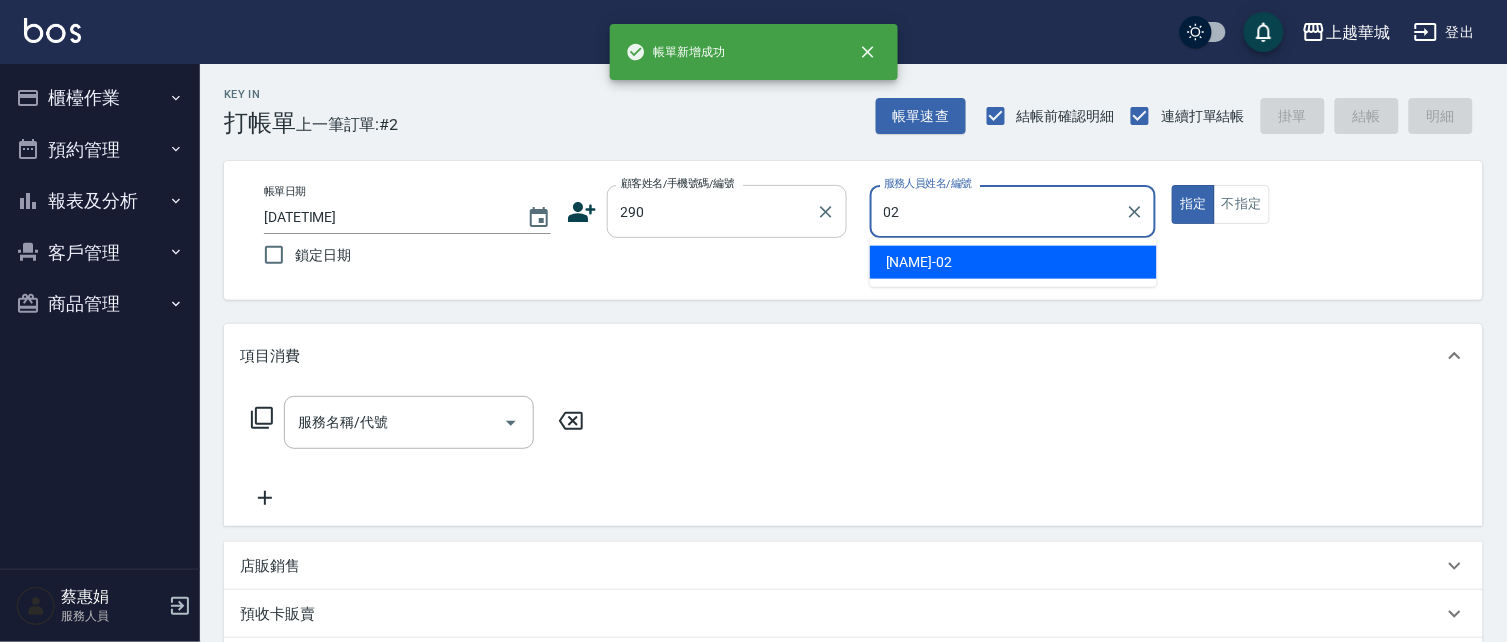 type on "[NAME]-[NUMBER]" 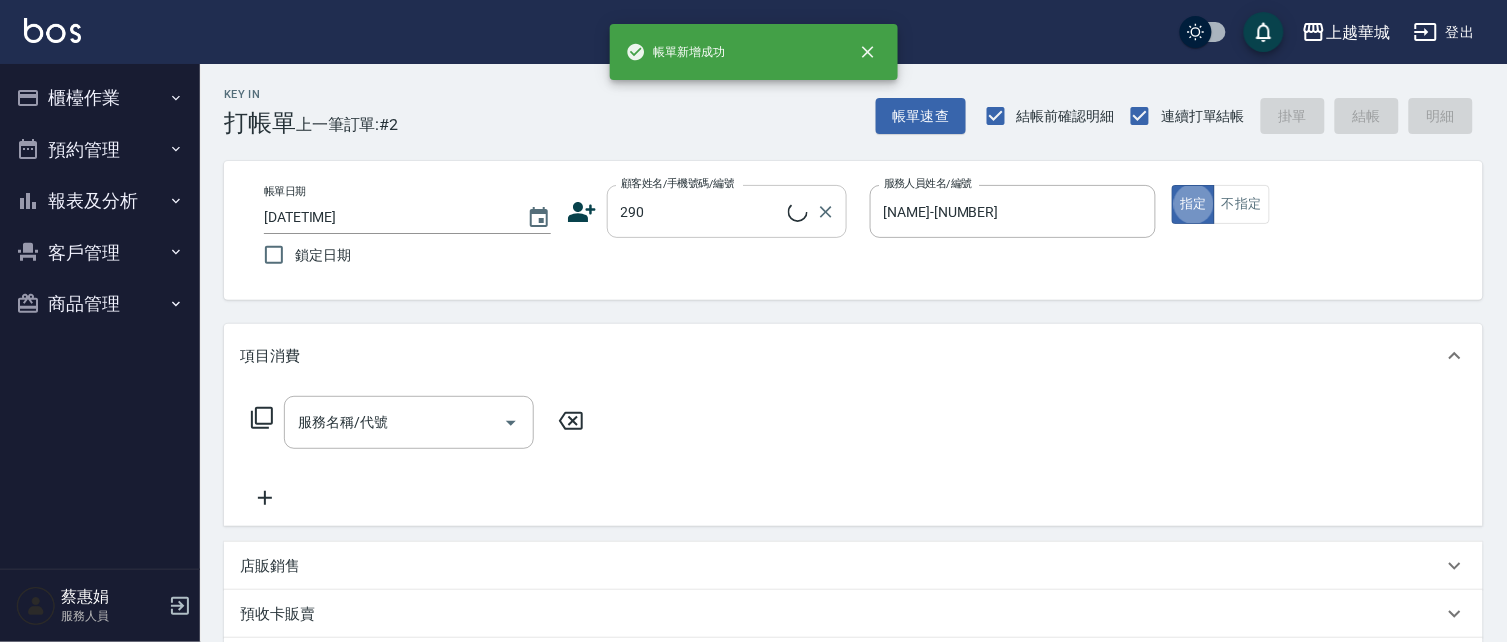 type on "[NAME]/[PHONE]/[NUMBER]" 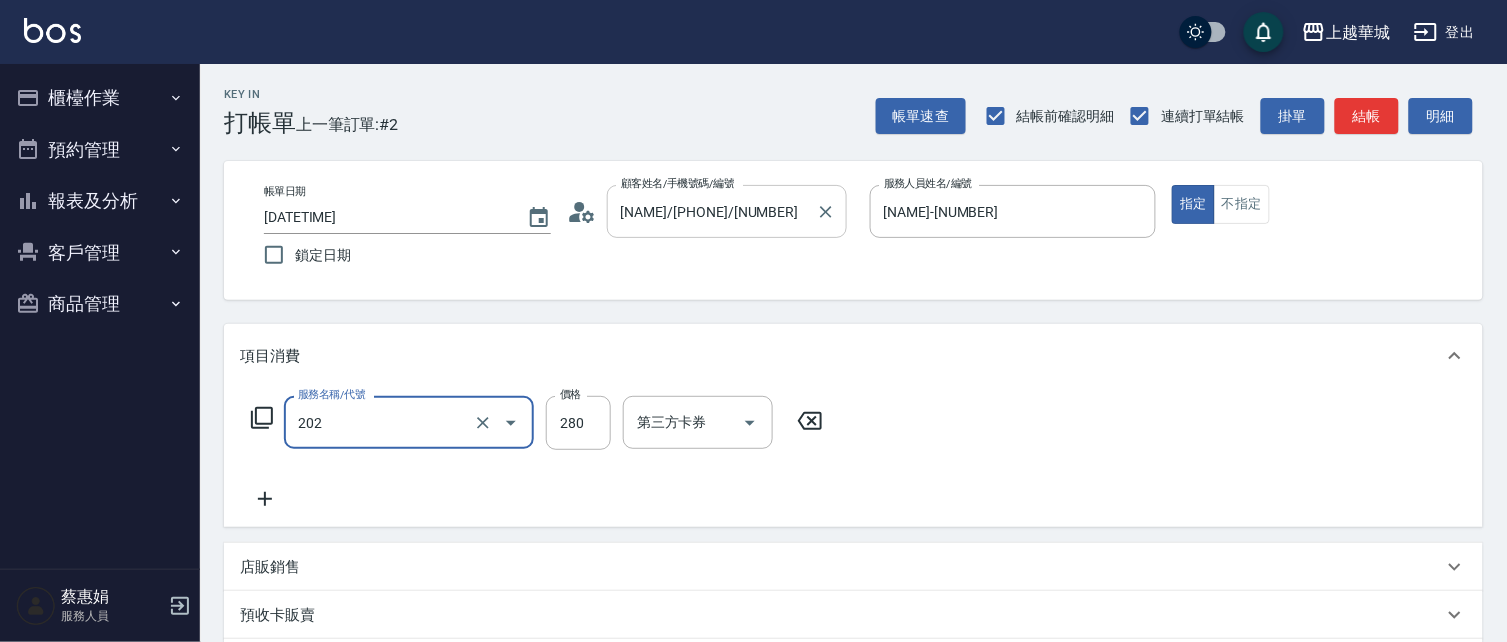 type on "洗髮[280](202)" 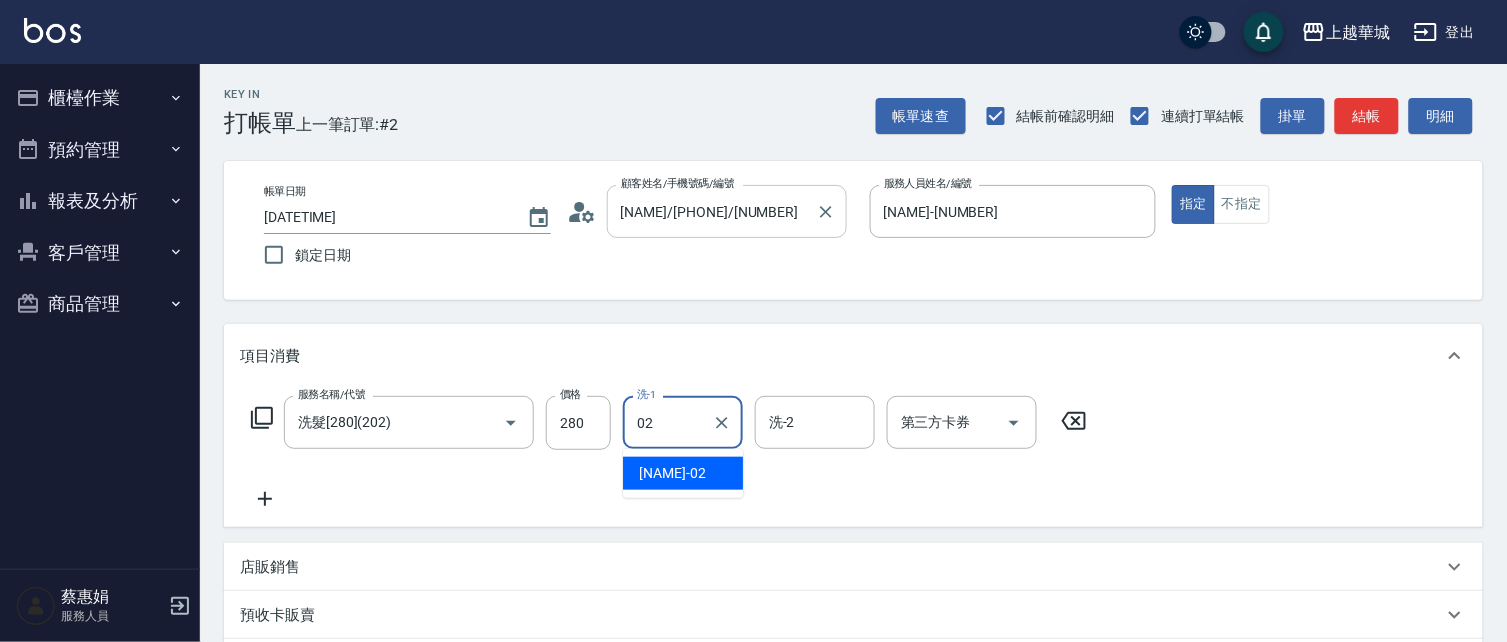 type on "[NAME]-[NUMBER]" 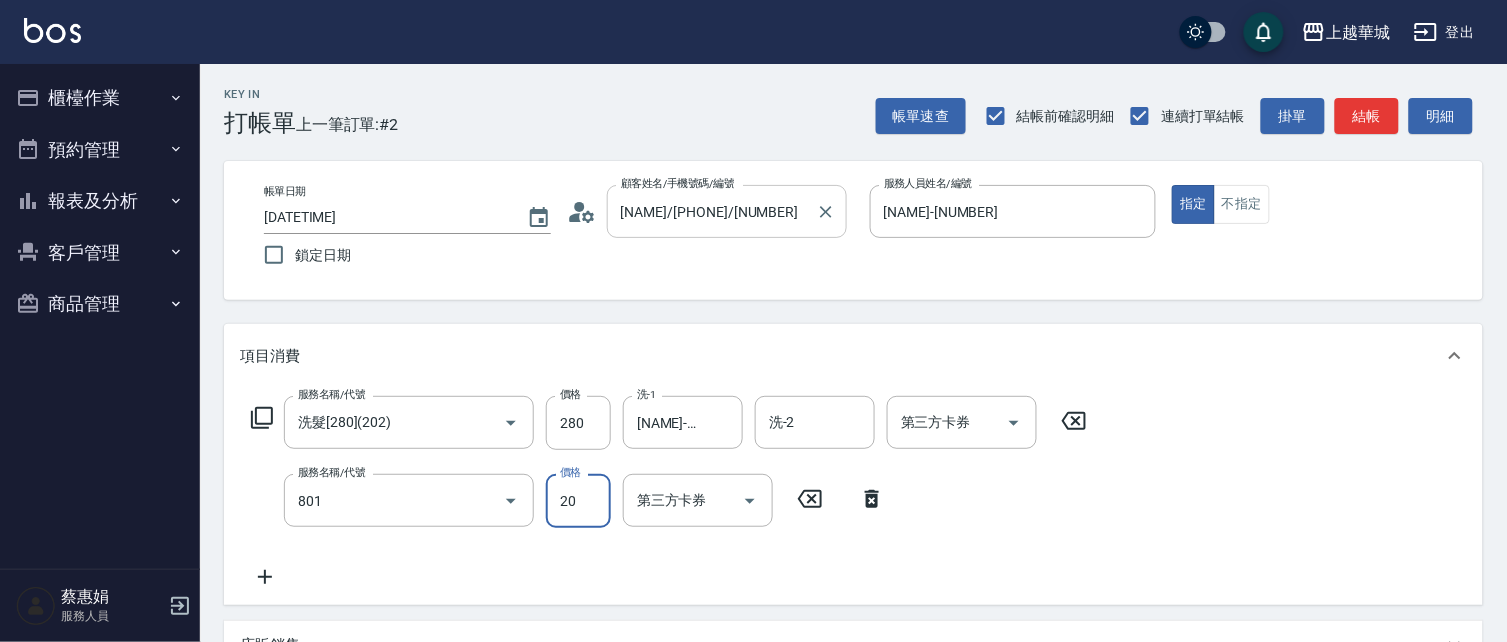 type on "潤絲(801)" 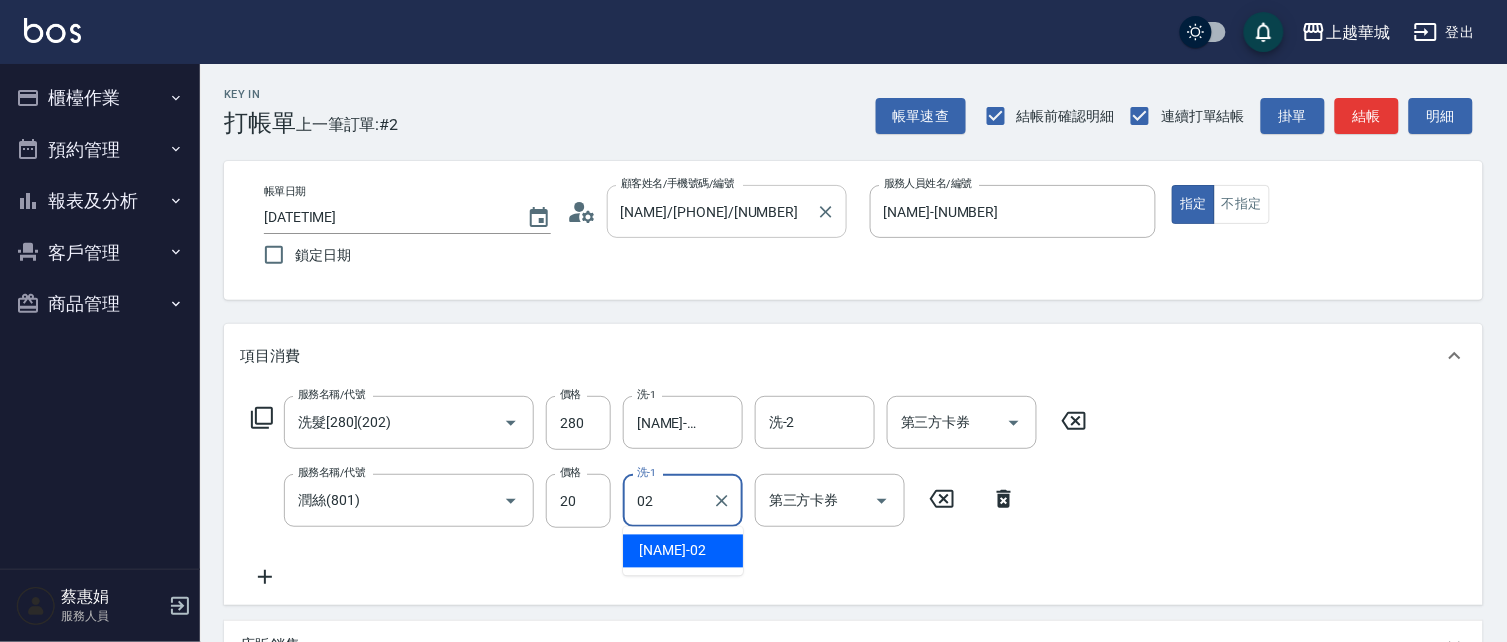 type on "[NAME]-[NUMBER]" 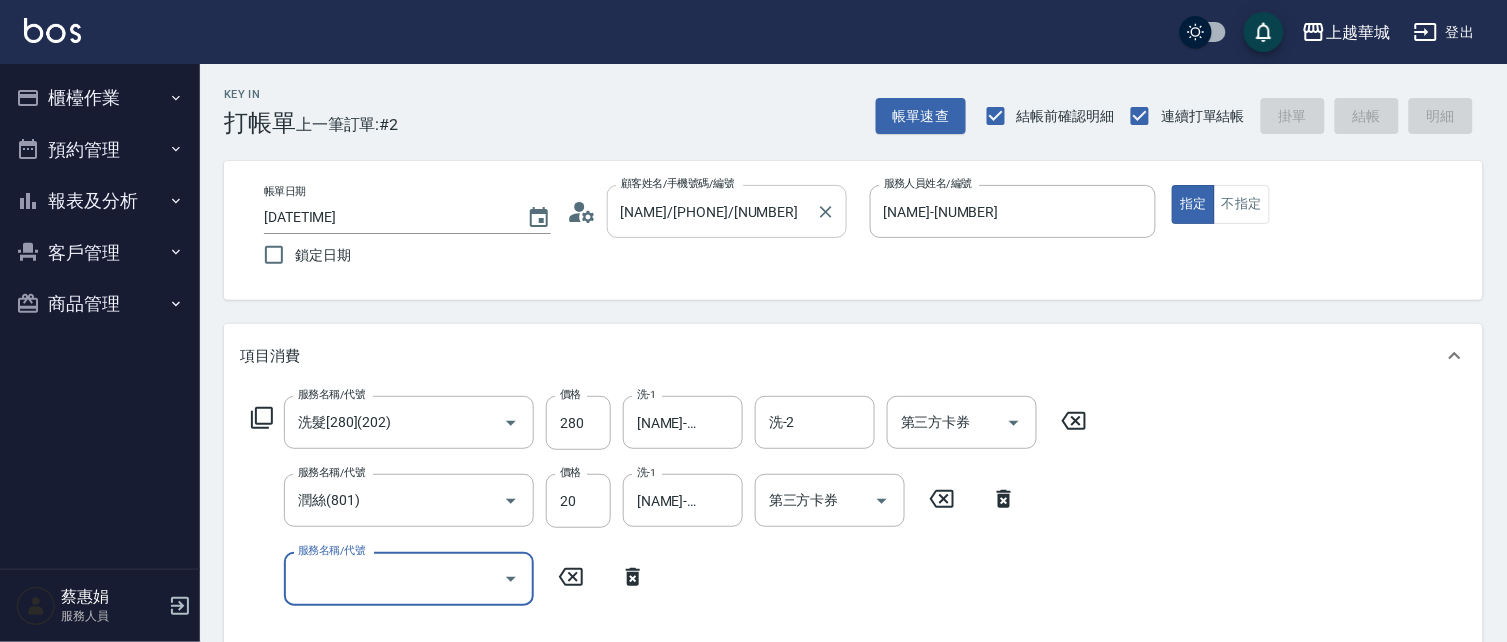 type 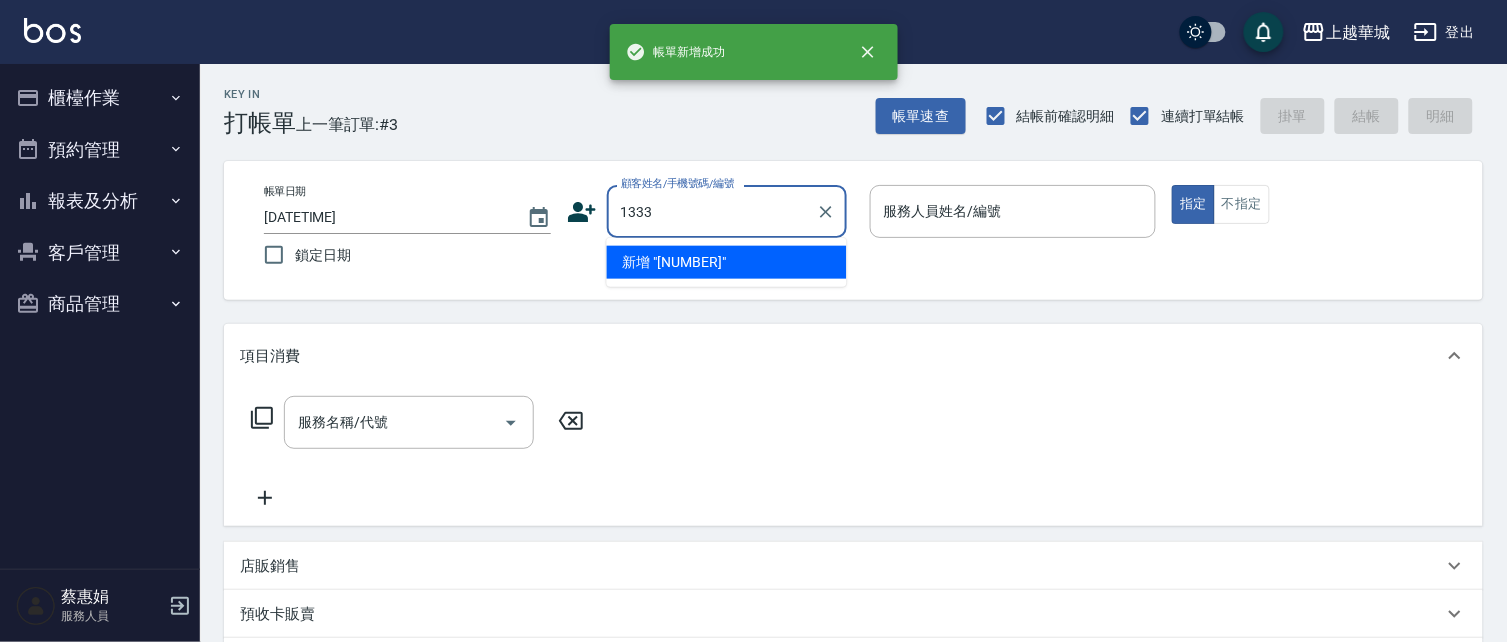 type on "1333" 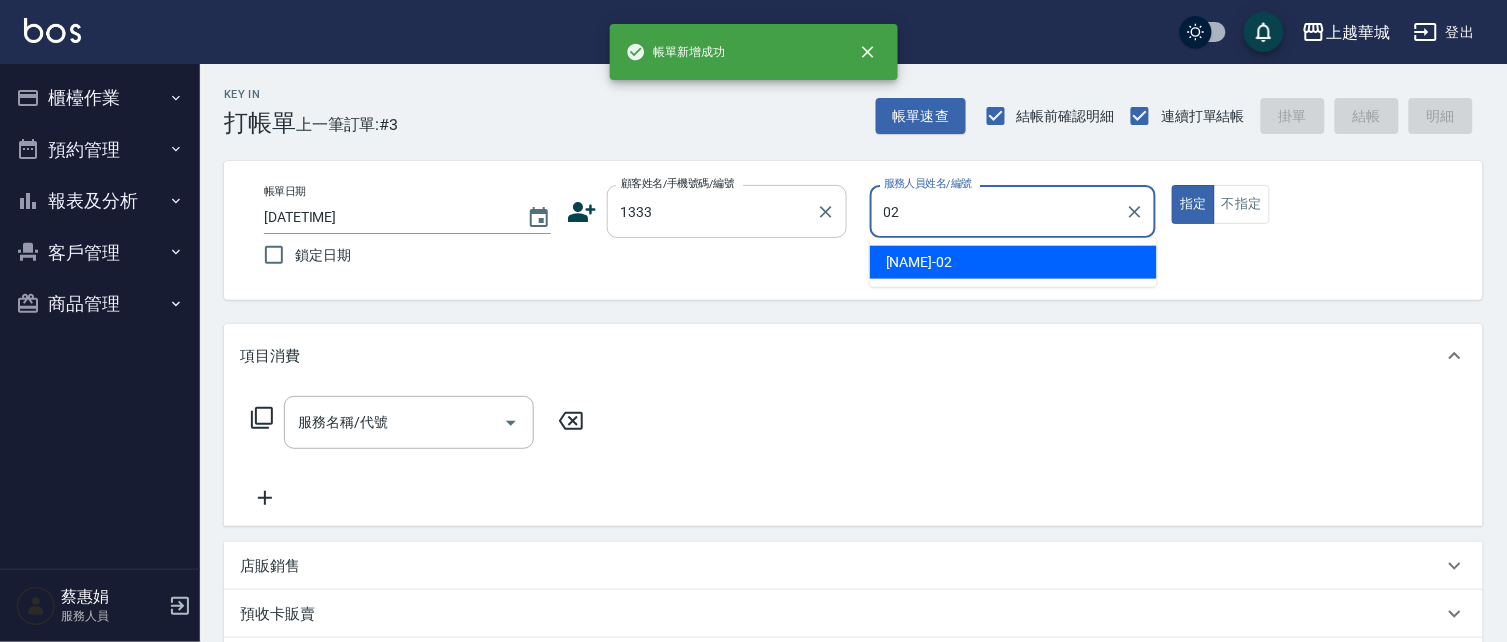 type on "[NAME]-[NUMBER]" 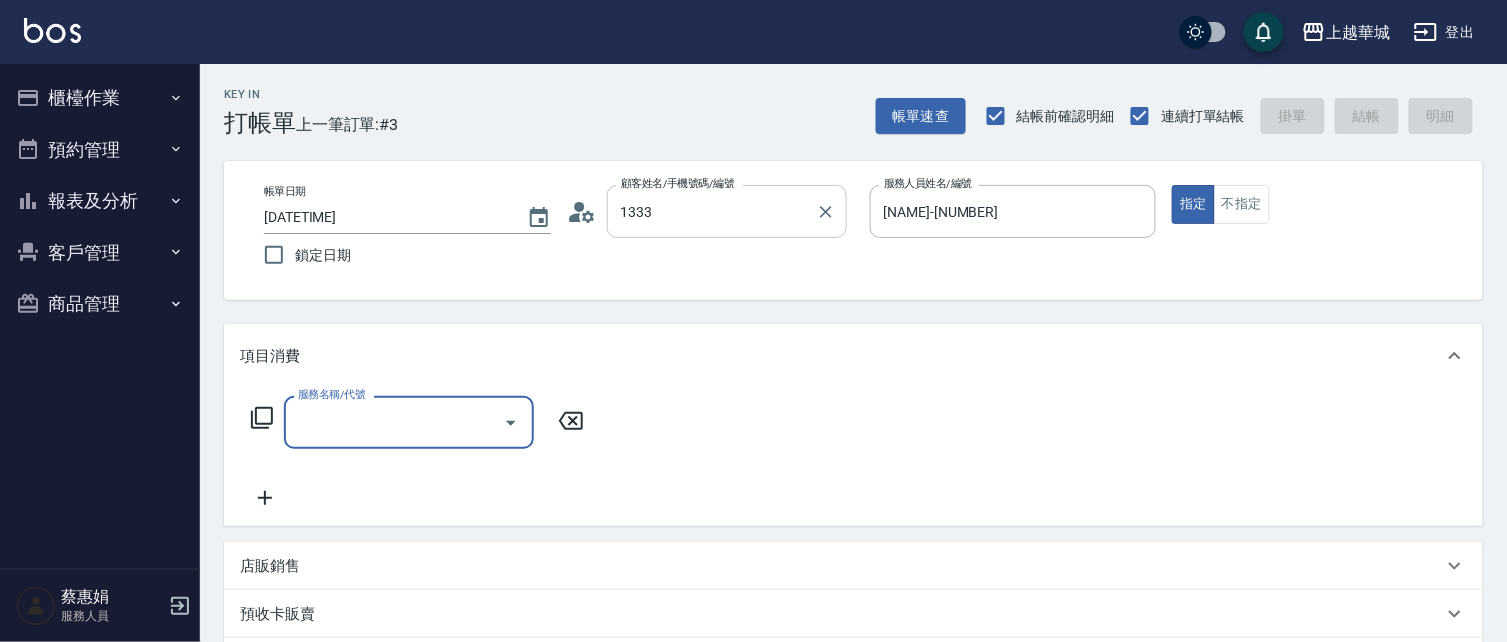 type on "[NAME]/[PHONE]/[NUMBER]" 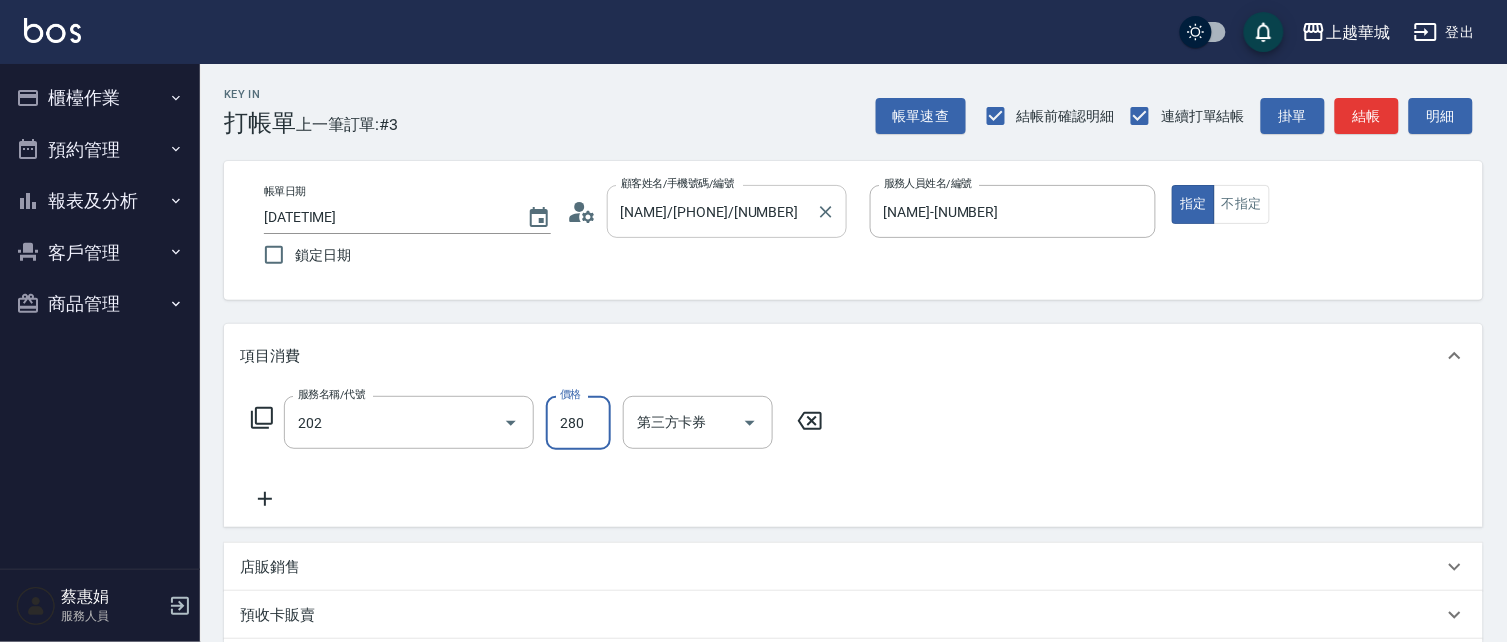 type on "洗髮[280](202)" 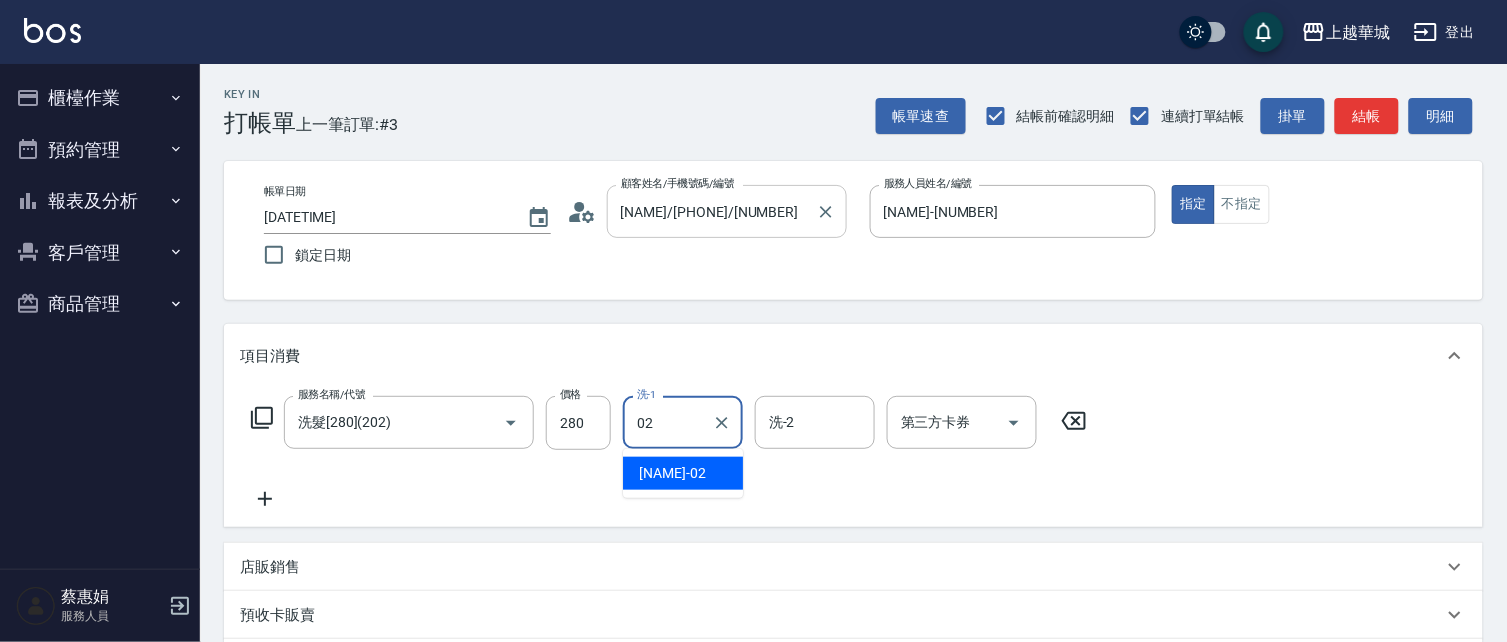 type on "[NAME]-[NUMBER]" 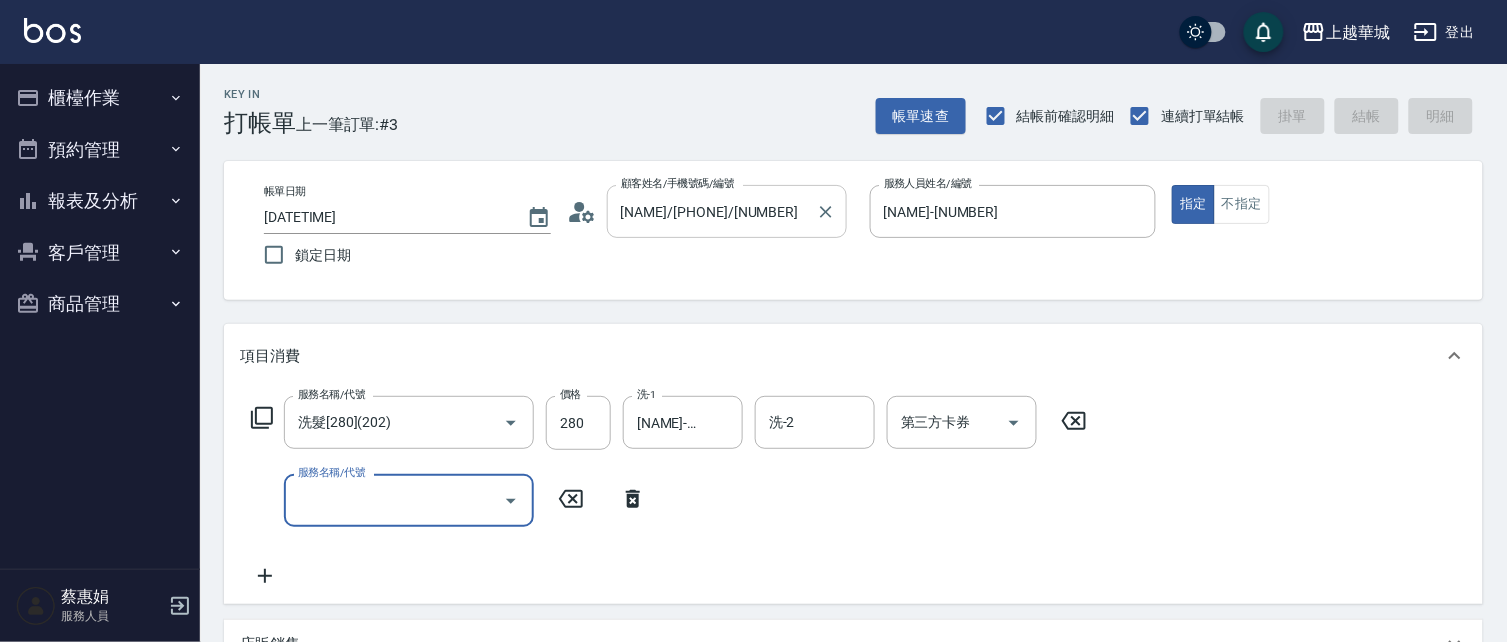 type 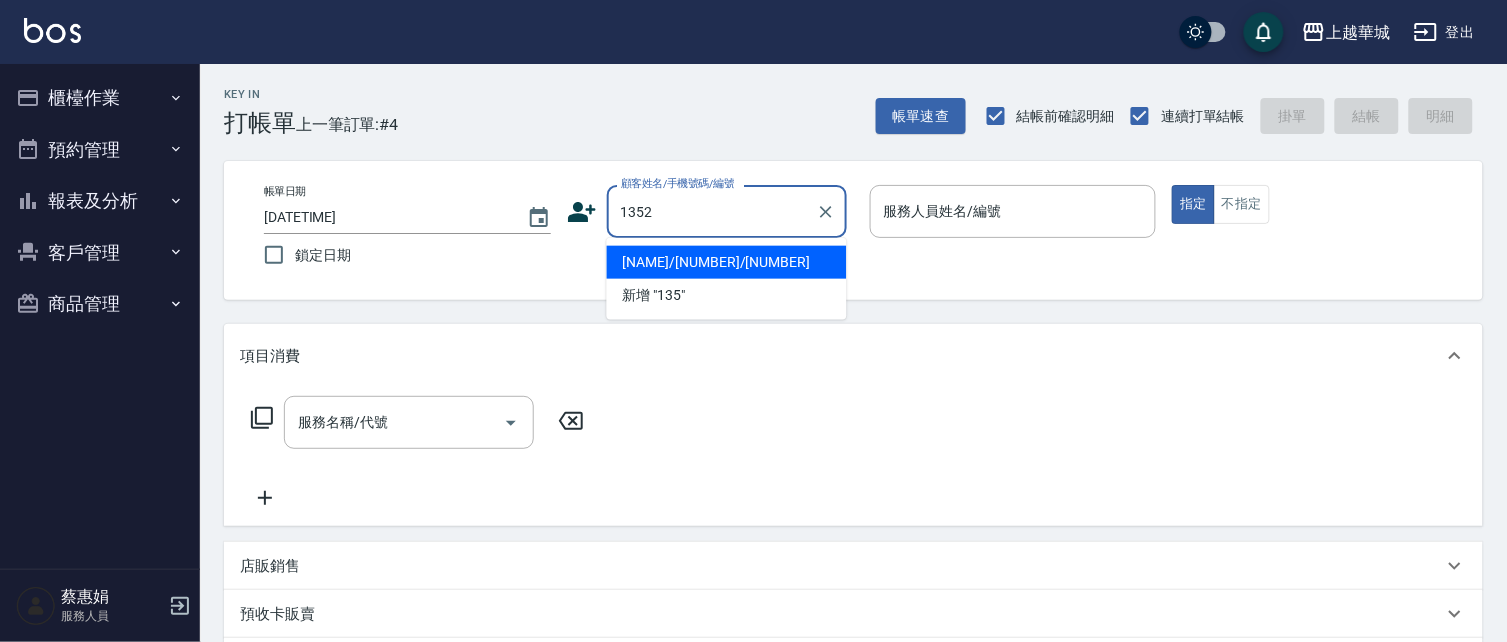 type on "1352" 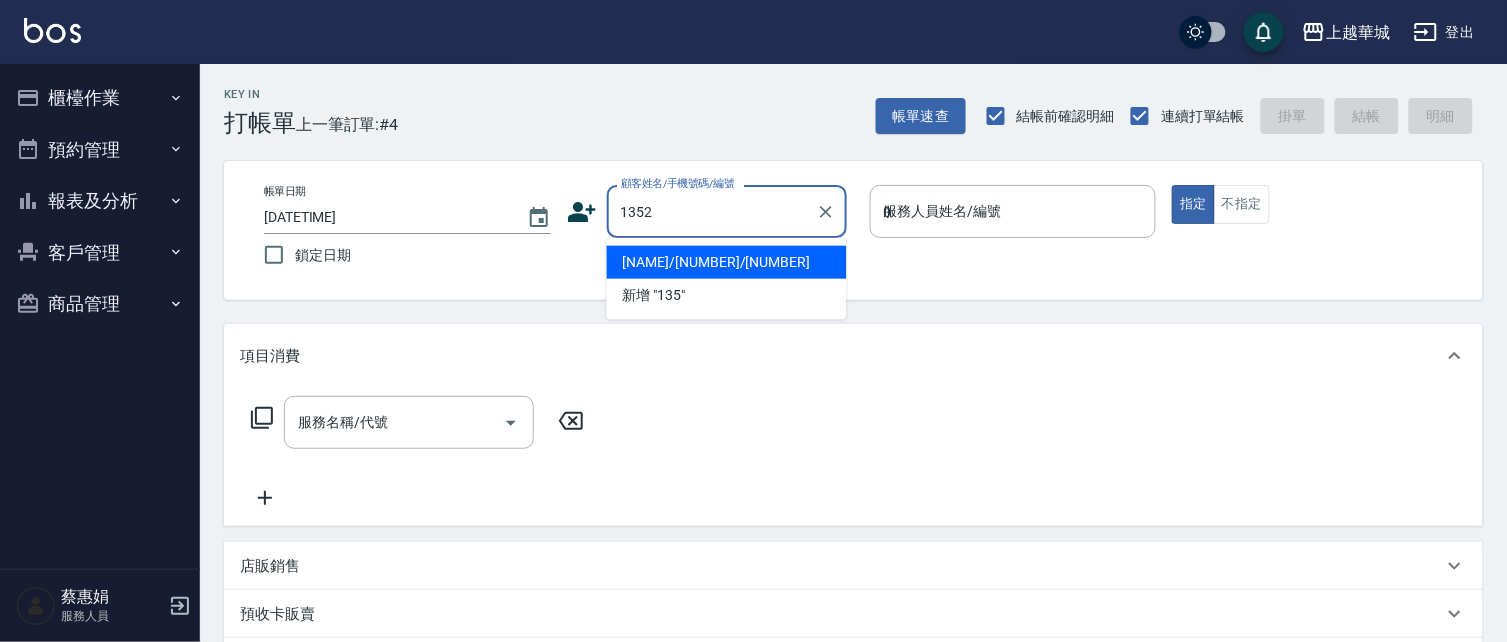 type on "[NAME]/[NUMBER]/[NUMBER]" 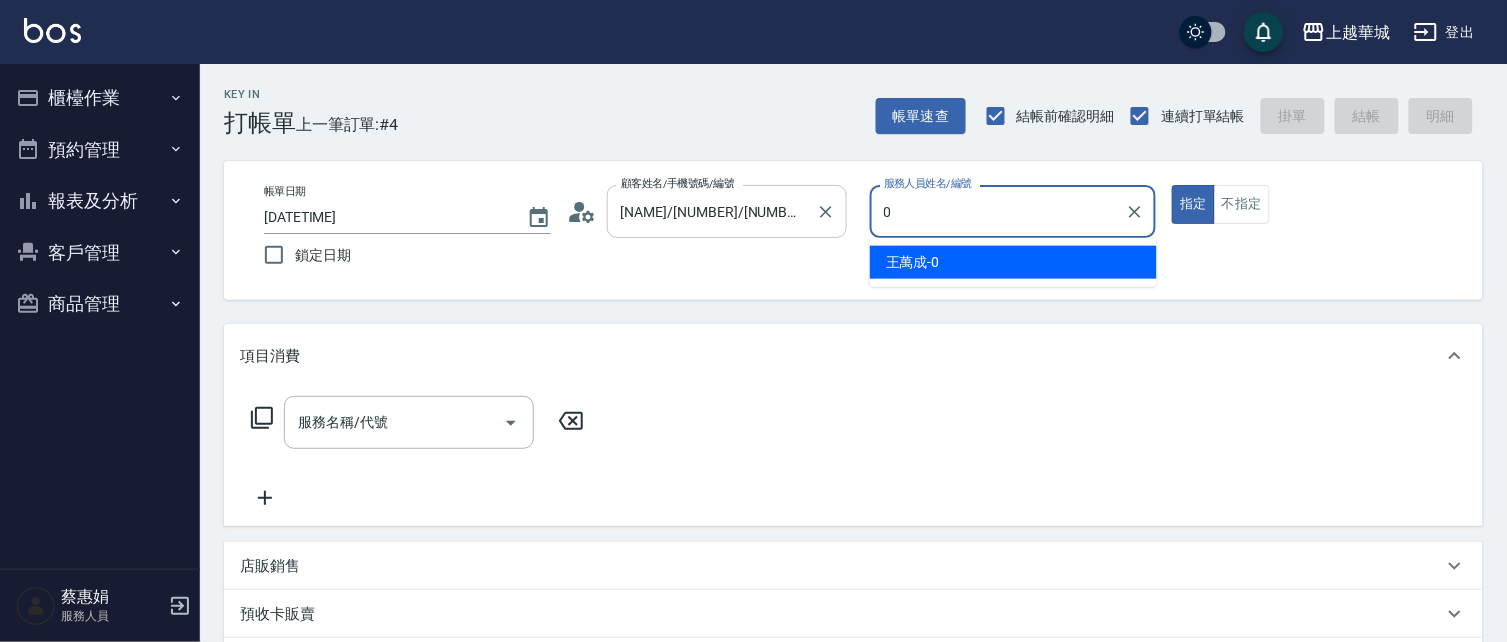 type on "[NAME]-[NUMBER]" 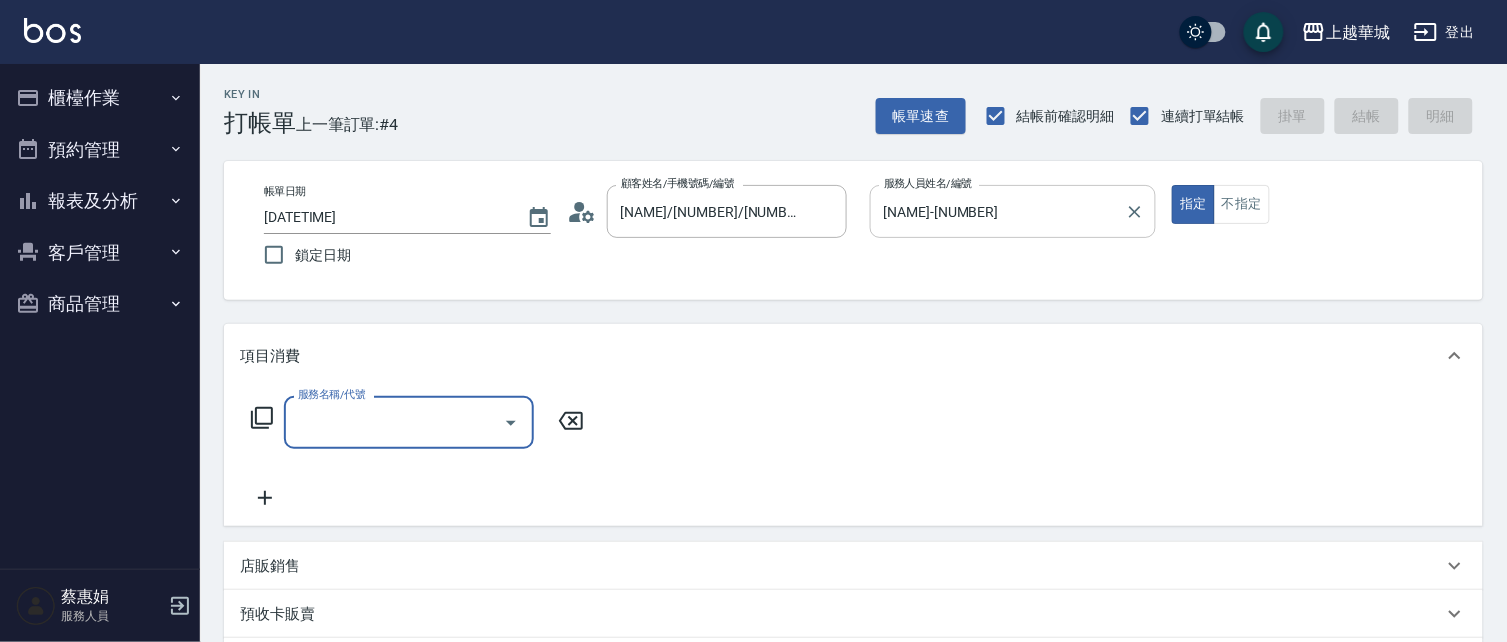 click 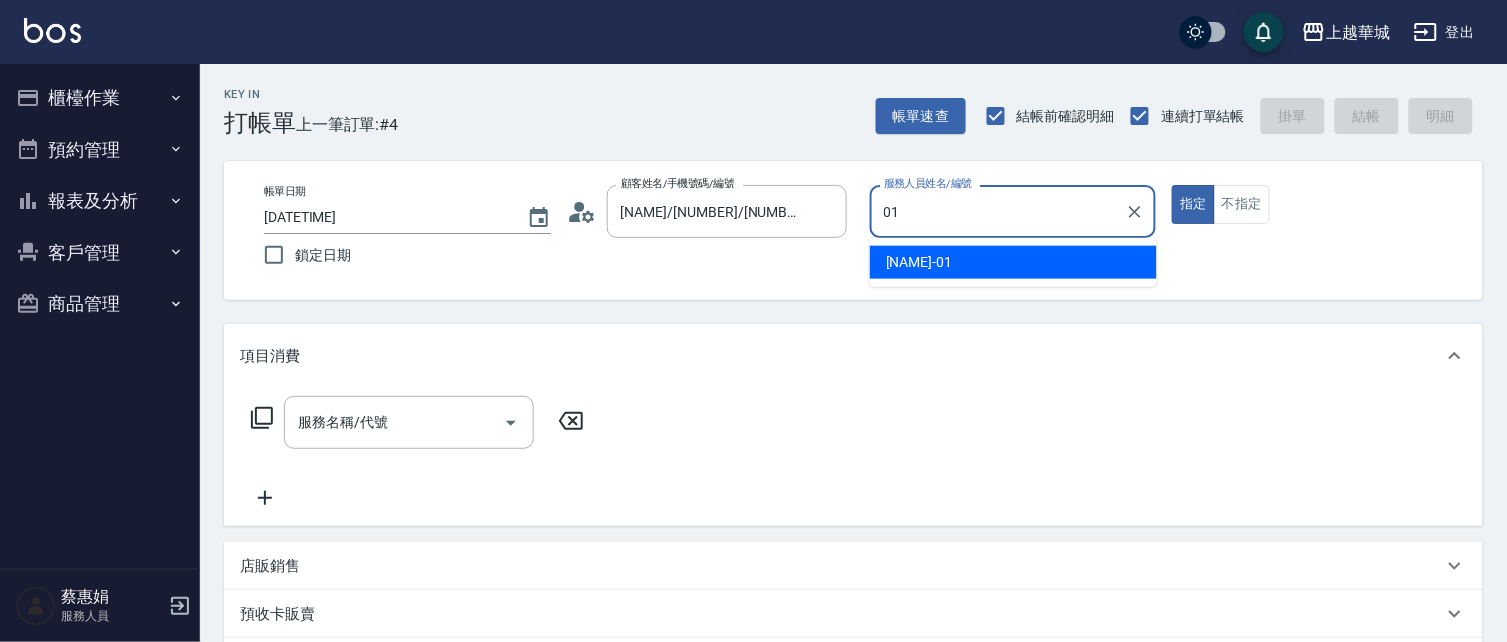 type on "[NAME]-[NUMBER]" 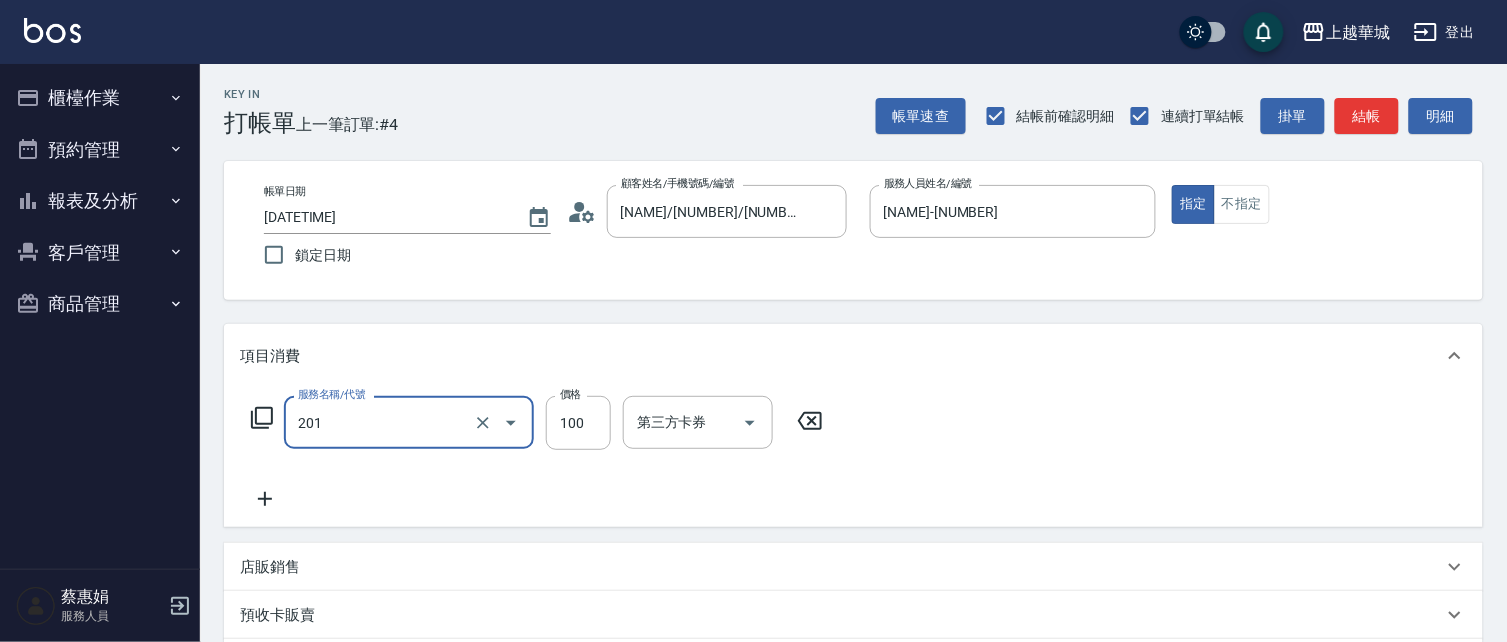 type on "洗髮[100](201)" 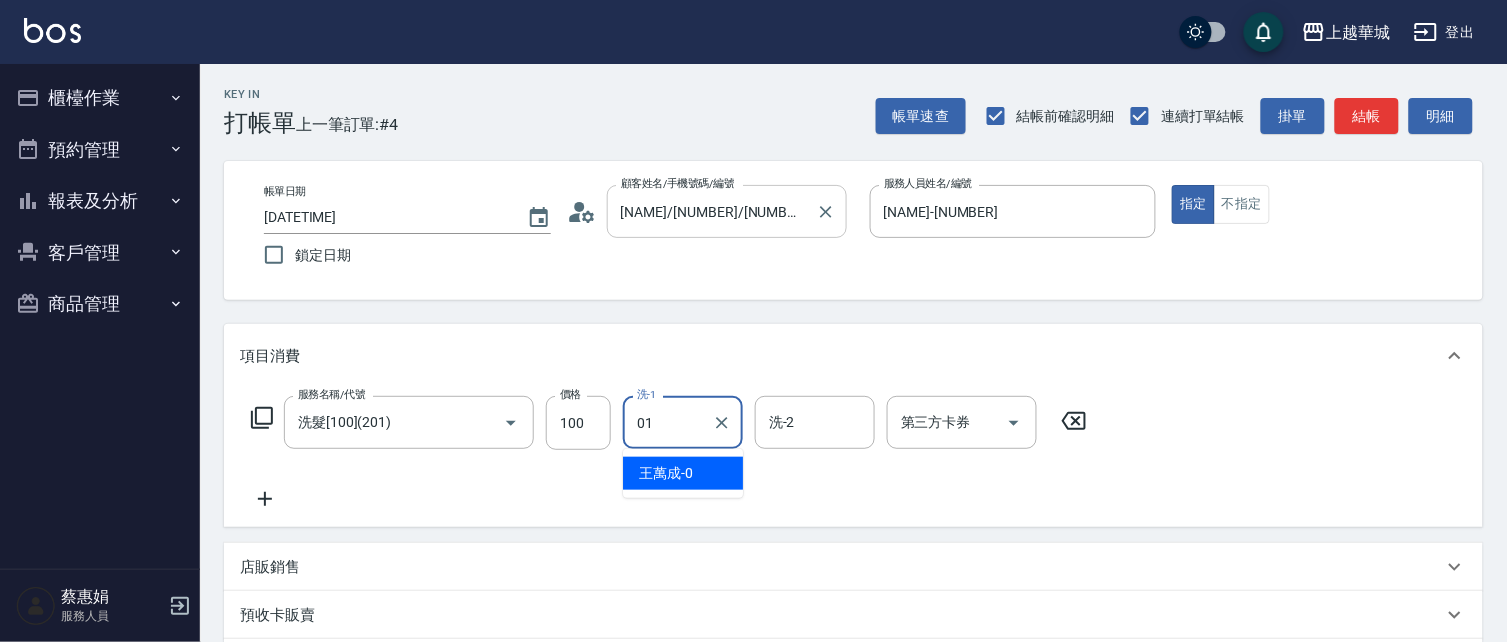 type on "[NAME]-[NUMBER]" 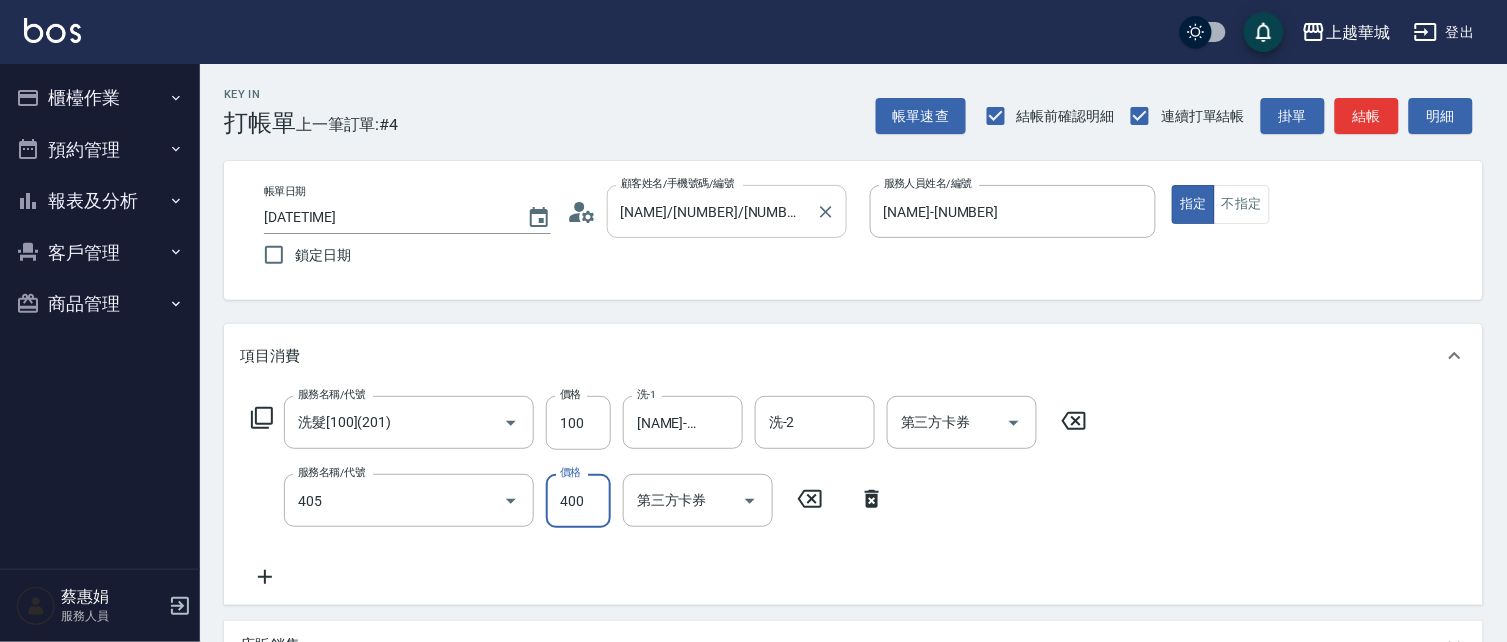 type on "剪髮(400)(405)" 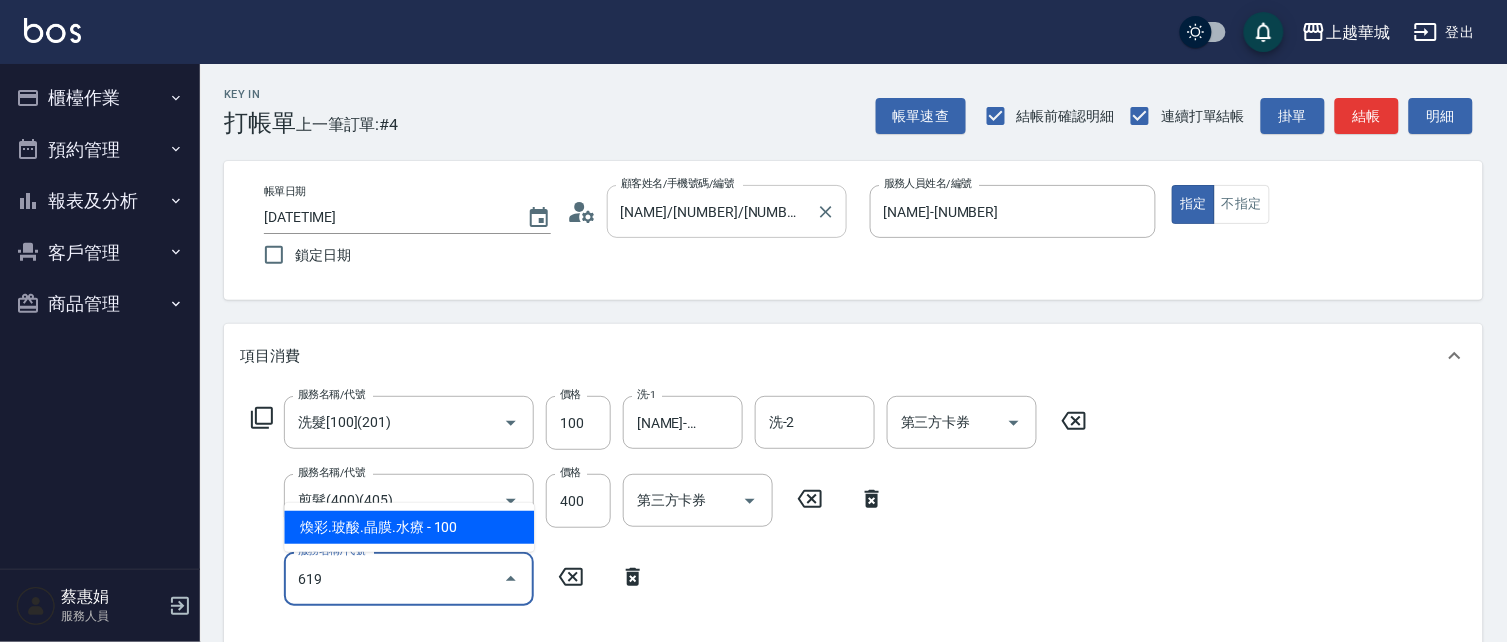 type on "煥彩.玻酸.晶膜.水療(619)" 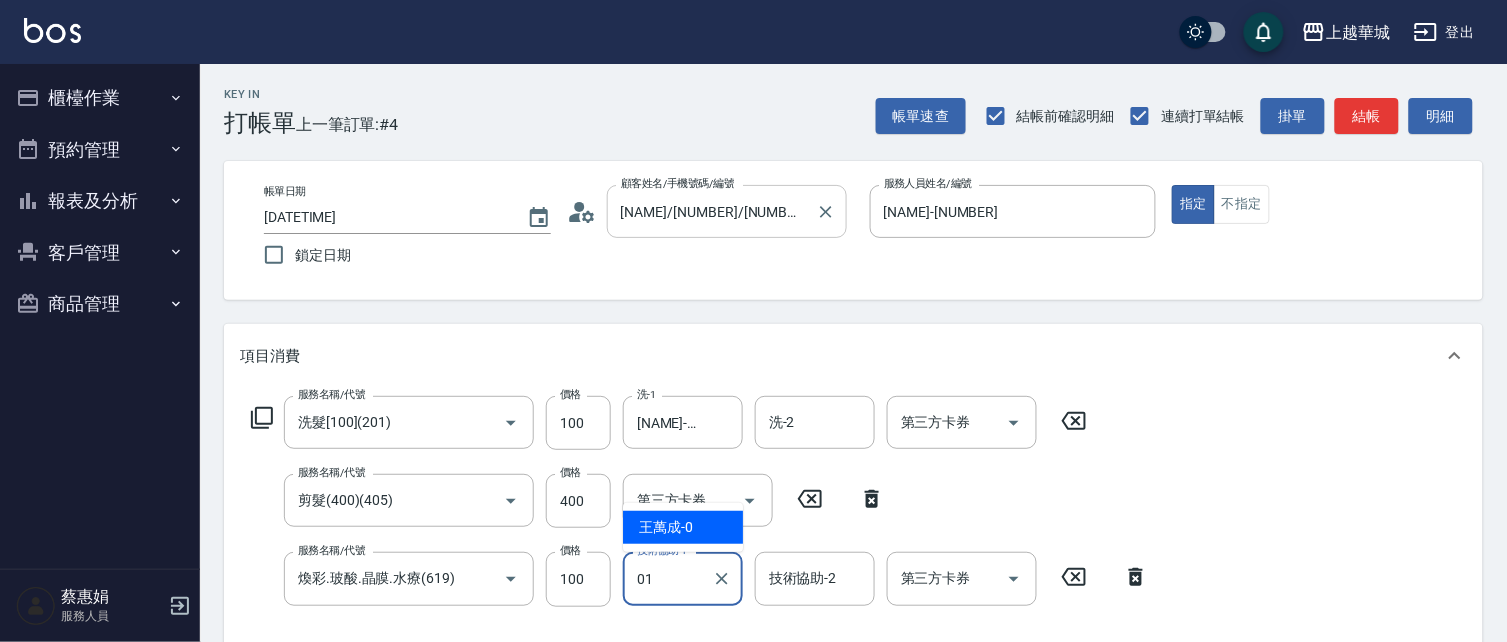 type on "[NAME]-[NUMBER]" 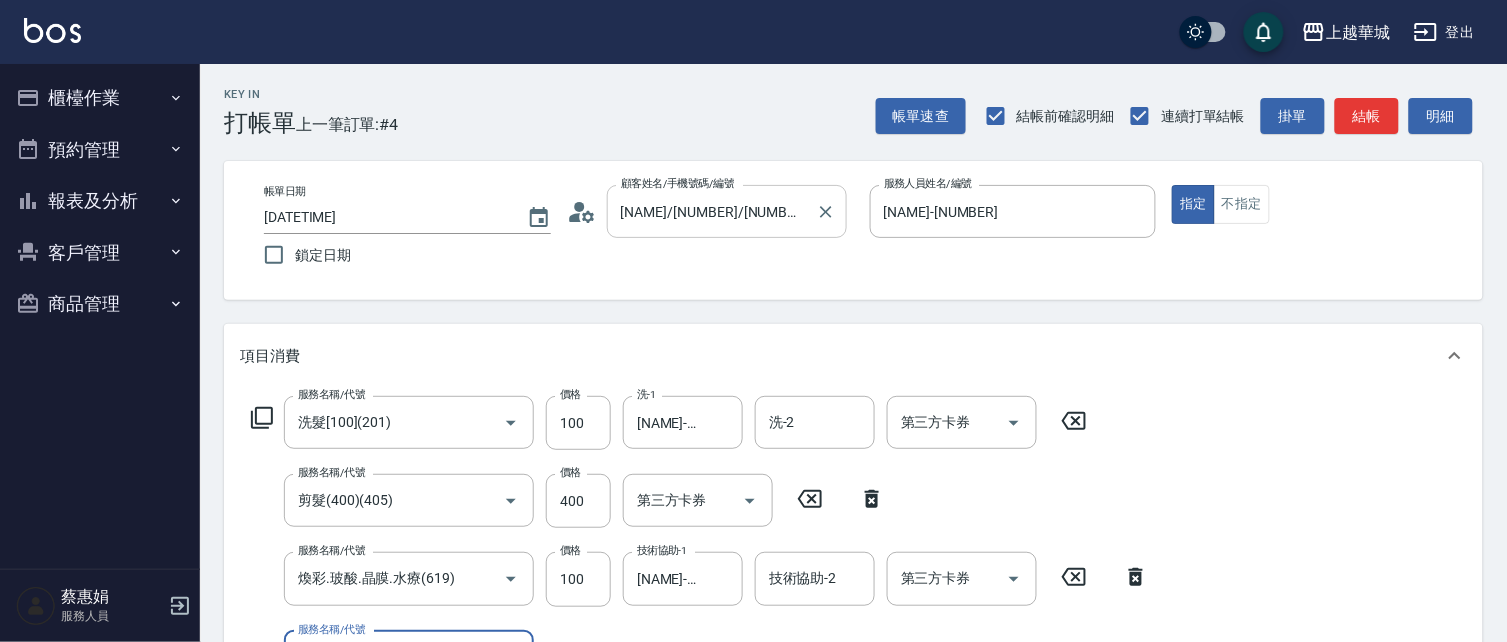 scroll, scrollTop: 32, scrollLeft: 0, axis: vertical 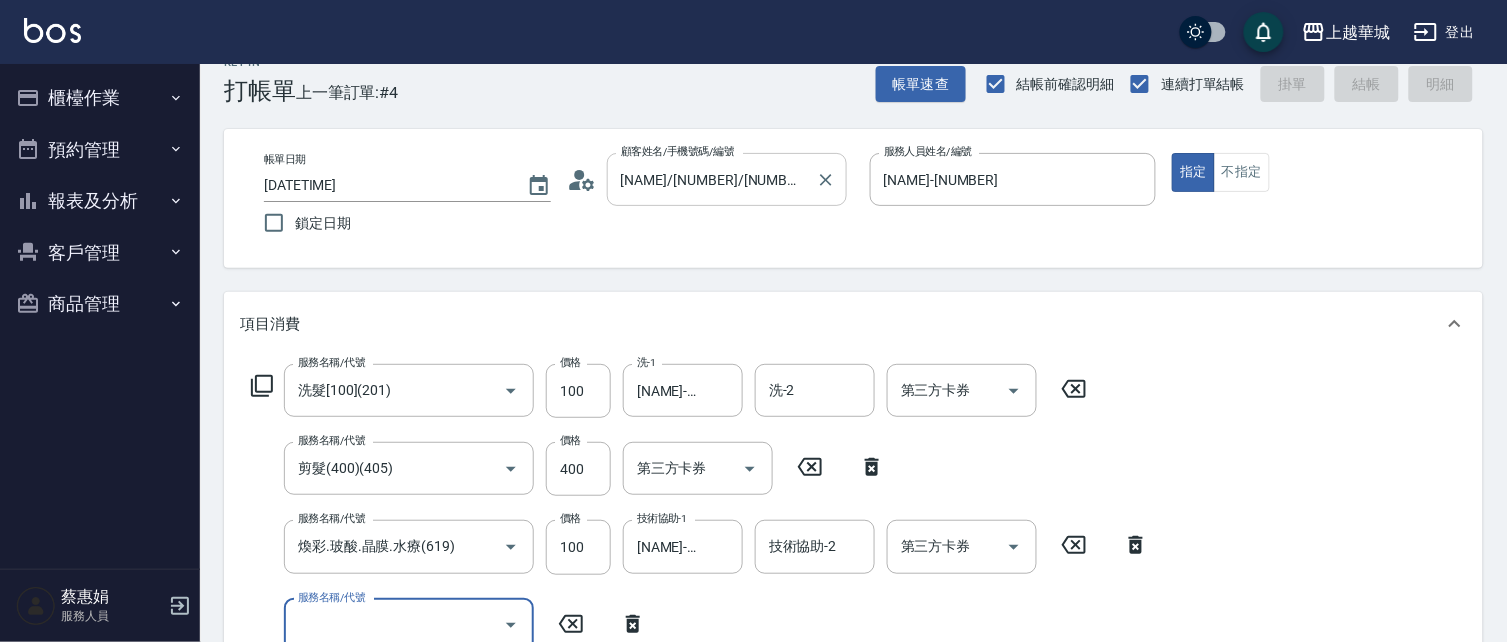 type 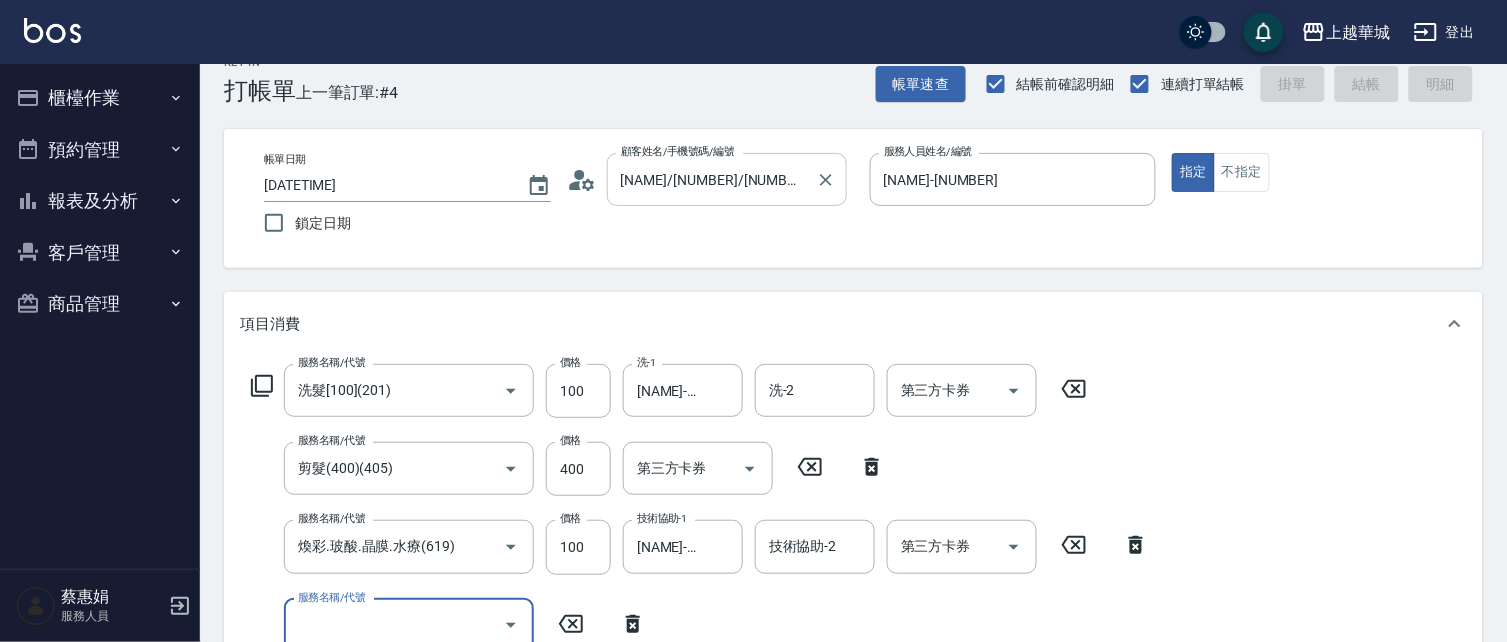 type 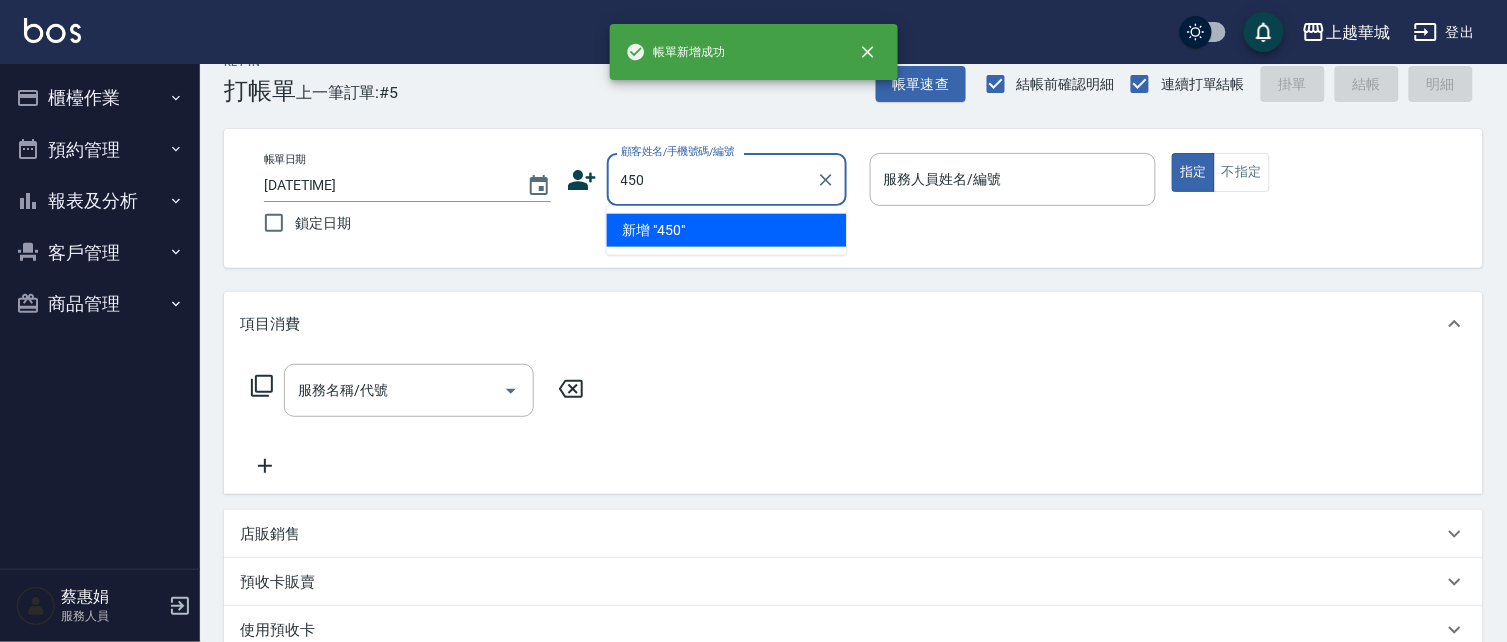 type on "450" 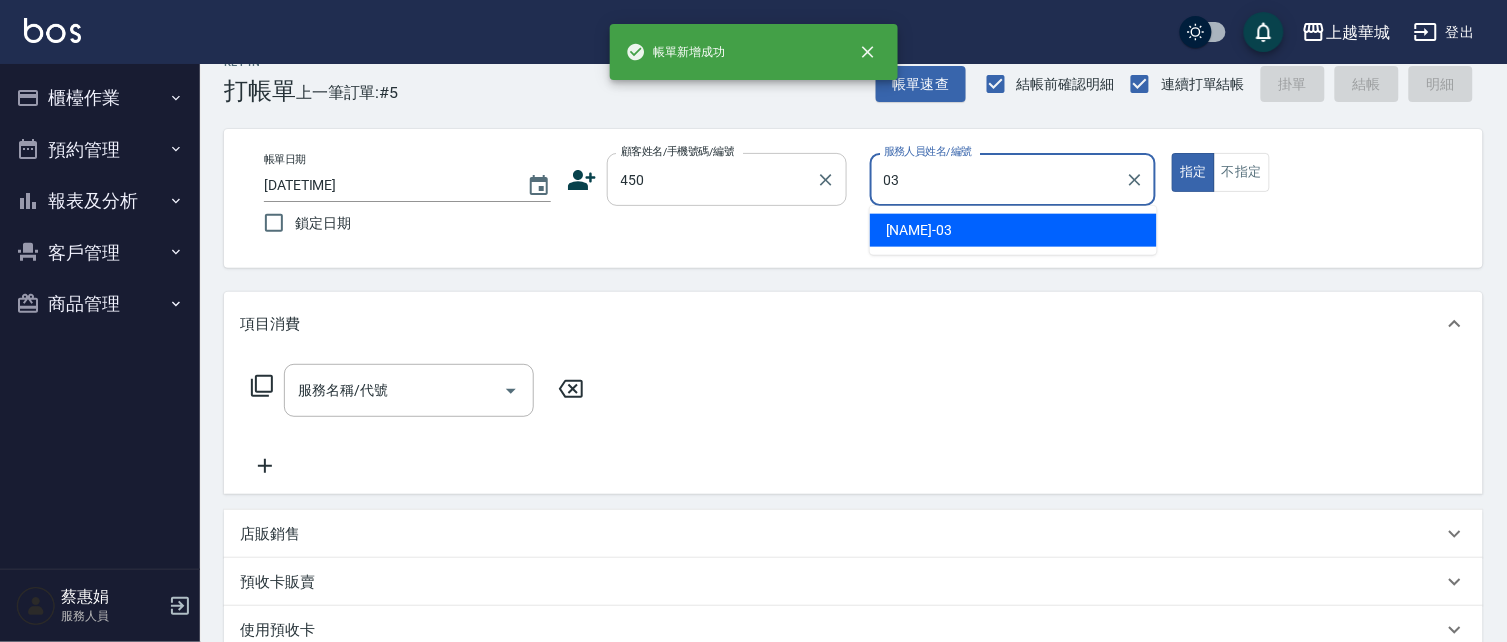type on "[PERSON]-[NUMBER]" 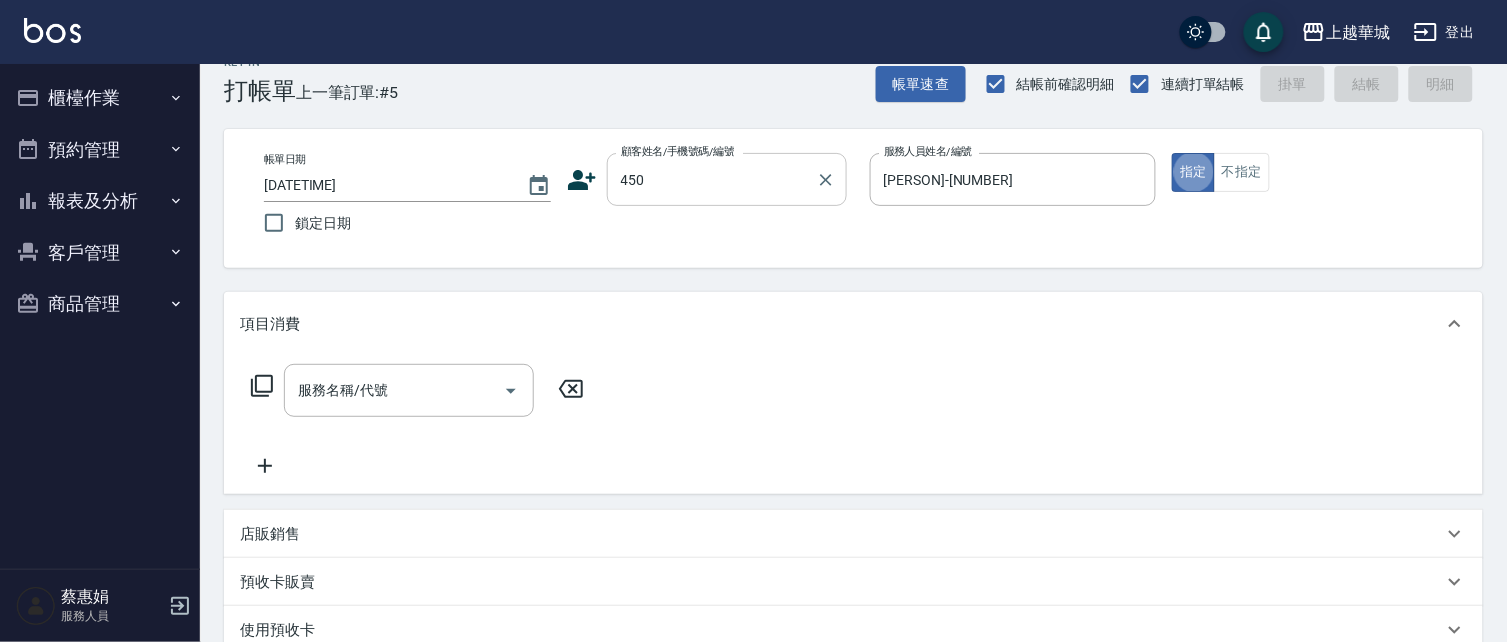 type on "2" 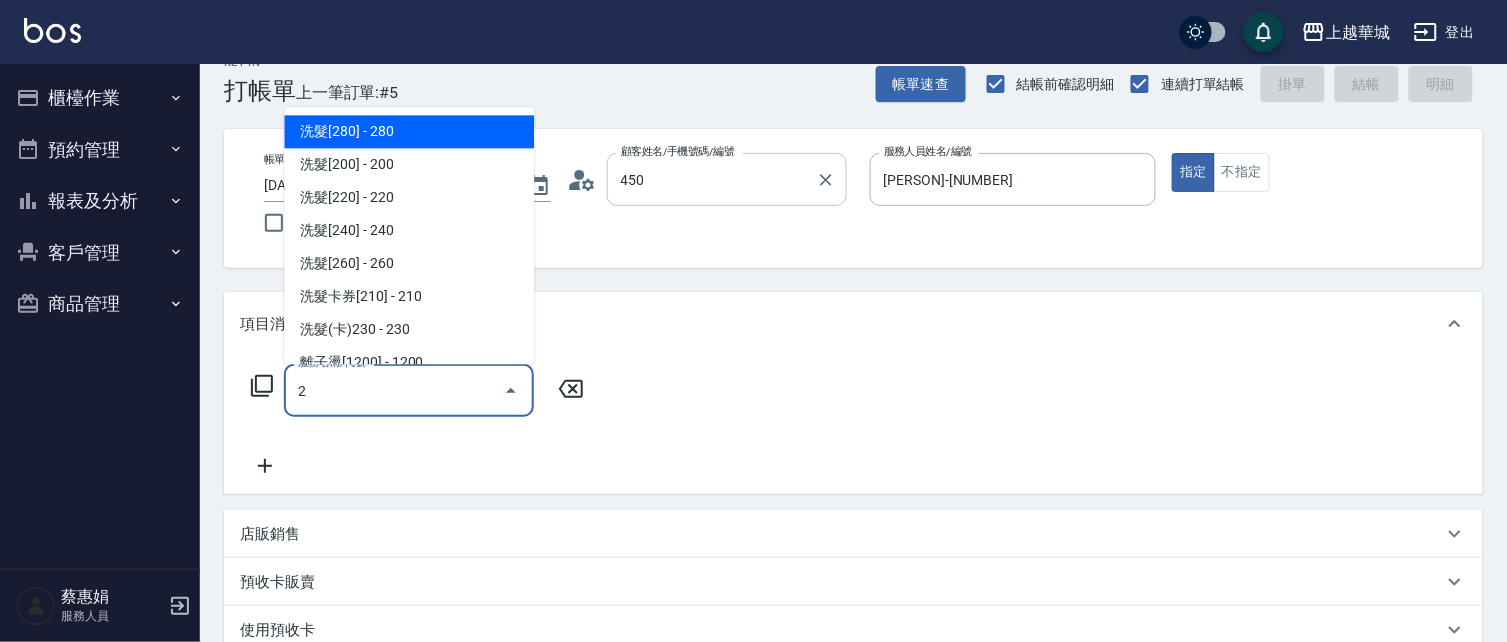 type on "[NAME]/[PHONE]/[NUMBER]" 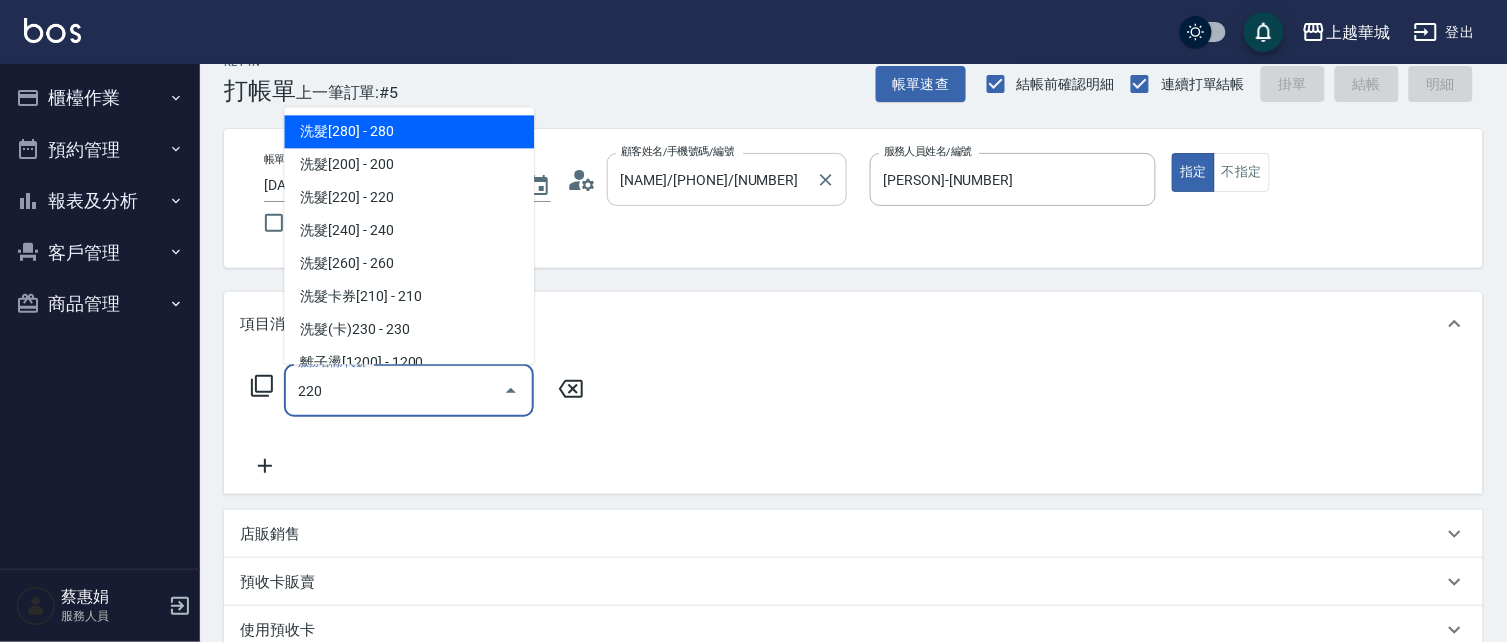 type on "洗髮卡券(165)(220)" 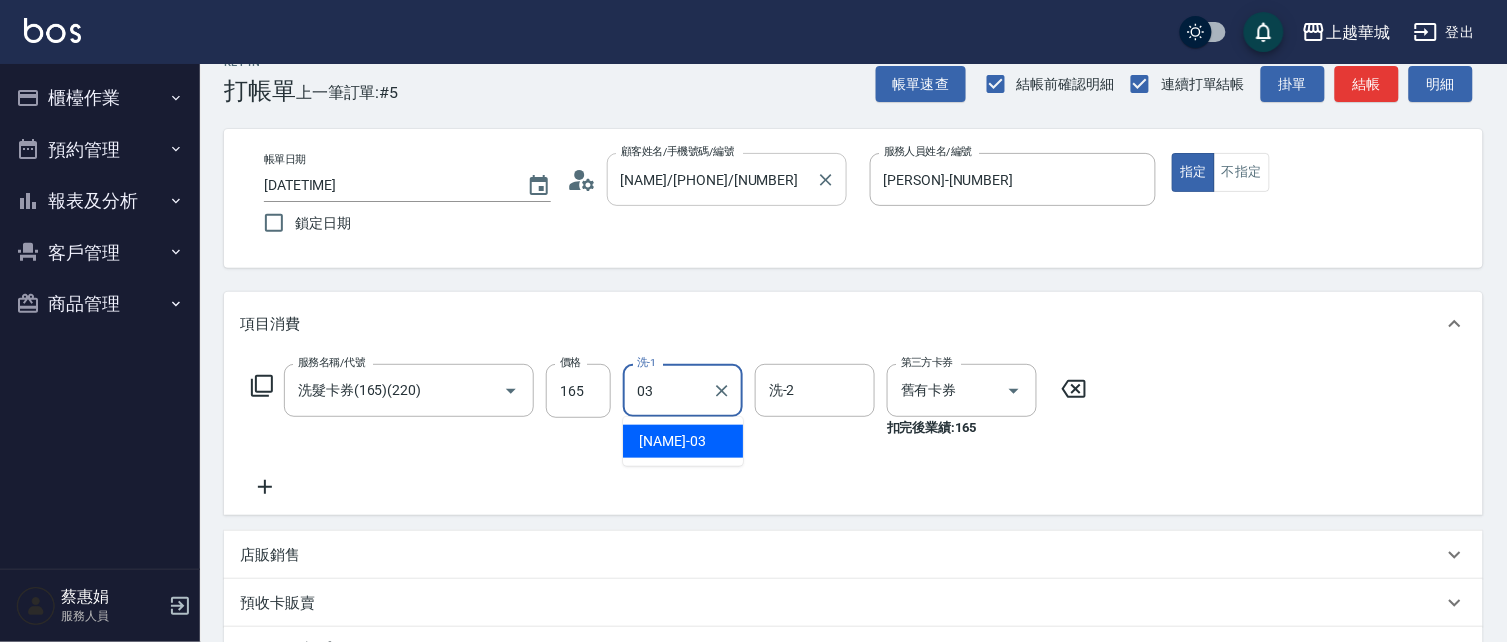 type on "[PERSON]-[NUMBER]" 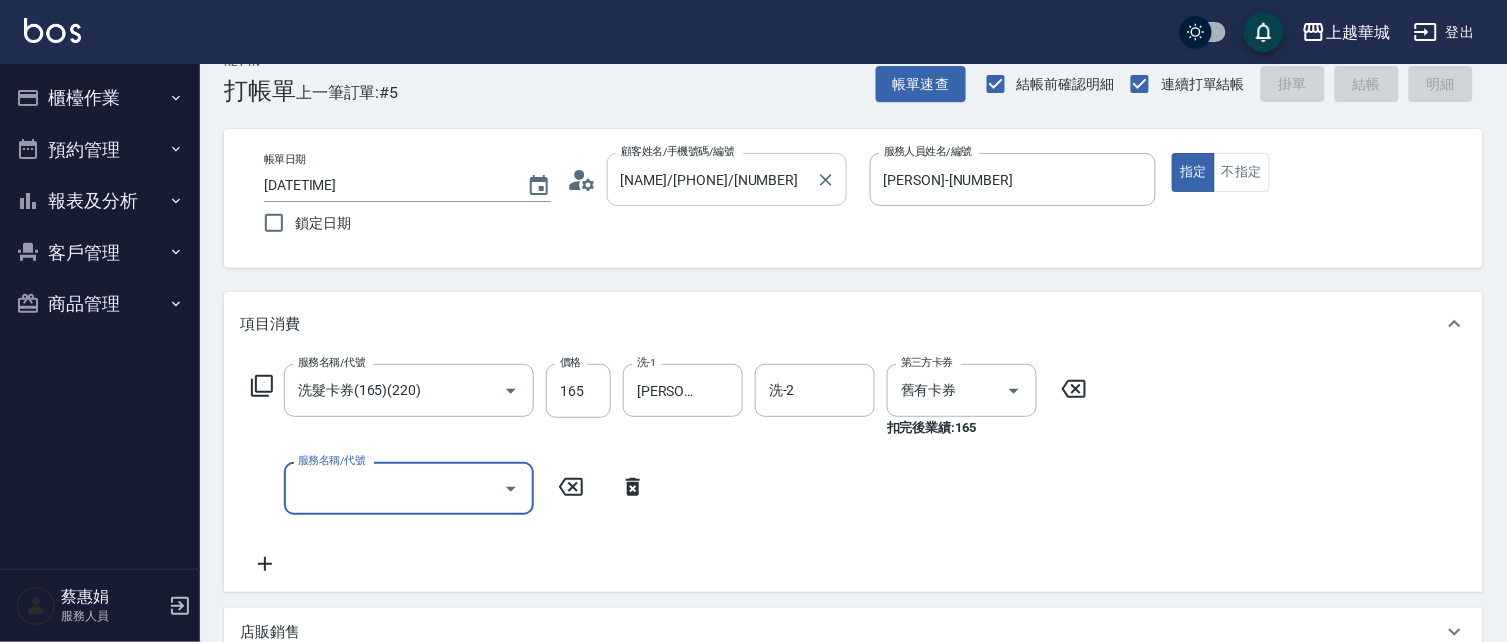 type on "2025/08/04 15:44" 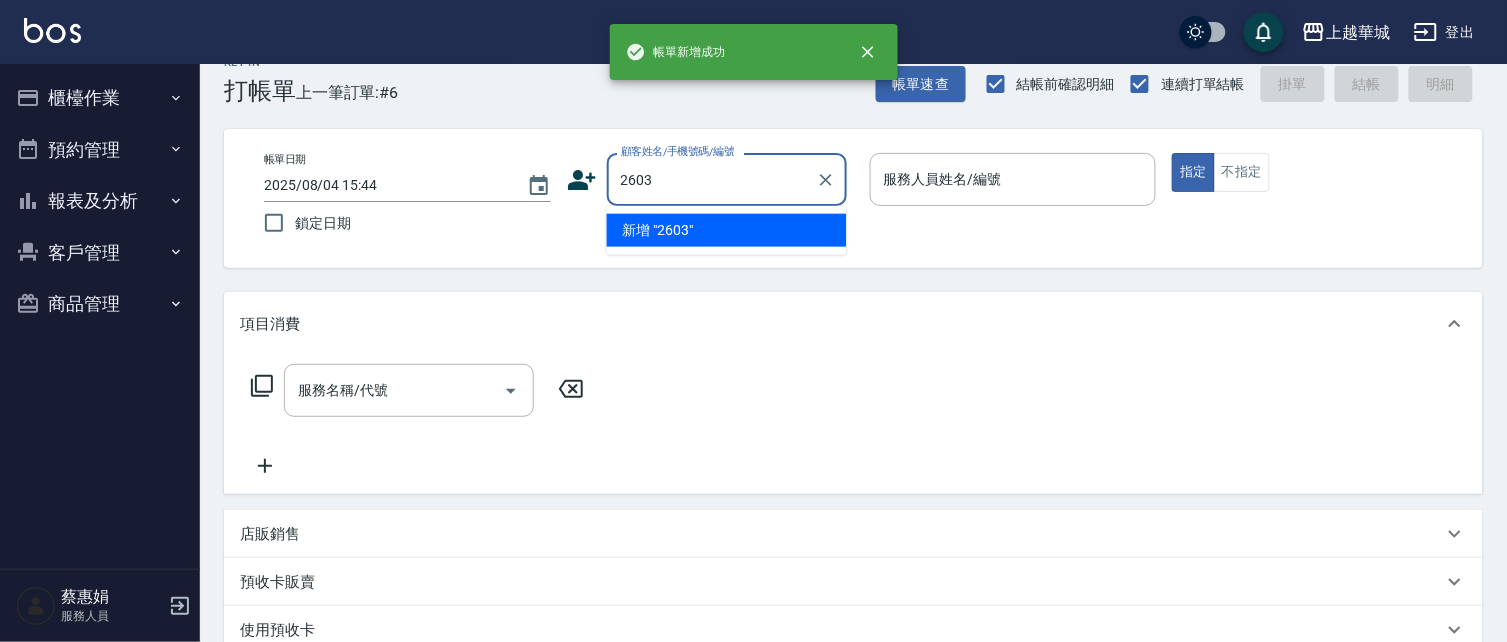 type on "2603" 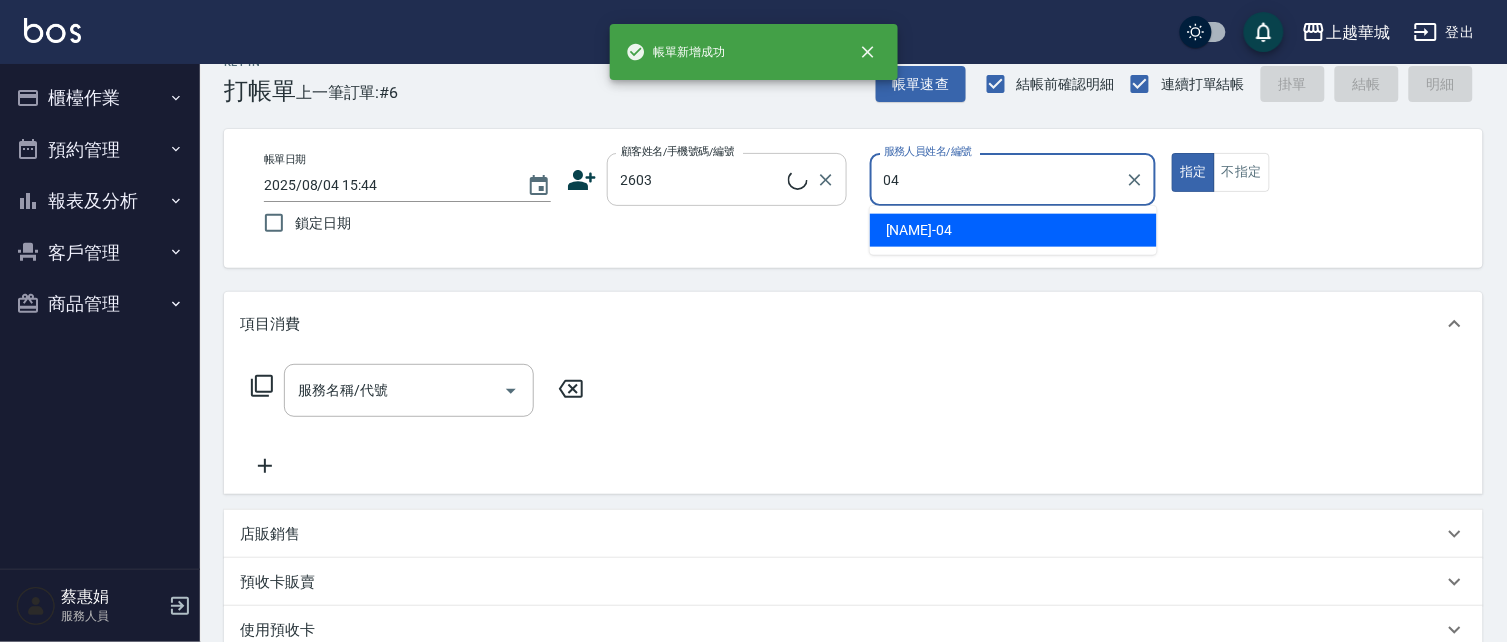 type on "04" 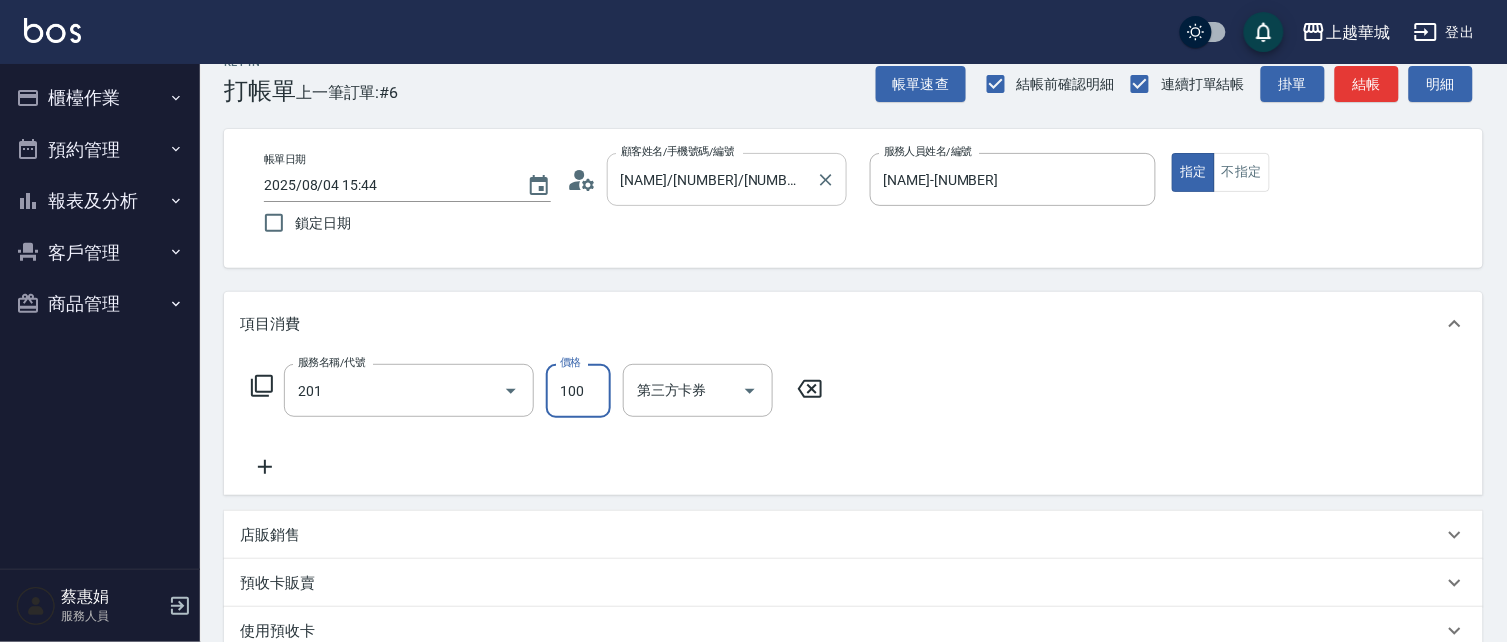 type on "洗髮[100](201)" 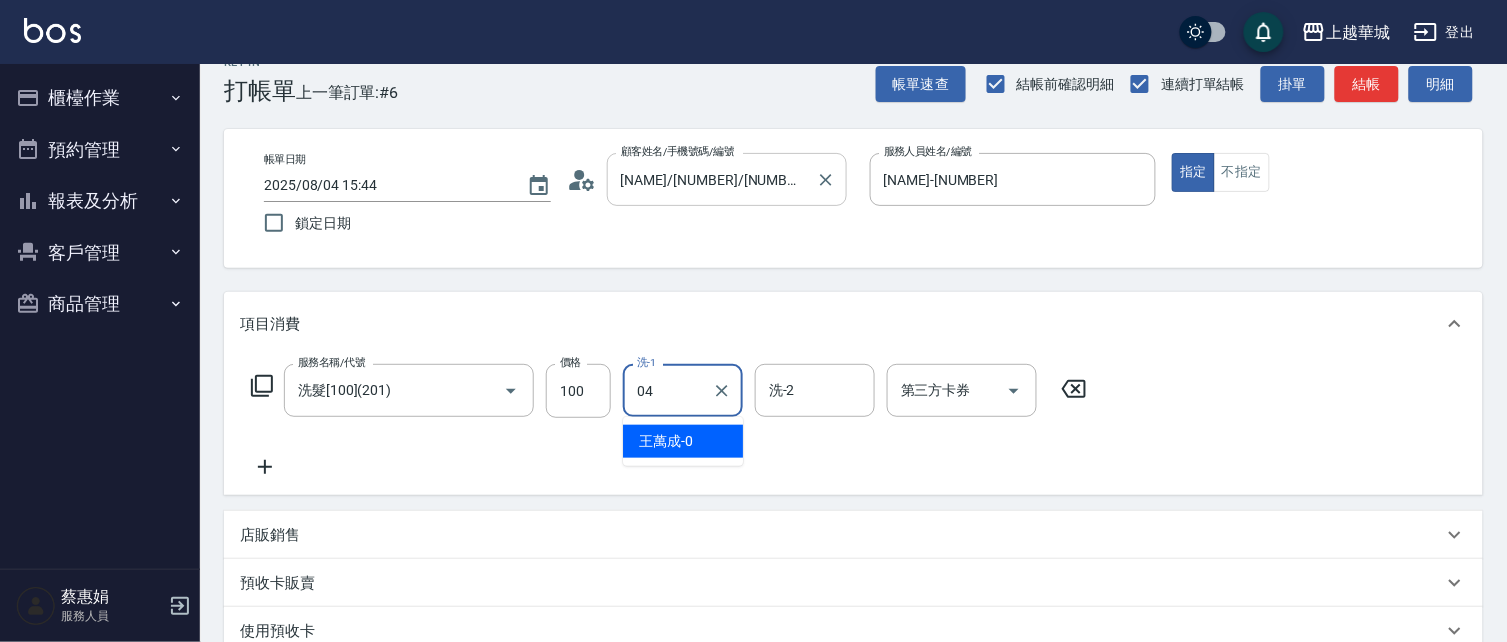 type on "[NAME]-[NUMBER]" 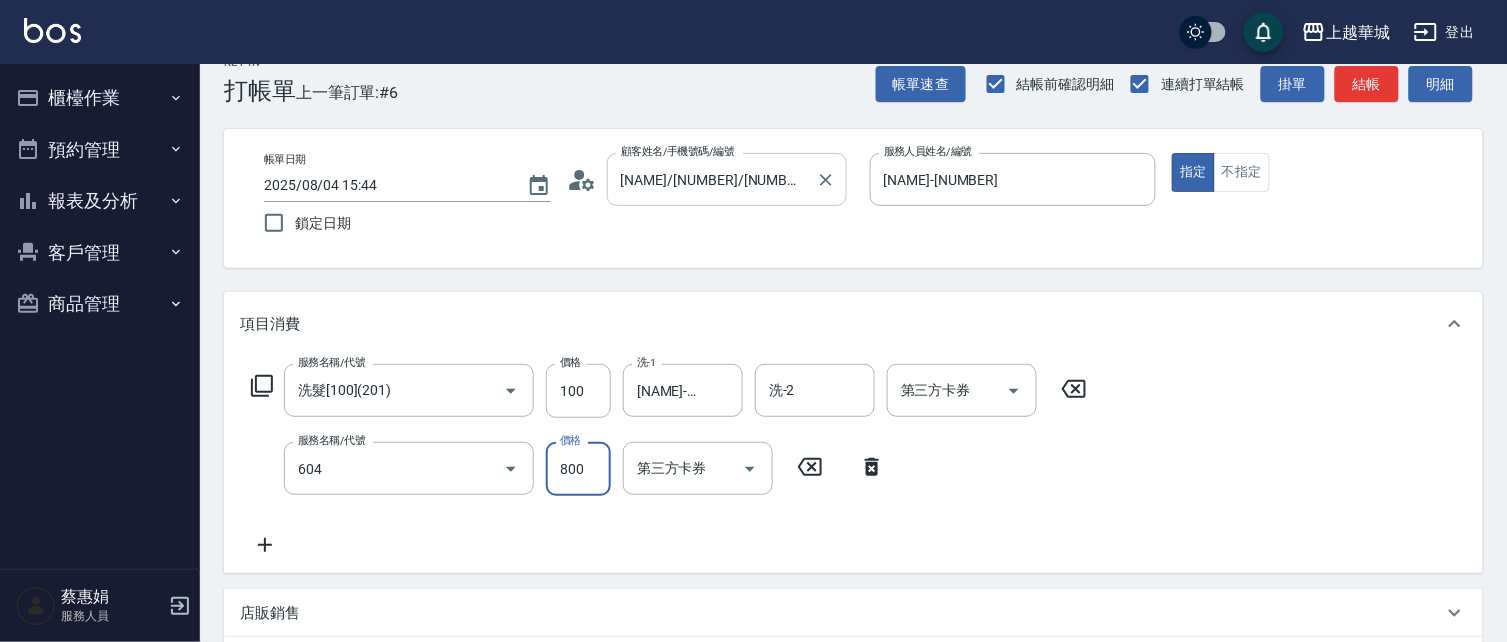 type on "護髮/[PRICE]([NUMBER])" 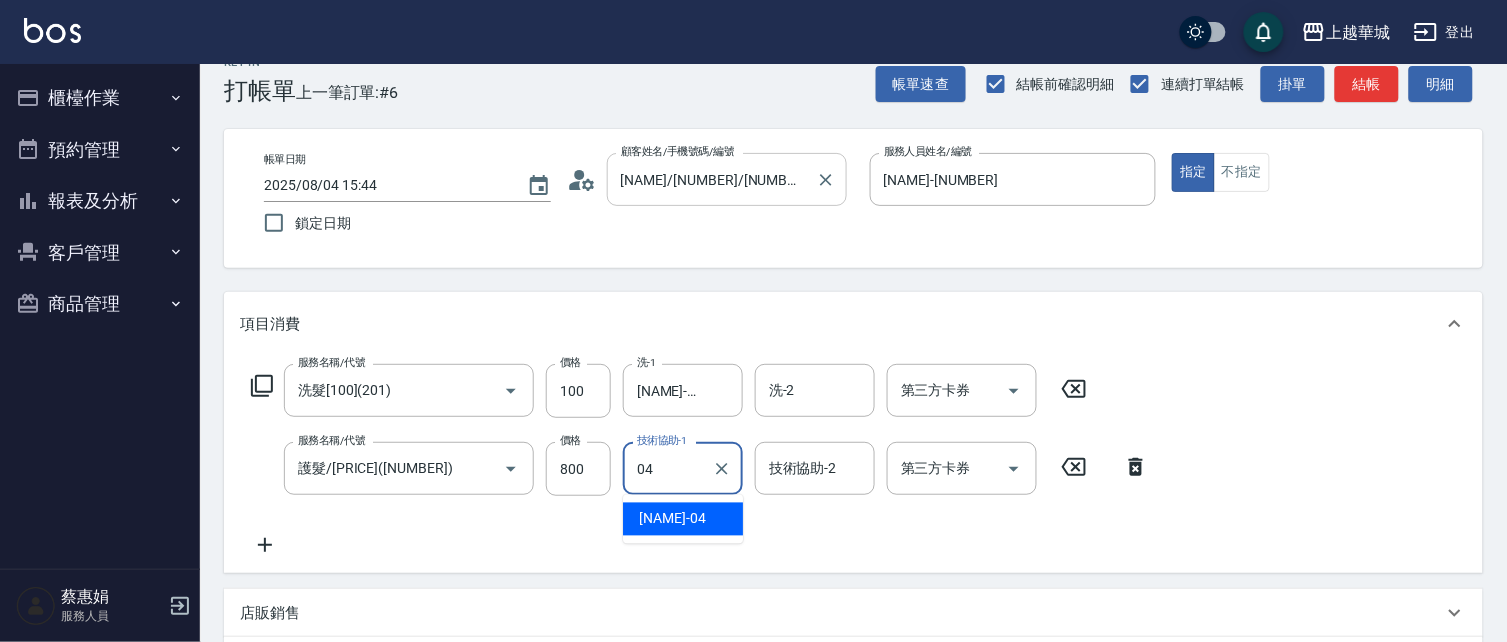 type on "[NAME]-[NUMBER]" 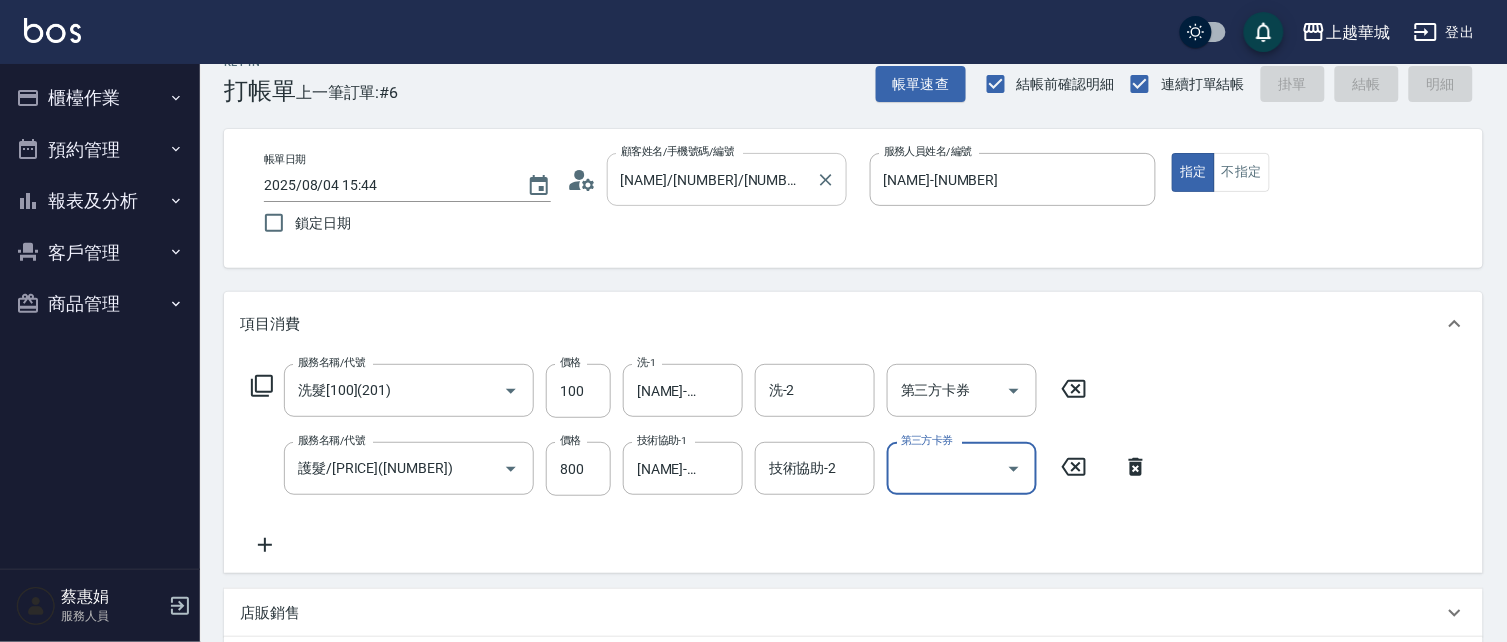 type 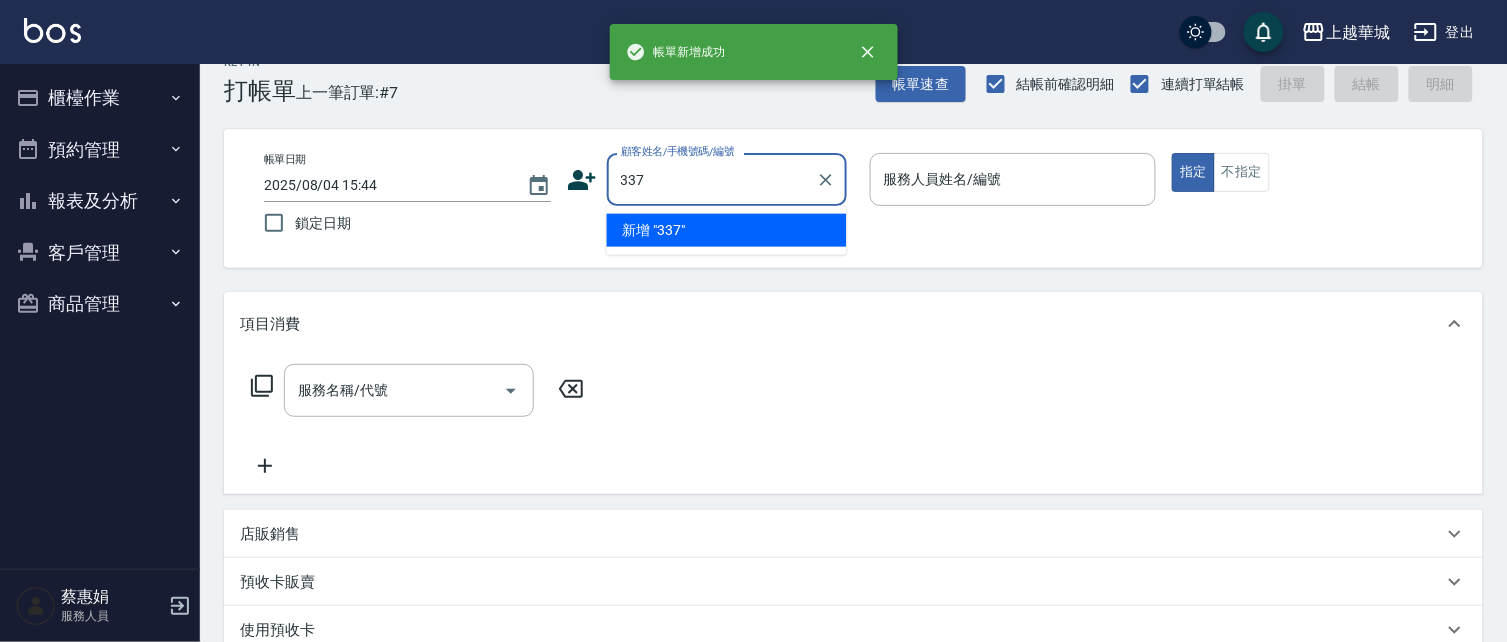 type on "337" 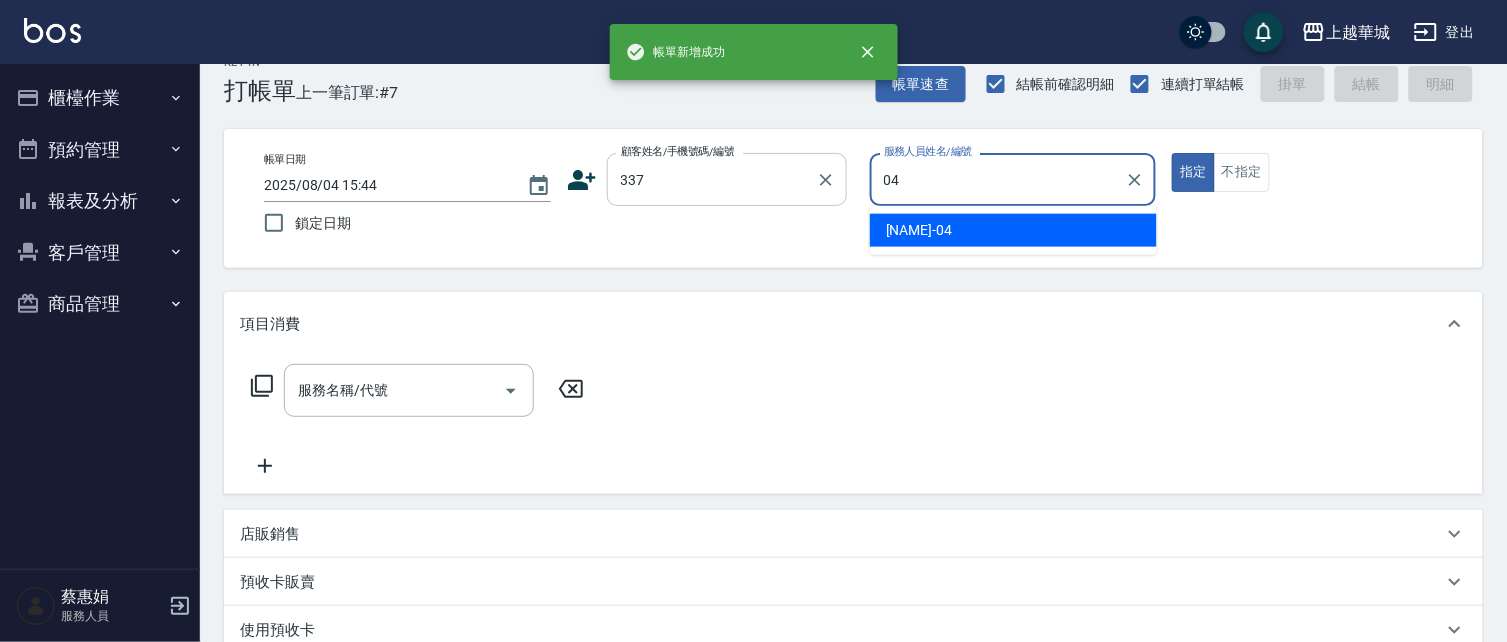 type on "[NAME]-[NUMBER]" 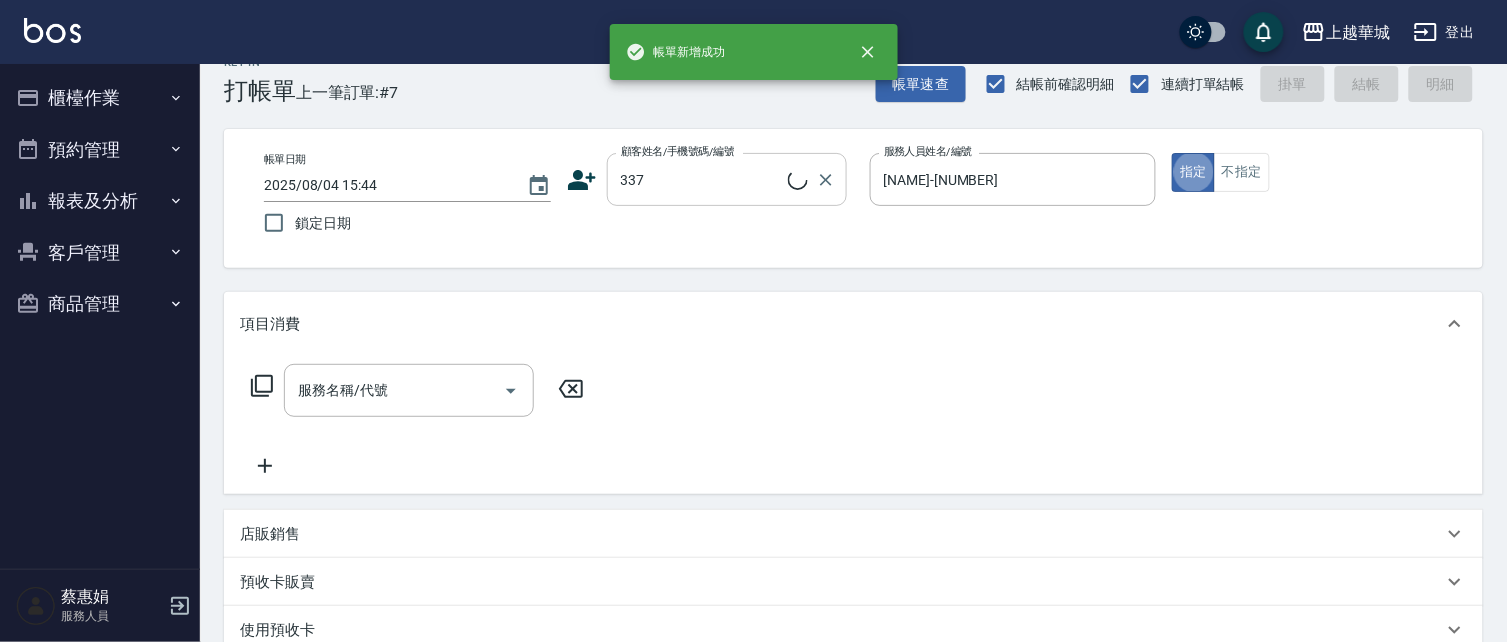 type on "[NAME]/[PHONE]/[NUMBER]" 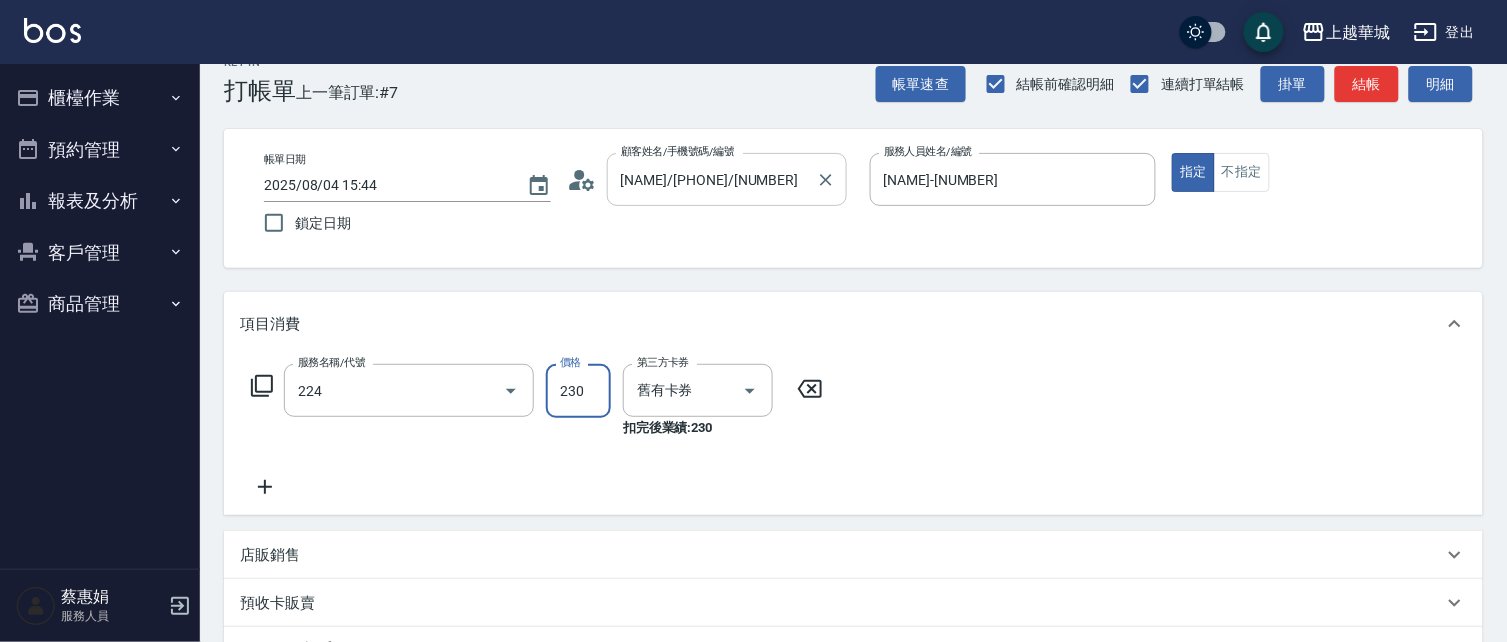 type on "洗髮(卡)230(224)" 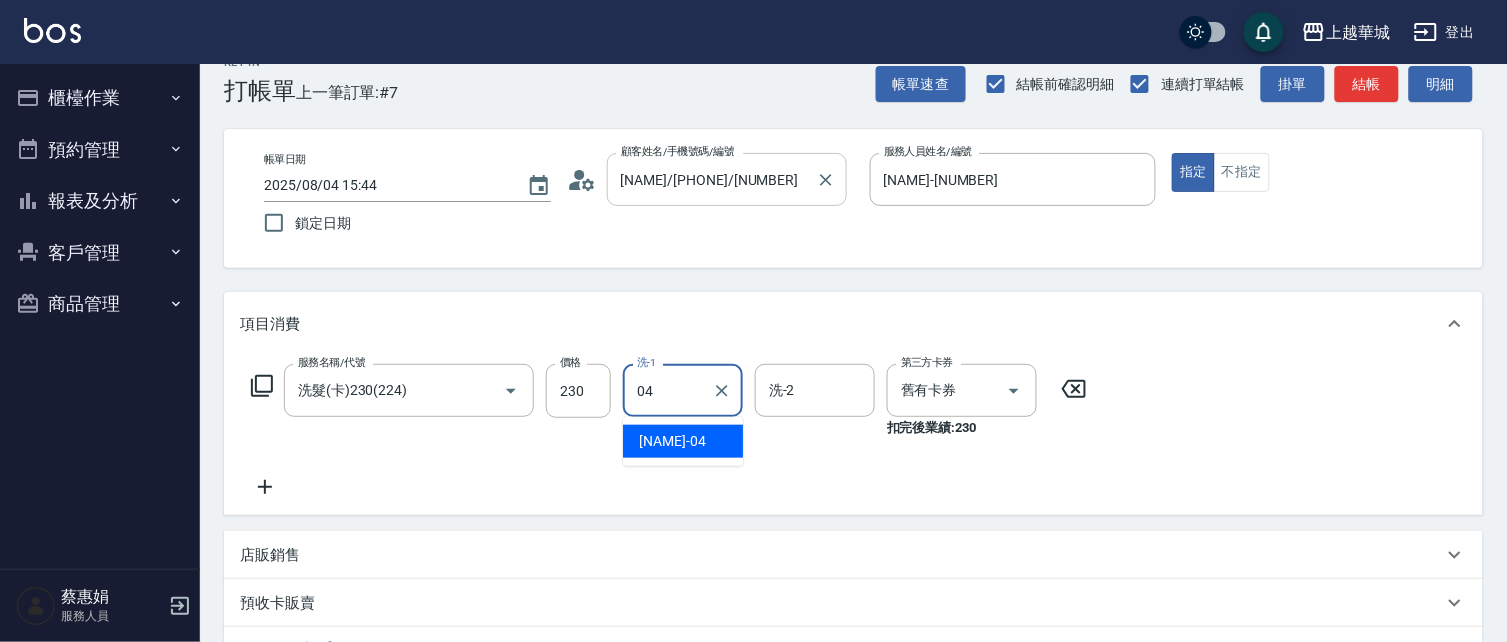 type on "[NAME]-[NUMBER]" 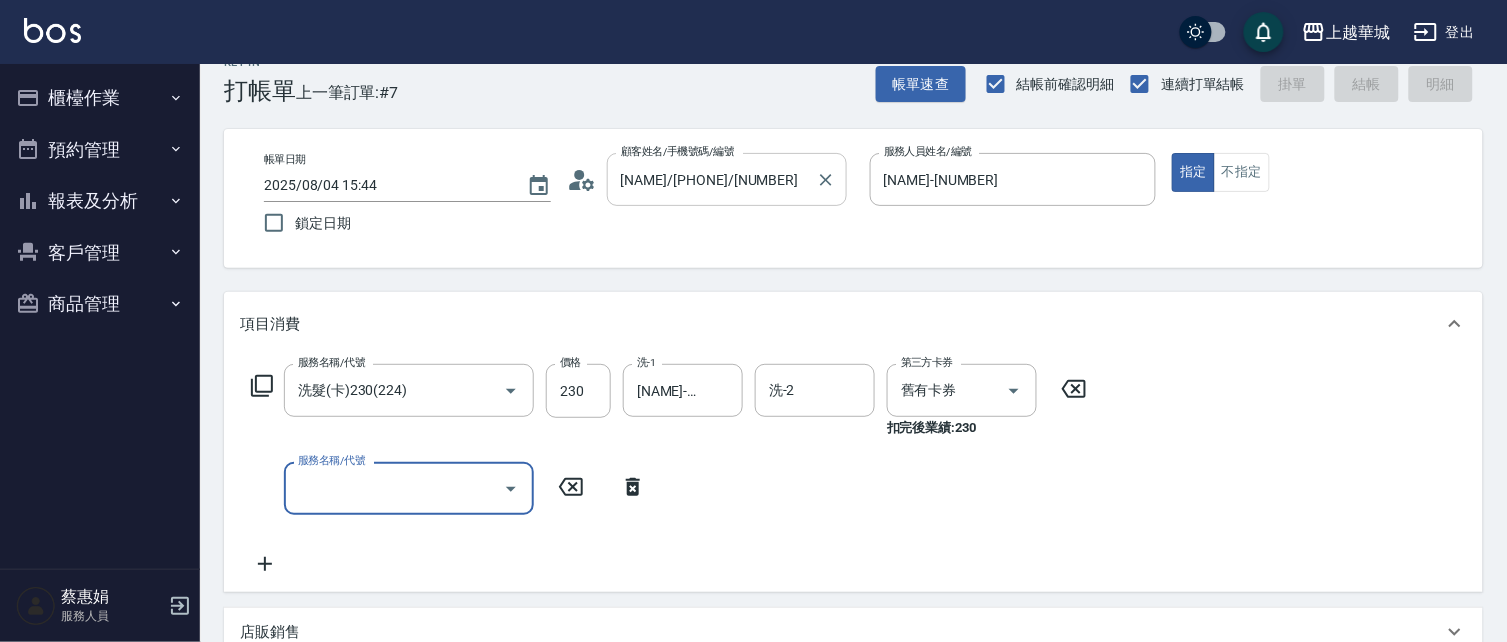 type 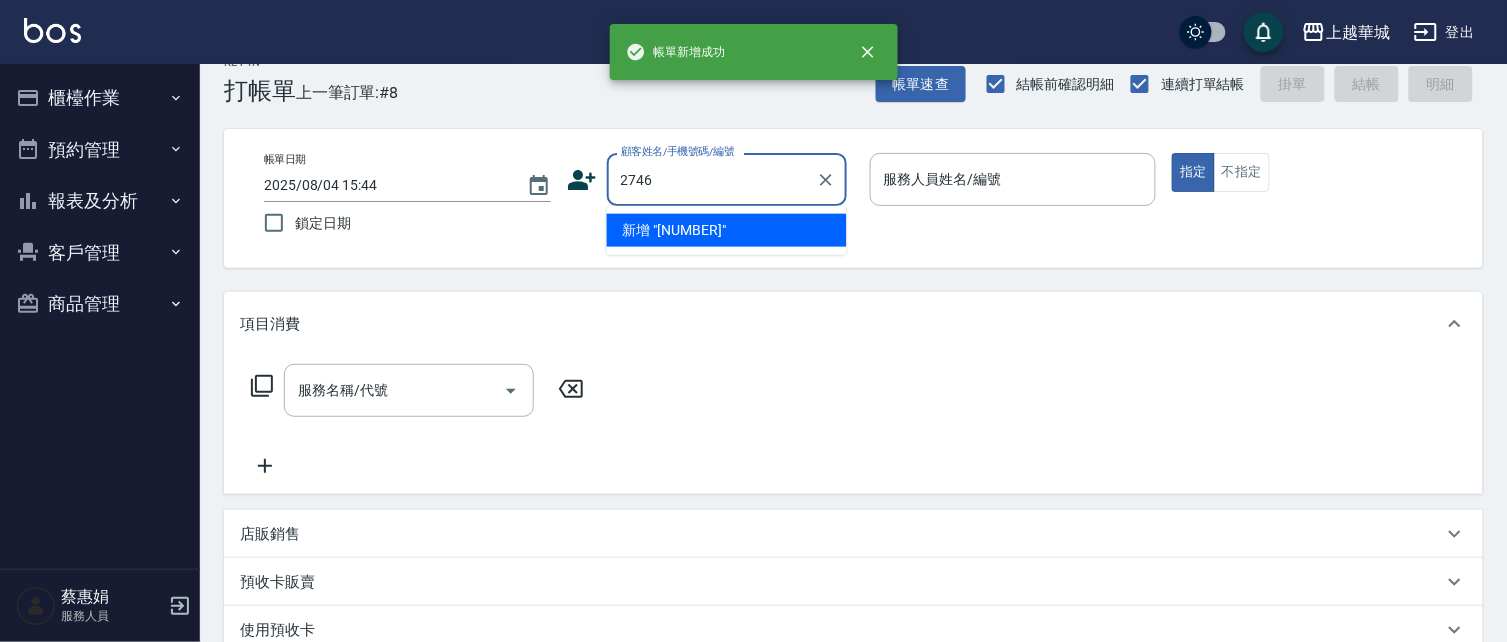type on "2746" 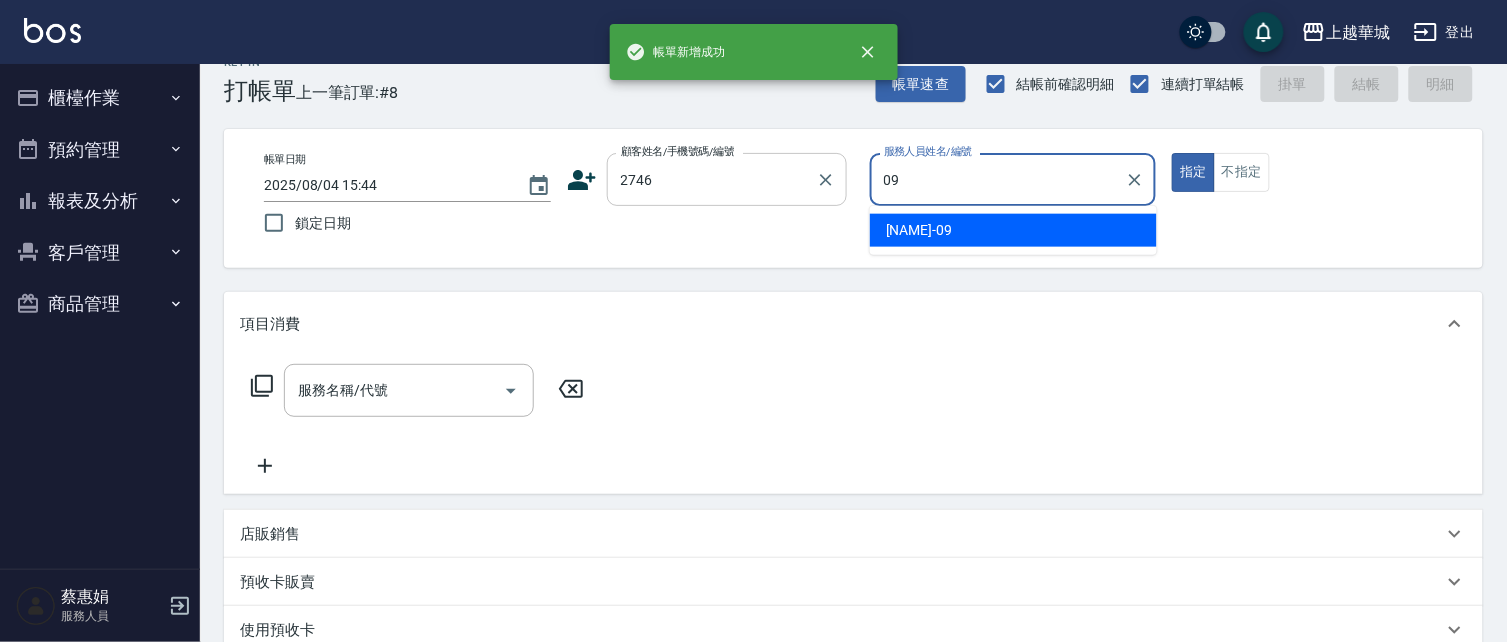 type on "[NAME]-[NUMBER]" 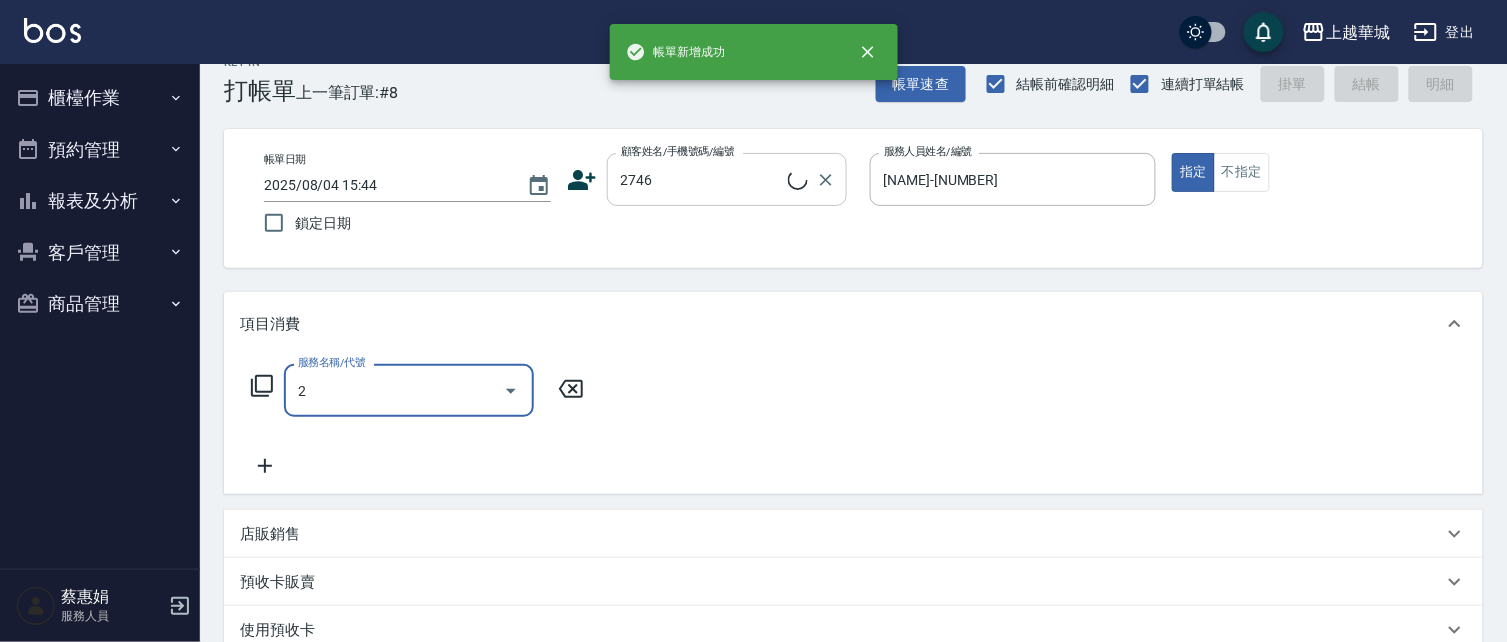 type on "21" 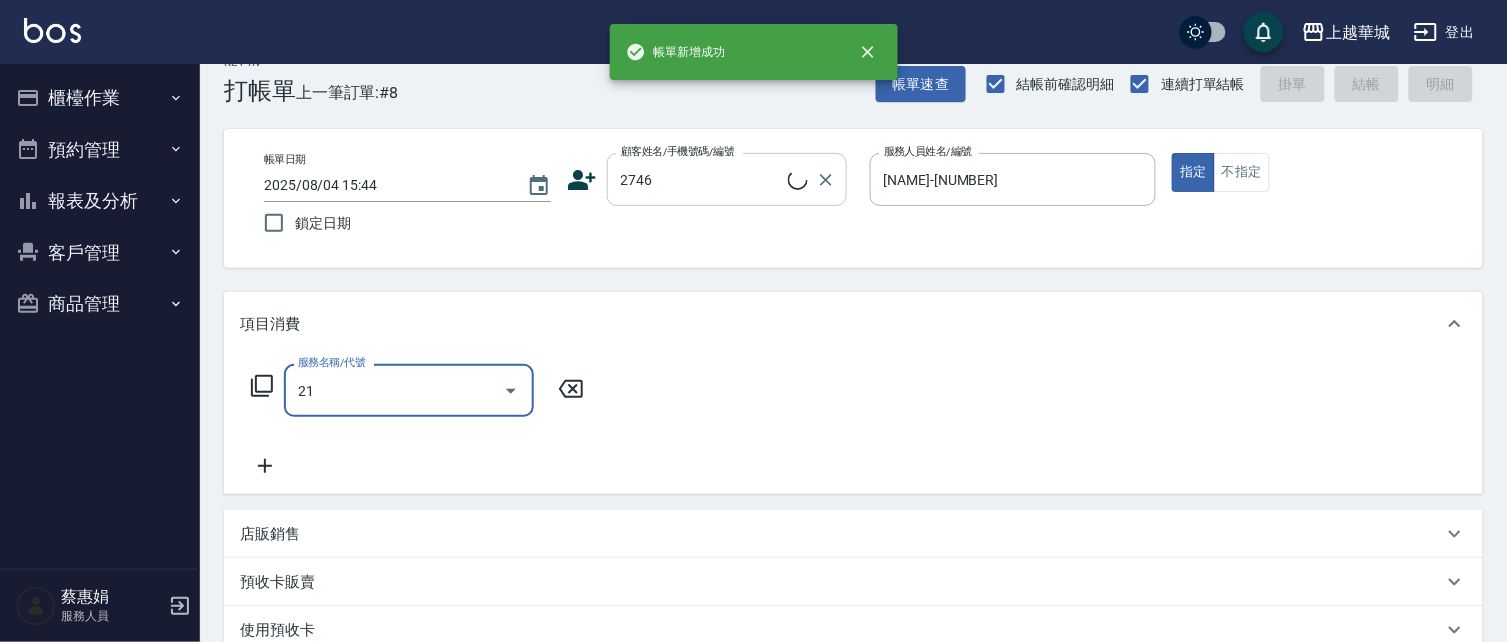 type on "[NAME]/[PHONE]/[NUMBER]" 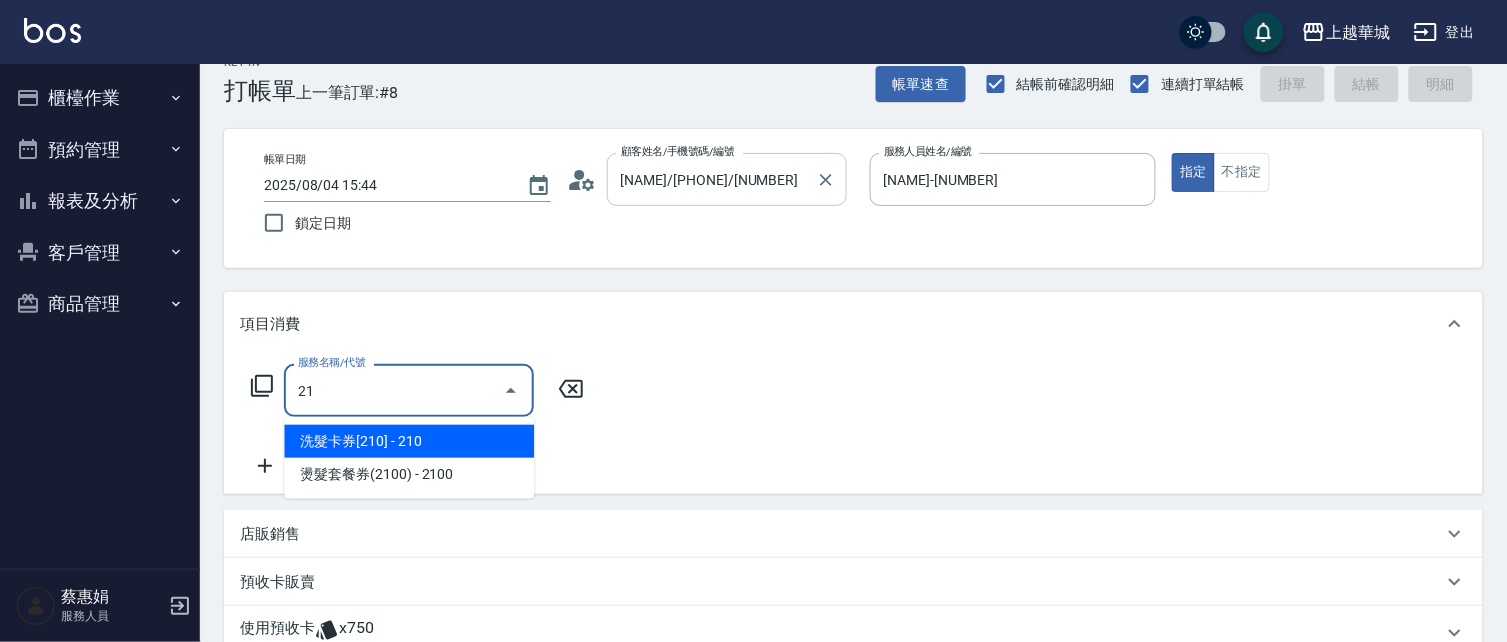 type on "2" 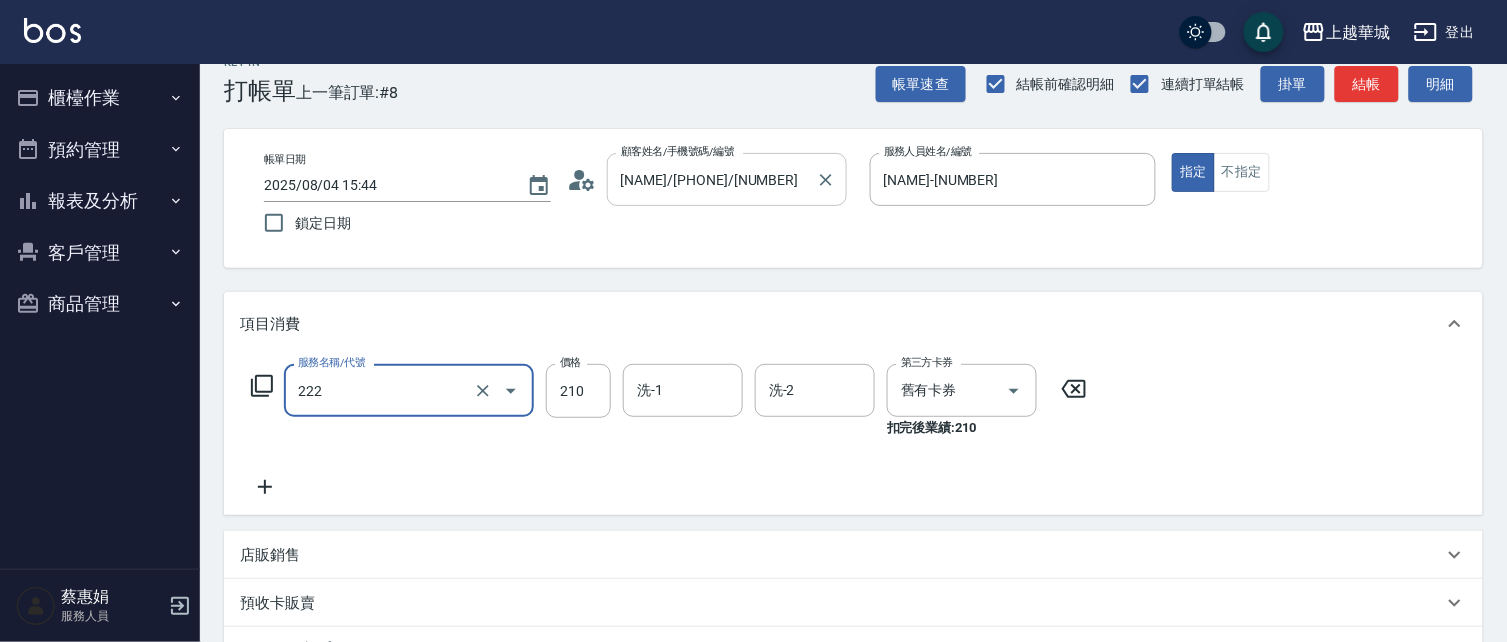 type on "洗髮卡券[210](222)" 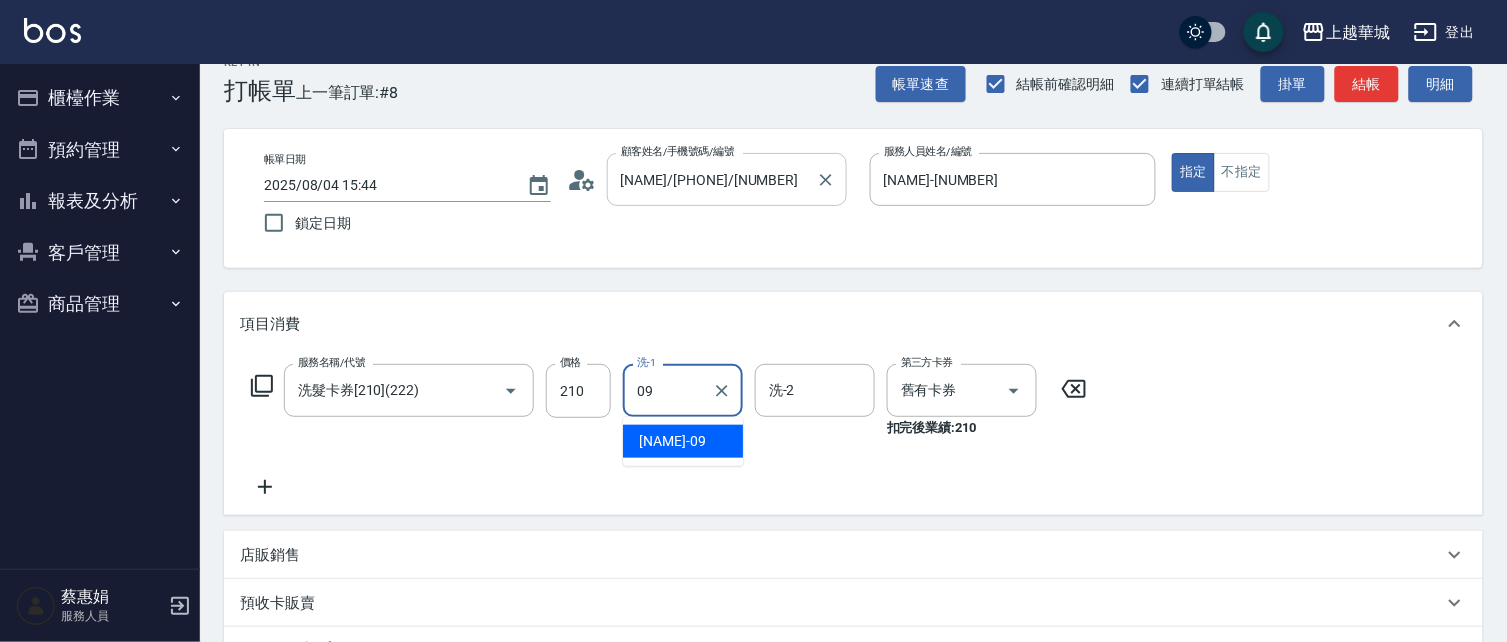 type on "[NAME]-[NUMBER]" 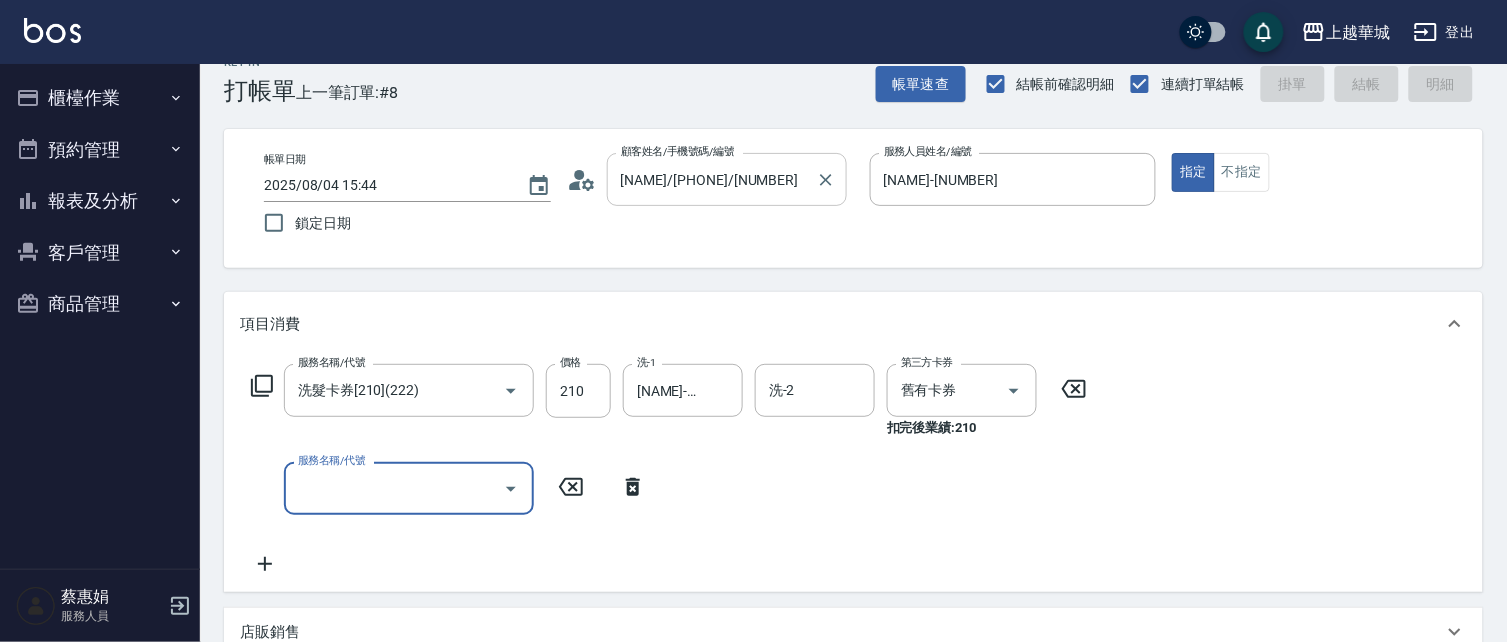 type 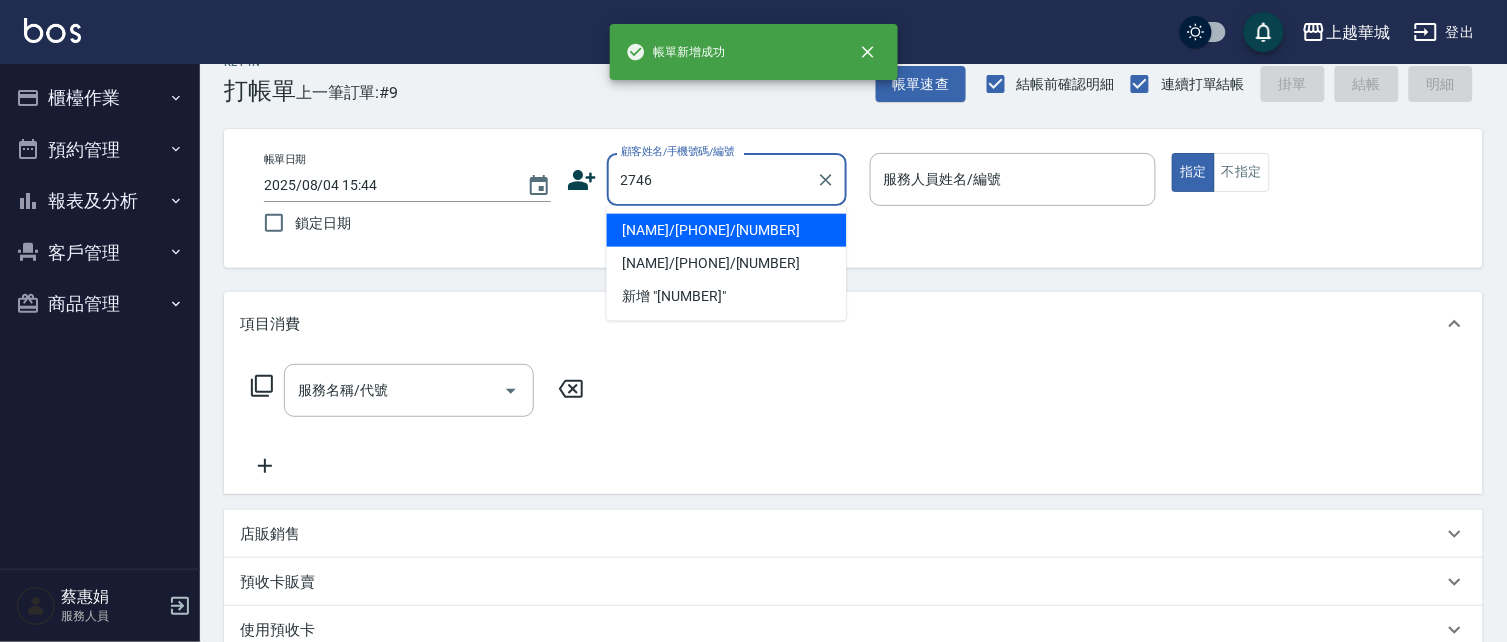 type on "2746" 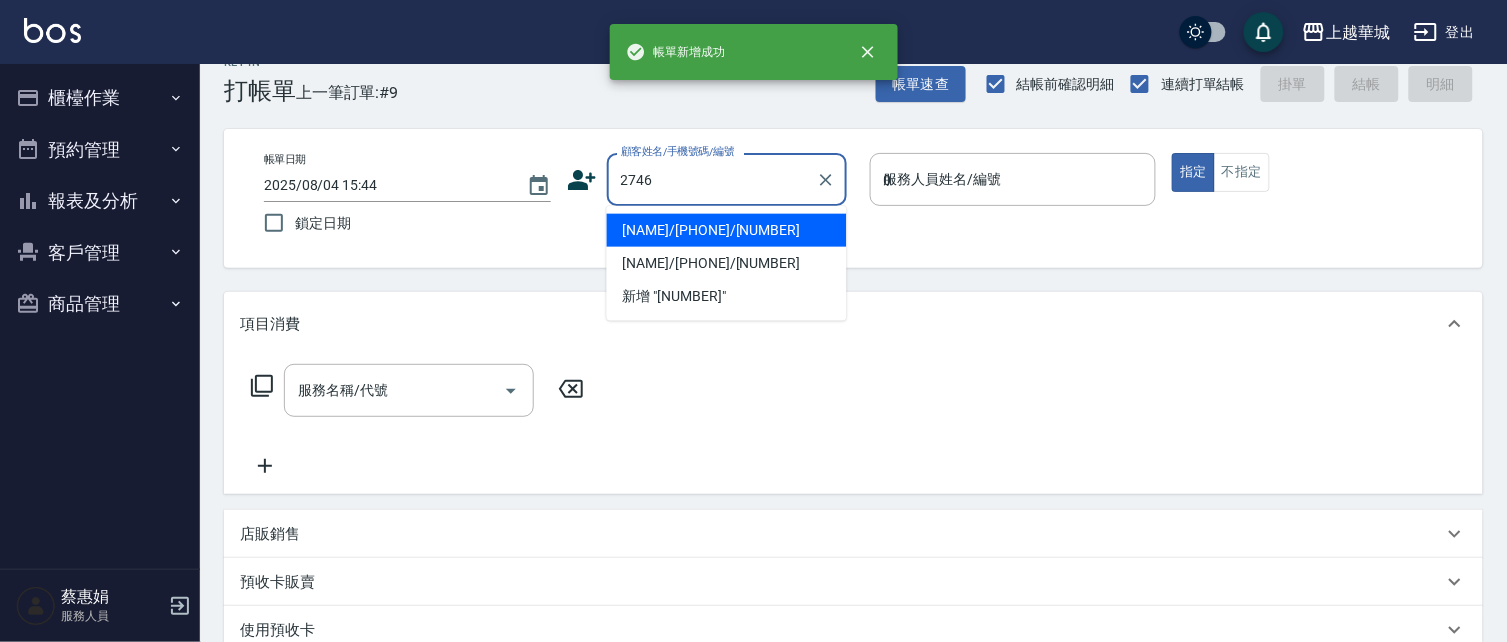 type on "[NAME]/[PHONE]/[NUMBER]" 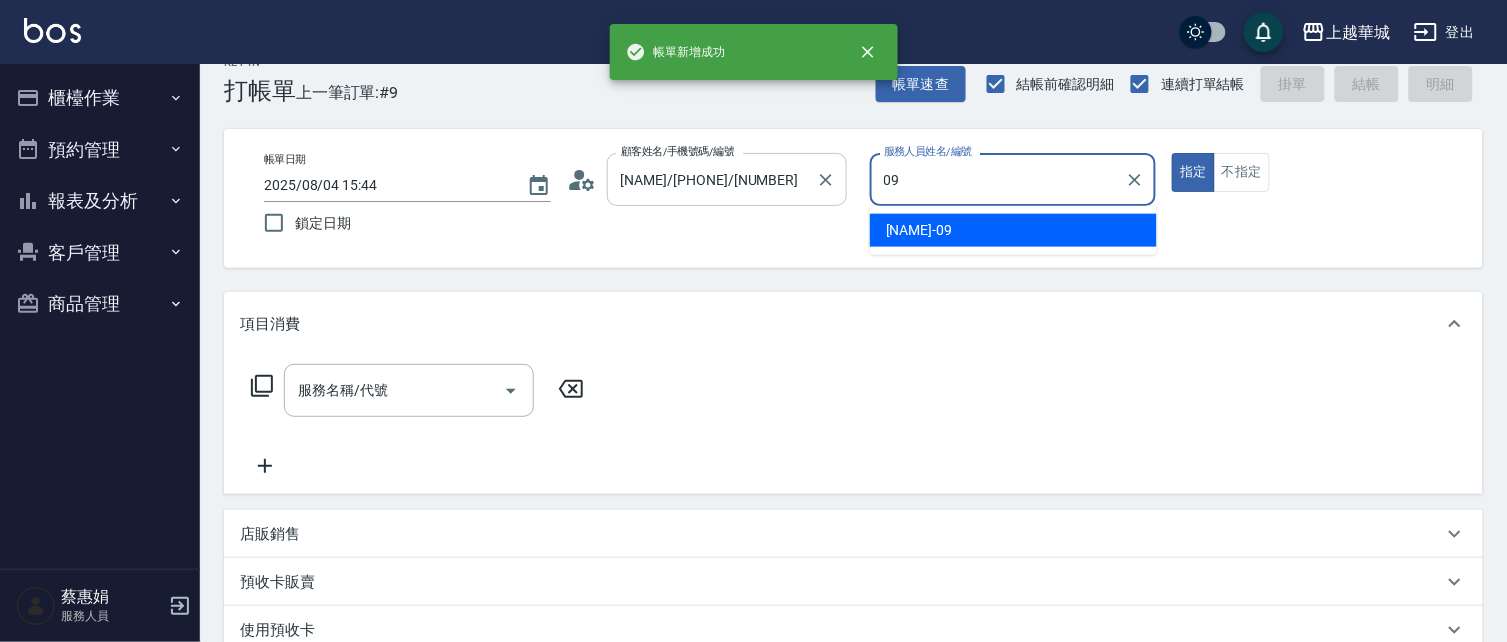 type on "[NAME]-[NUMBER]" 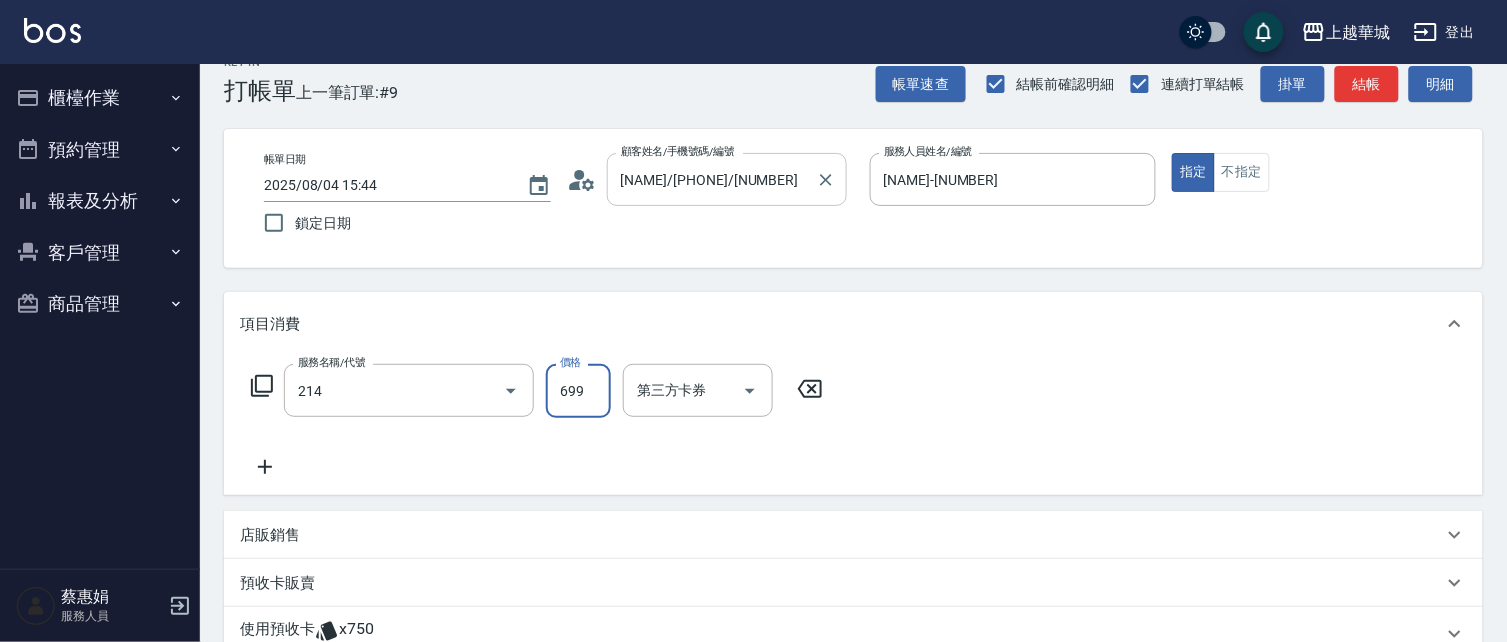 type on "滾珠洗髪699(214)" 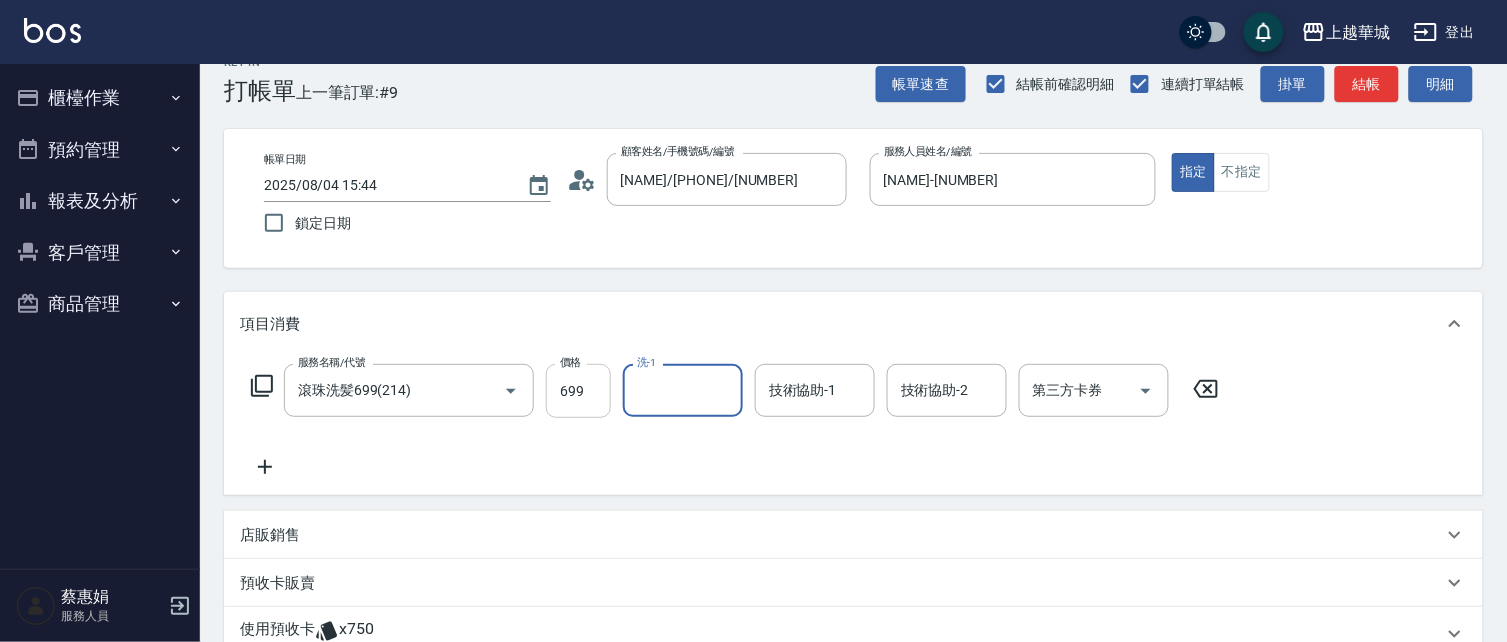 click on "699" at bounding box center [578, 391] 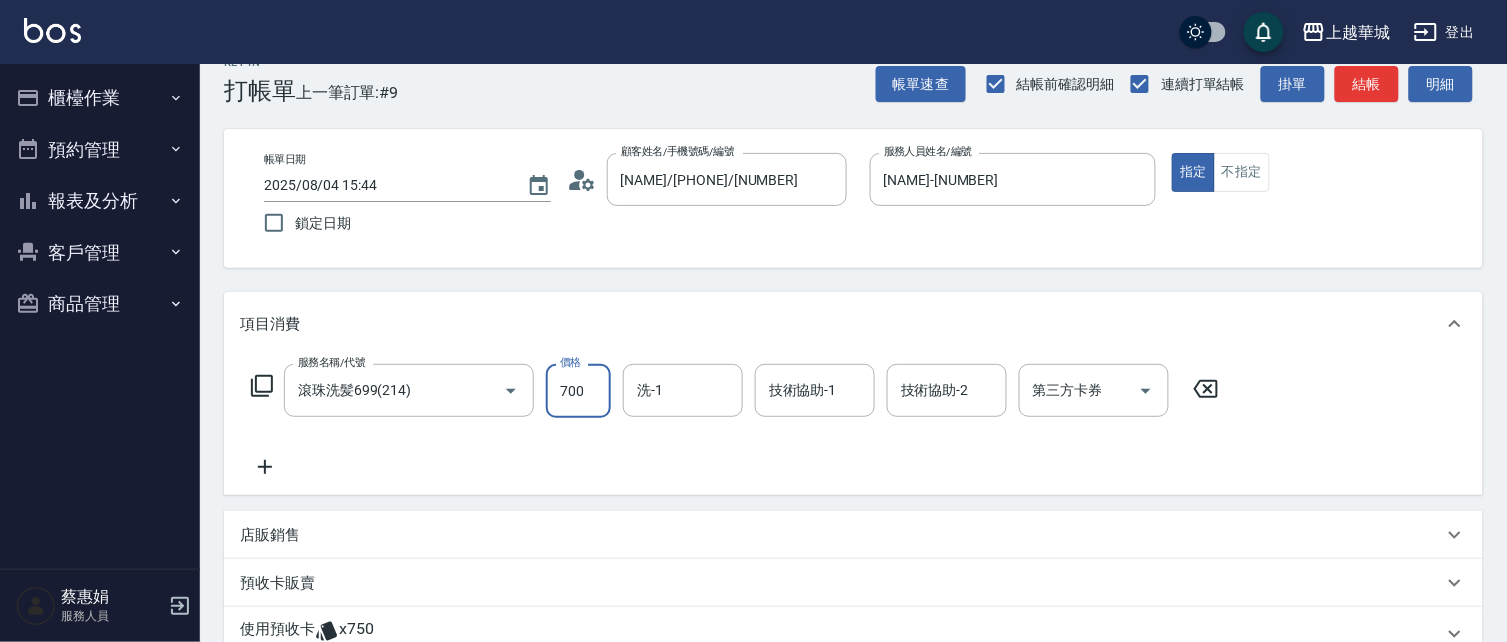 type on "700" 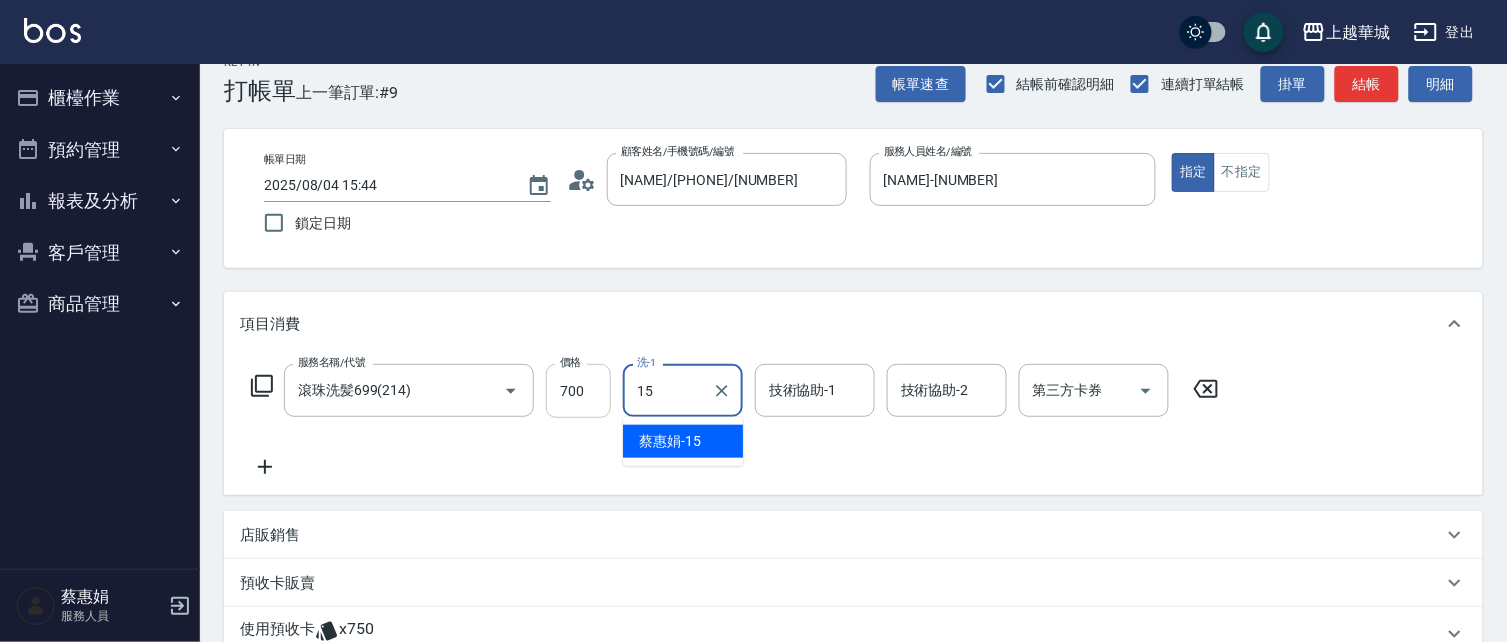 type on "[PERSON]-[NUMBER]" 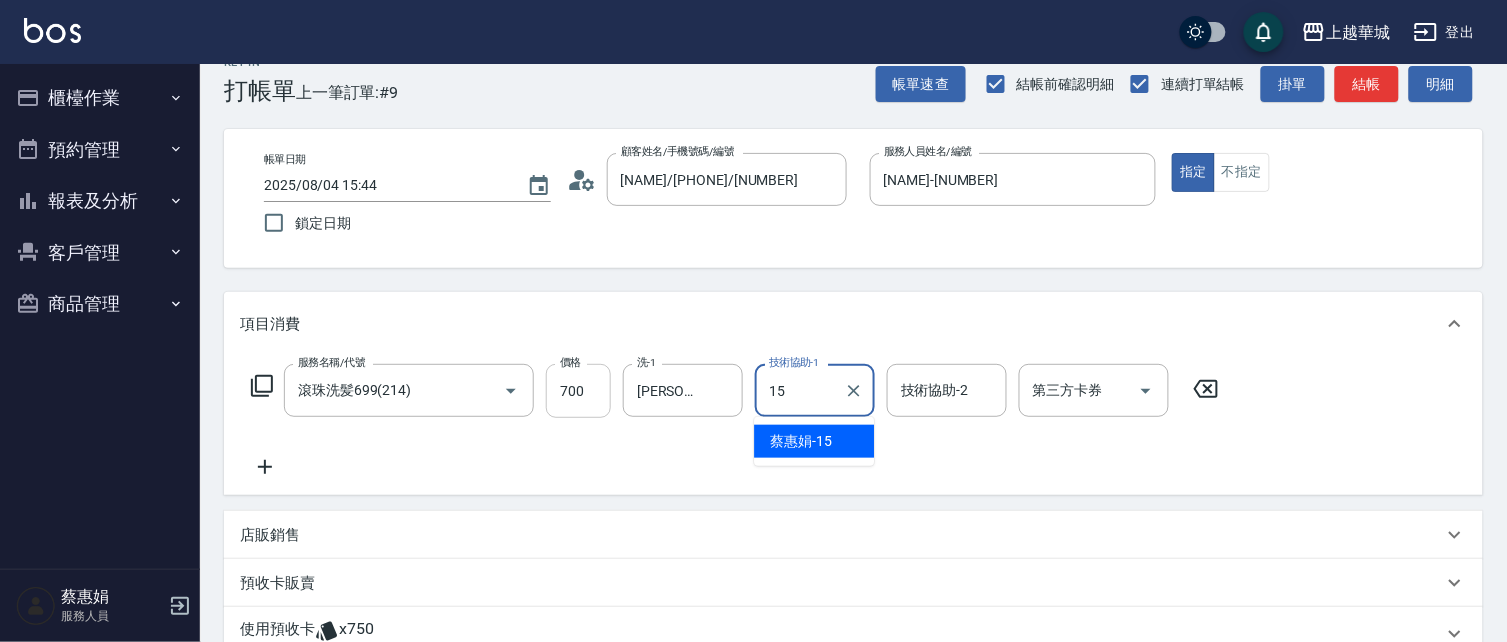 type on "[PERSON]-[NUMBER]" 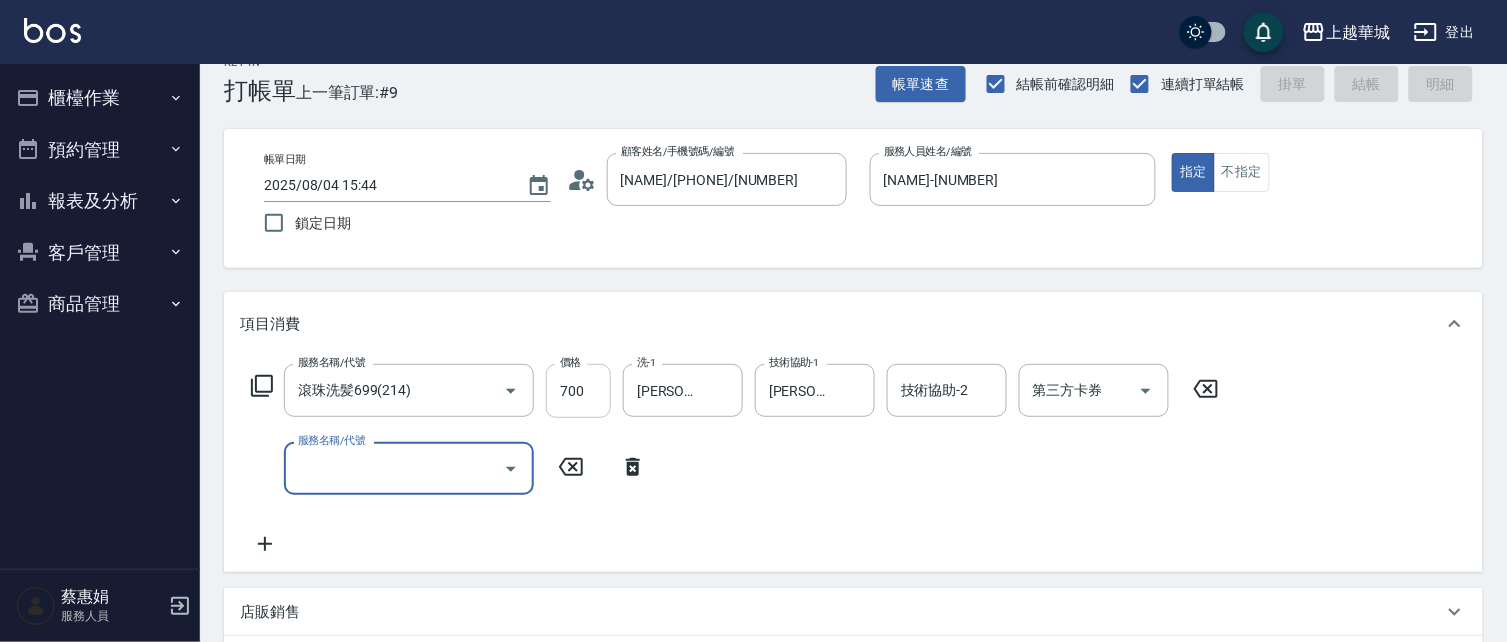 type 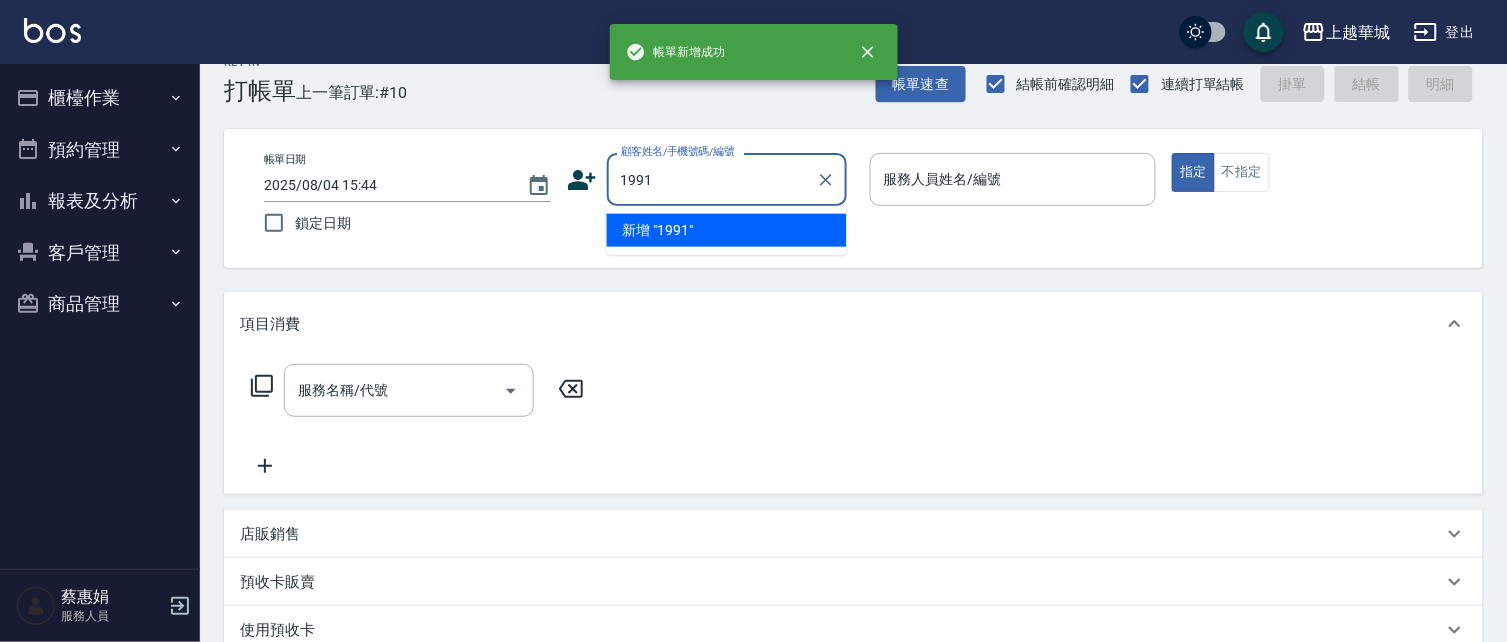 type on "1991" 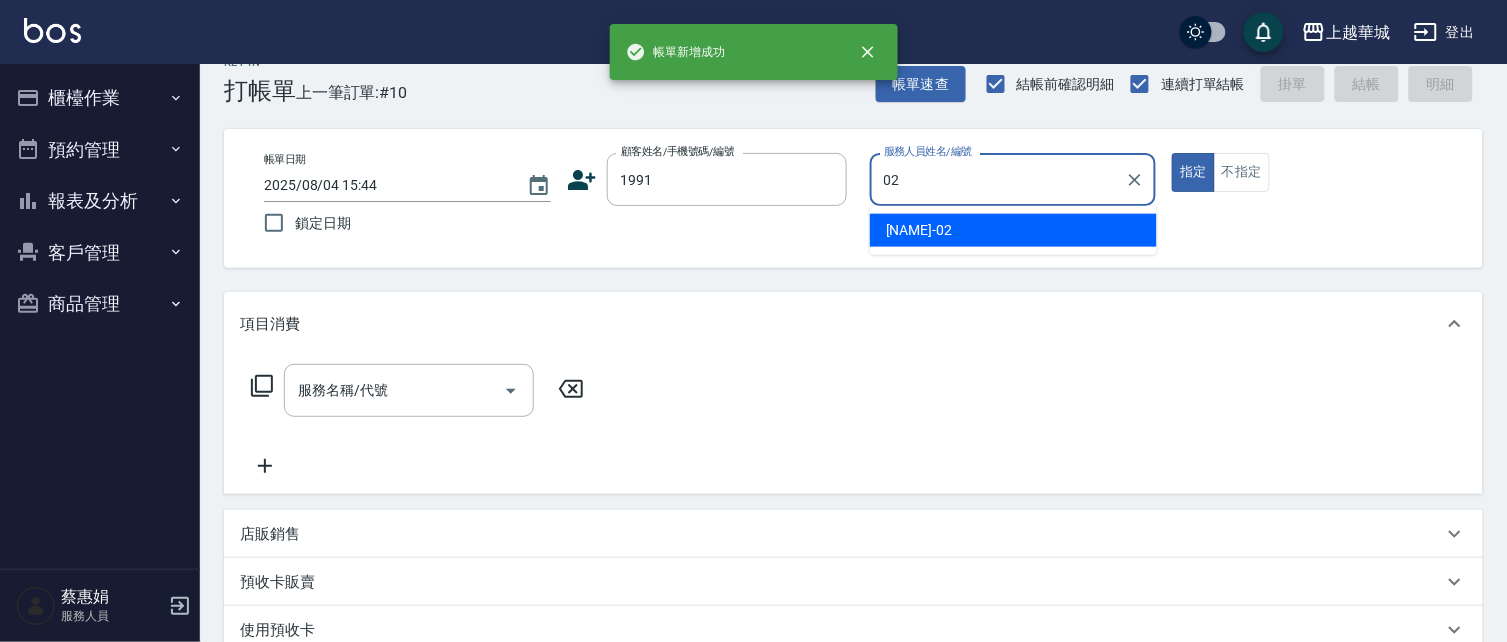 type on "[NAME]-[NUMBER]" 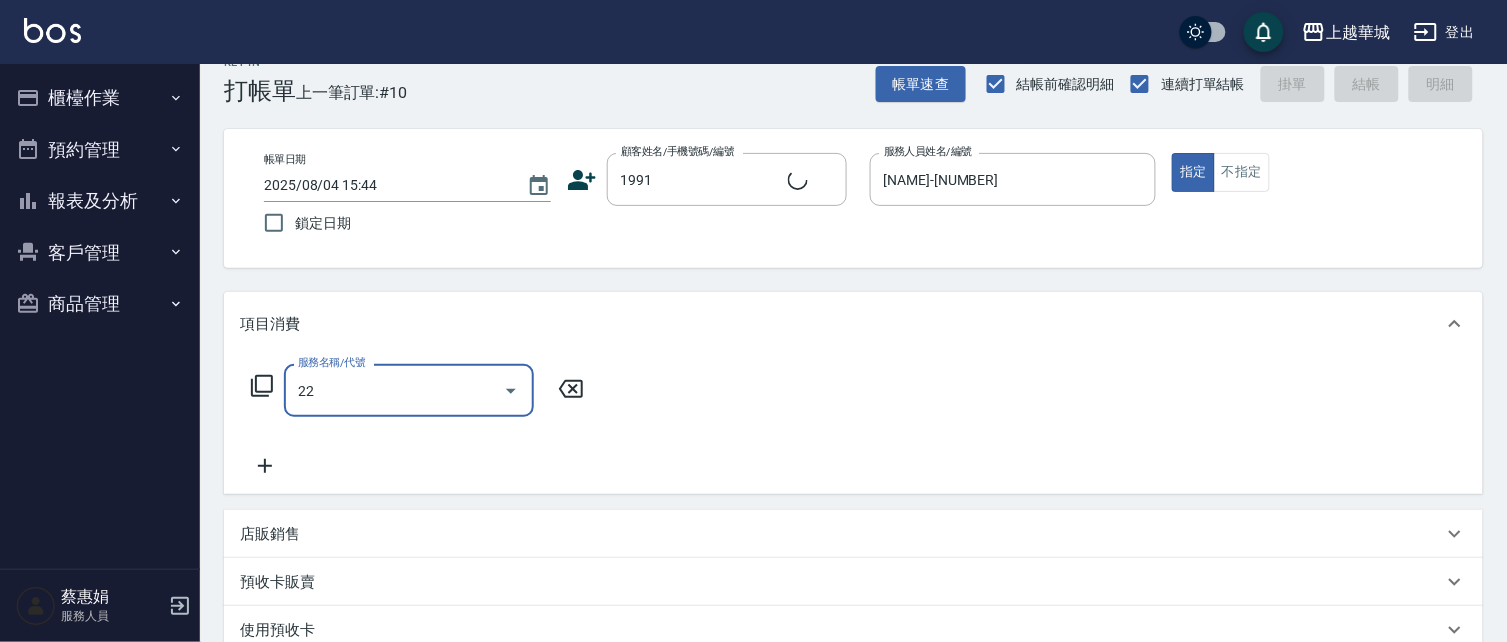 type on "222" 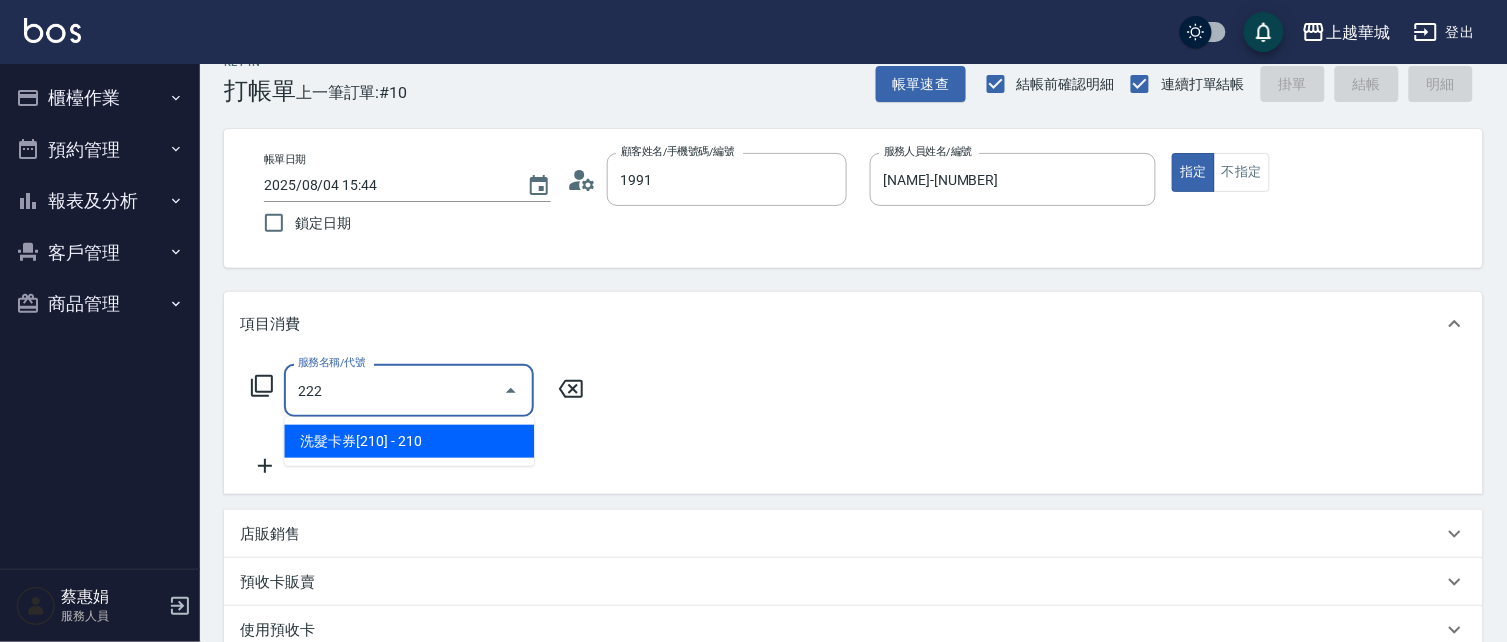 type on "[NAME]/[PHONE]/[NUMBER]" 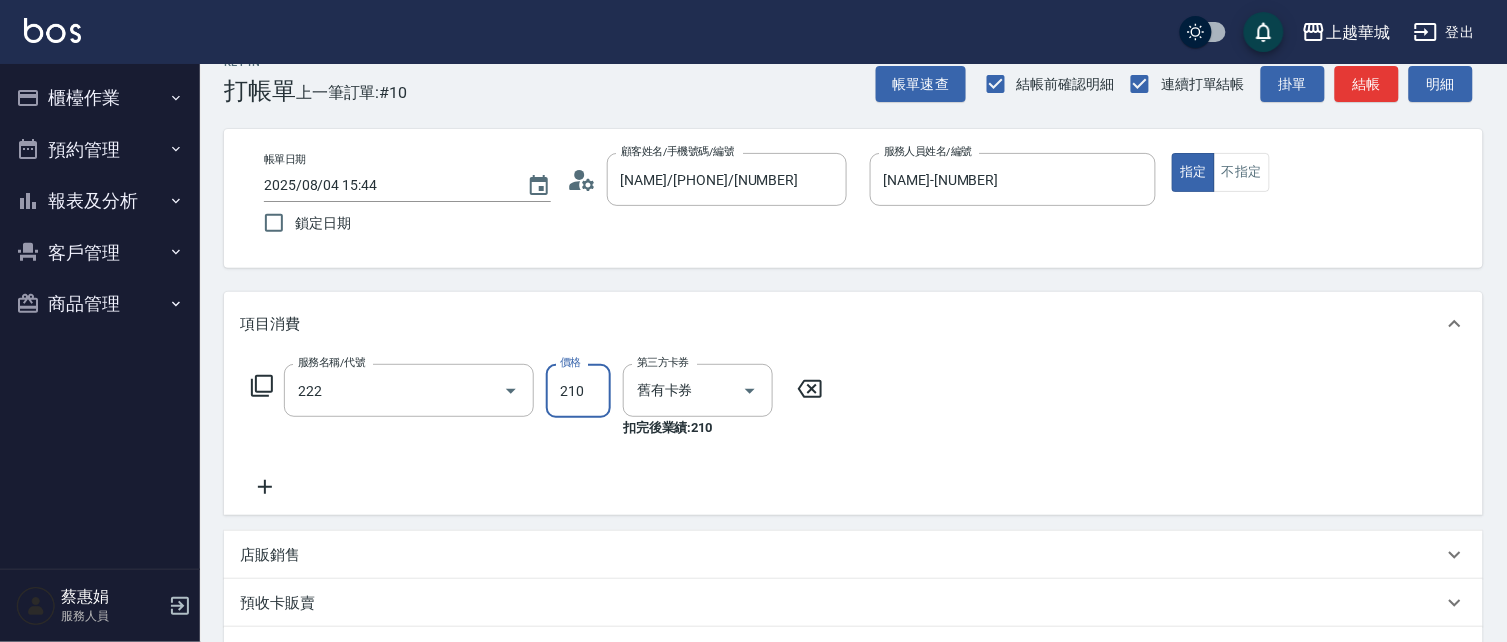 type on "洗髮卡券[210](222)" 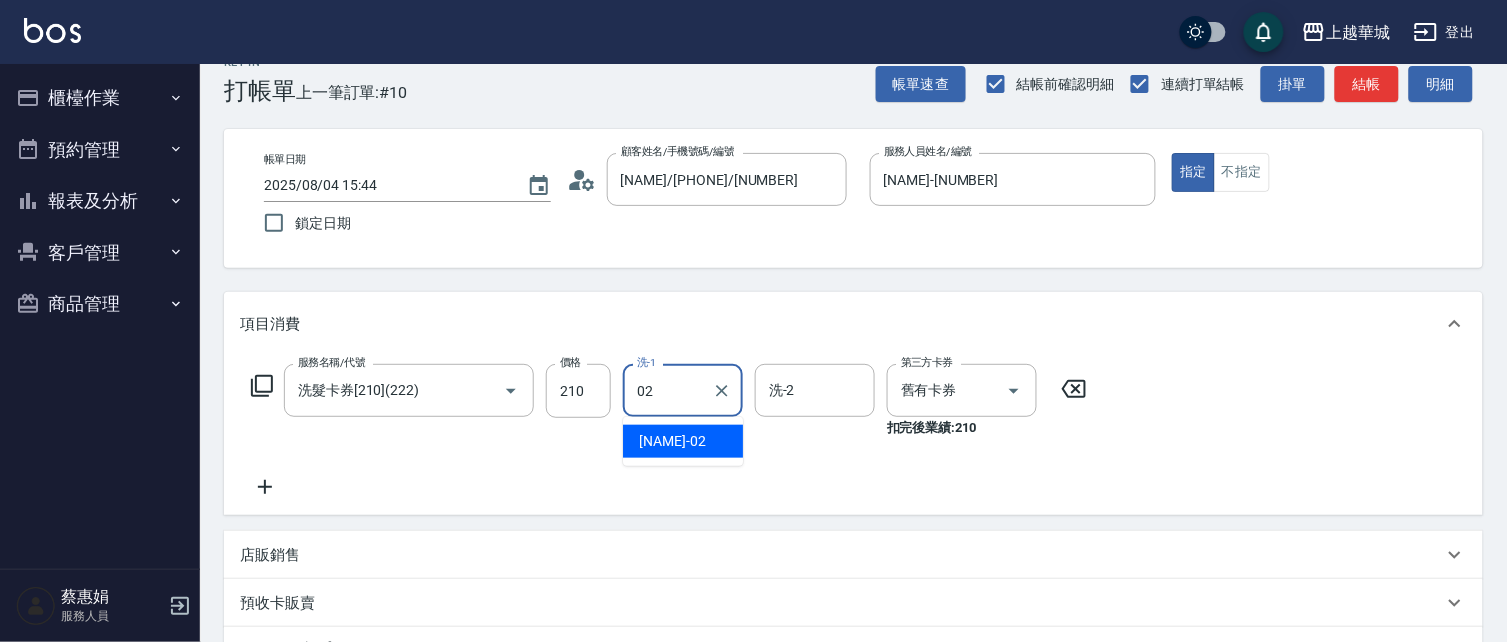 type on "[NAME]-[NUMBER]" 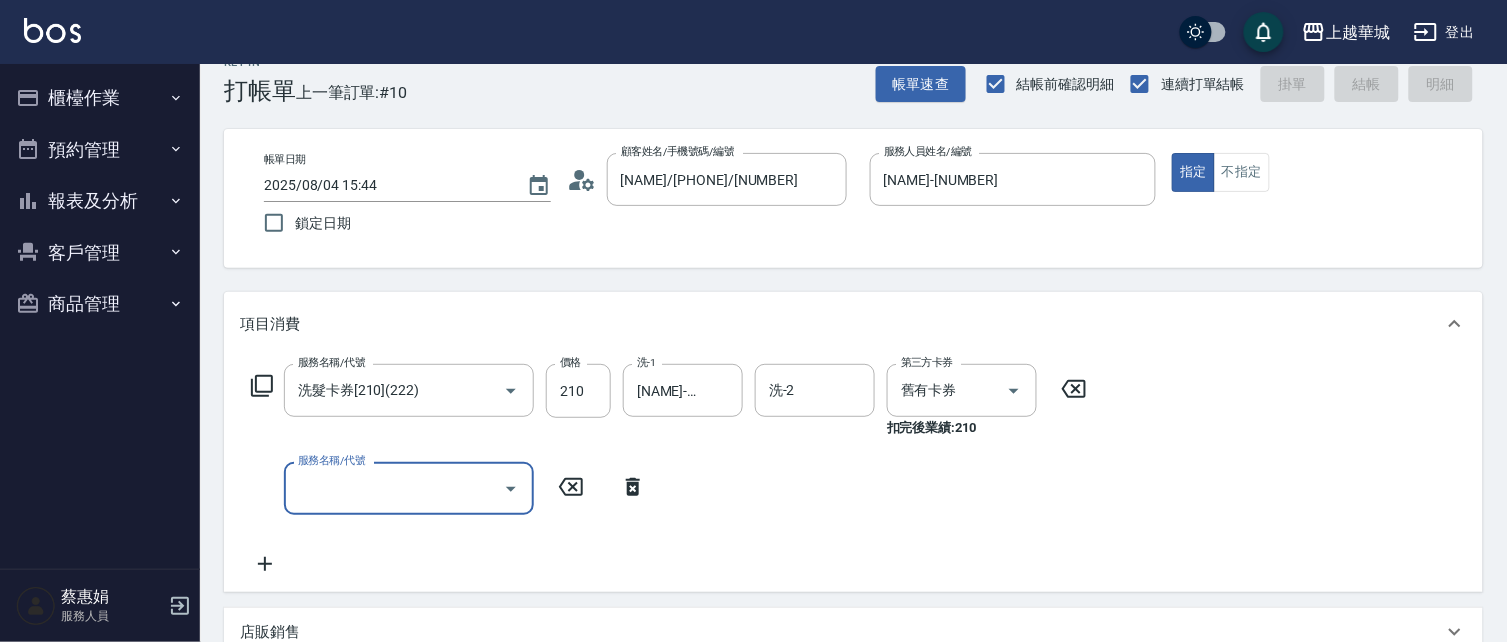 type 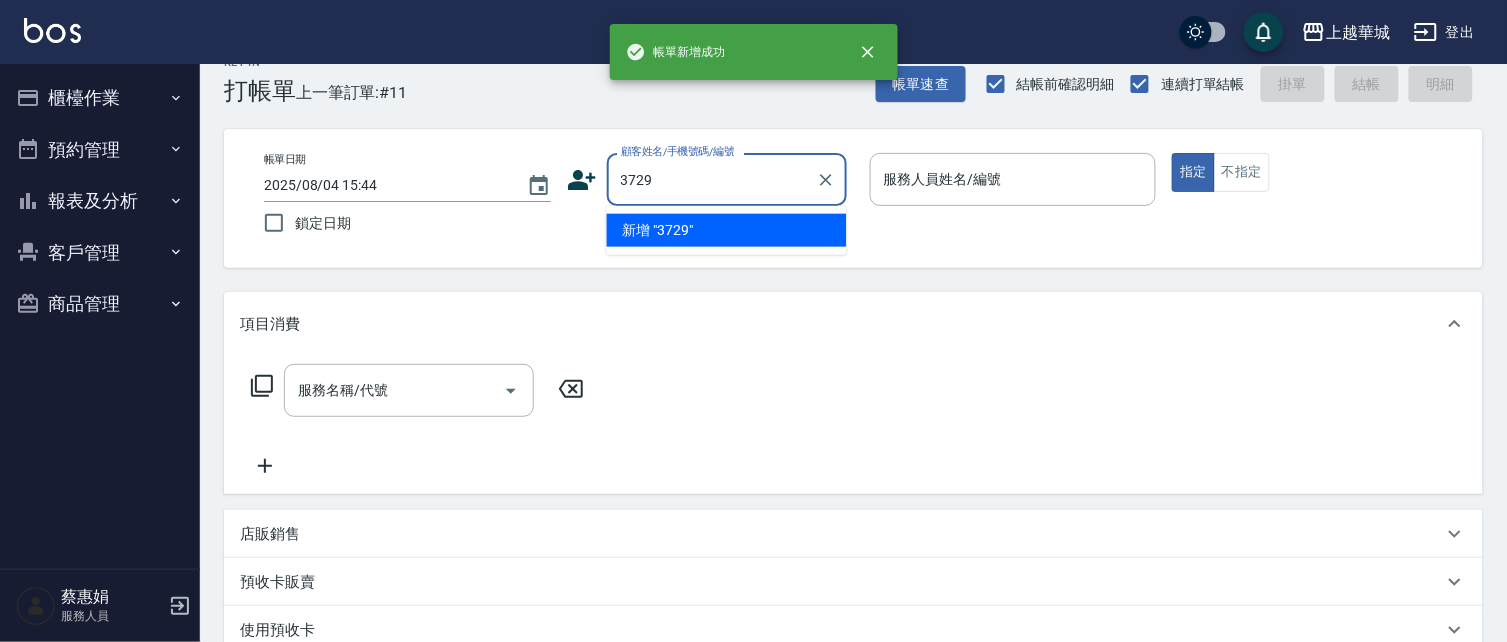 type on "3729" 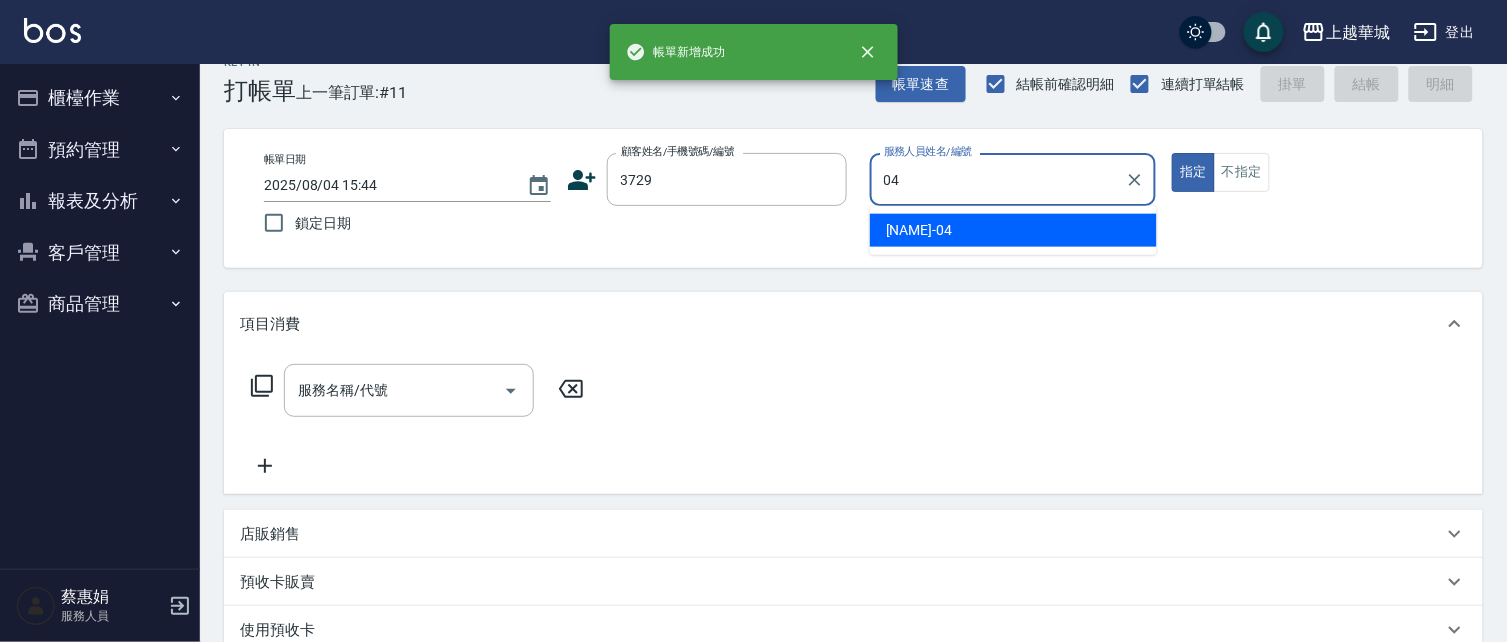 type on "[NAME]-[NUMBER]" 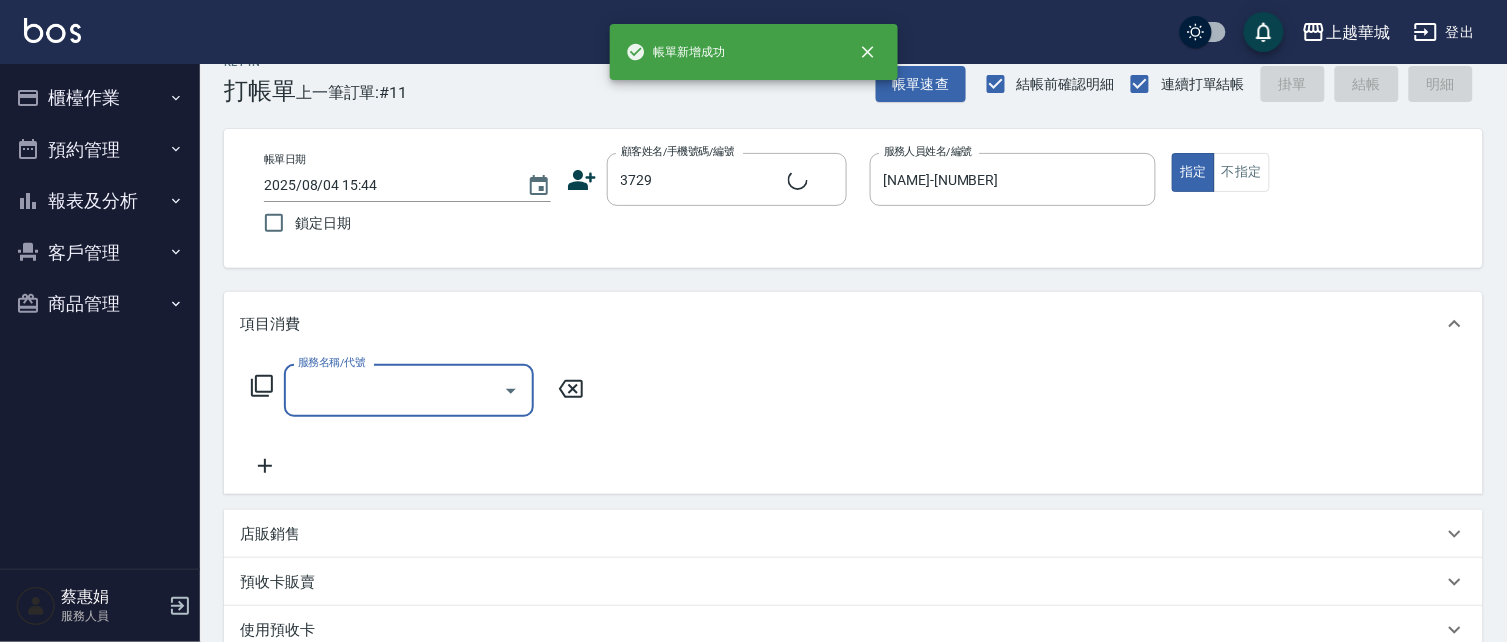 type on "[PERSON]/[PHONE]/[NUMBER]" 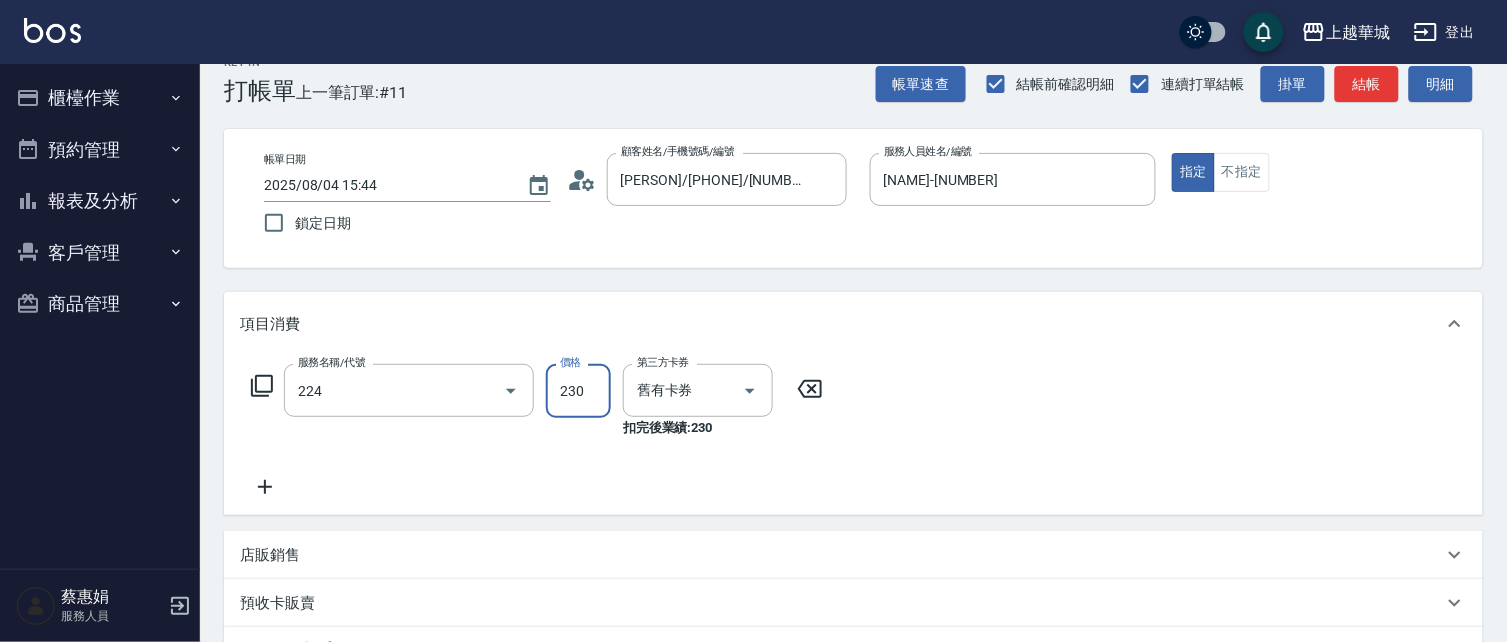 type on "洗髮(卡)230(224)" 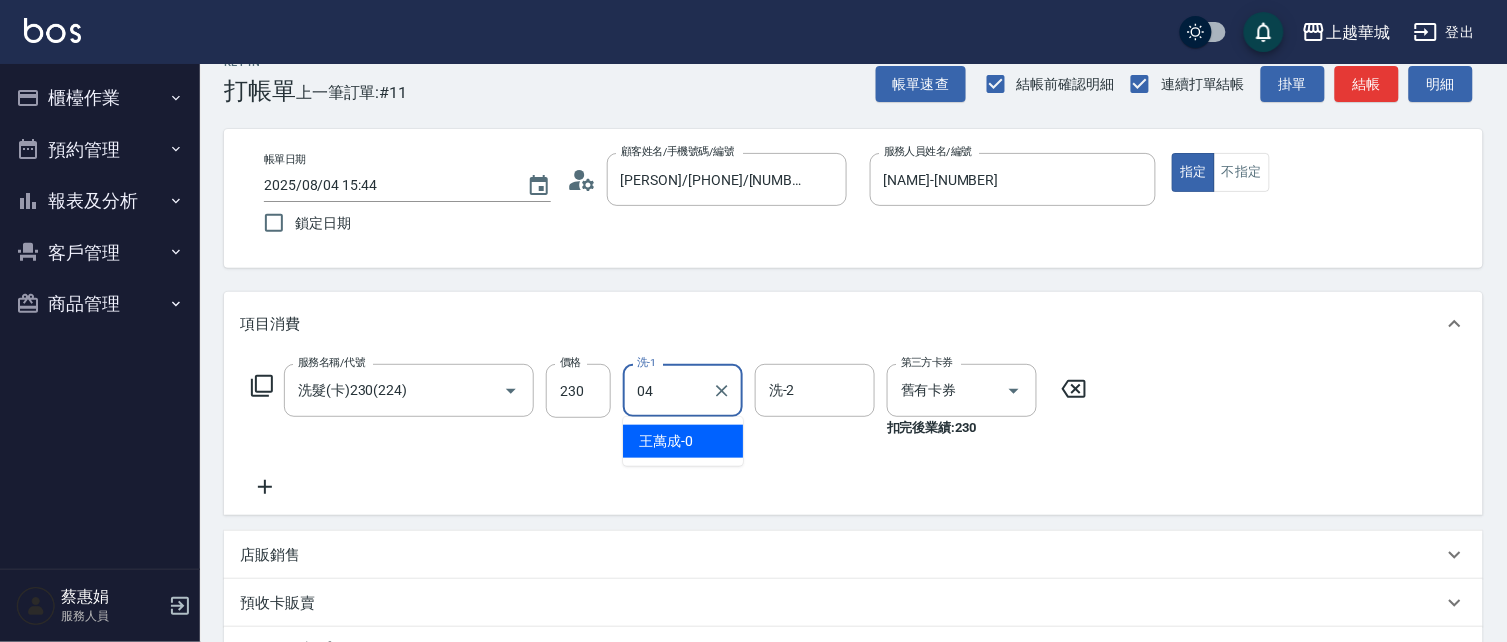 type on "[NAME]-[NUMBER]" 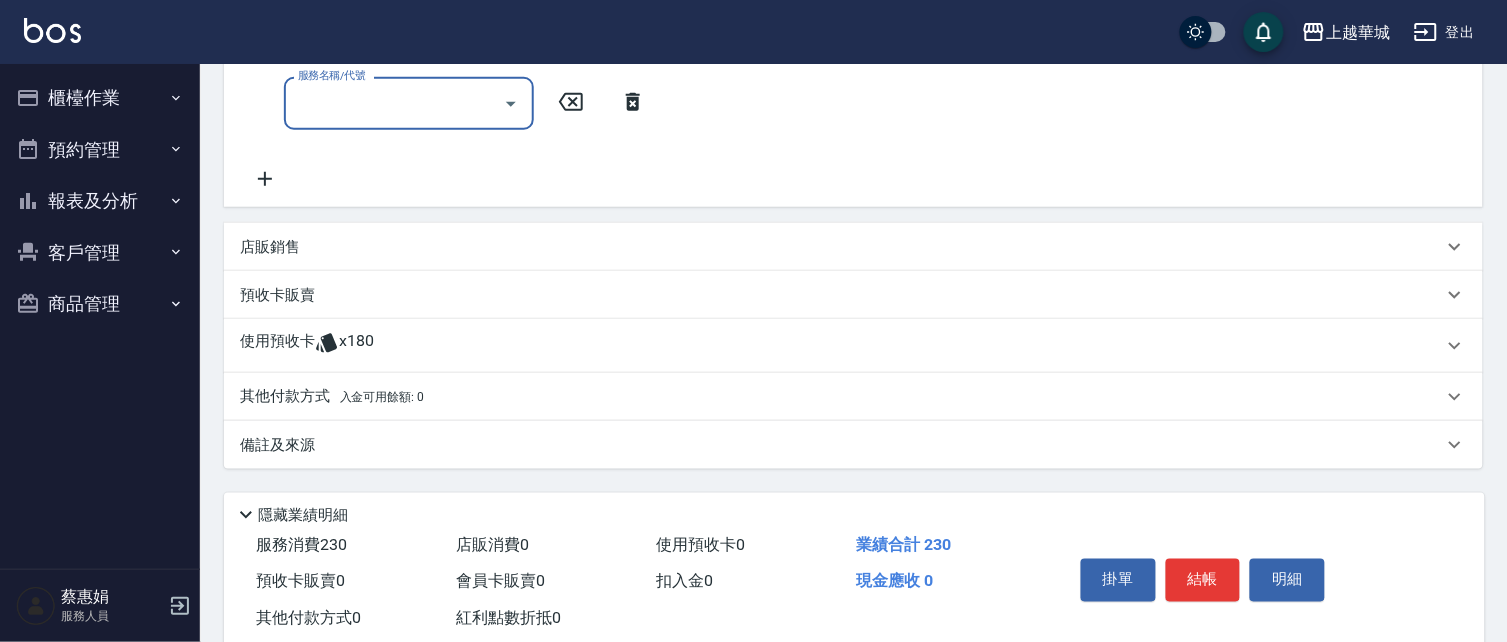 scroll, scrollTop: 417, scrollLeft: 0, axis: vertical 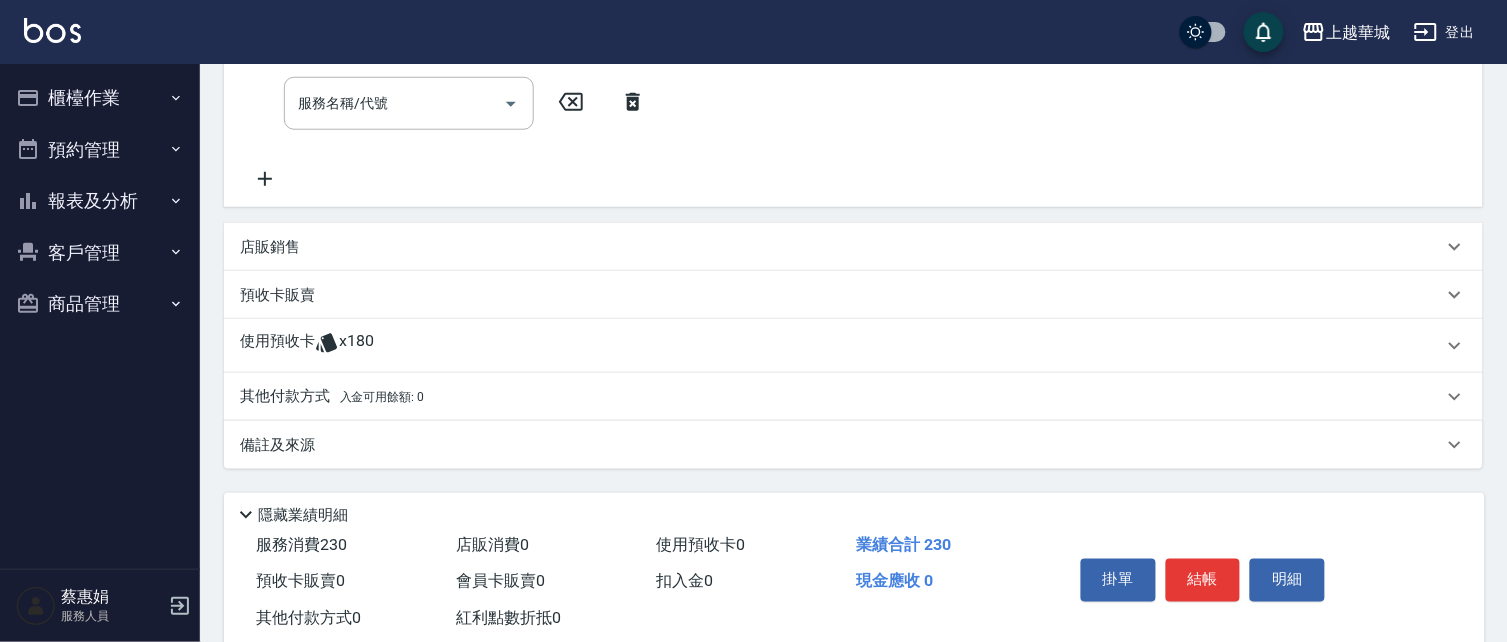click on "店販銷售" at bounding box center [841, 247] 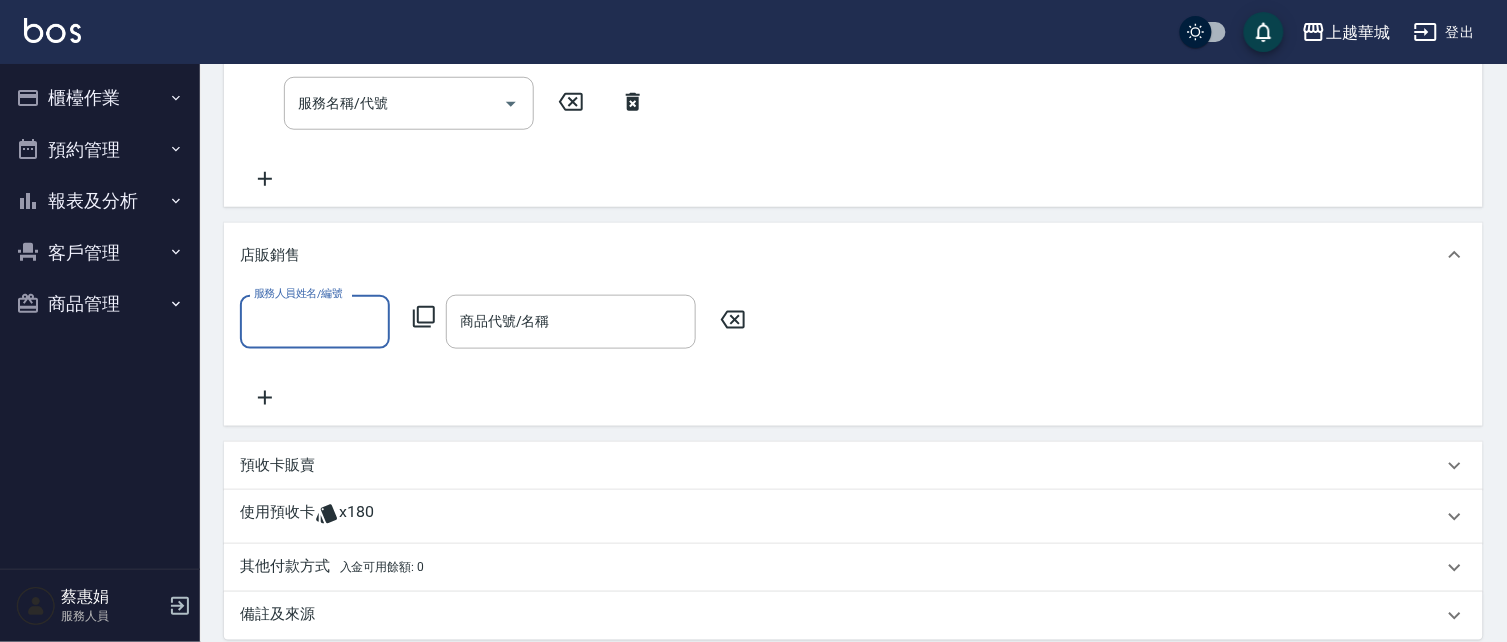 scroll, scrollTop: 0, scrollLeft: 0, axis: both 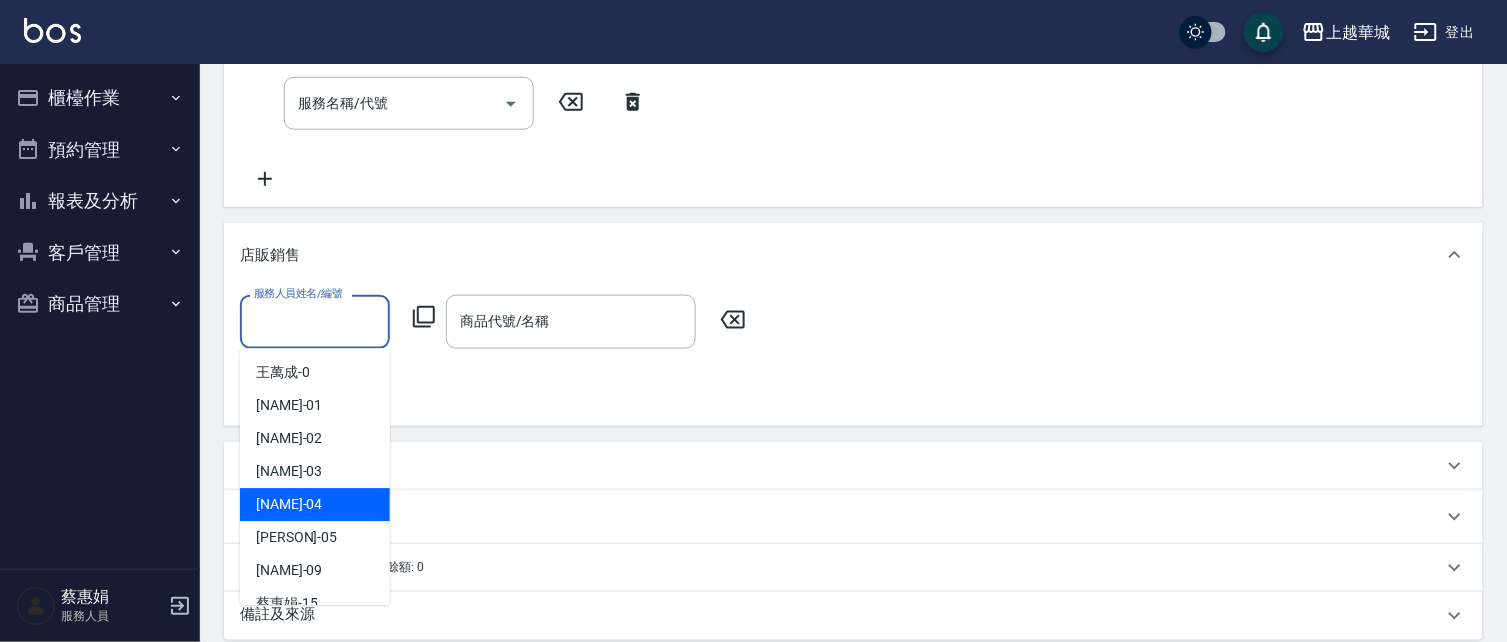 click on "[PERSON] -[NUMBER]" at bounding box center (315, 505) 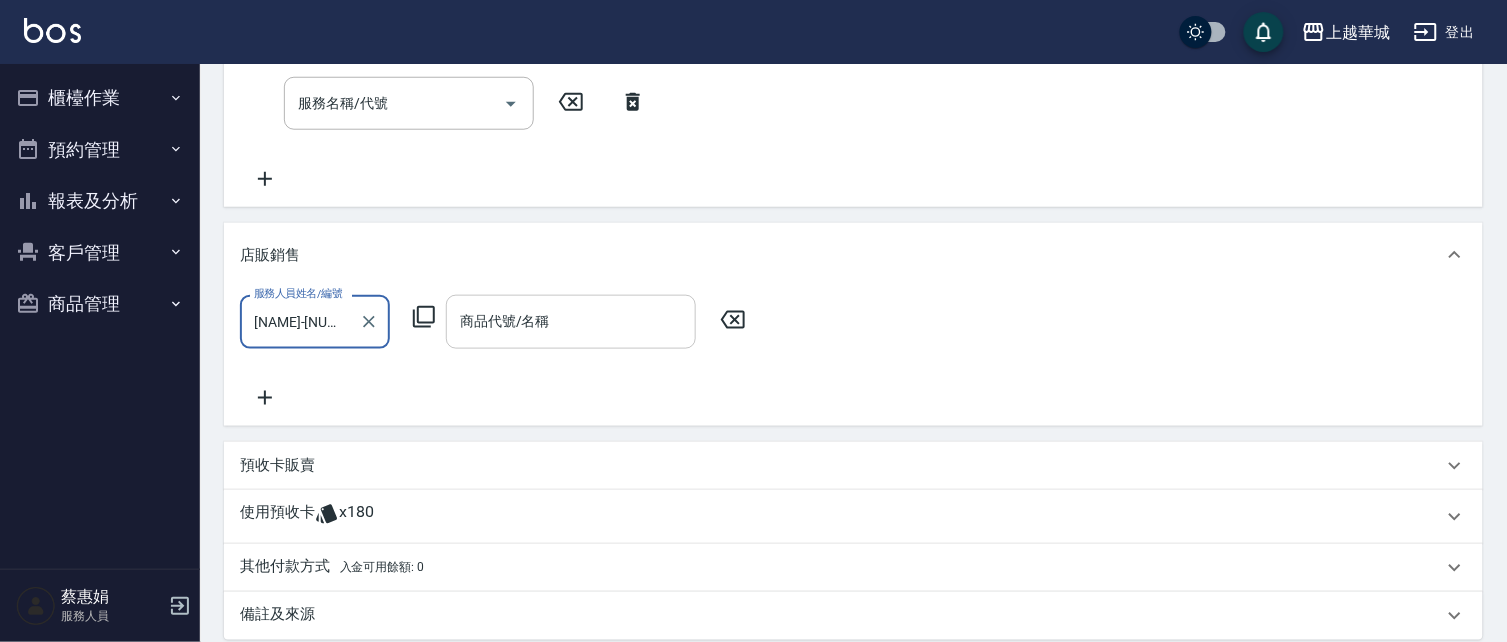 click on "商品代號/名稱" at bounding box center [571, 321] 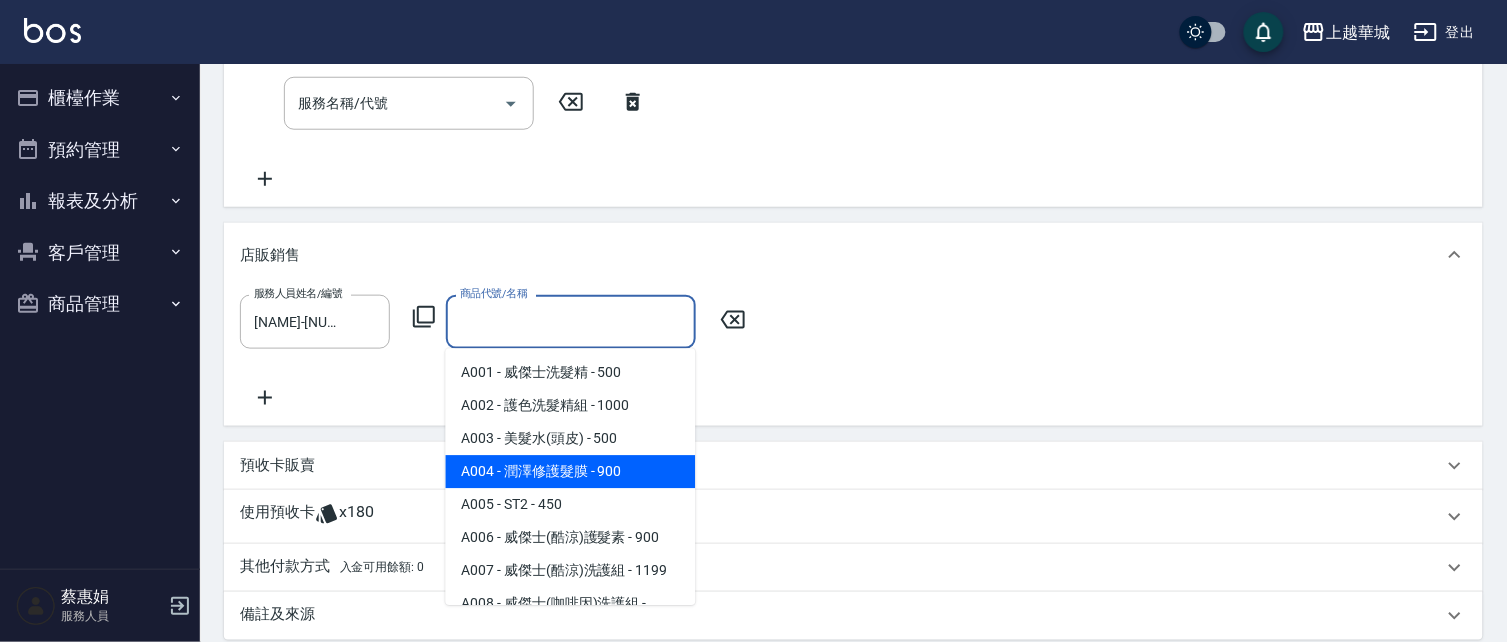 click on "A004 - 潤澤修護髮膜 - 900" at bounding box center [571, 472] 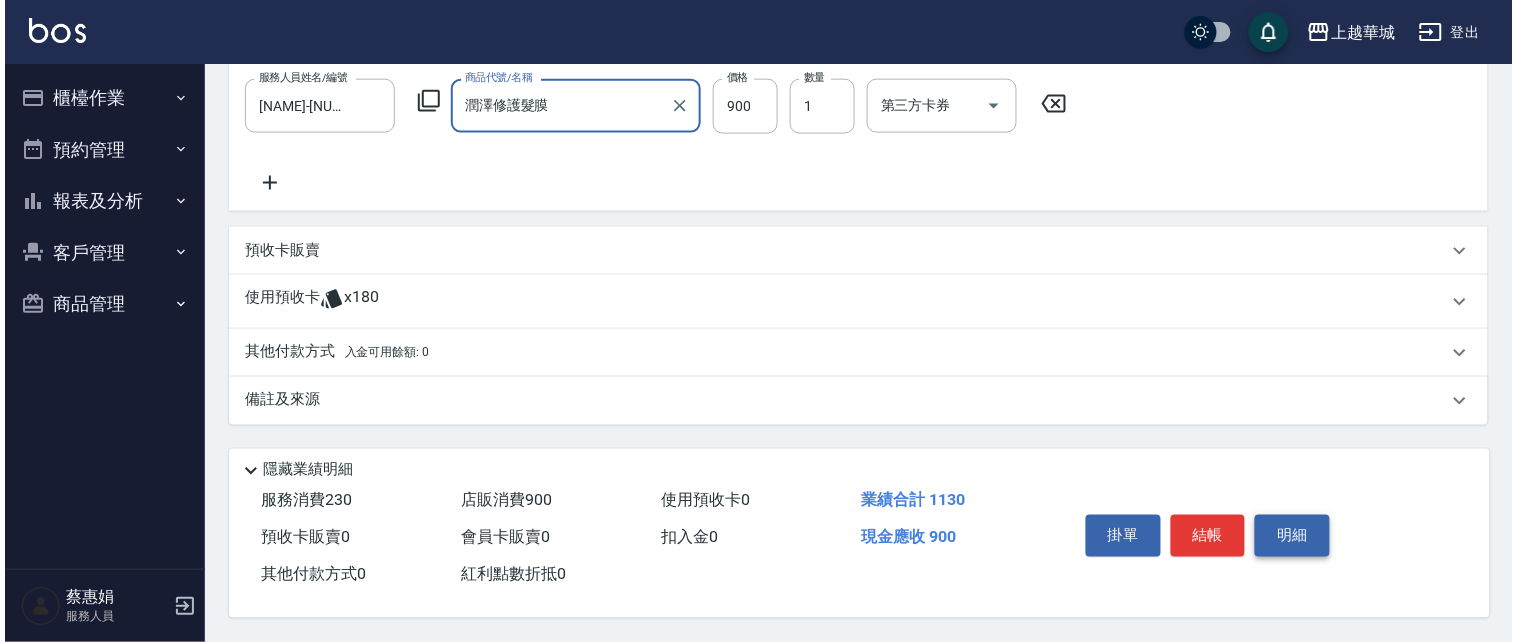 scroll, scrollTop: 637, scrollLeft: 0, axis: vertical 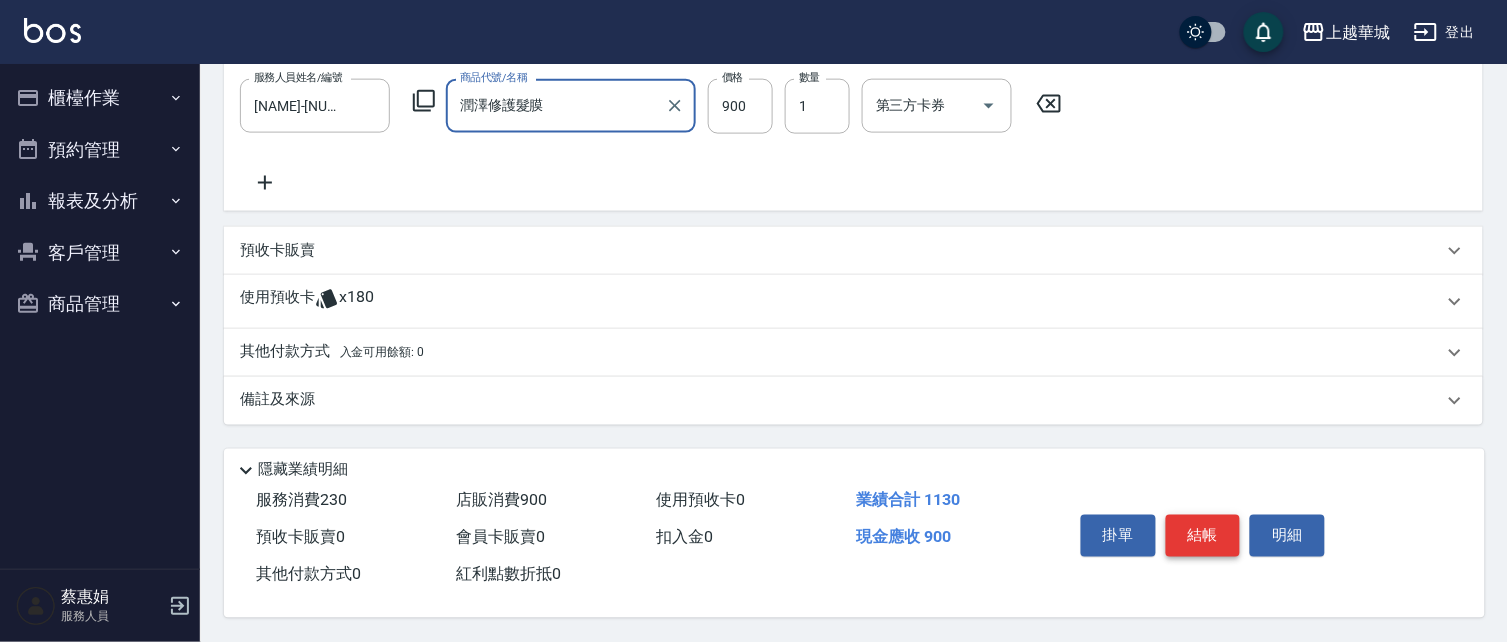 click on "結帳" at bounding box center (1203, 536) 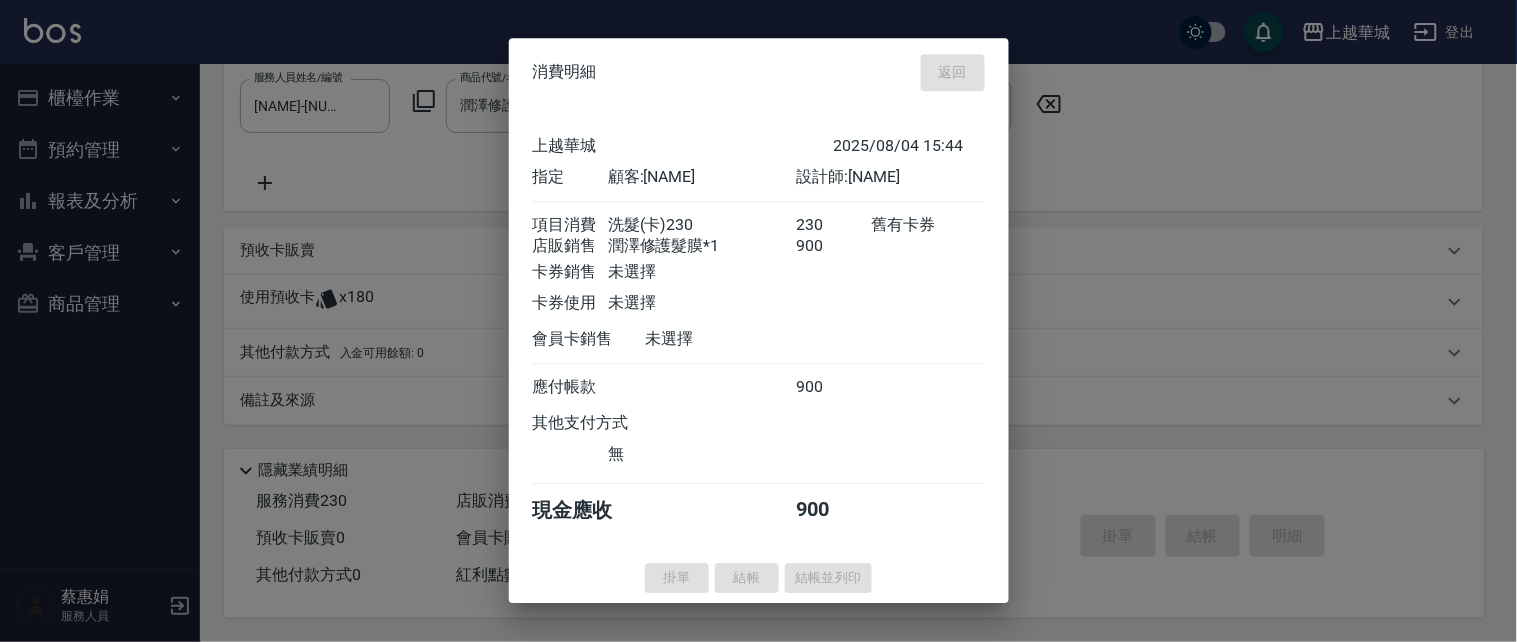 type on "[DATETIME]" 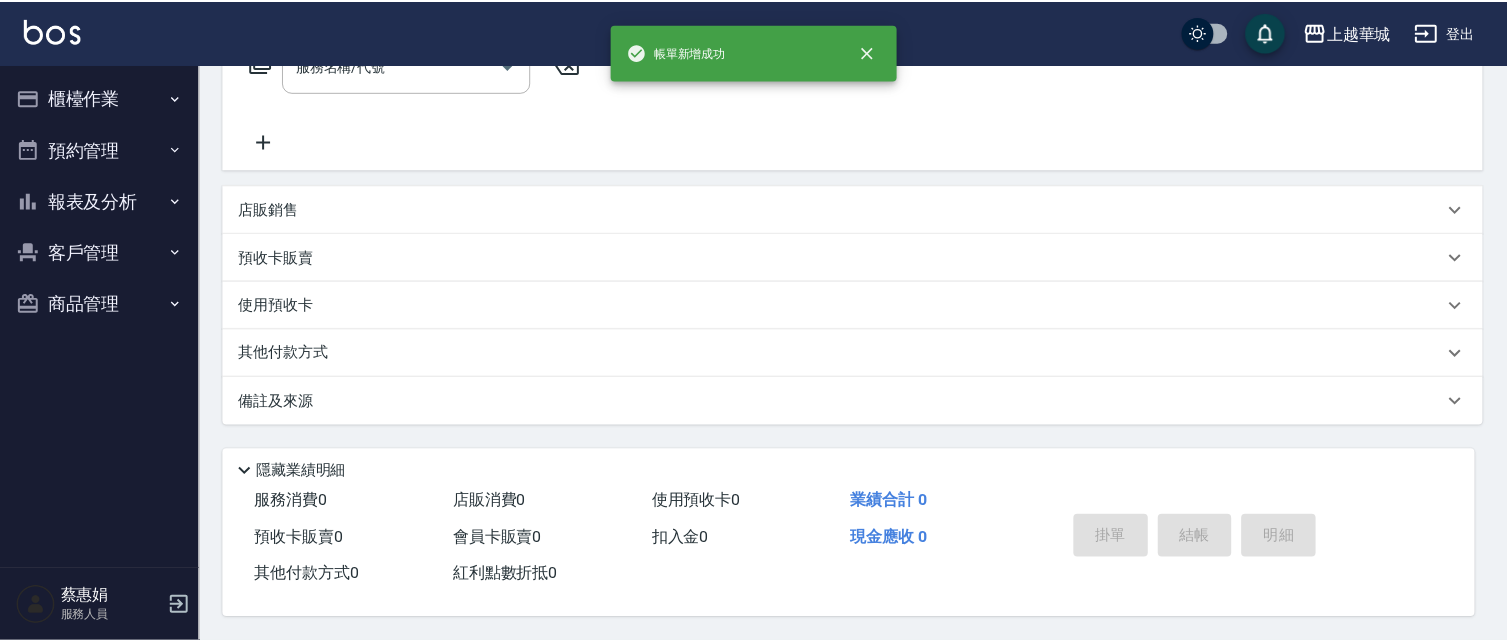 scroll, scrollTop: 0, scrollLeft: 0, axis: both 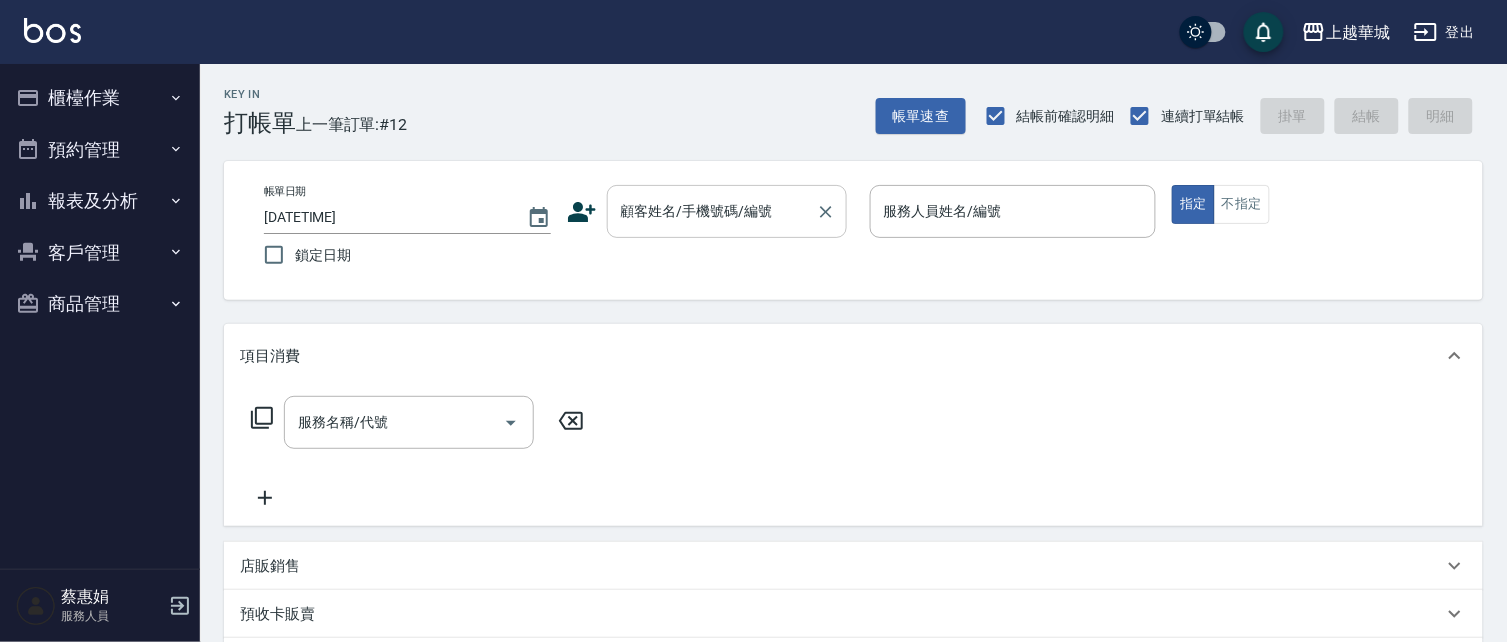 drag, startPoint x: 737, startPoint y: 213, endPoint x: 693, endPoint y: 208, distance: 44.28318 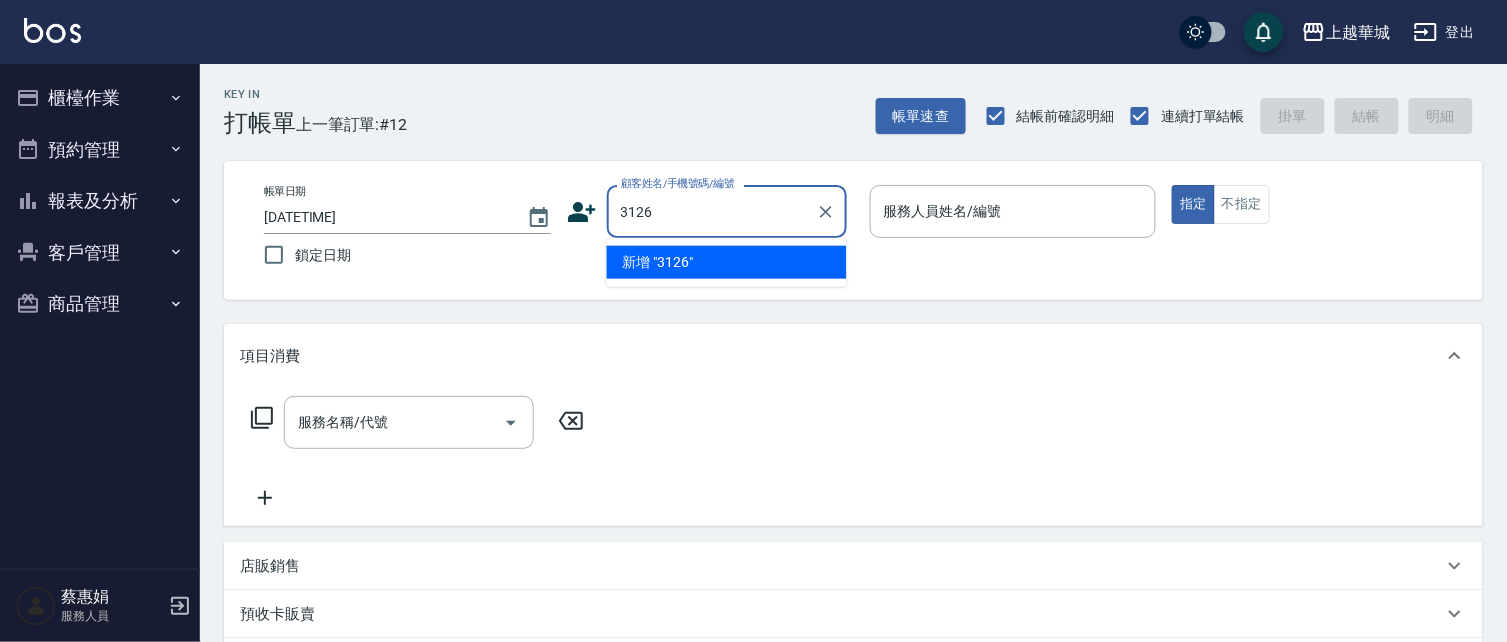 type on "3126" 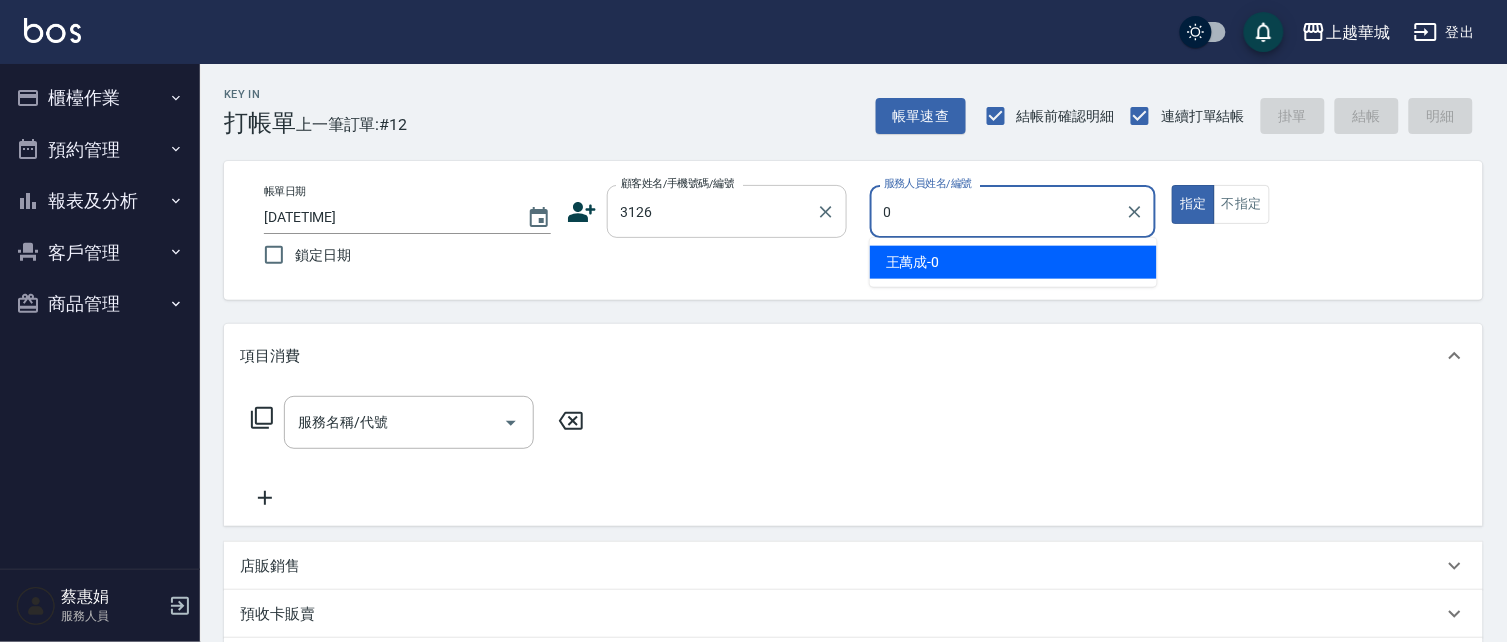 type on "01" 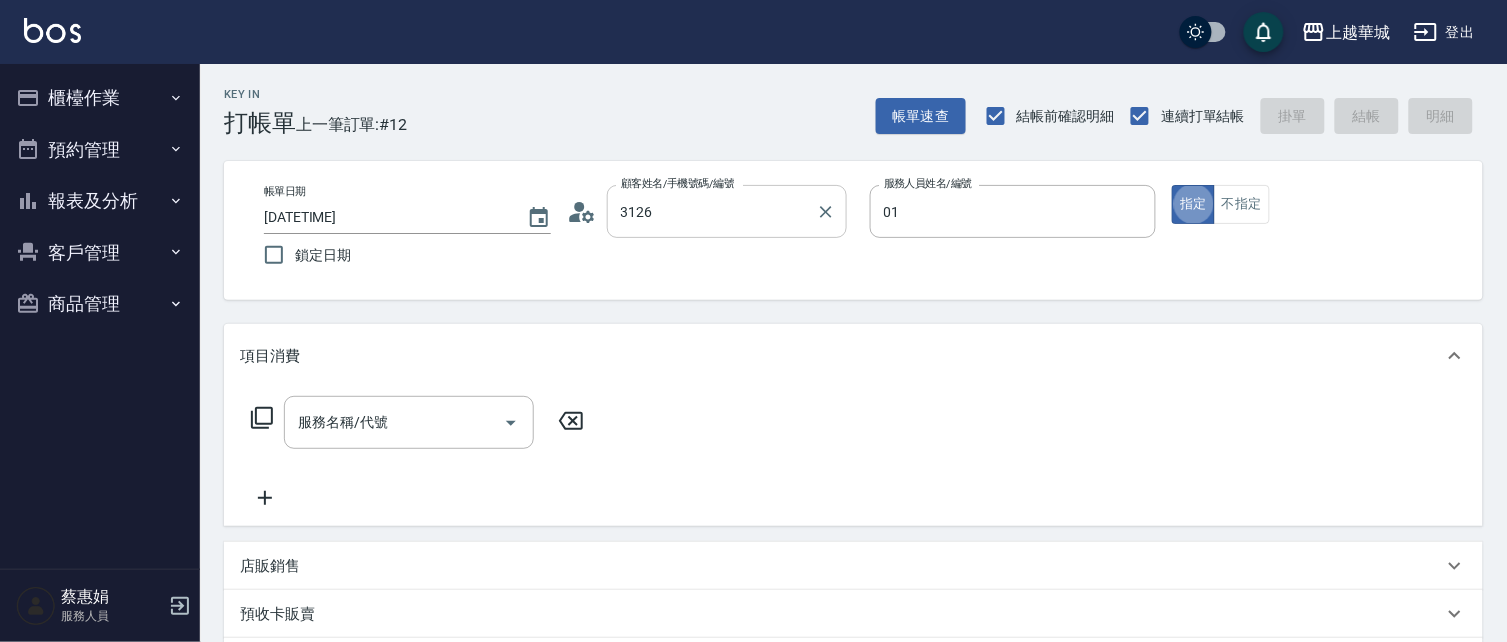 type on "[PERSON]/[PHONE]/[NUMBER]" 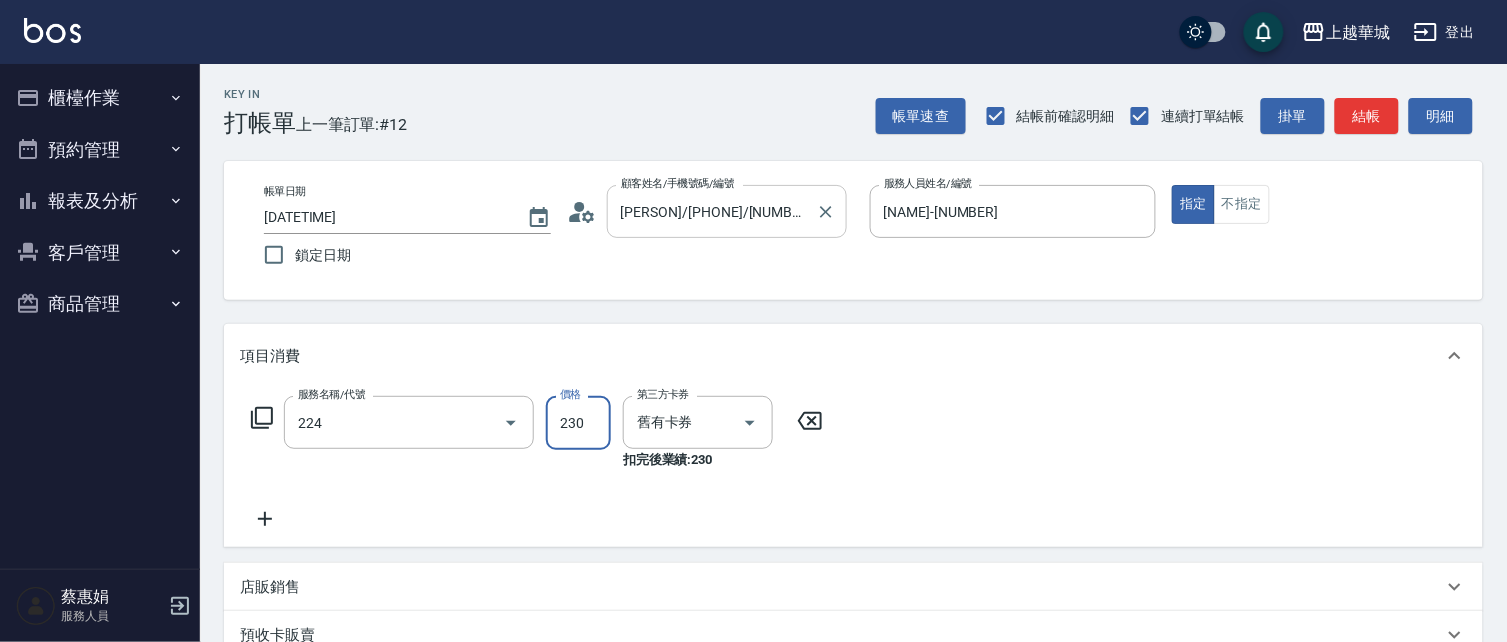 type on "洗髮(卡)230(224)" 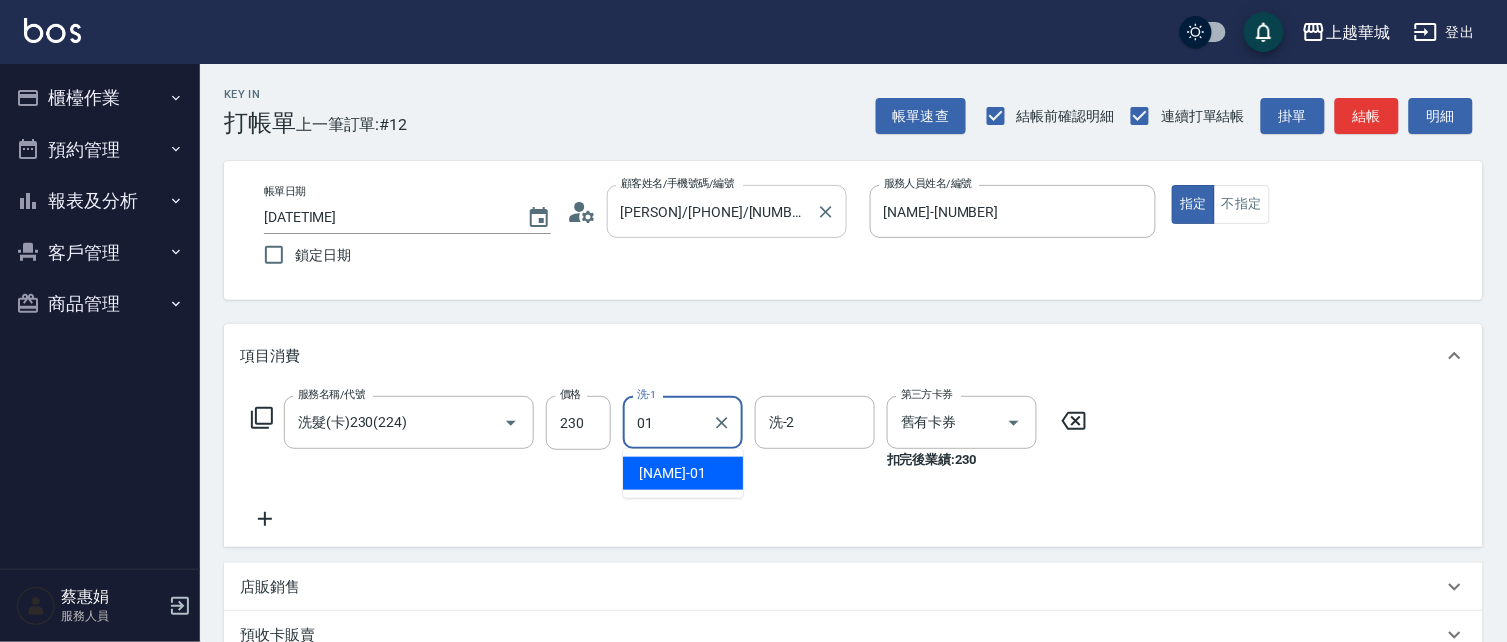 type on "[NAME]-[NUMBER]" 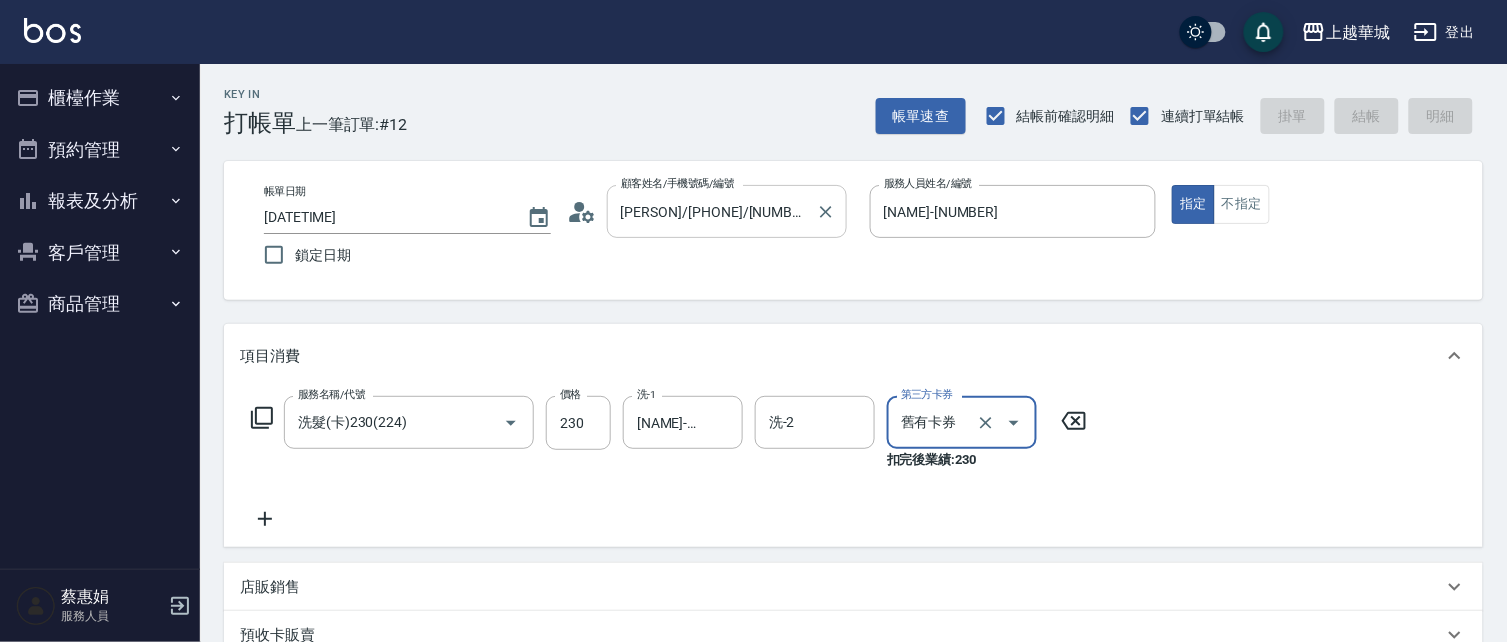 type 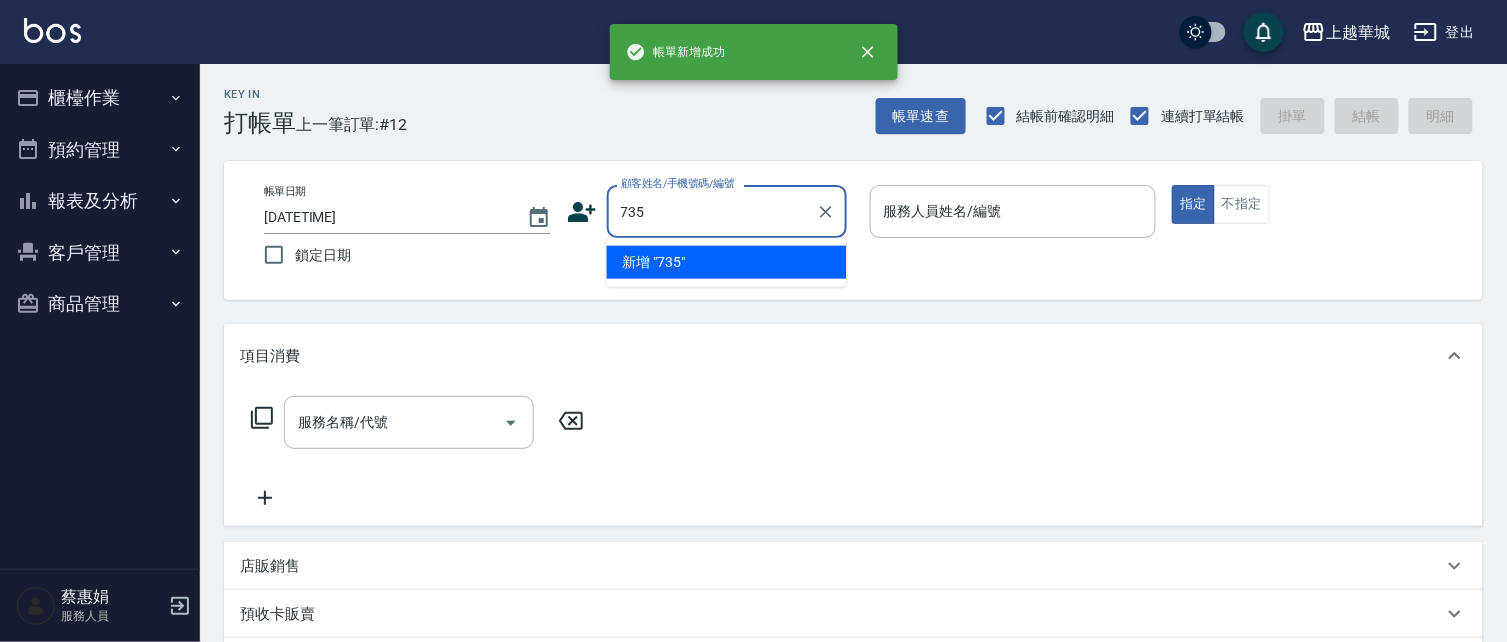 type on "735" 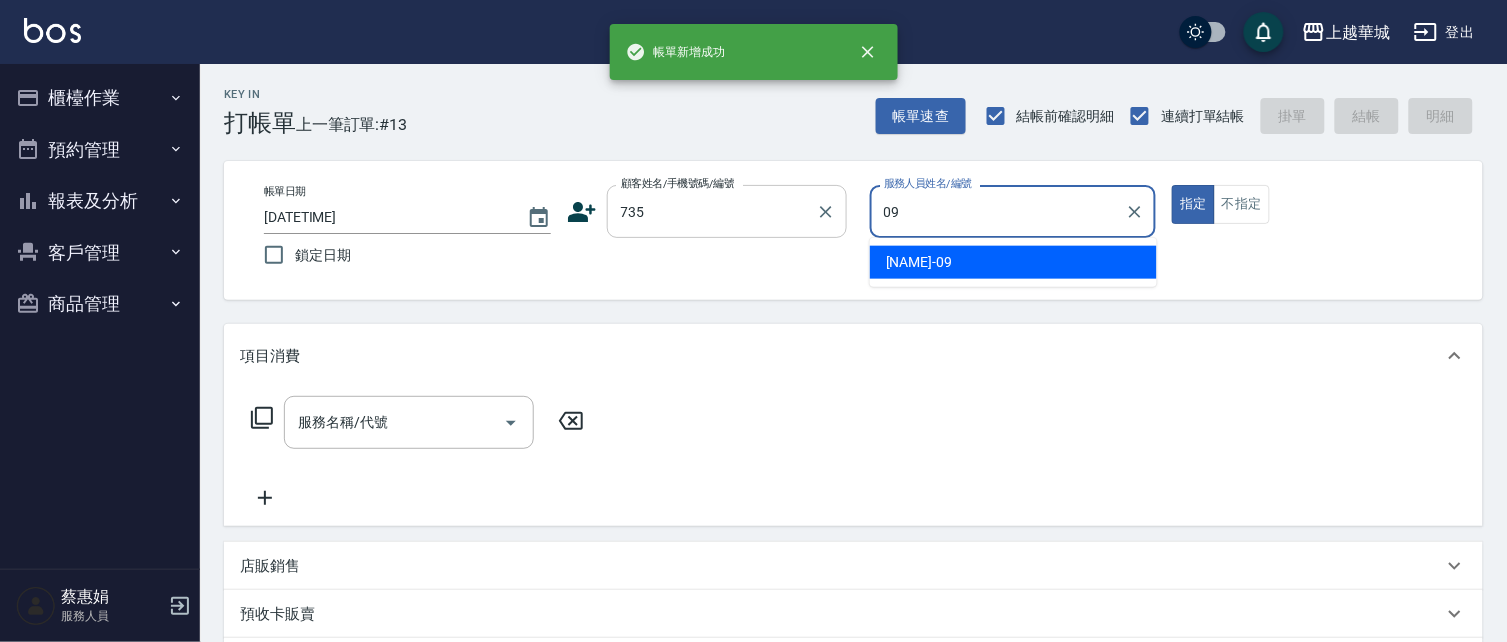 type on "[NAME]-[NUMBER]" 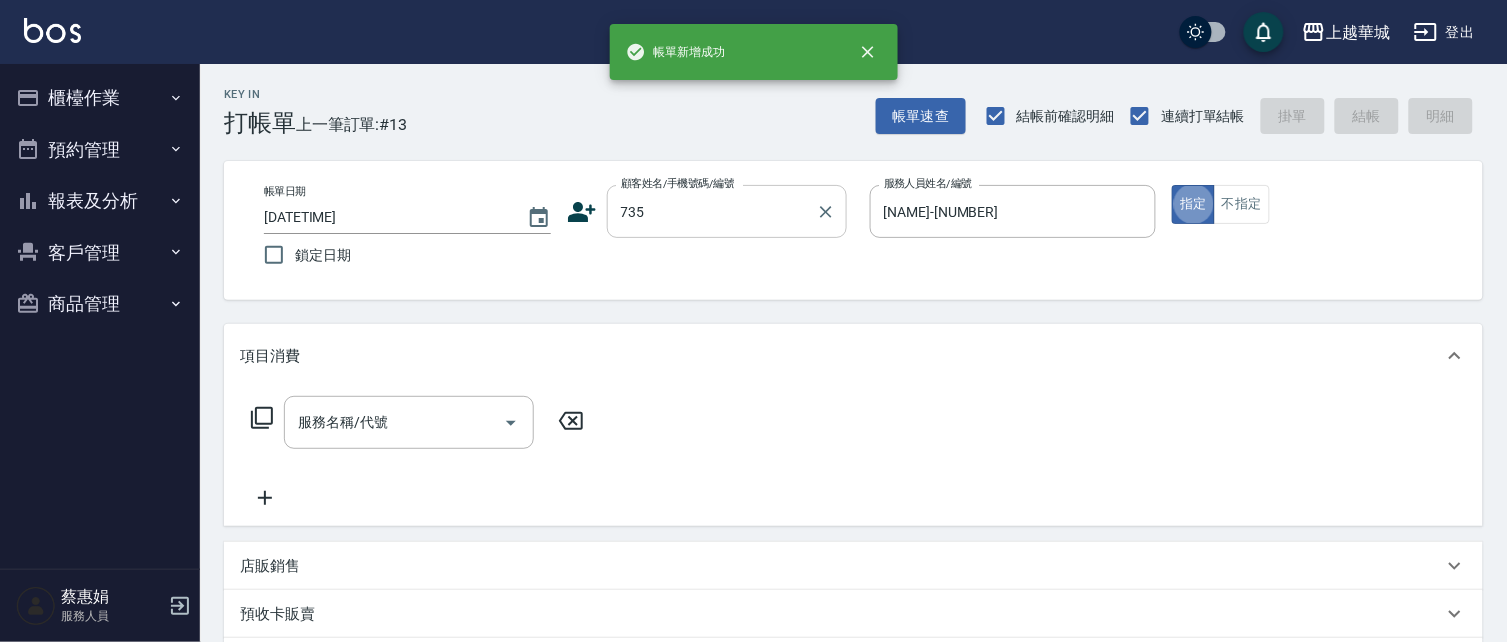 type on "[NAME]/ [PHONE]/[NUMBER]" 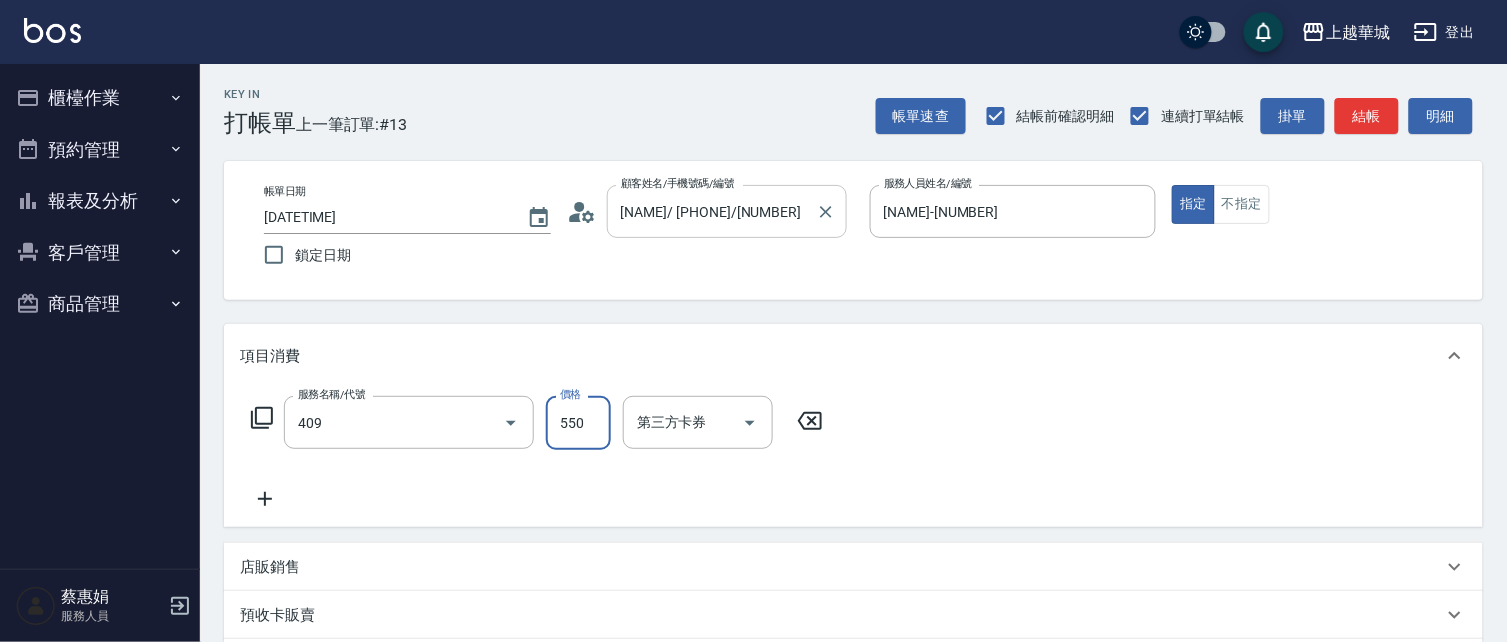 type on "剪髮(550)(409)" 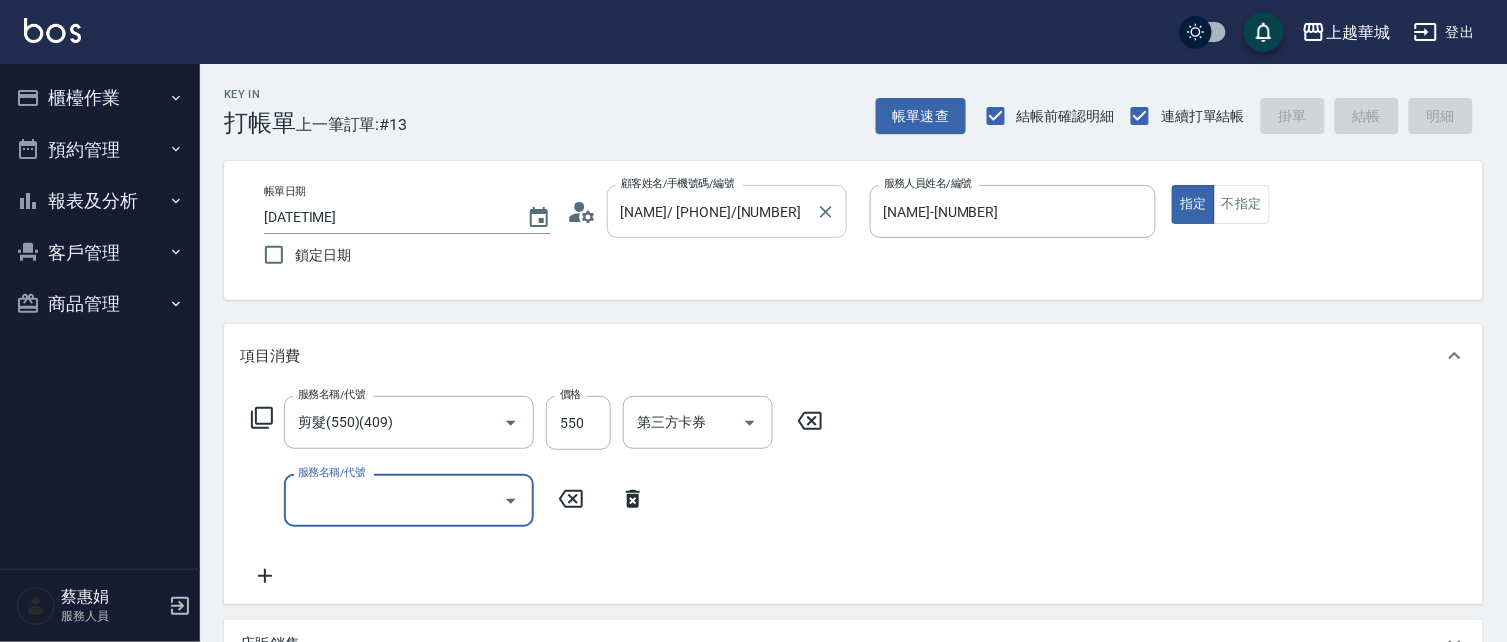 type 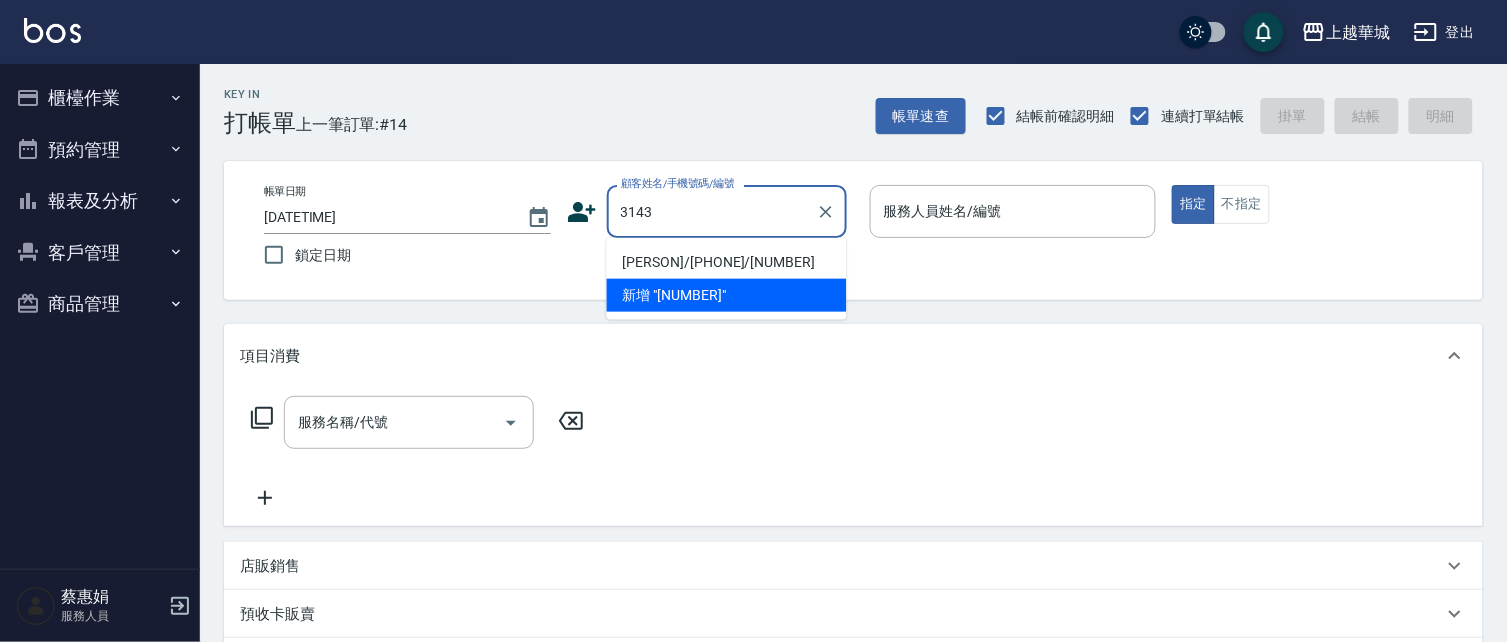 type on "[PERSON]/[PHONE]/[NUMBER]" 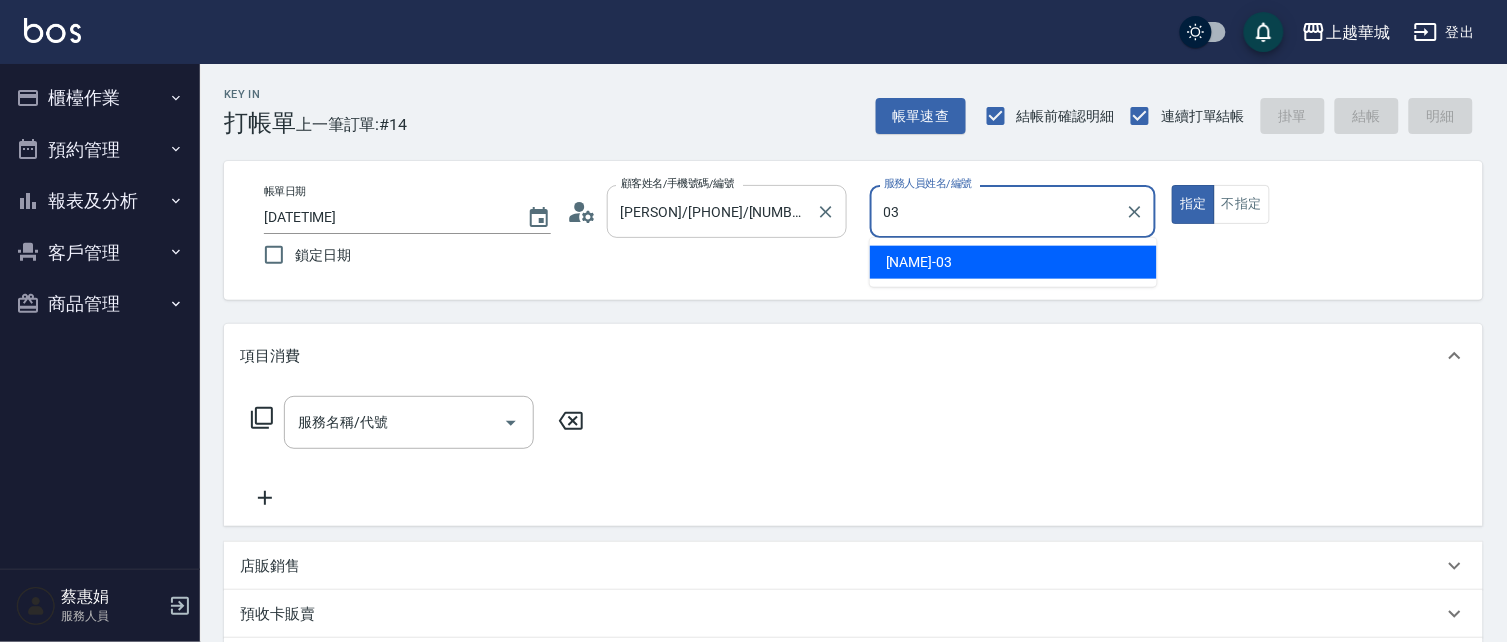 type on "[PERSON]-[NUMBER]" 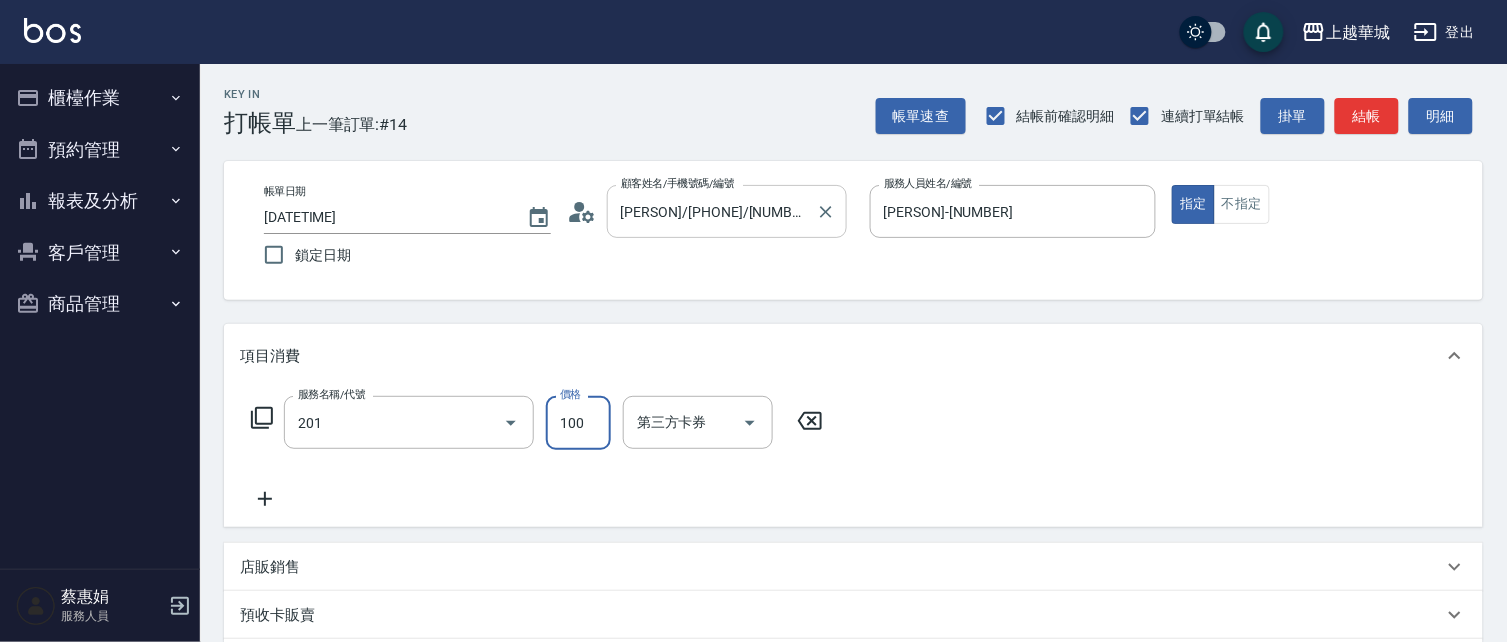 type on "洗髮[100](201)" 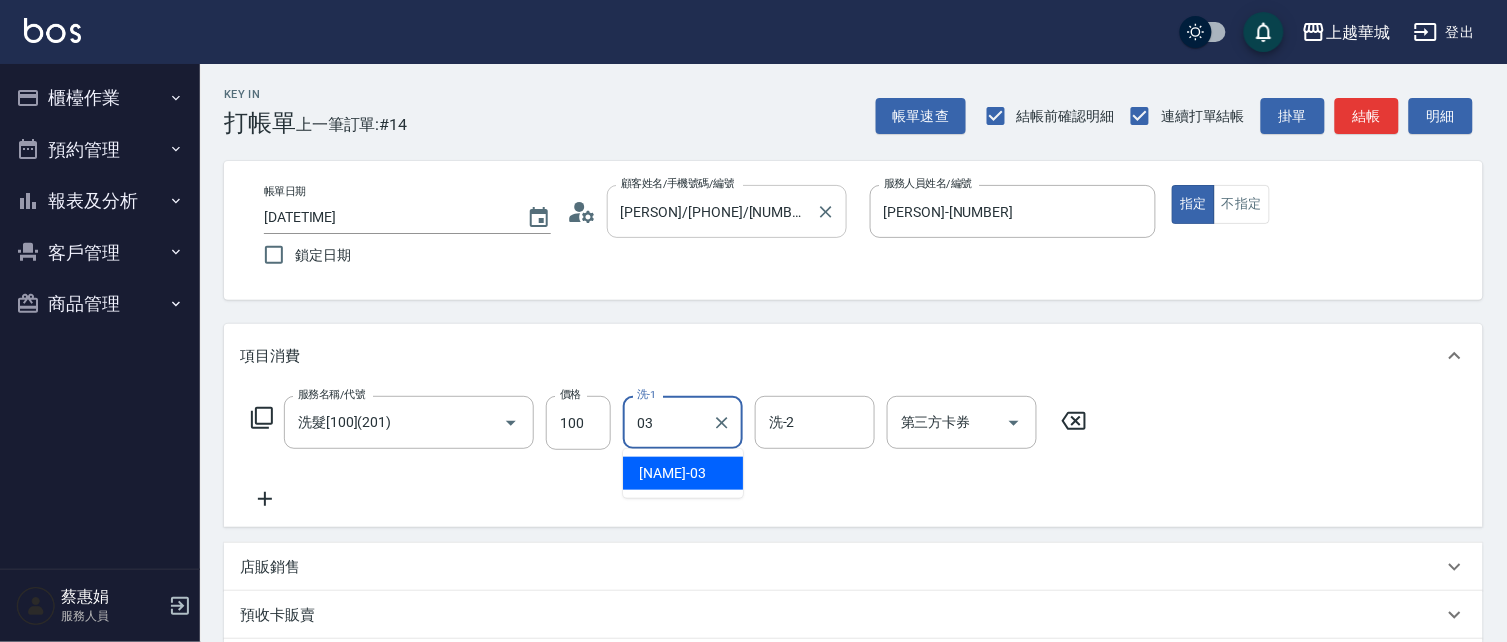 type on "[PERSON]-[NUMBER]" 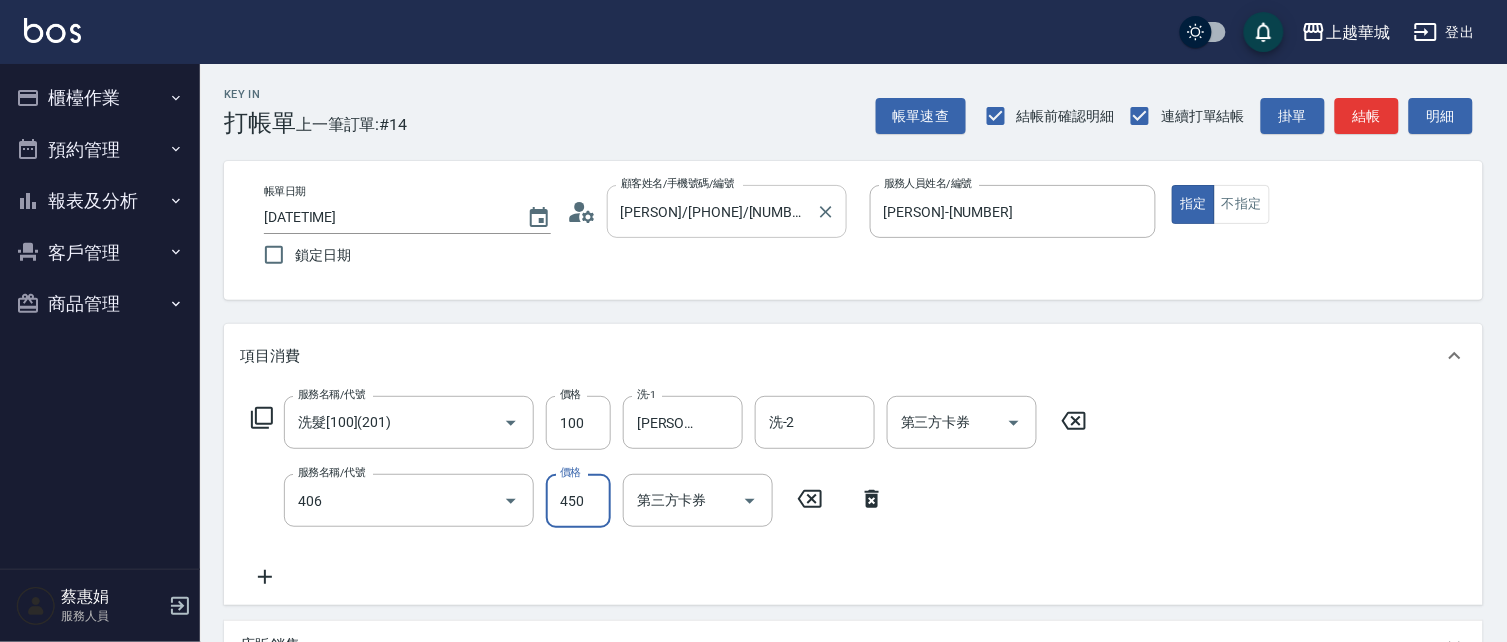 type on "剪髮(450)(406)" 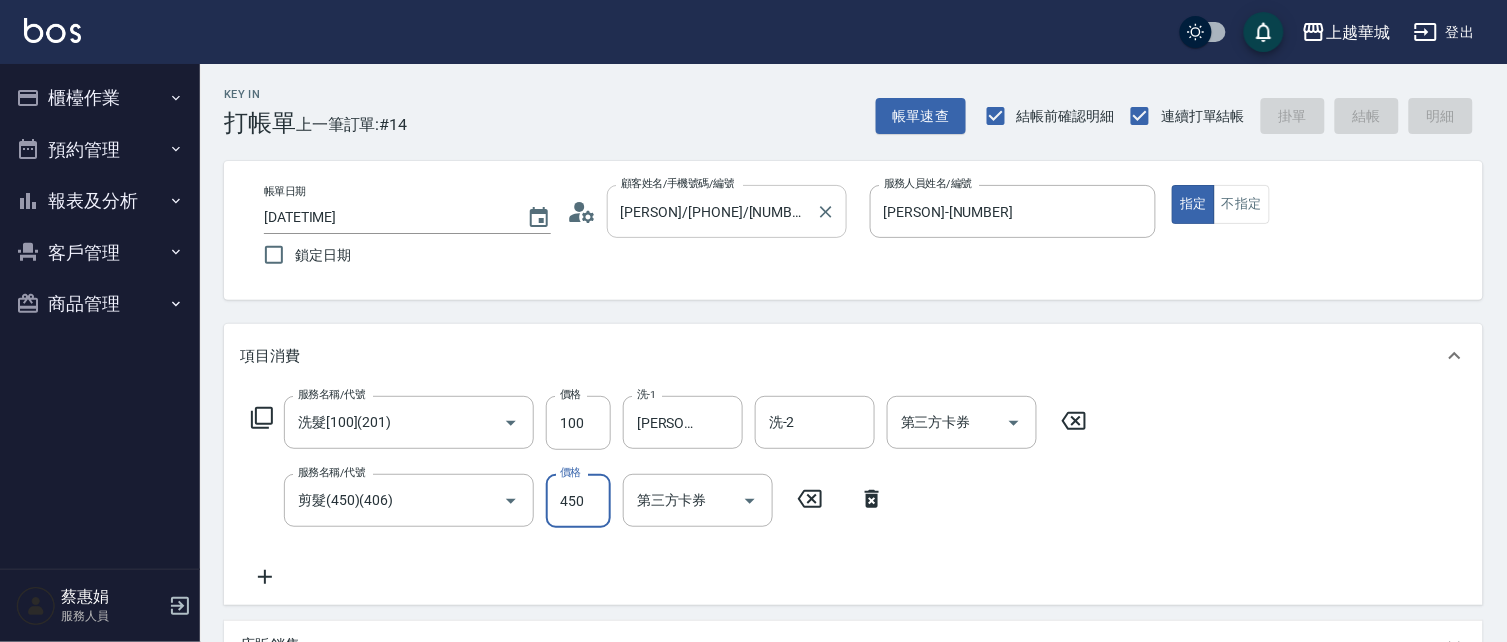 type 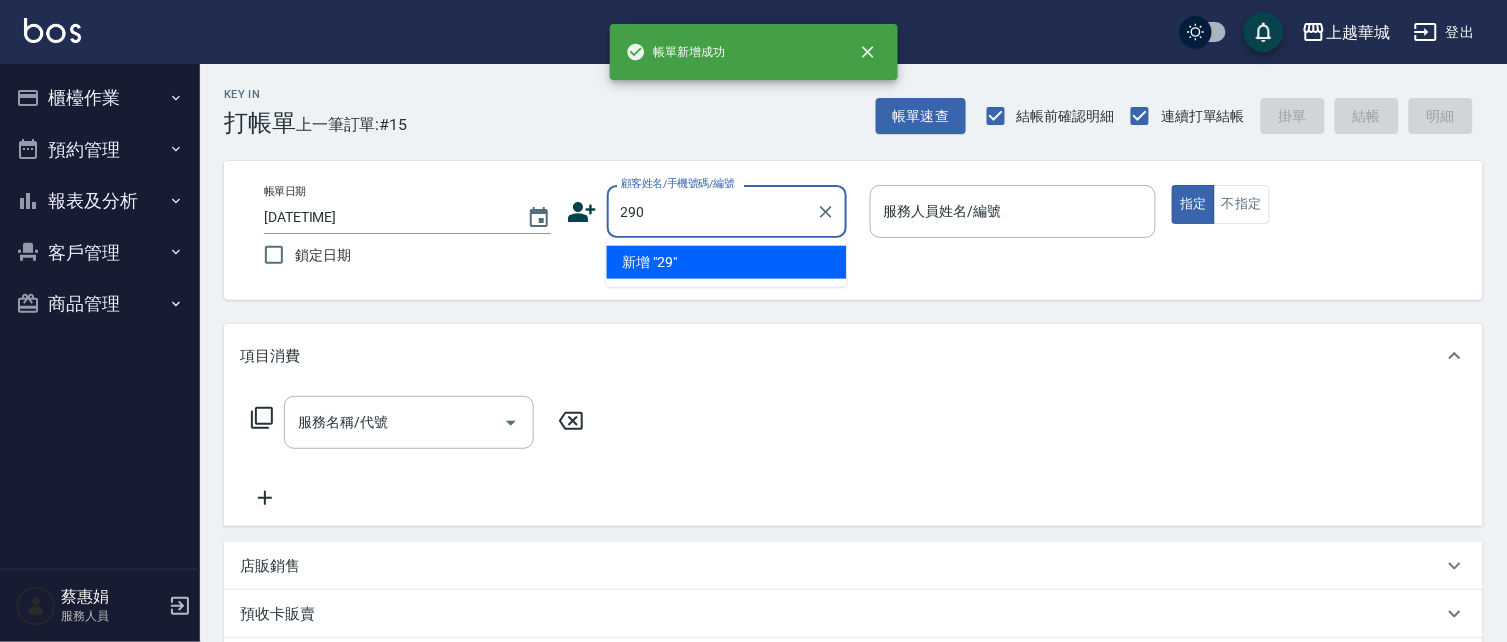 type on "290" 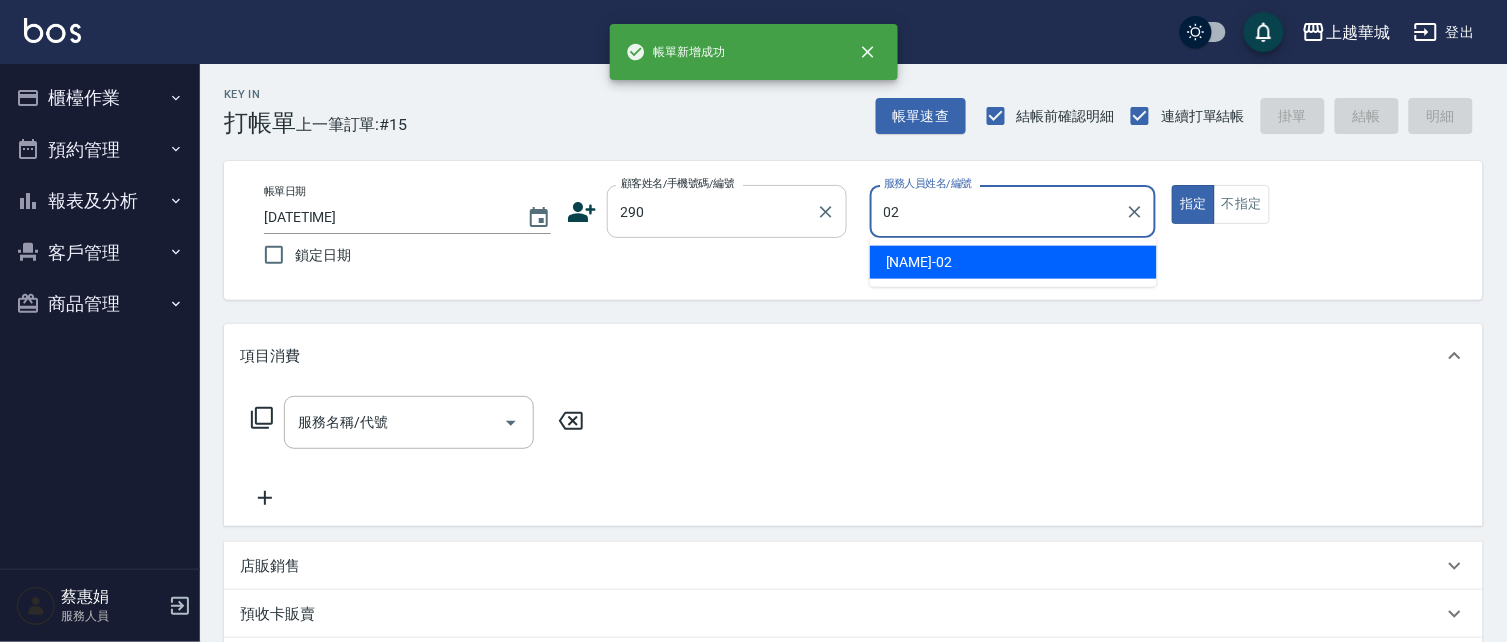 type on "[NAME]-[NUMBER]" 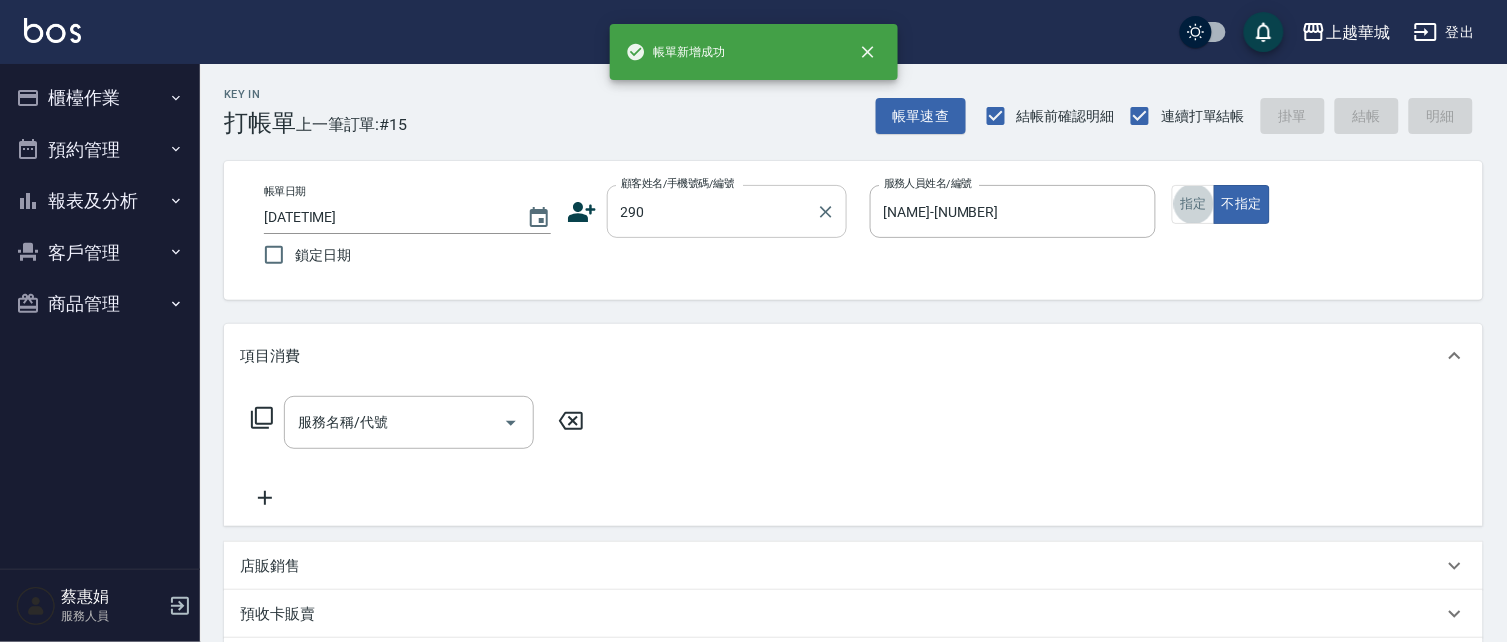 type on "2" 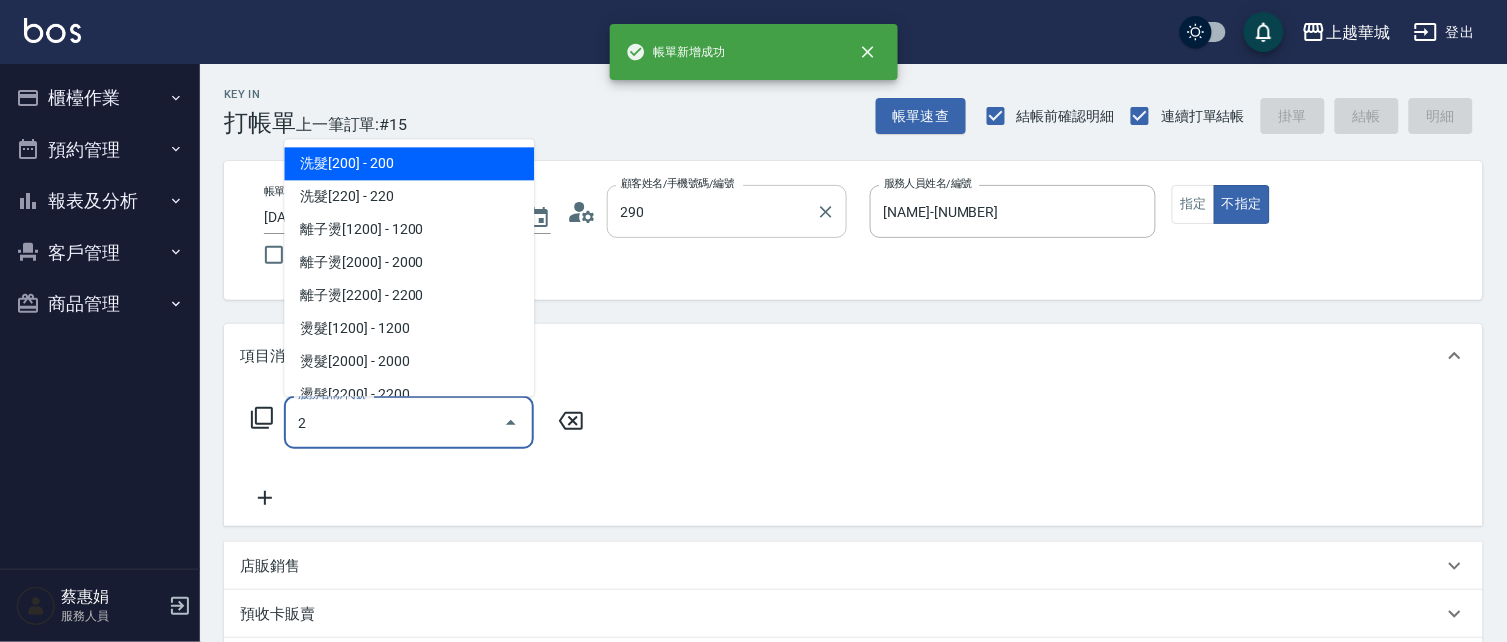 type on "[NAME]/[PHONE]/[NUMBER]" 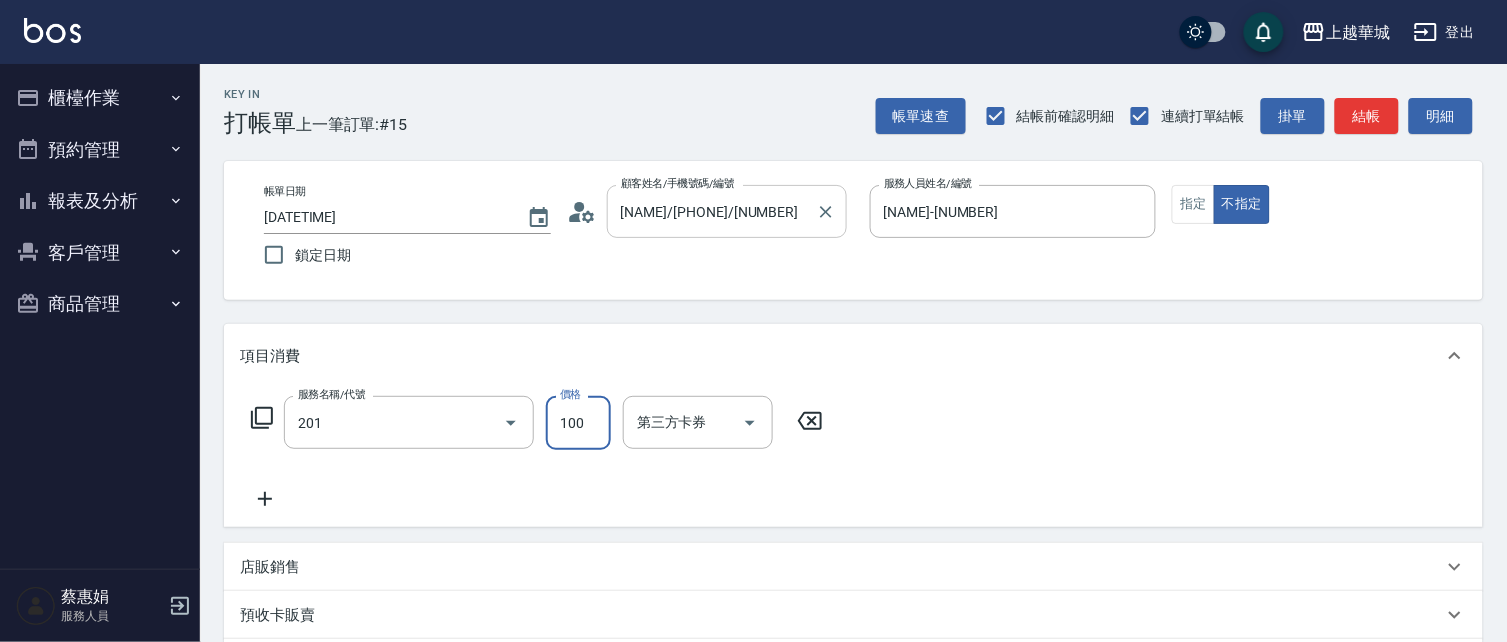 type on "洗髮[100](201)" 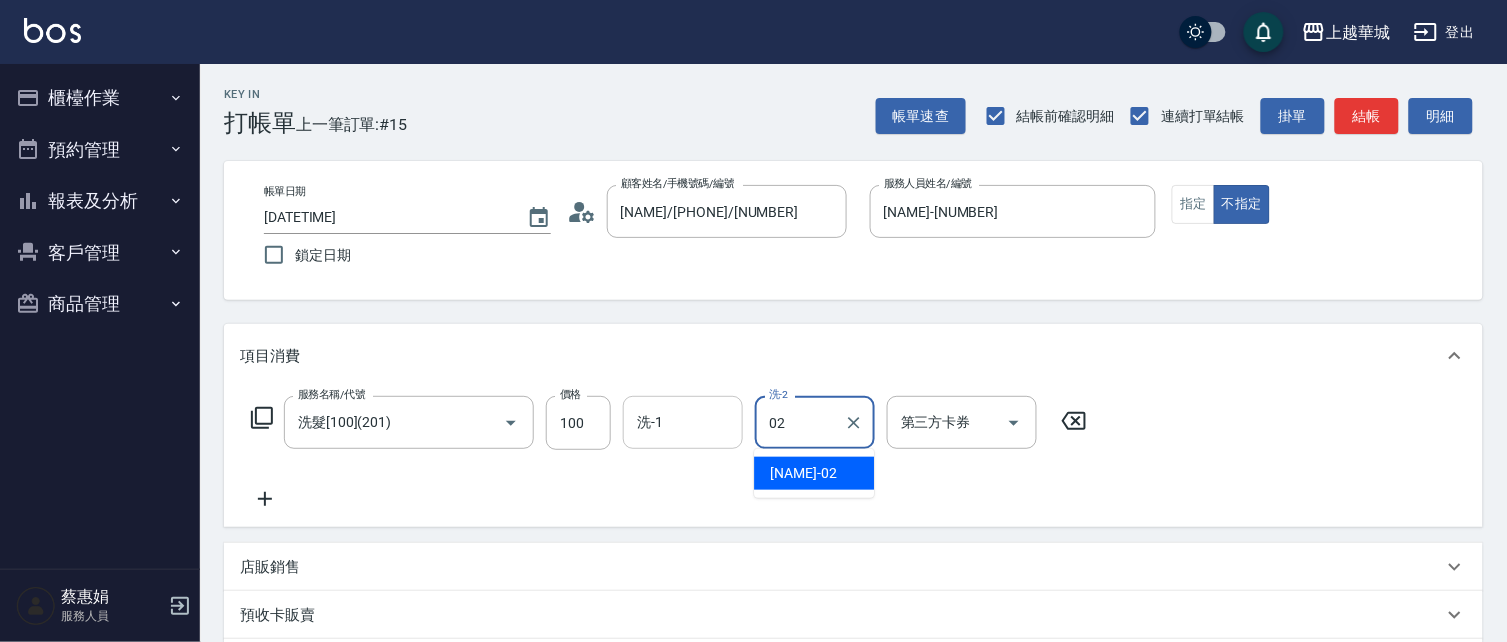type on "02" 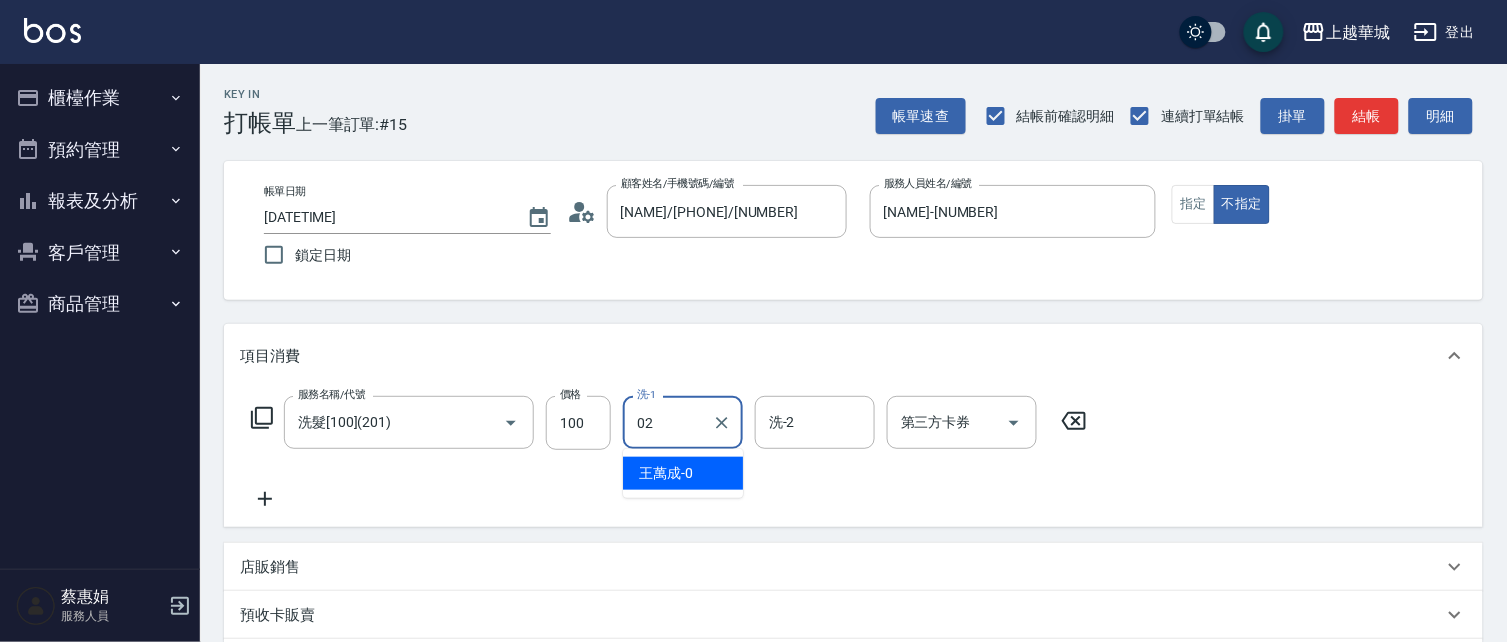 type on "[NAME]-[NUMBER]" 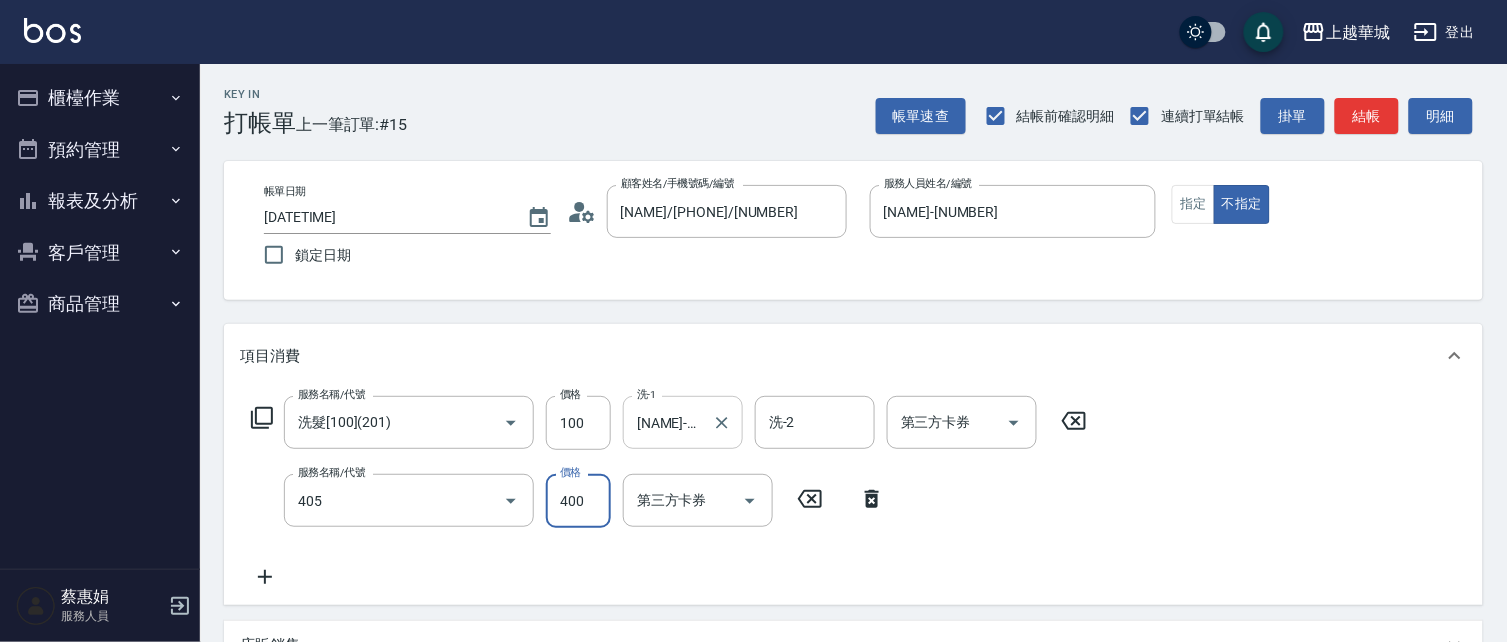 type on "剪髮(400)(405)" 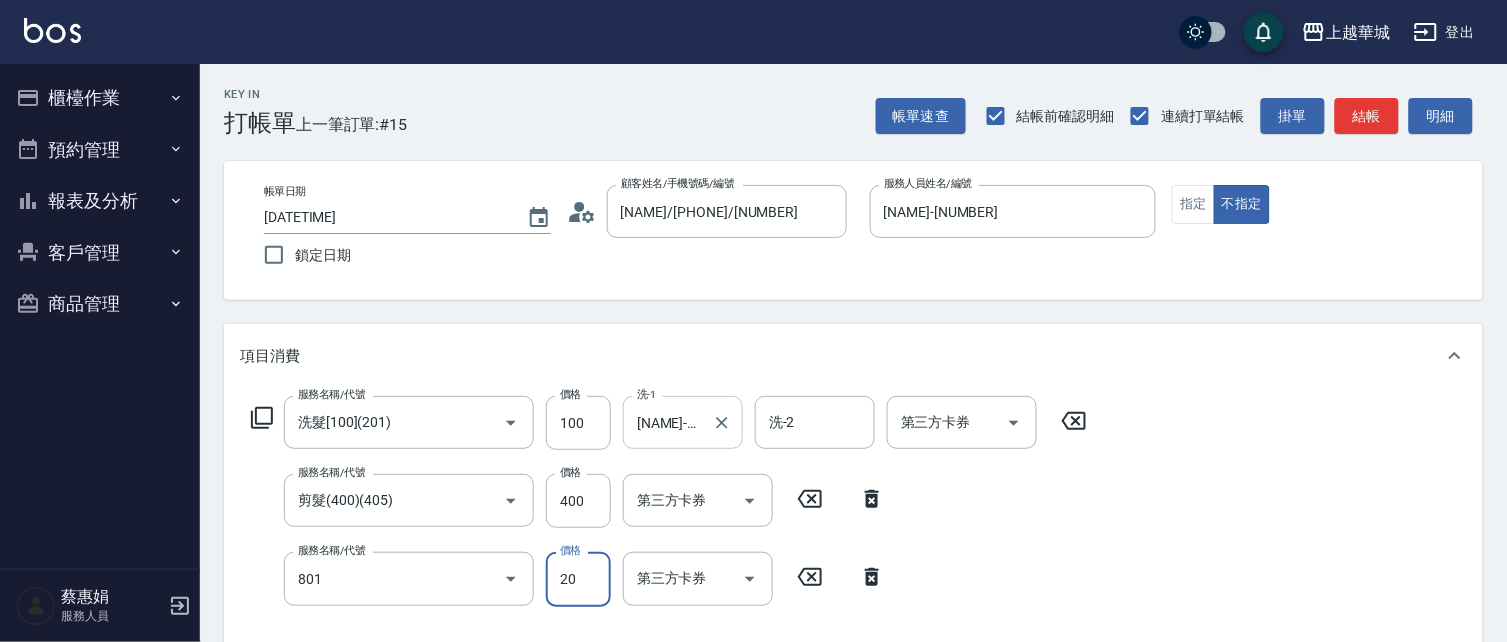 type on "潤絲(801)" 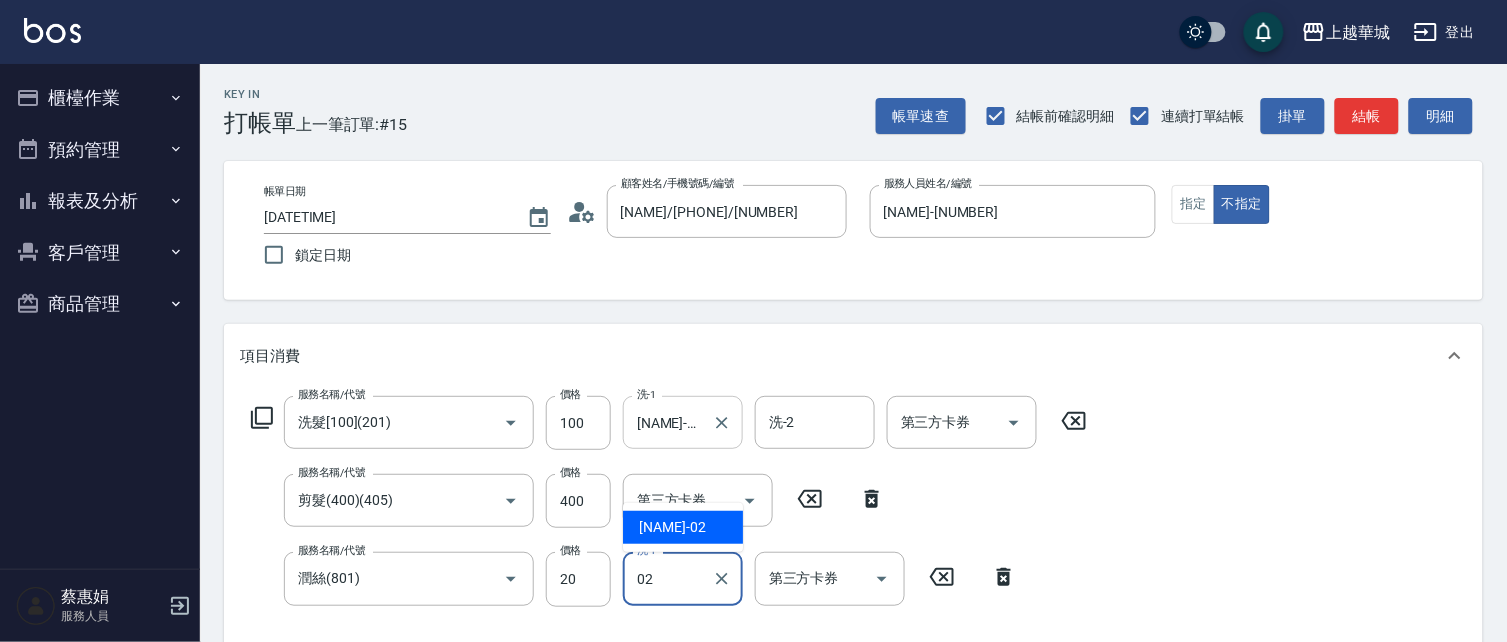type on "[NAME]-[NUMBER]" 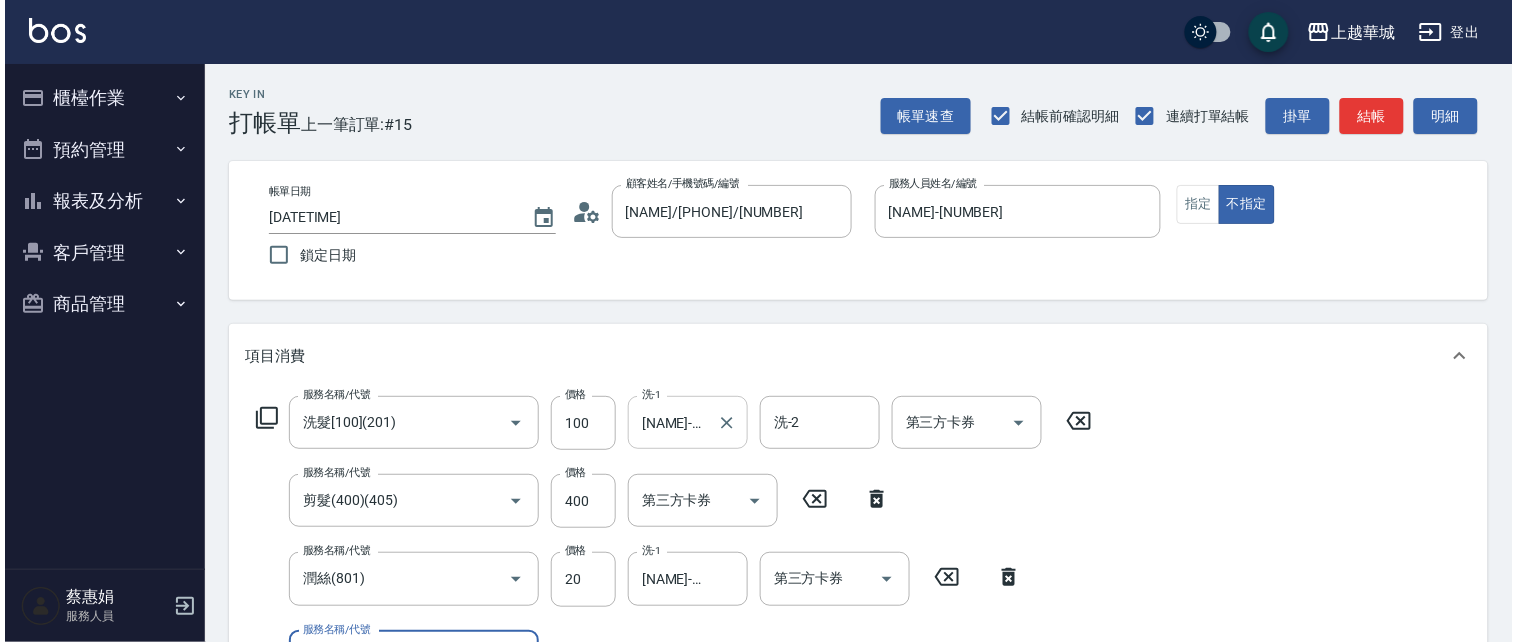 scroll, scrollTop: 32, scrollLeft: 0, axis: vertical 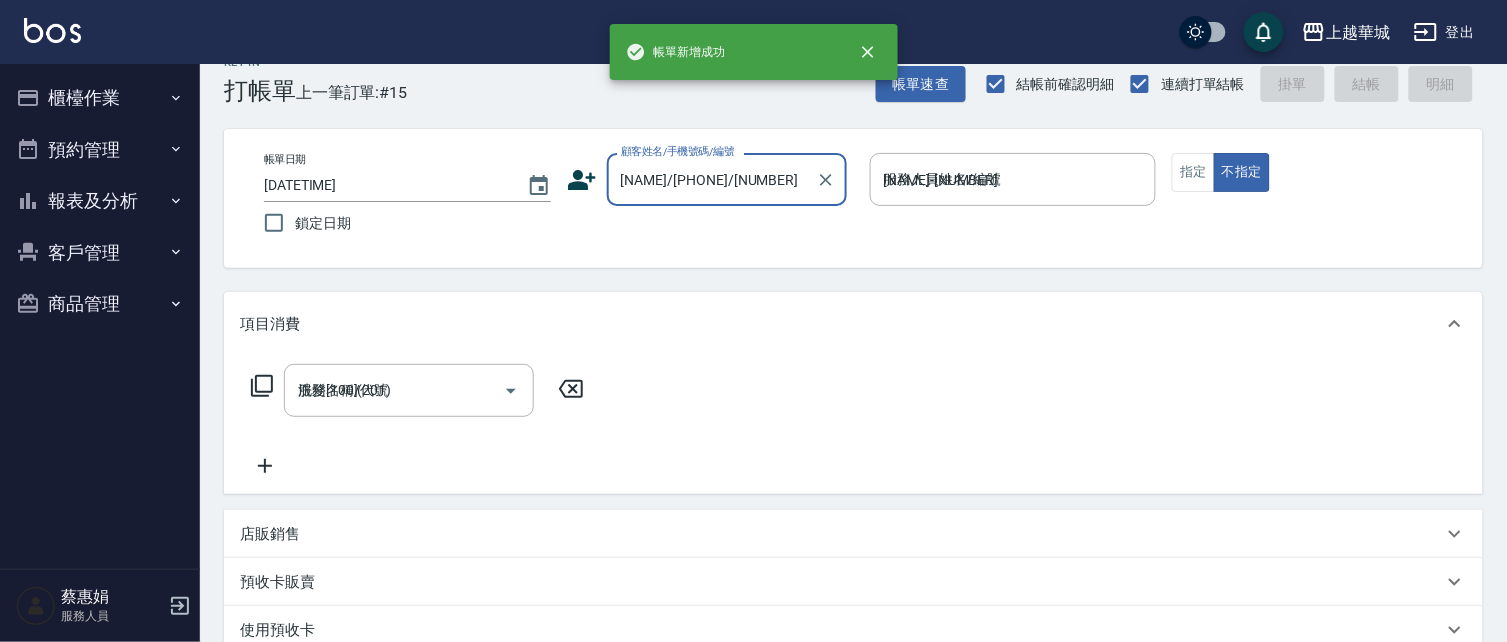 type 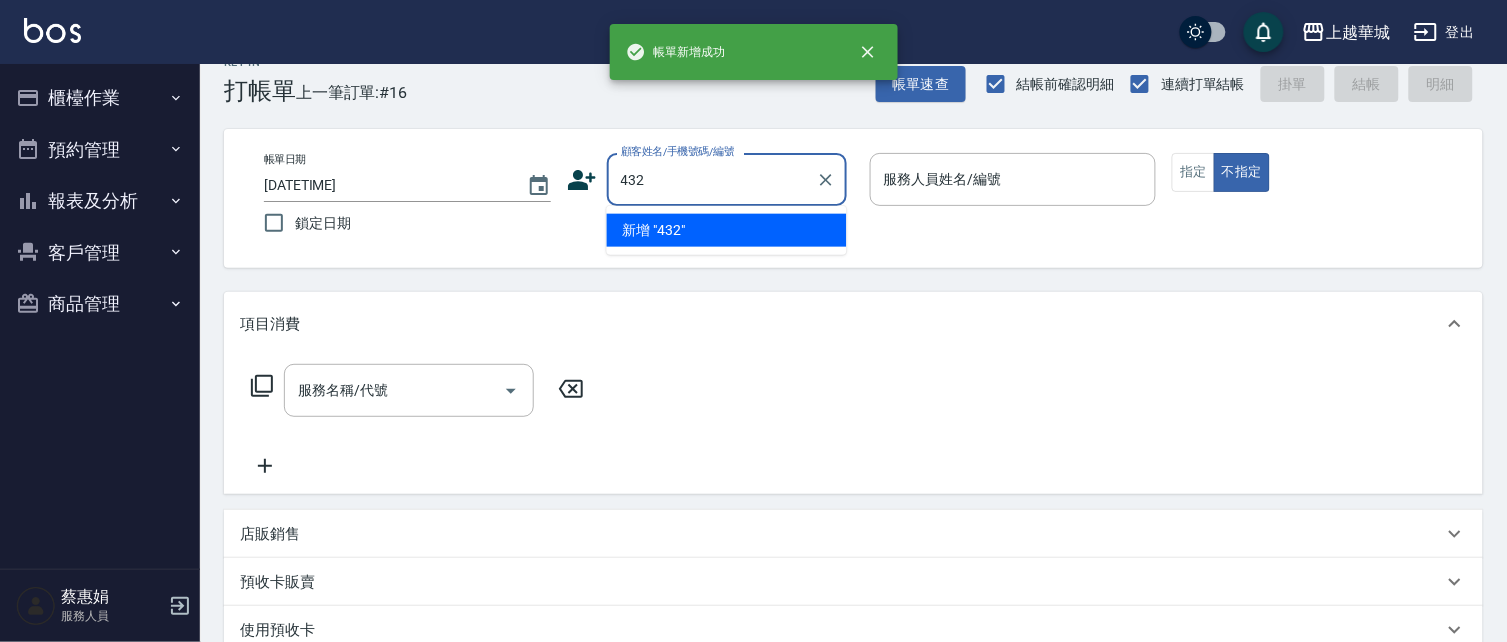 type on "432" 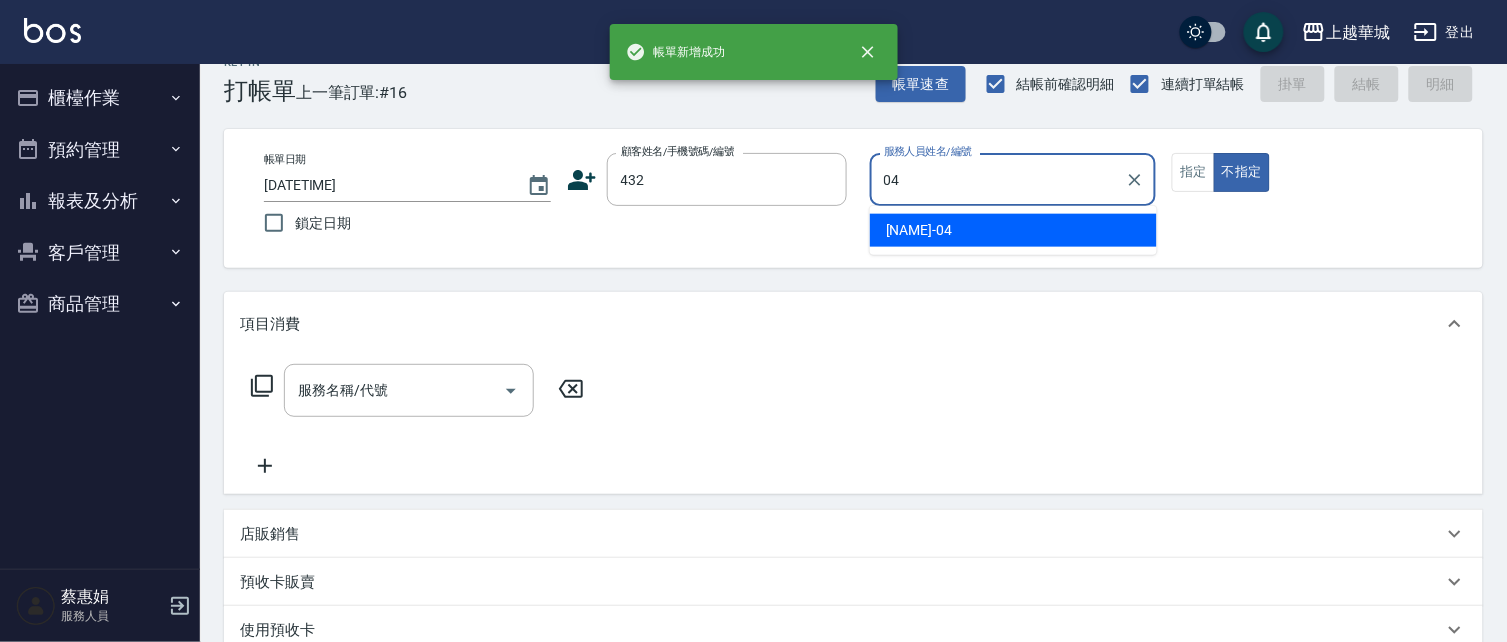 type on "[NAME]-[NUMBER]" 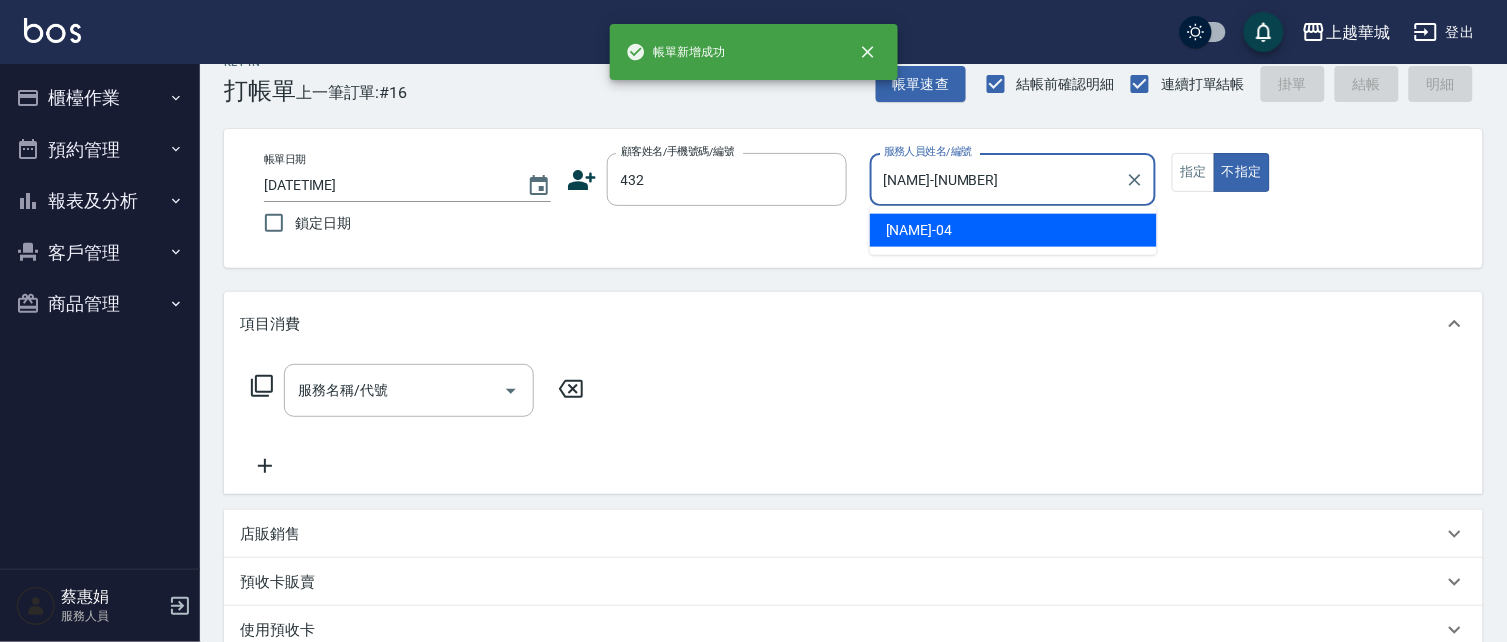 type on "false" 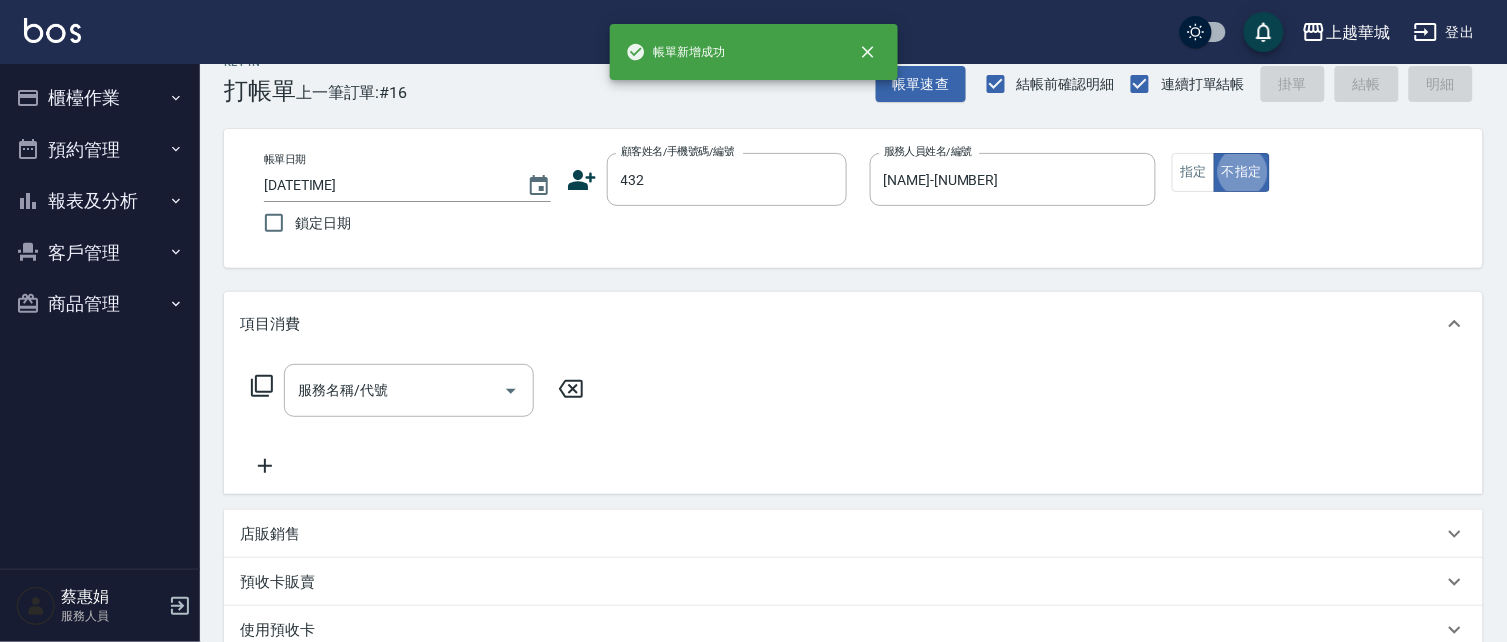 type on "[NAME]/[NUMBER]/[NUMBER]" 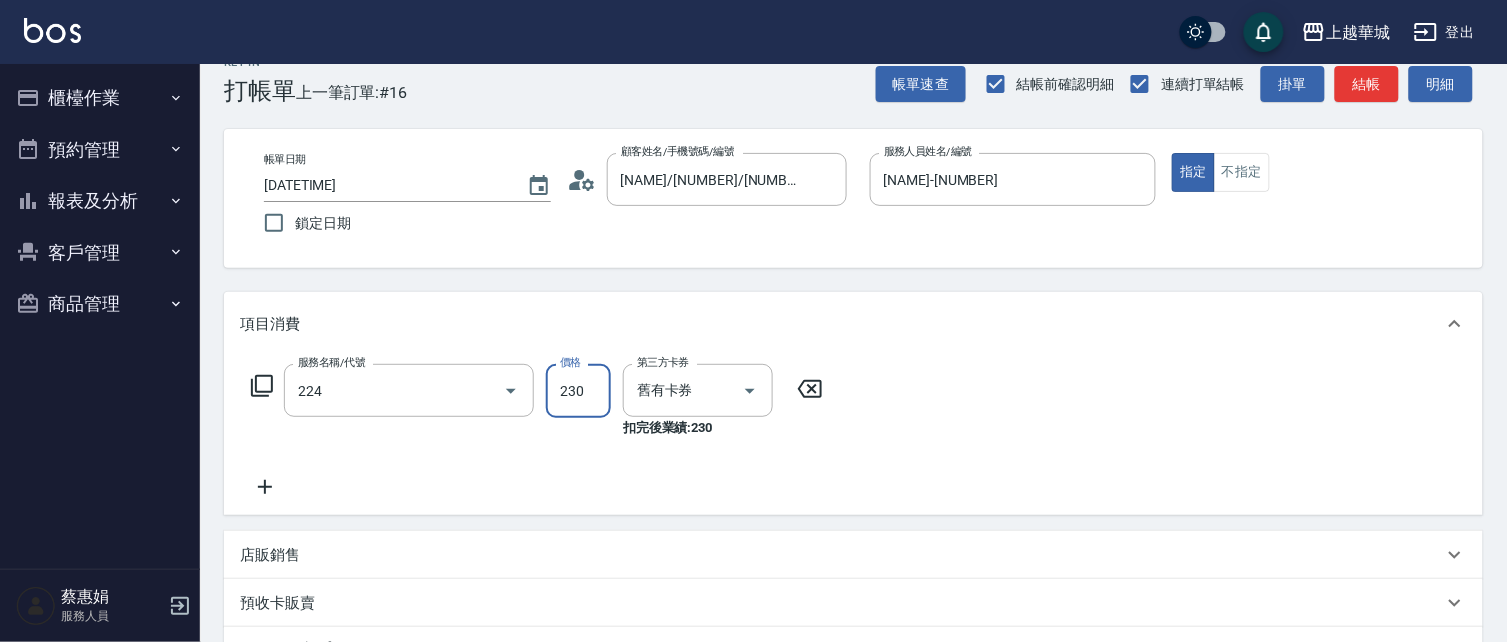 type on "洗髮(卡)230(224)" 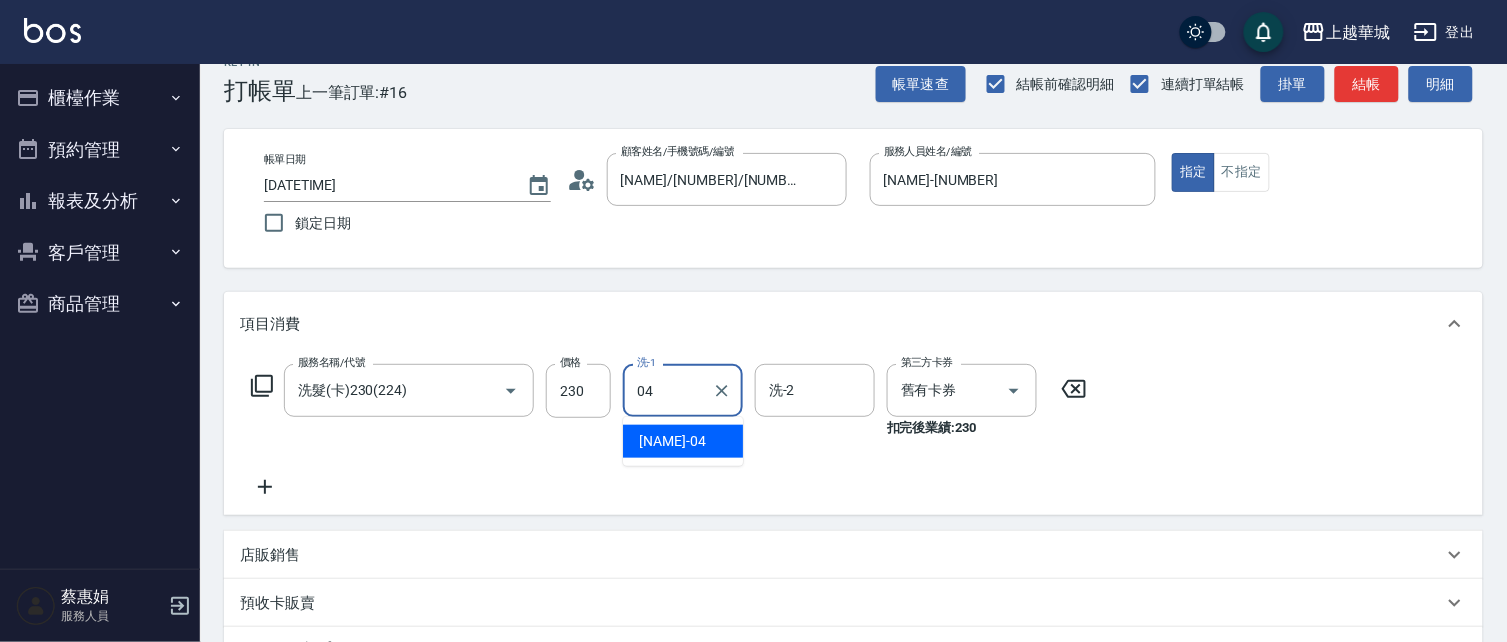 type on "[NAME]-[NUMBER]" 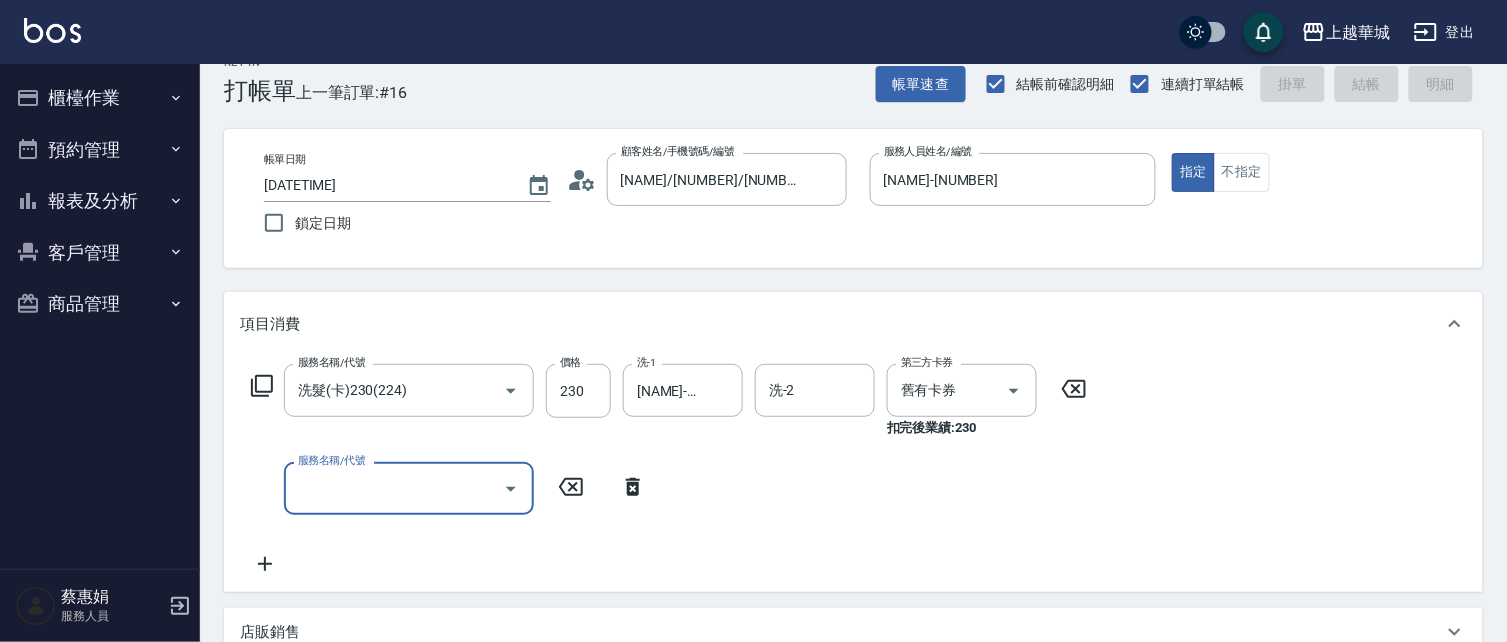 type on "[DATETIME]" 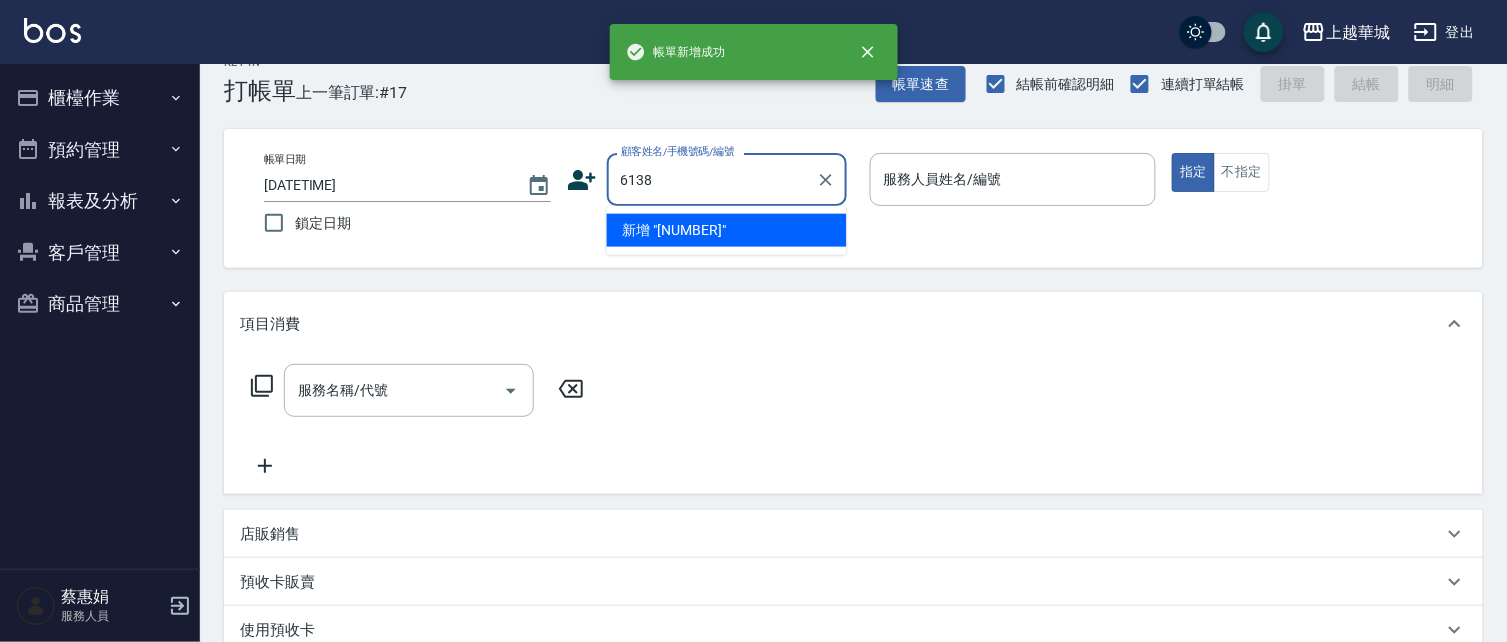 type on "6138" 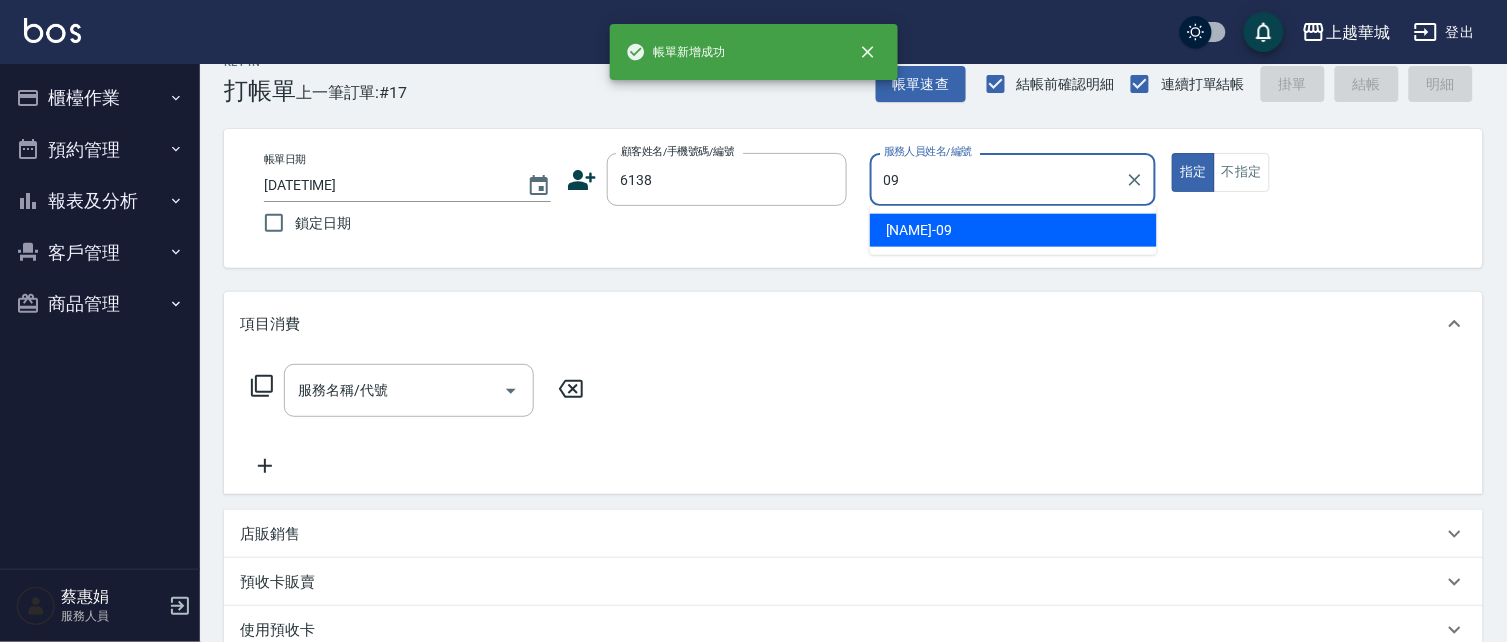 type on "[NAME]-[NUMBER]" 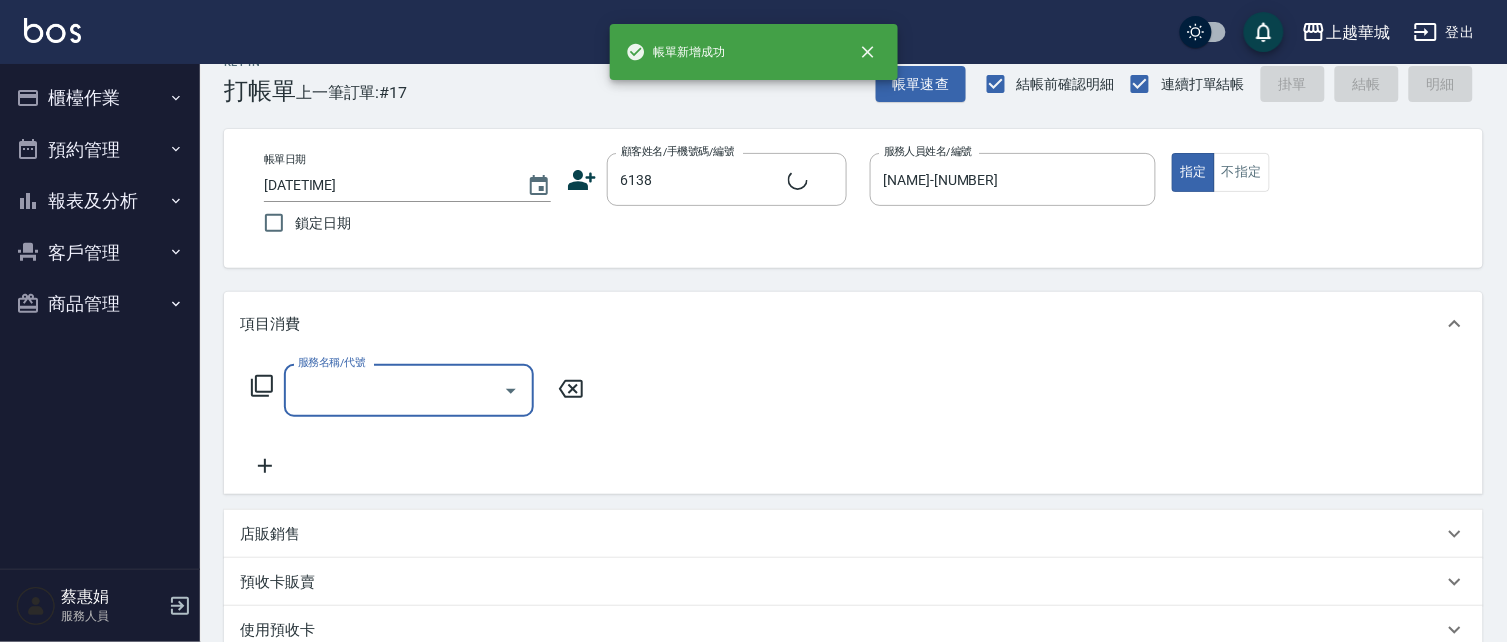 type on "[NAME]/[PHONE]/[NUMBER]" 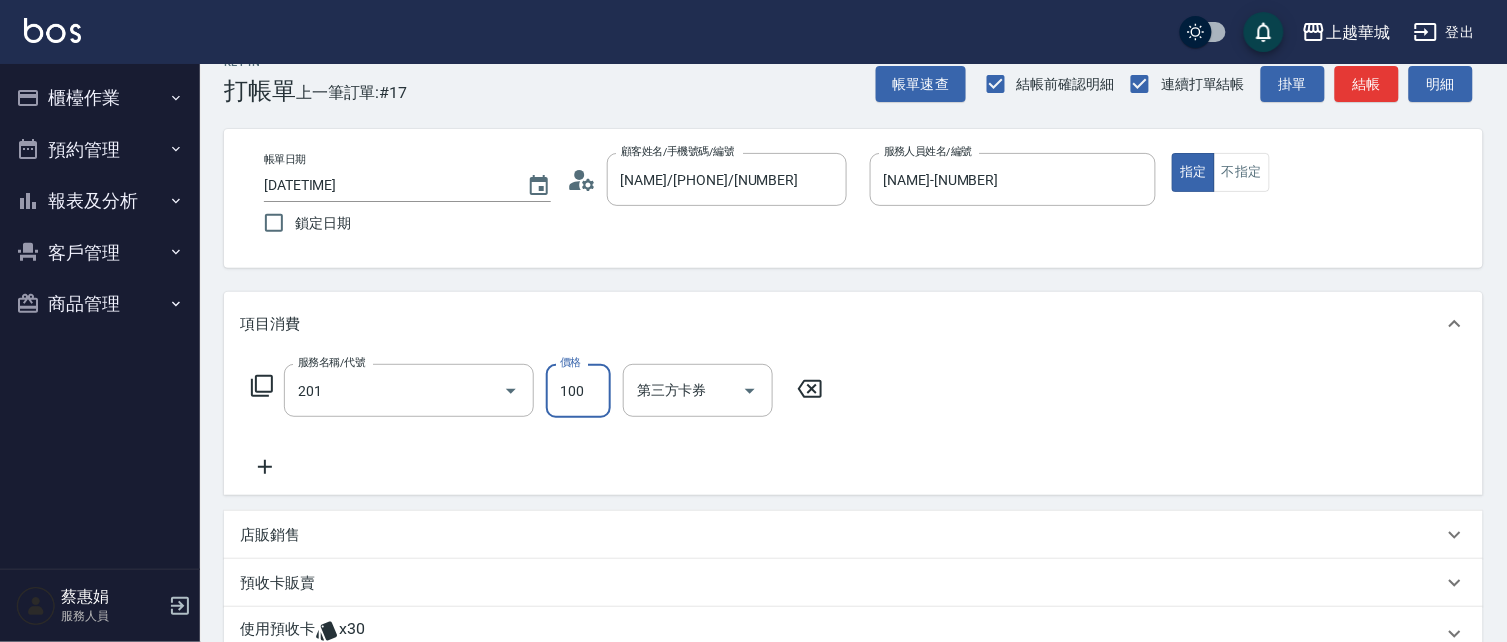 type on "洗髮[100](201)" 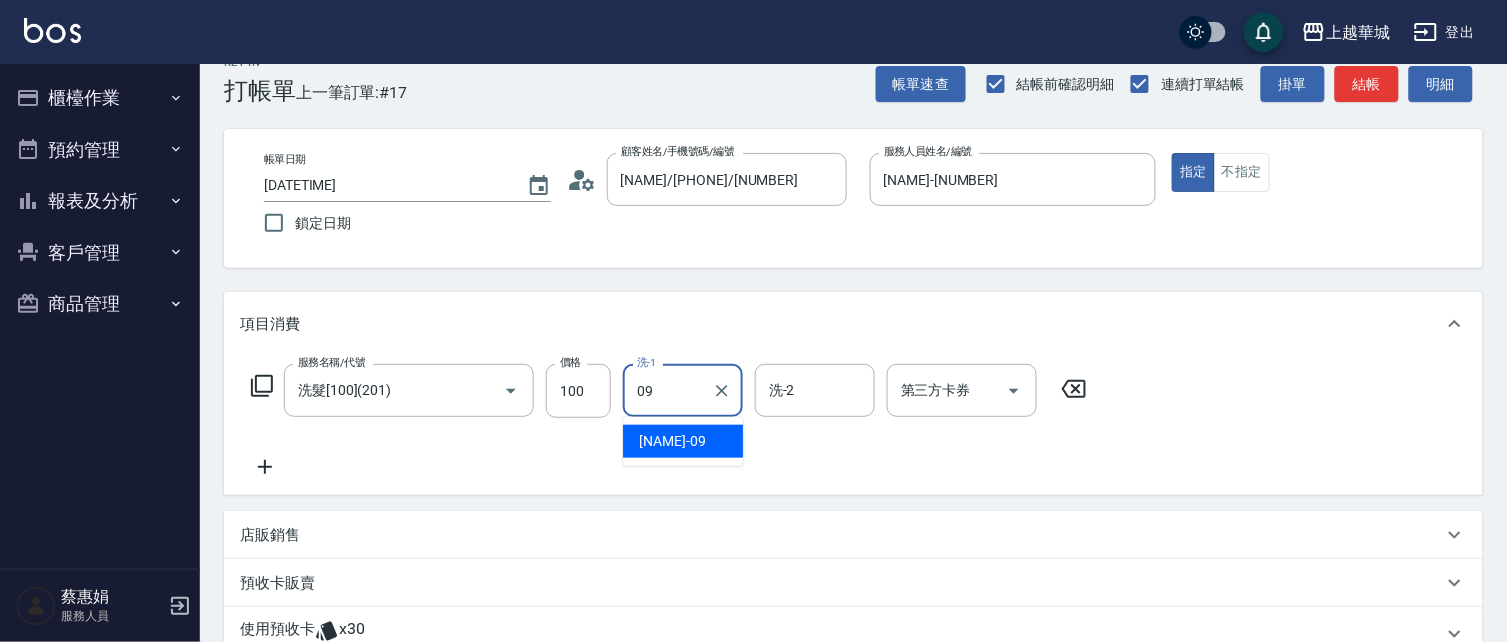 type on "[NAME]-[NUMBER]" 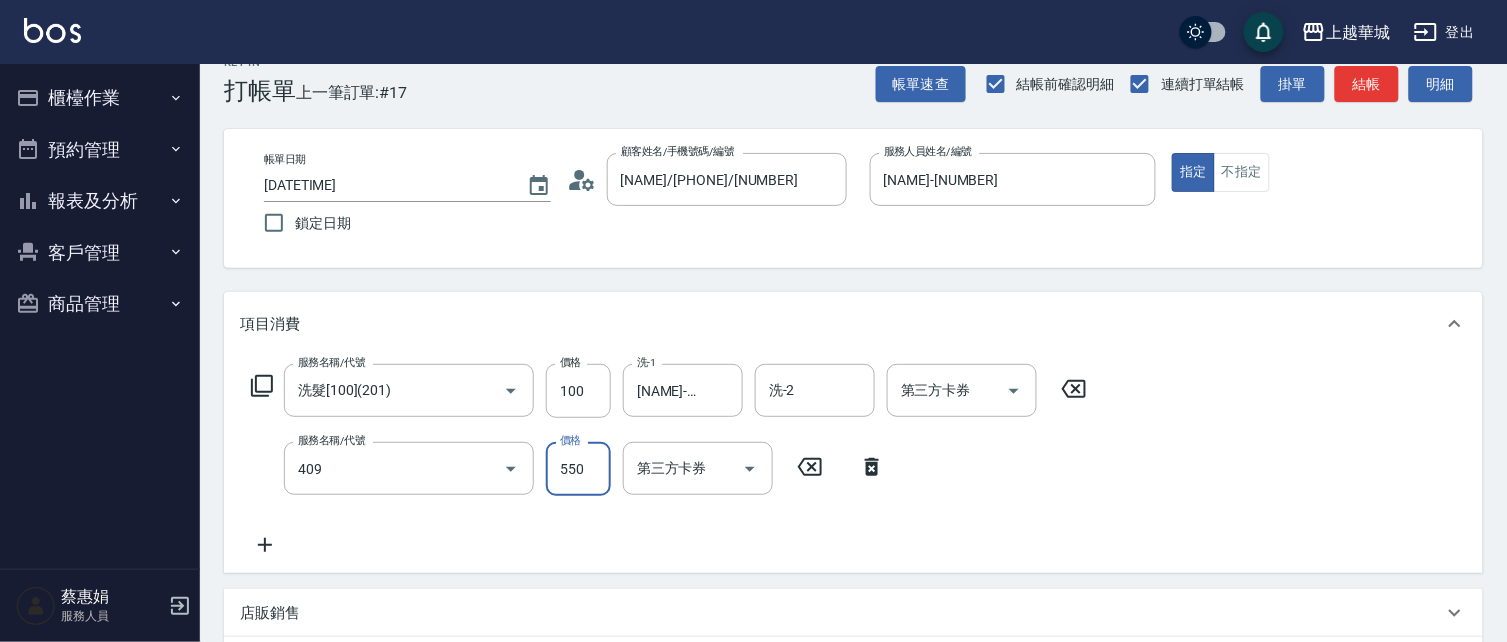 type on "剪髮(550)(409)" 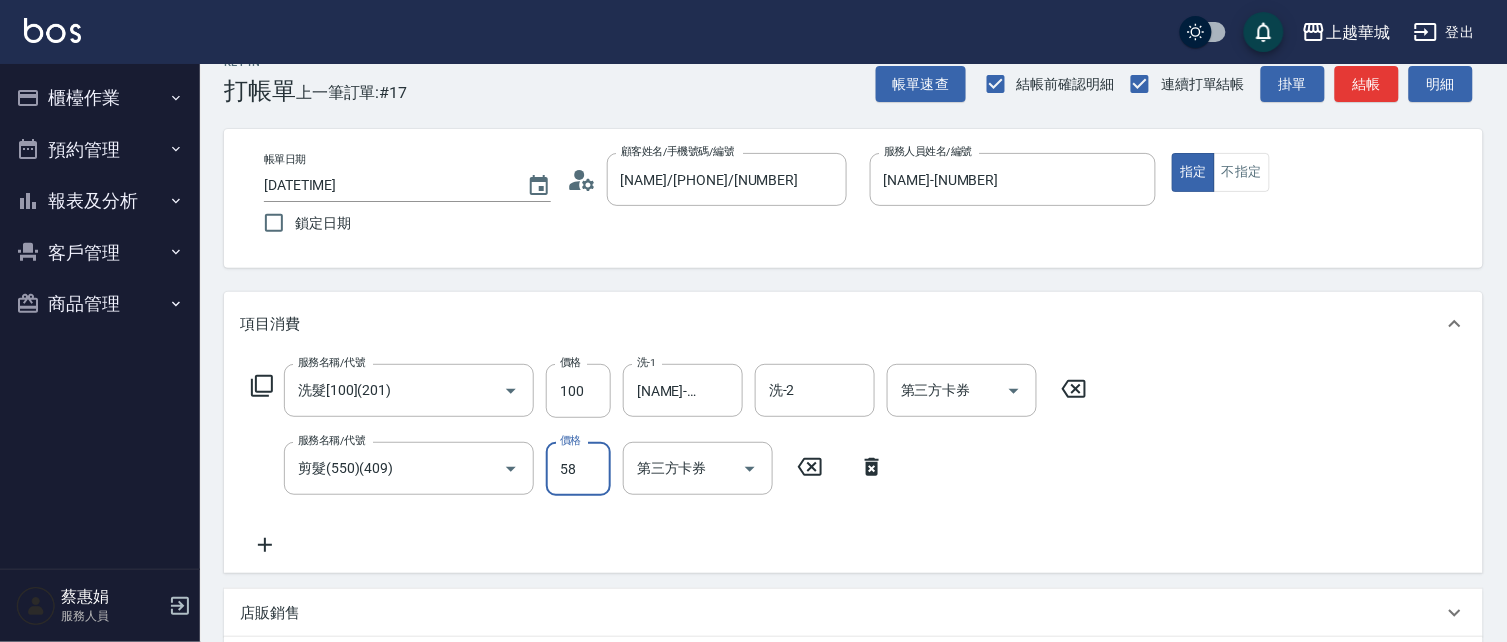 type on "580" 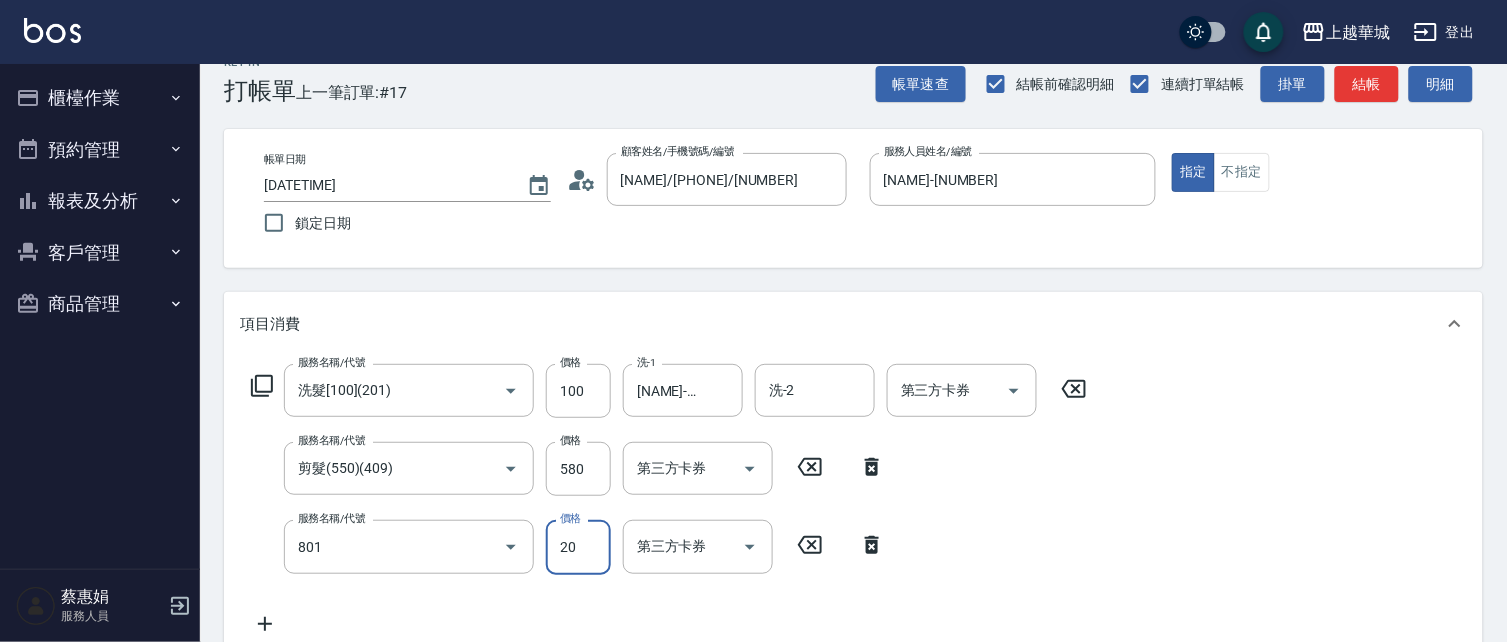 type on "潤絲(801)" 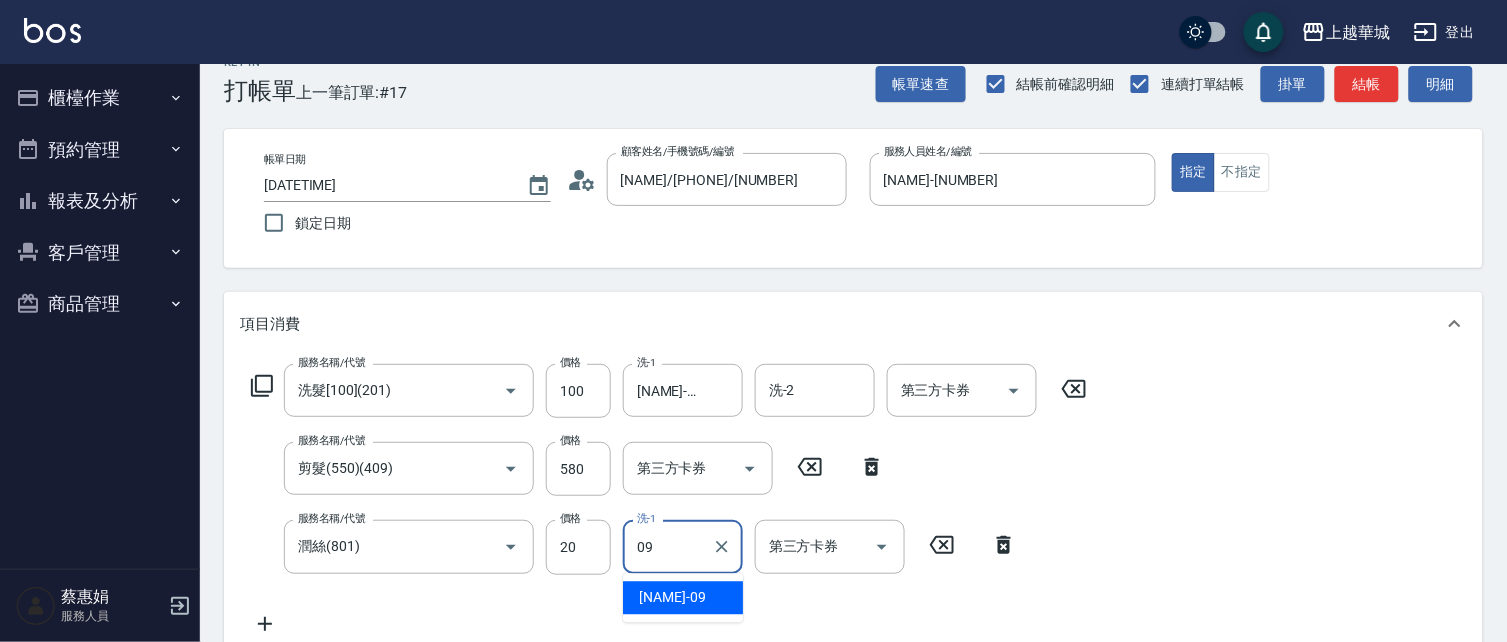 type on "[NAME]-[NUMBER]" 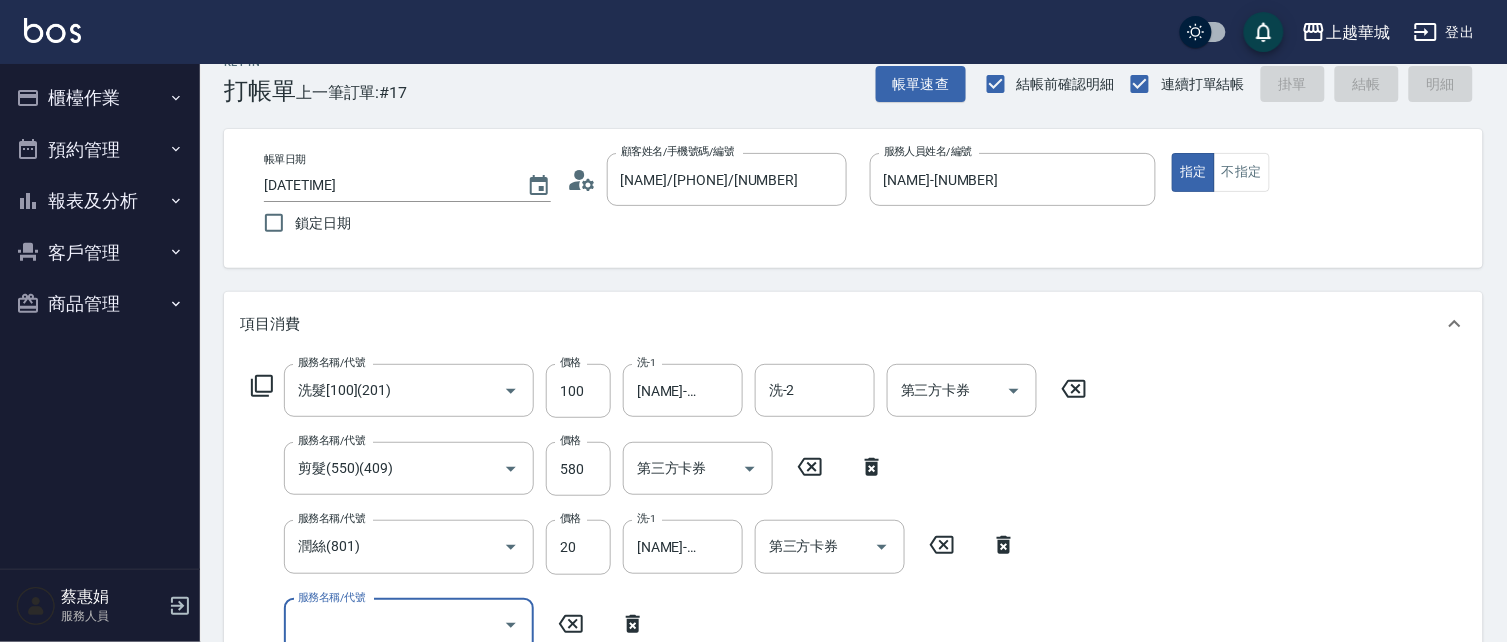 type 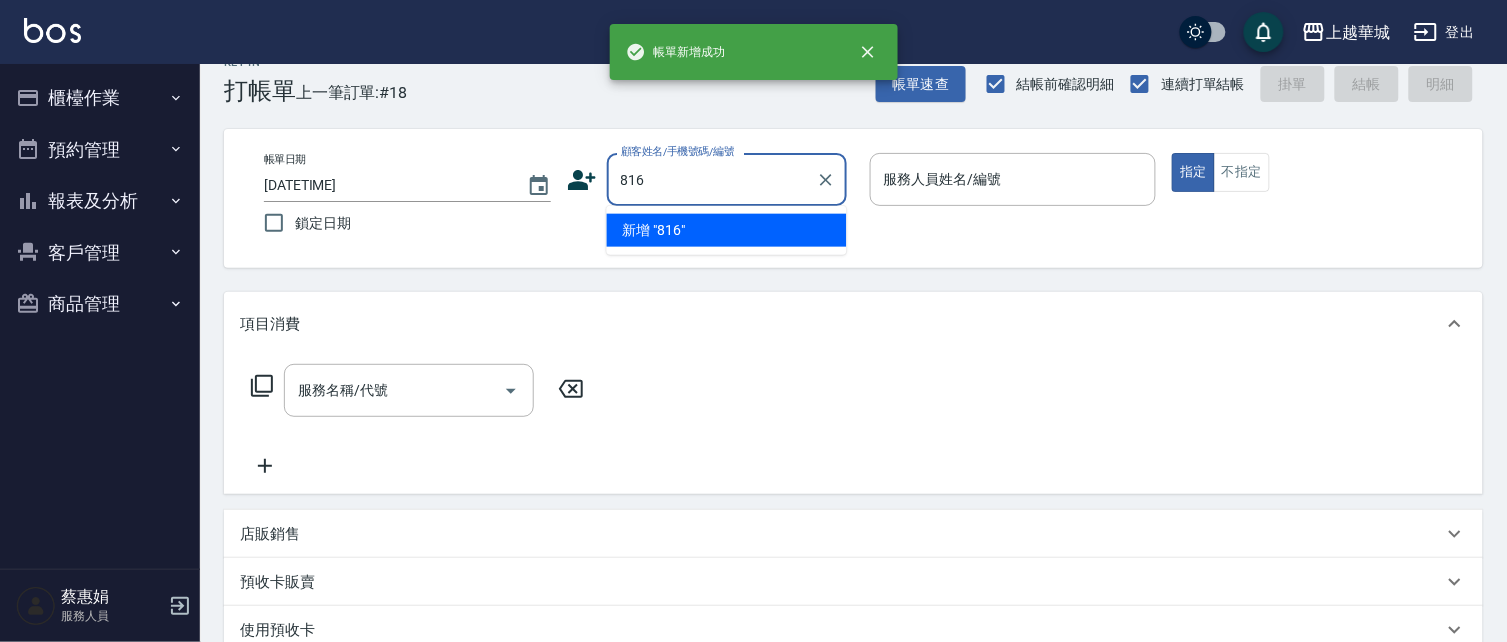 type on "816" 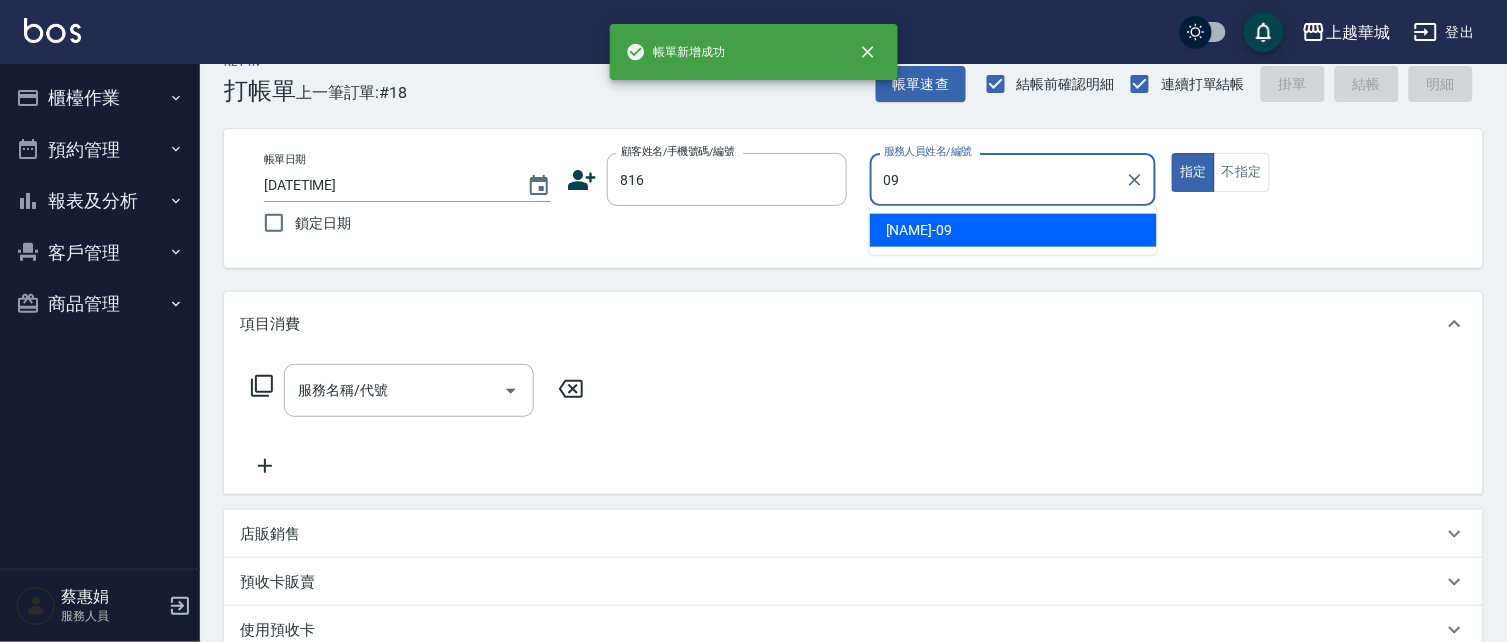 type on "[NAME]-[NUMBER]" 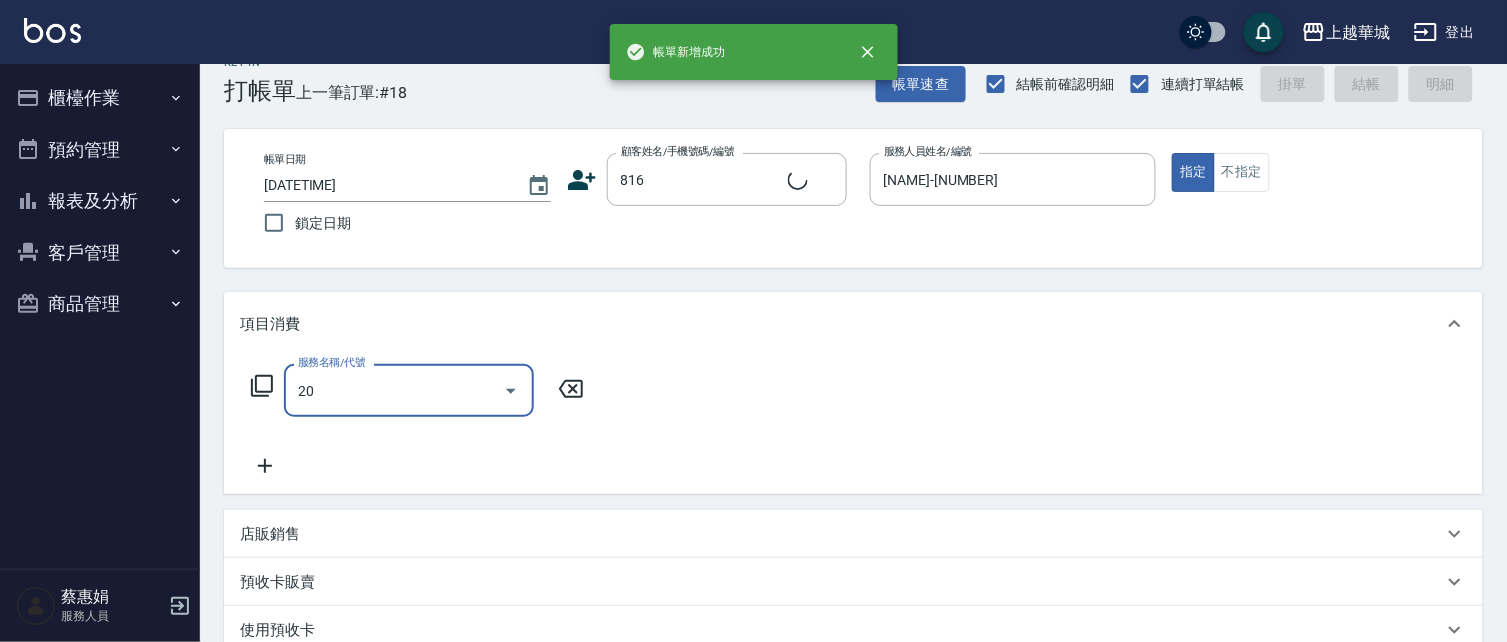 type on "202" 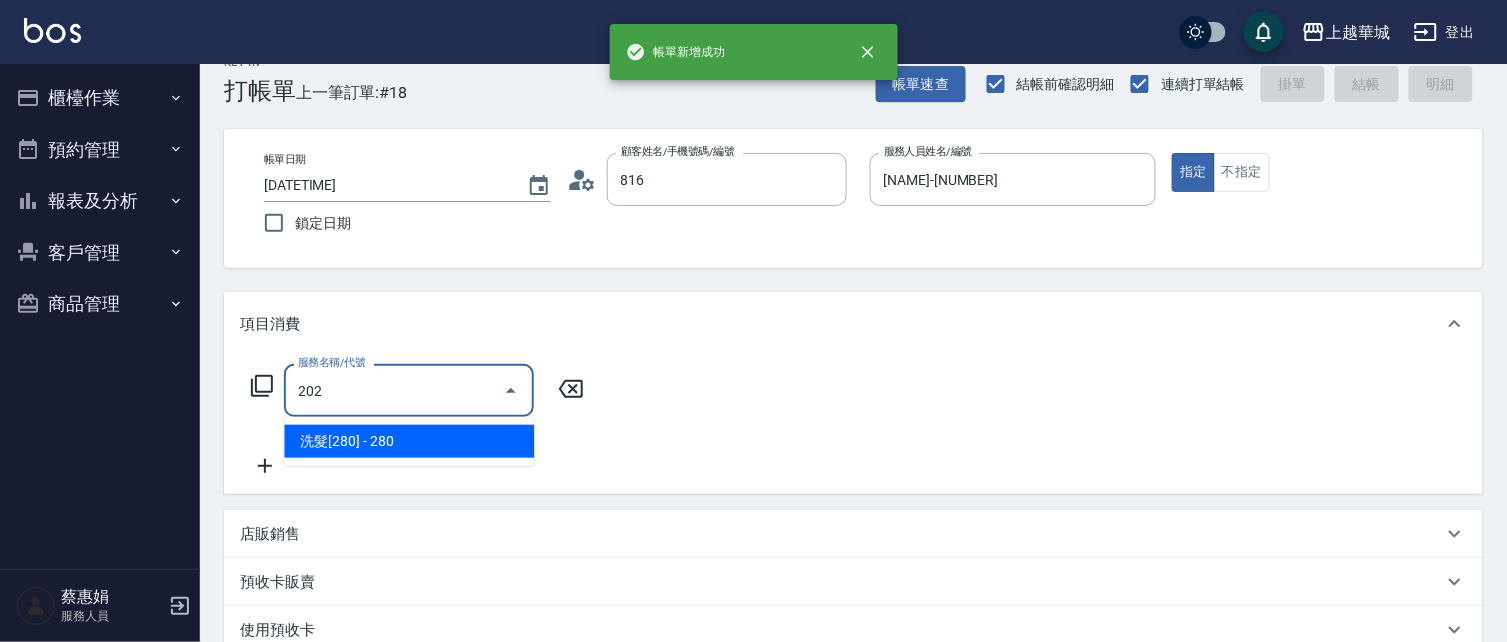 type on "[NAME]/[PHONE]/[NUMBER]" 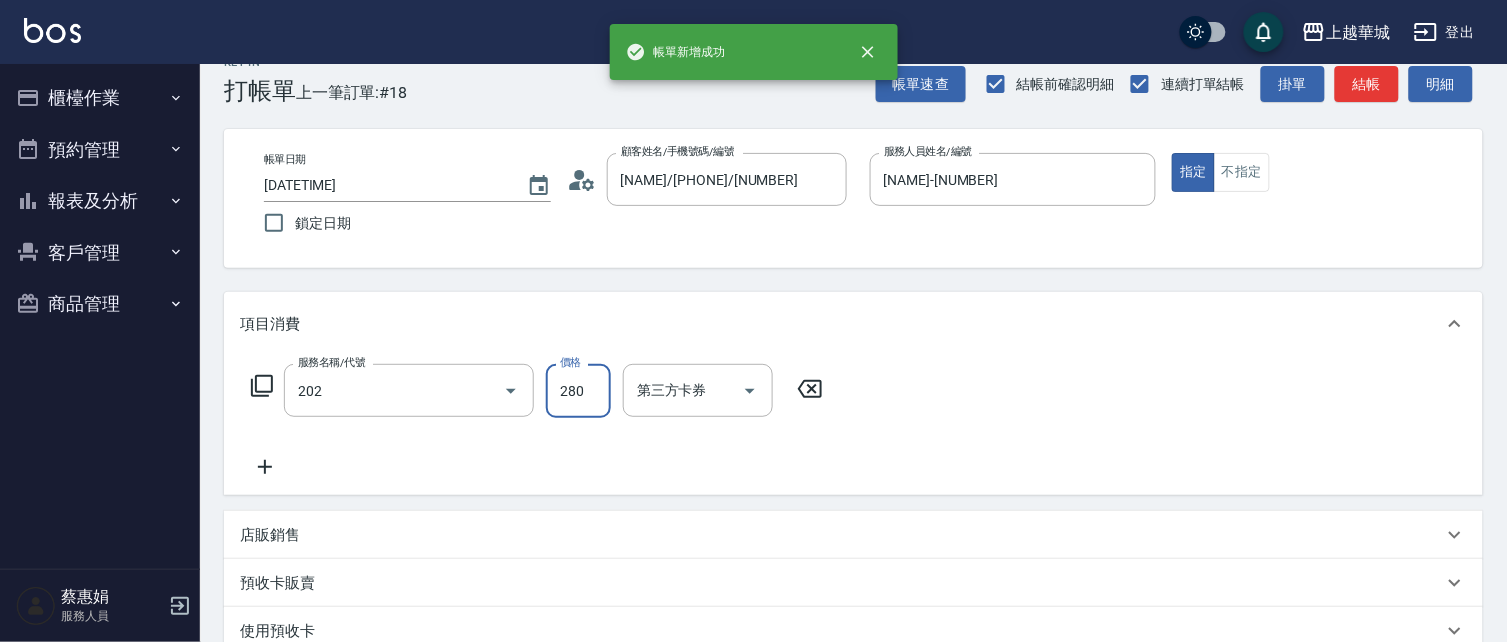 type on "洗髮[280](202)" 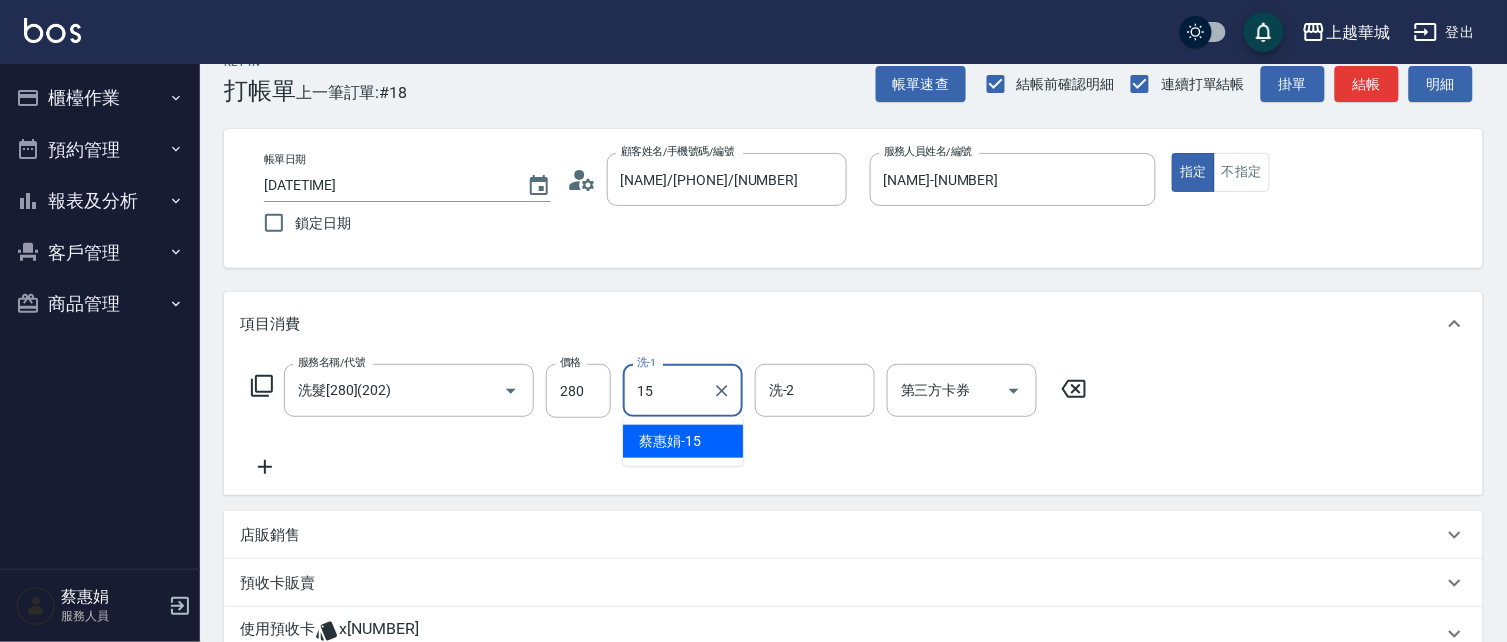 type on "[PERSON]-[NUMBER]" 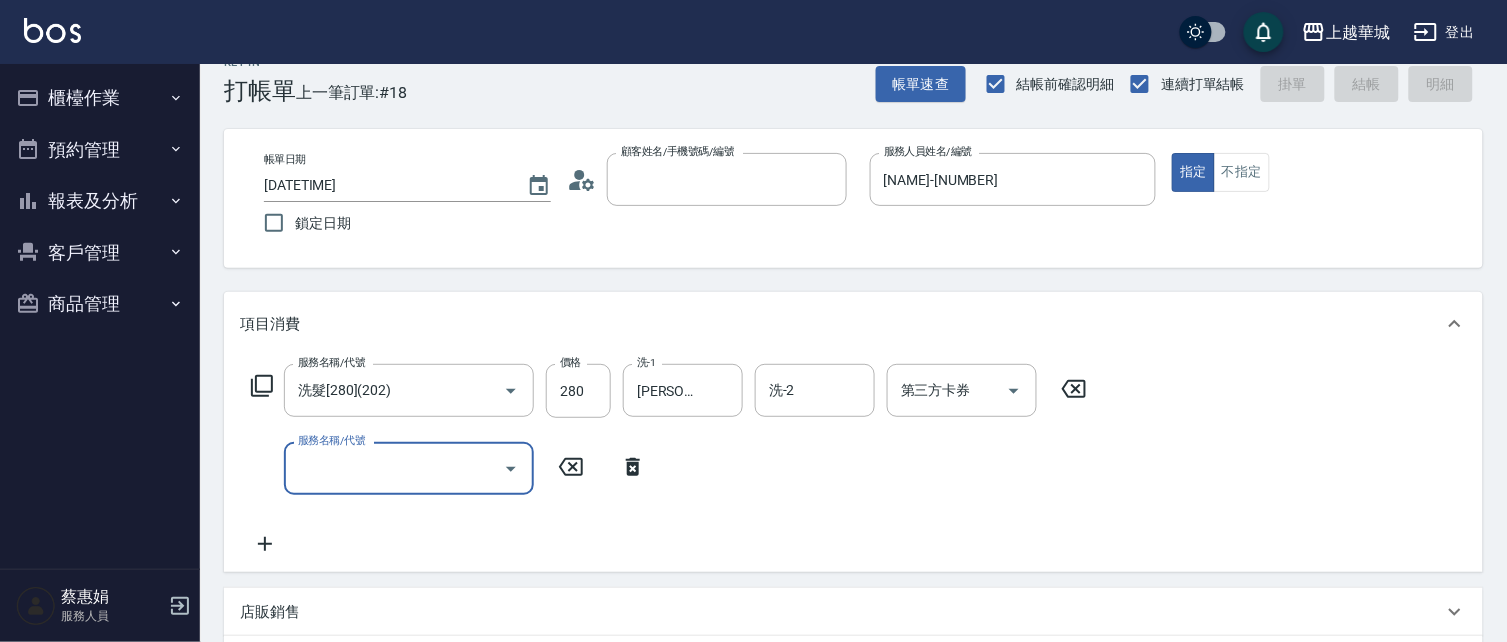 type on "7" 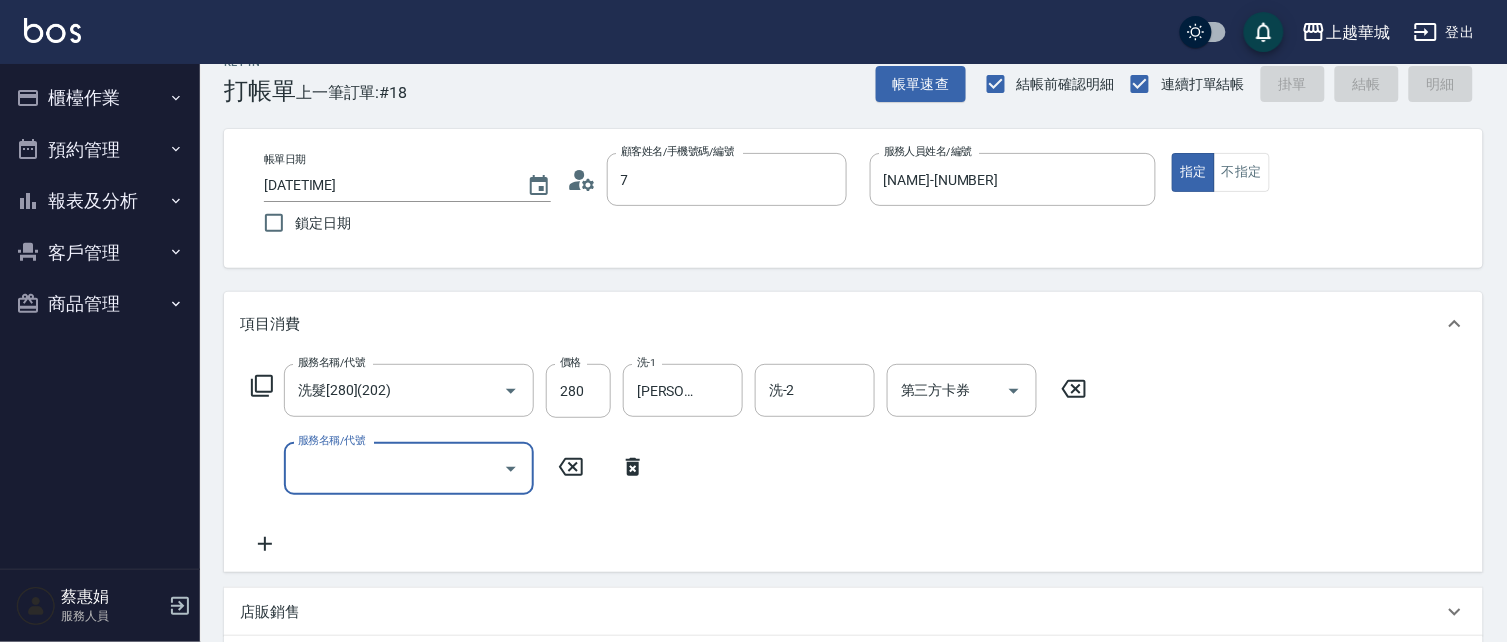 type 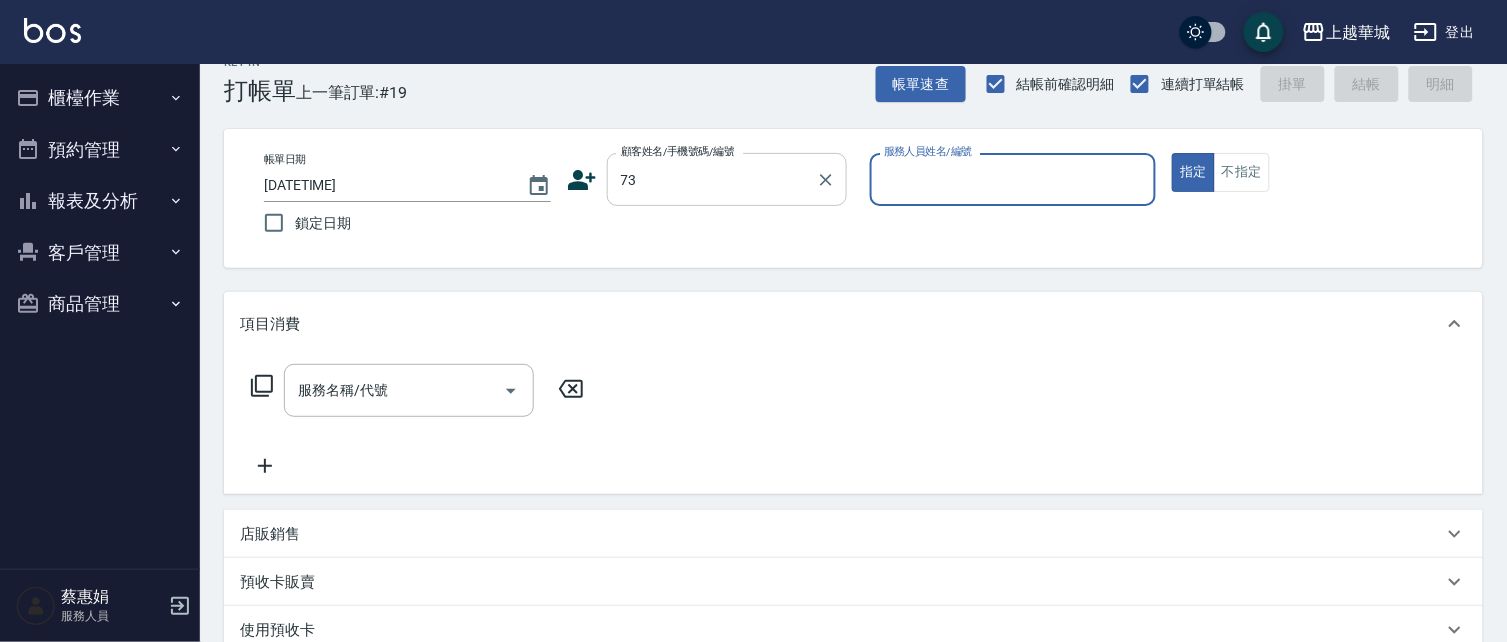 click on "[NUMBER] 顧客姓名/手機號碼/編號" at bounding box center [727, 179] 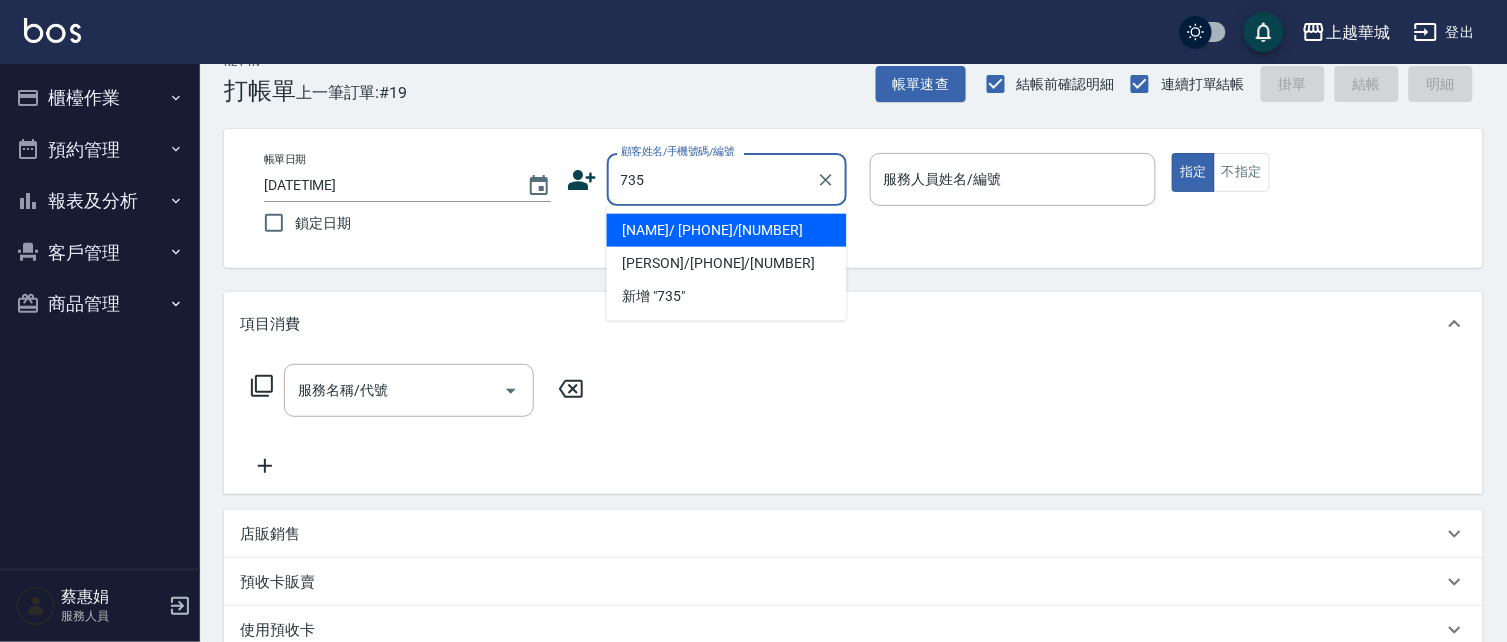 type on "[NAME]/ [PHONE]/[NUMBER]" 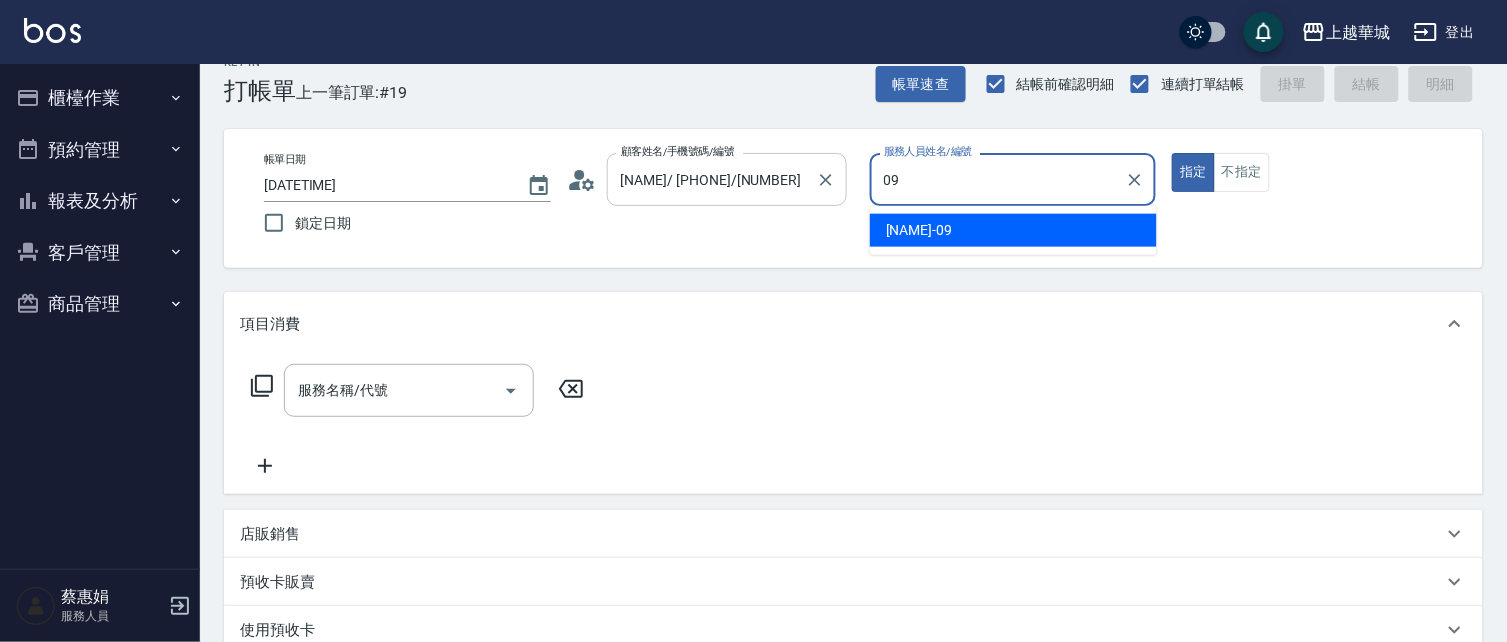 type on "[NAME]-[NUMBER]" 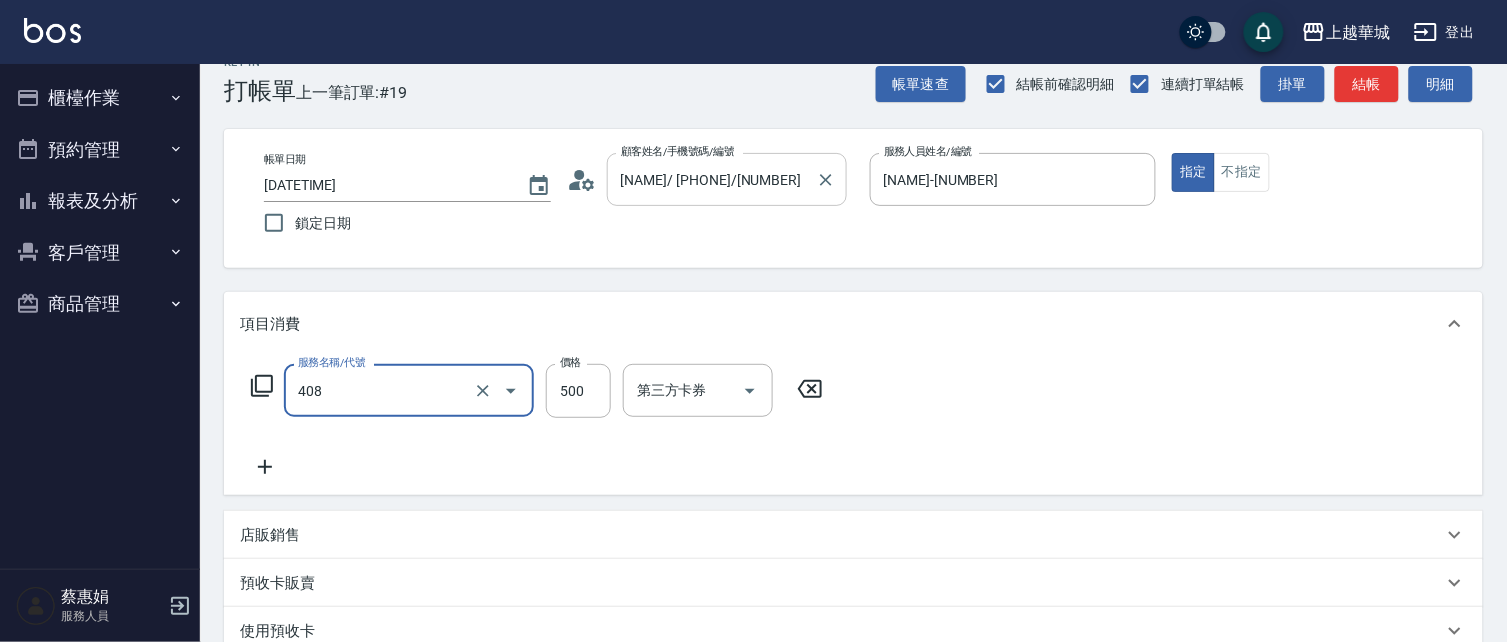 type on "剪髮(500)(408)" 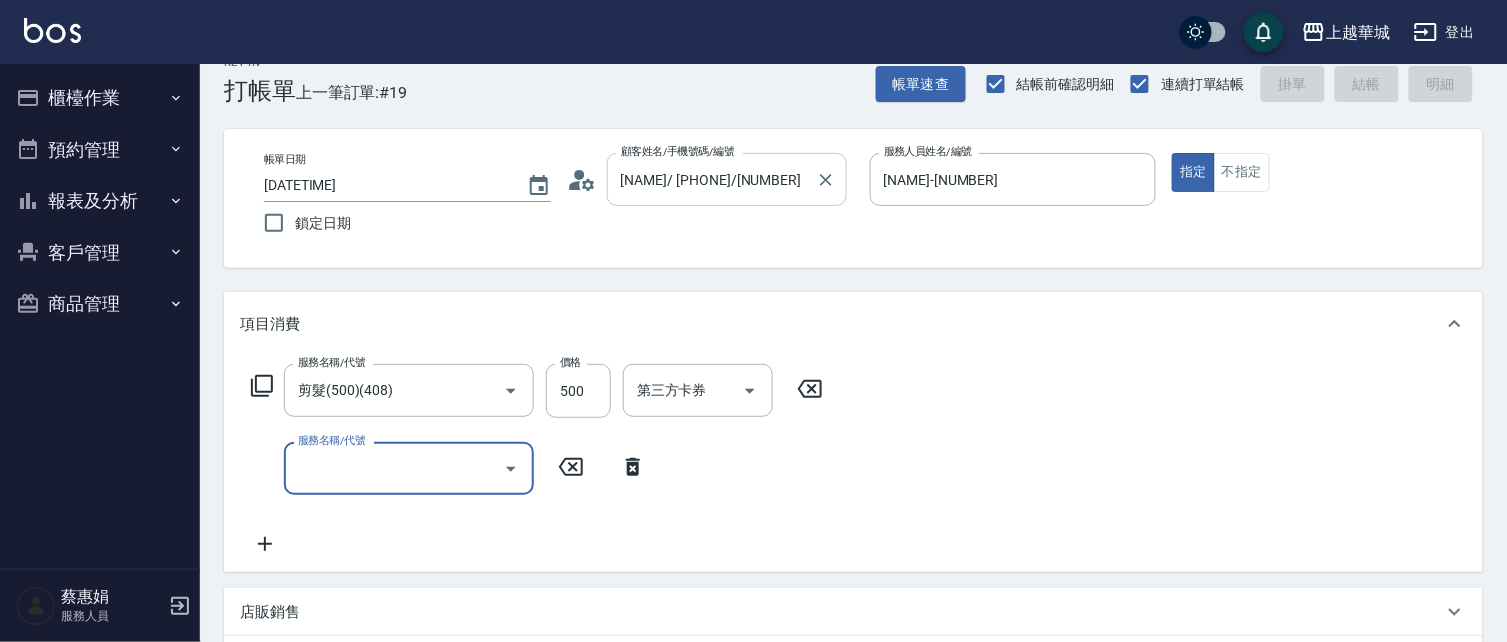 type 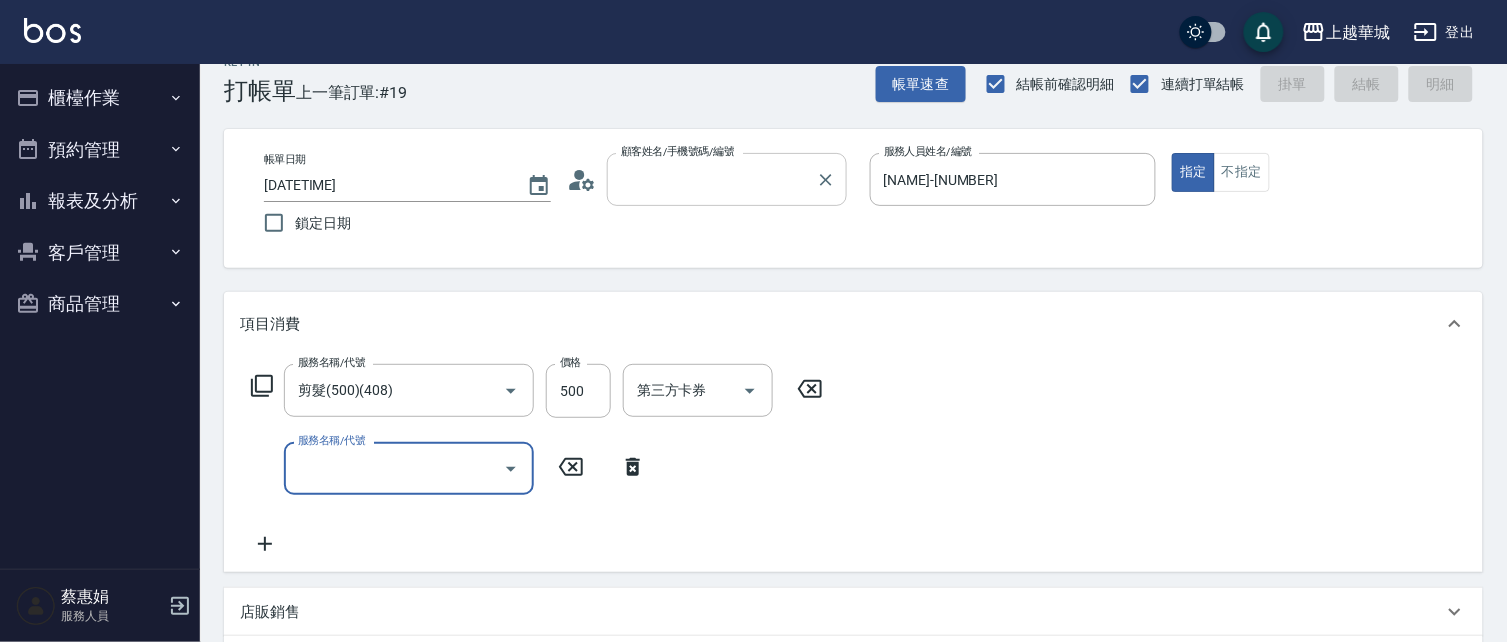 type 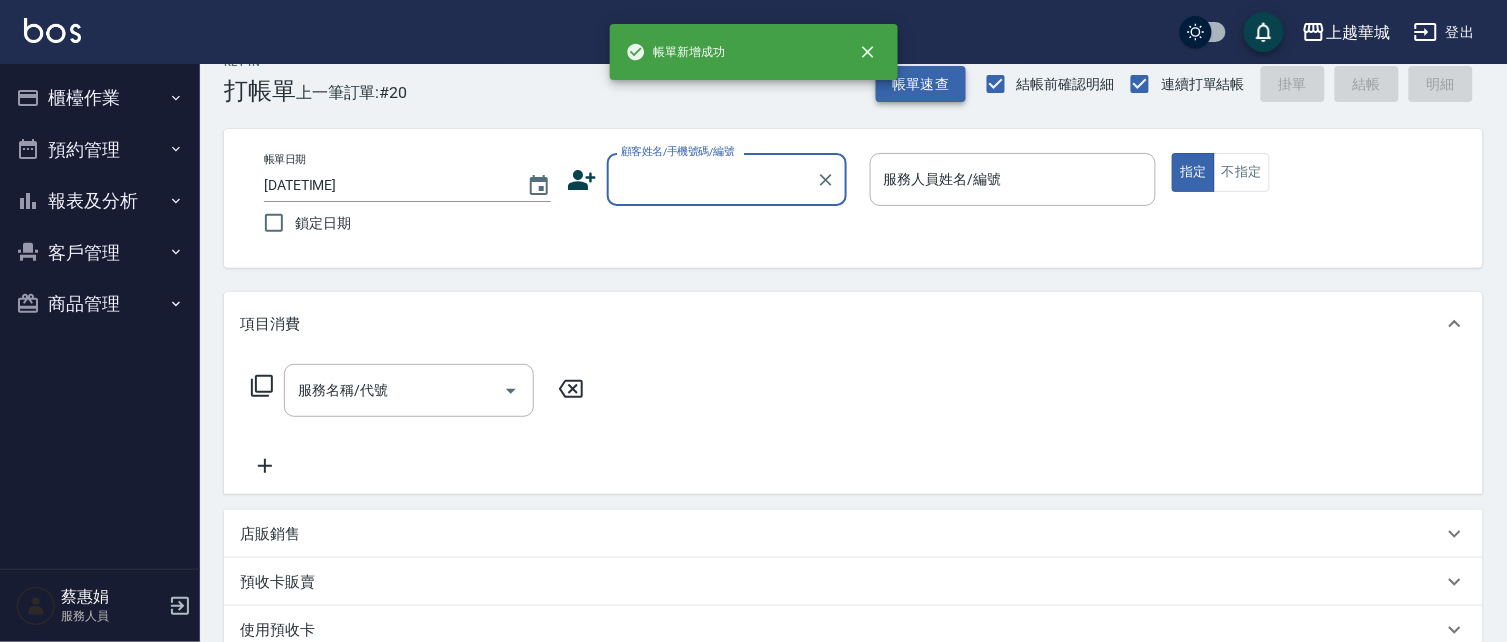 click on "帳單速查" at bounding box center (921, 84) 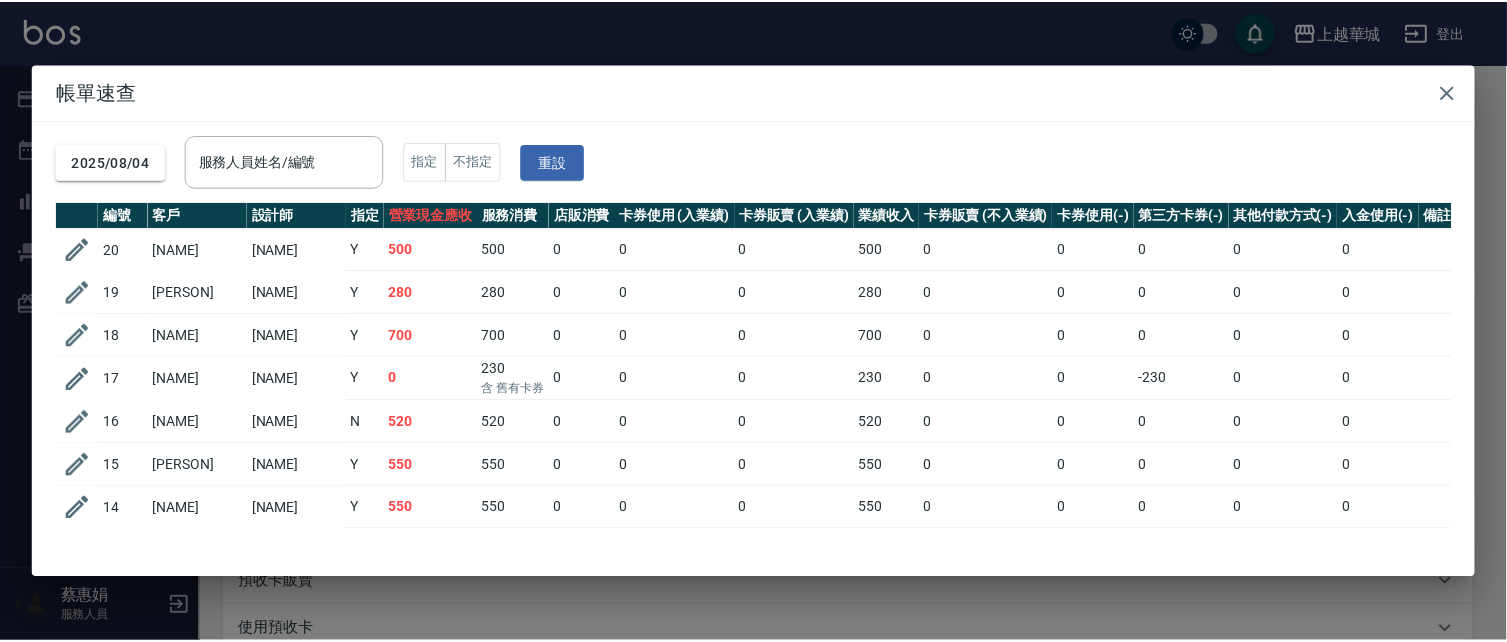 scroll, scrollTop: 0, scrollLeft: 0, axis: both 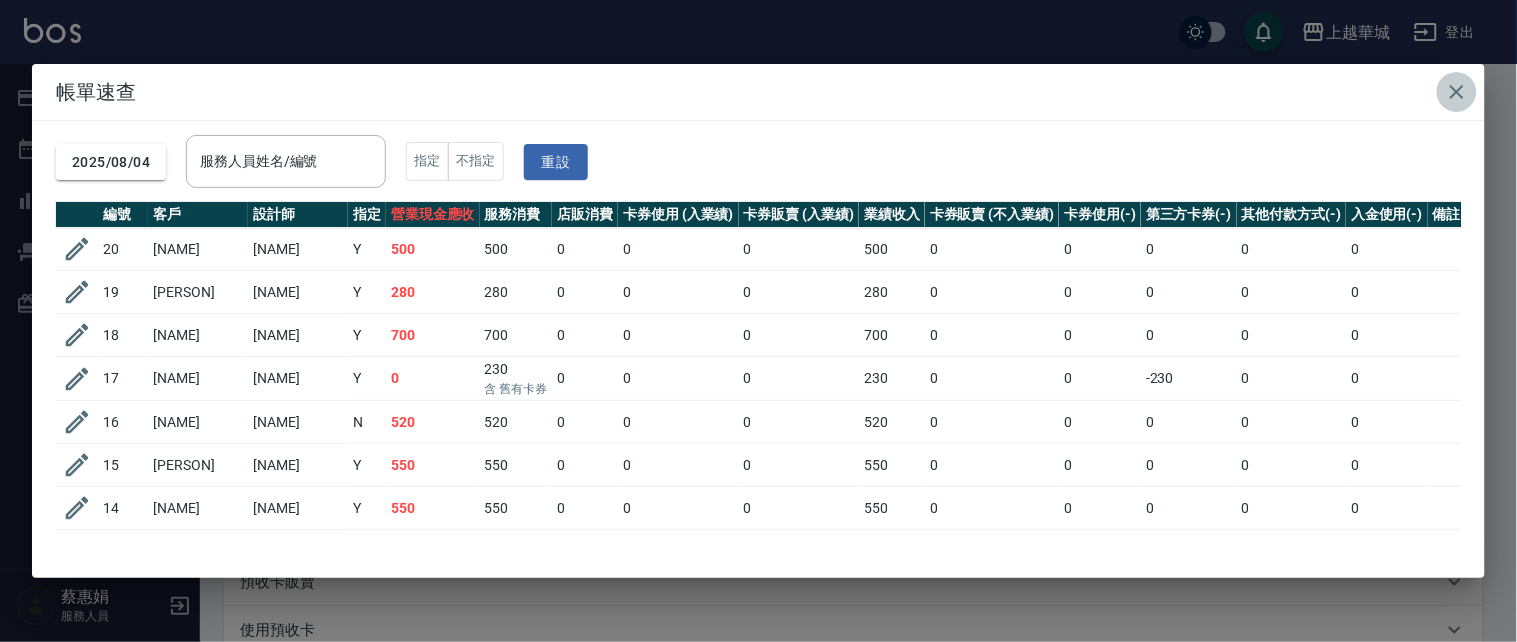 click 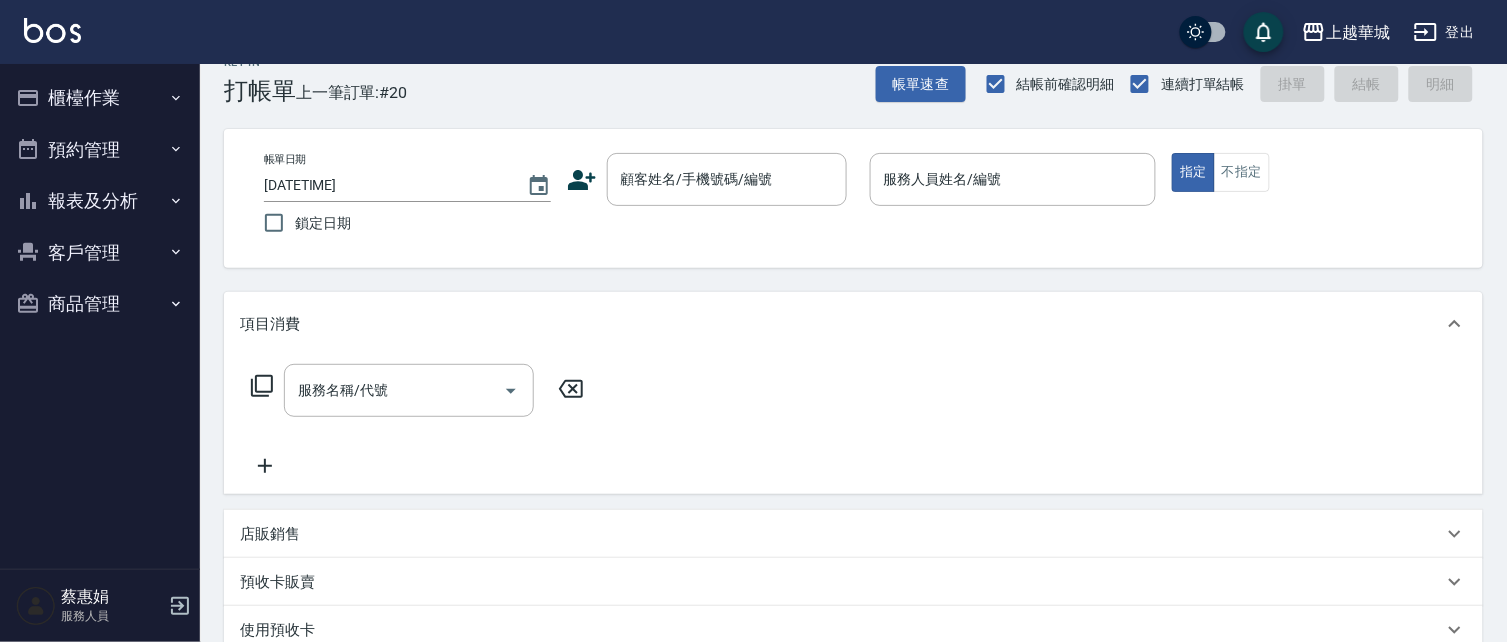 click on "櫃檯作業" at bounding box center [100, 98] 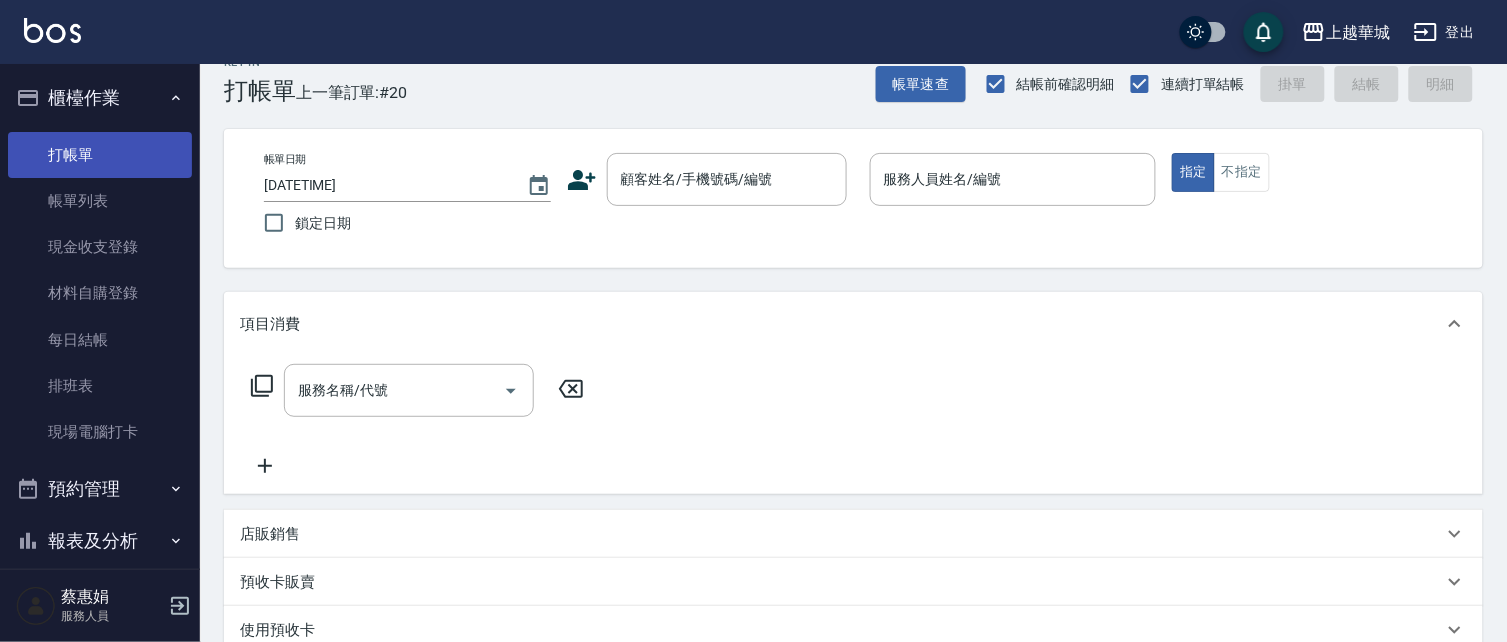click on "打帳單" at bounding box center (100, 155) 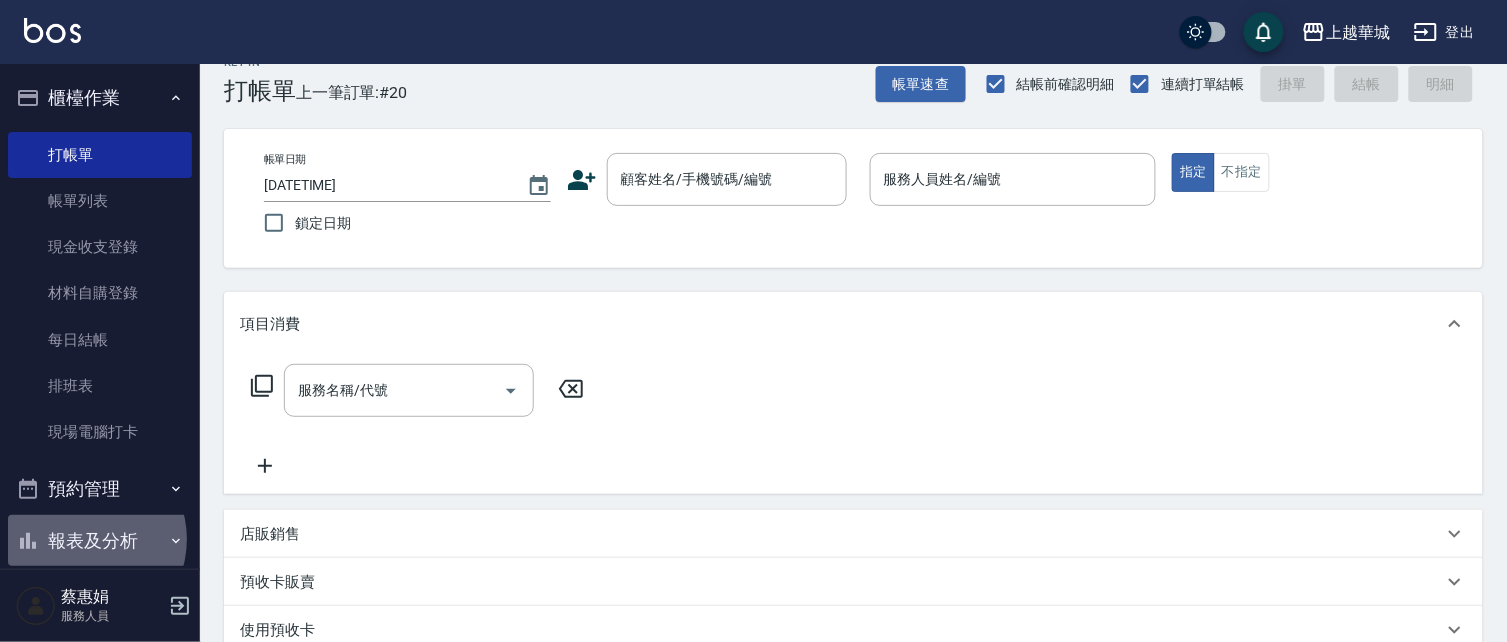 click on "報表及分析" at bounding box center [100, 541] 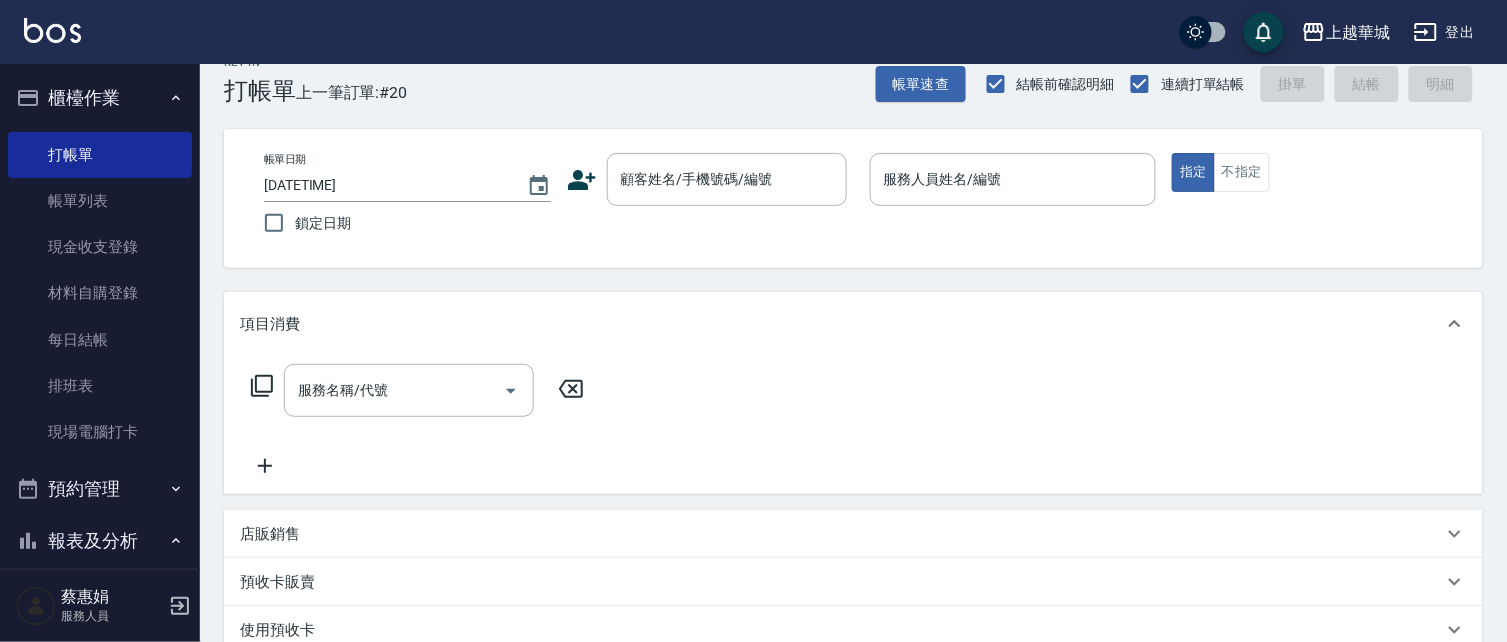 click on "櫃檯作業" at bounding box center (100, 98) 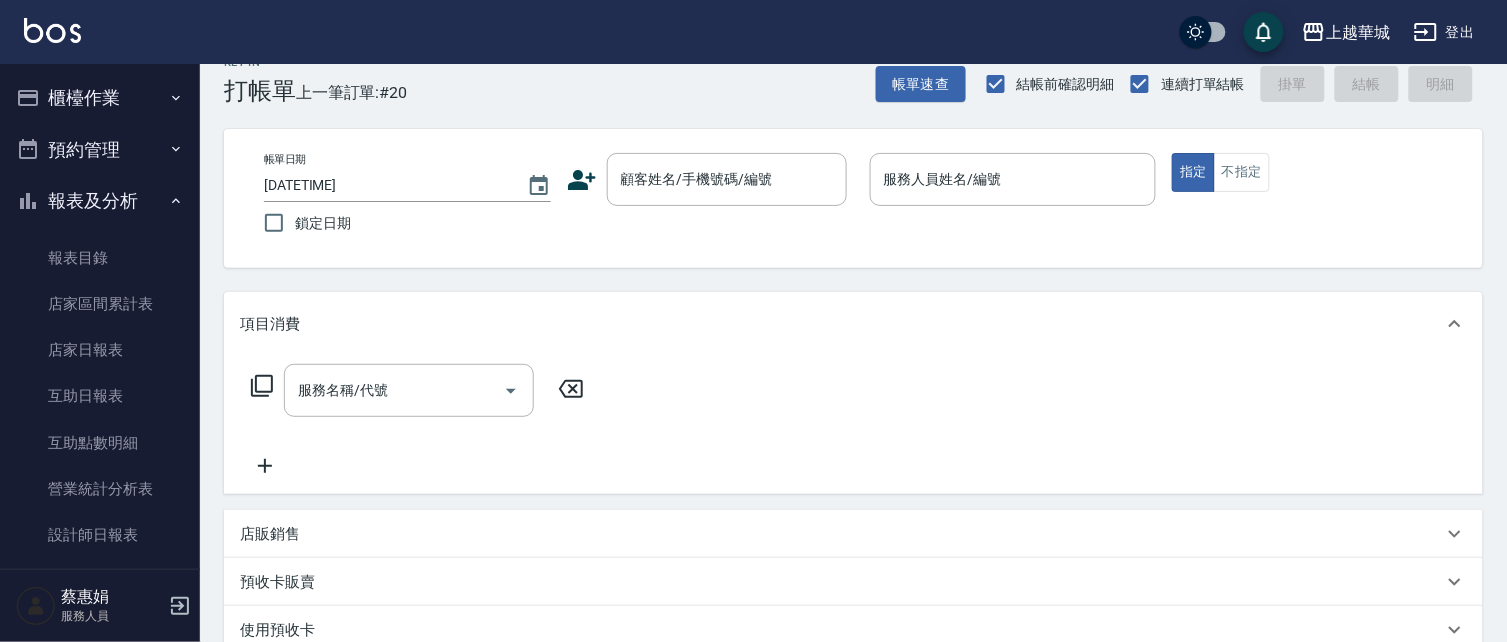 click on "報表及分析" at bounding box center [100, 201] 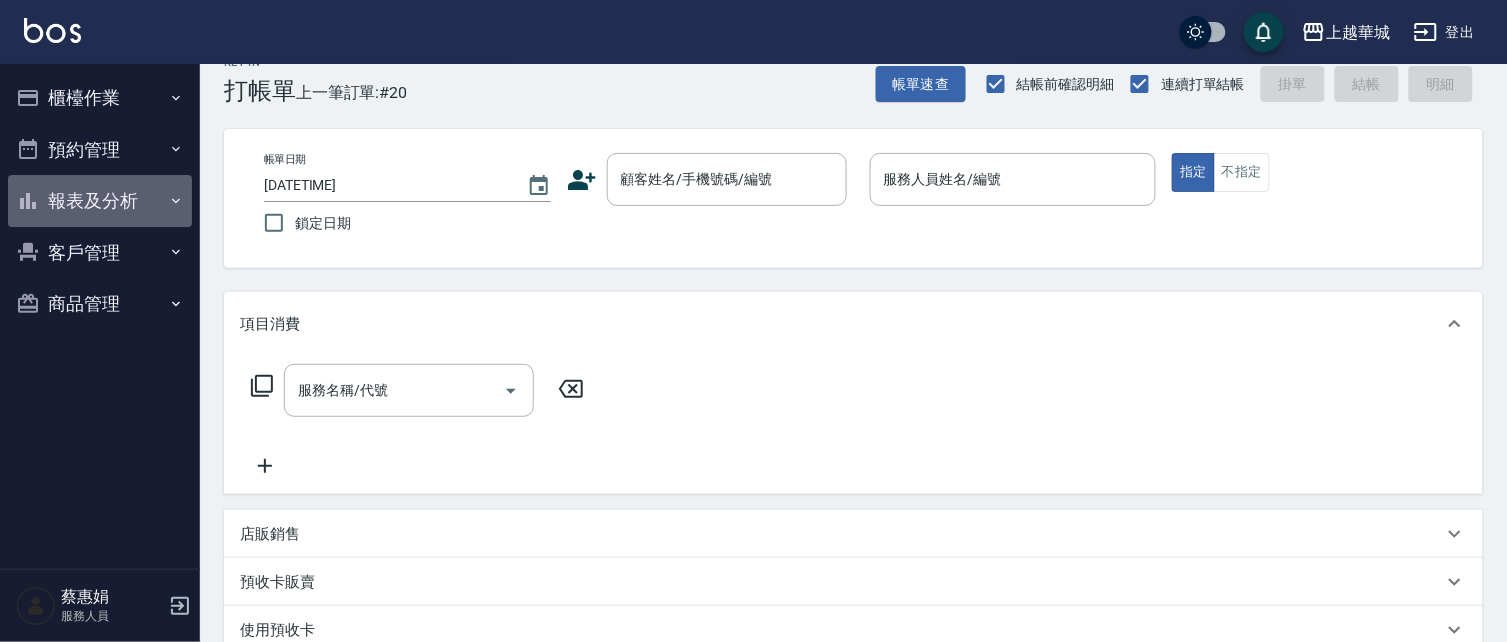 click on "報表及分析" at bounding box center [100, 201] 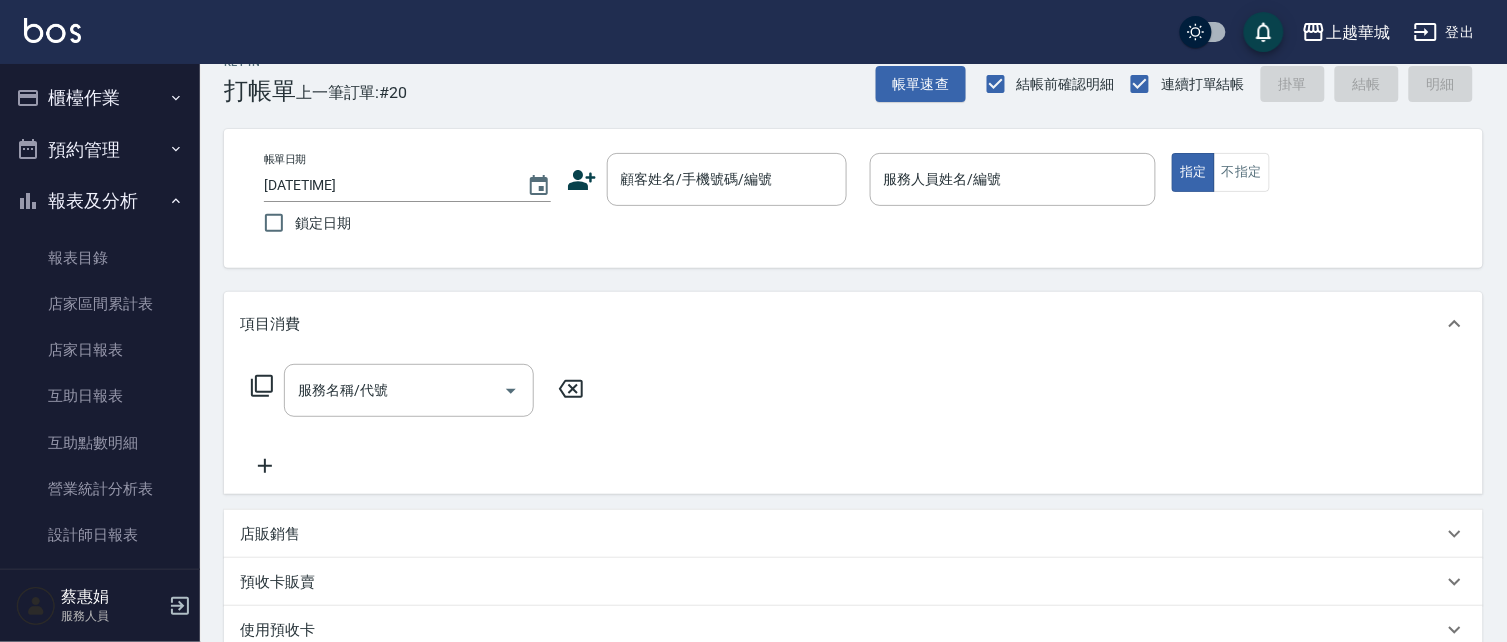 click on "報表及分析" at bounding box center [100, 201] 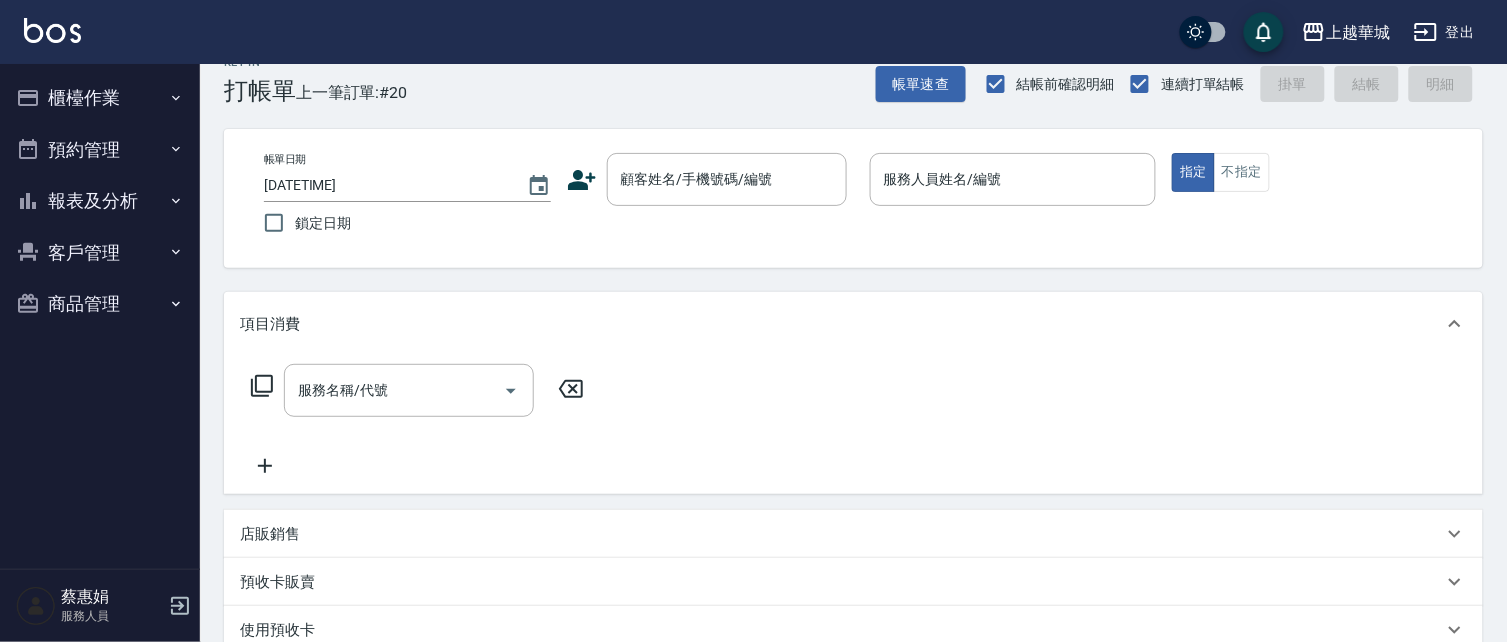 click on "商品管理" at bounding box center [100, 304] 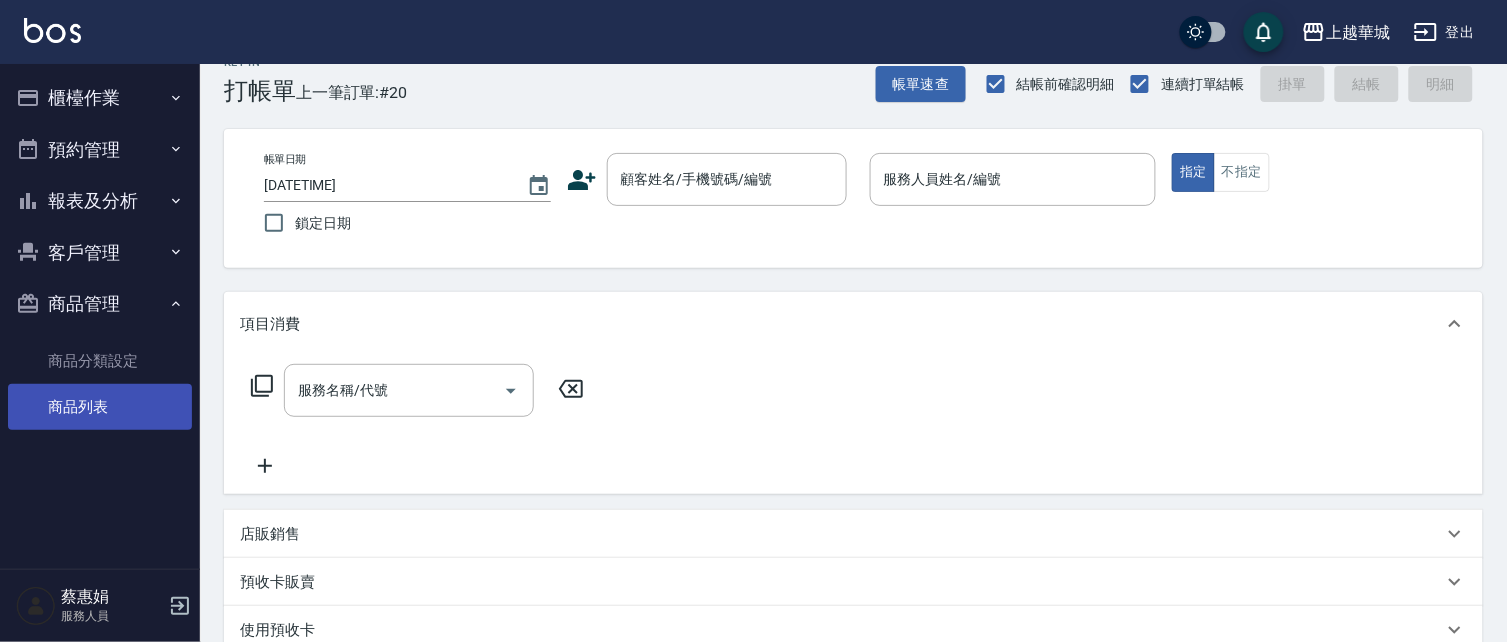 click on "商品列表" at bounding box center [100, 407] 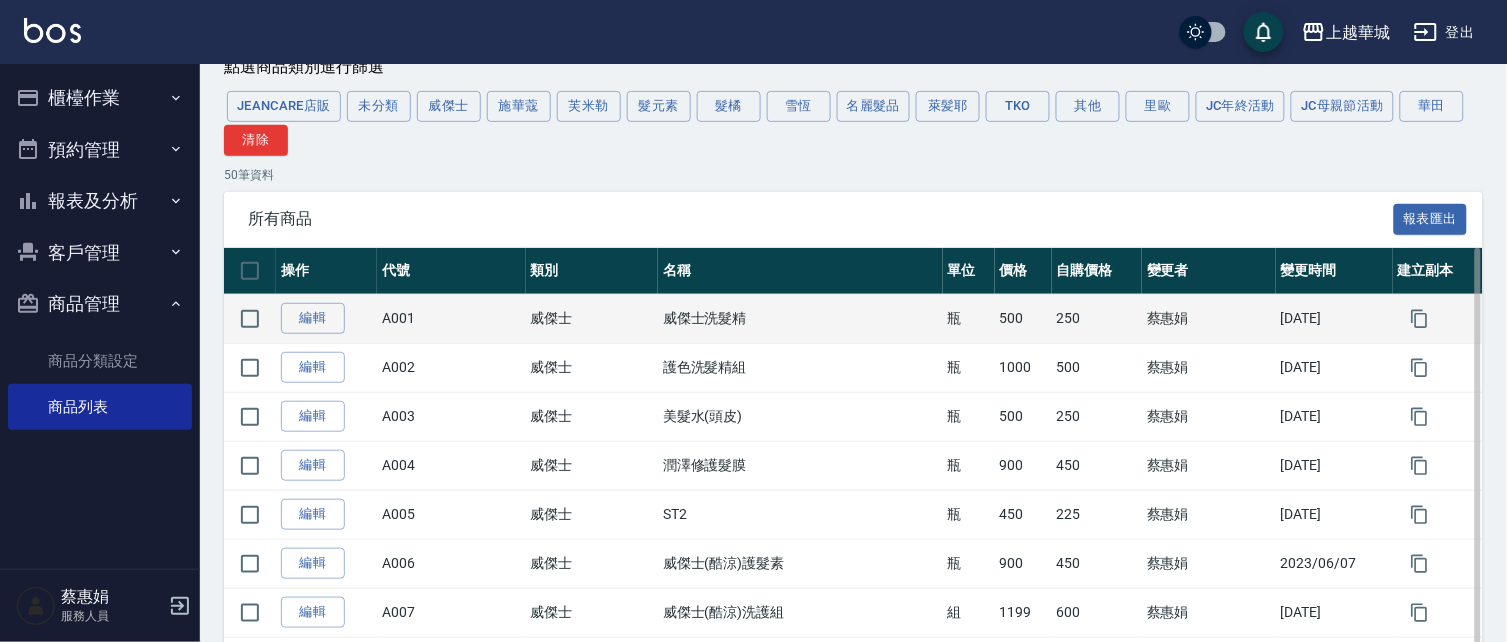 scroll, scrollTop: 149, scrollLeft: 0, axis: vertical 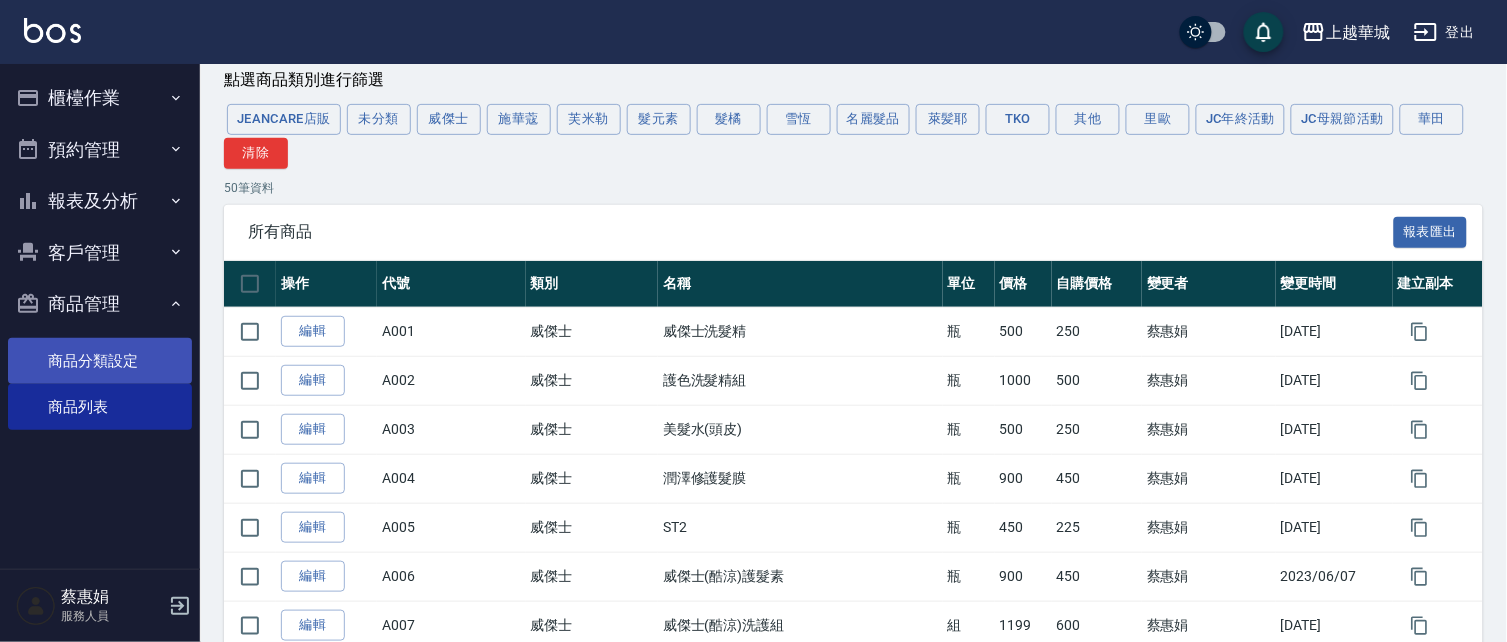click on "商品分類設定" at bounding box center [100, 361] 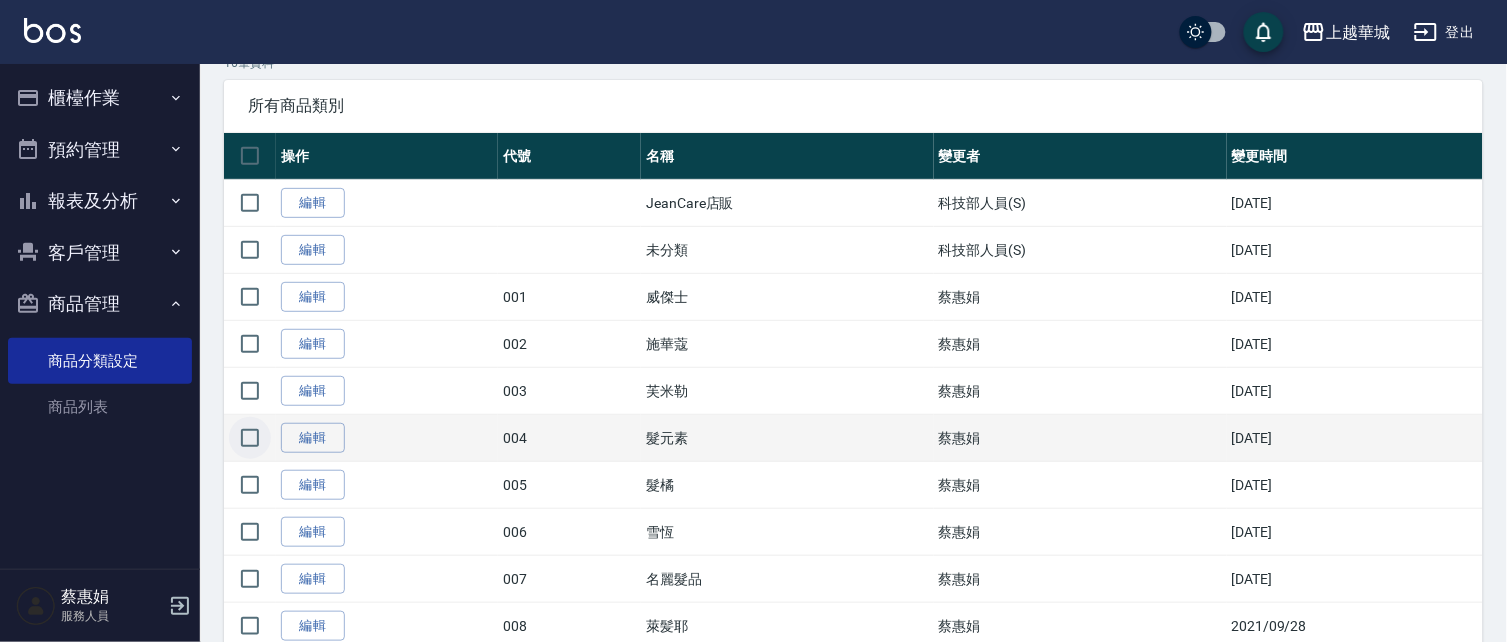 scroll, scrollTop: 76, scrollLeft: 0, axis: vertical 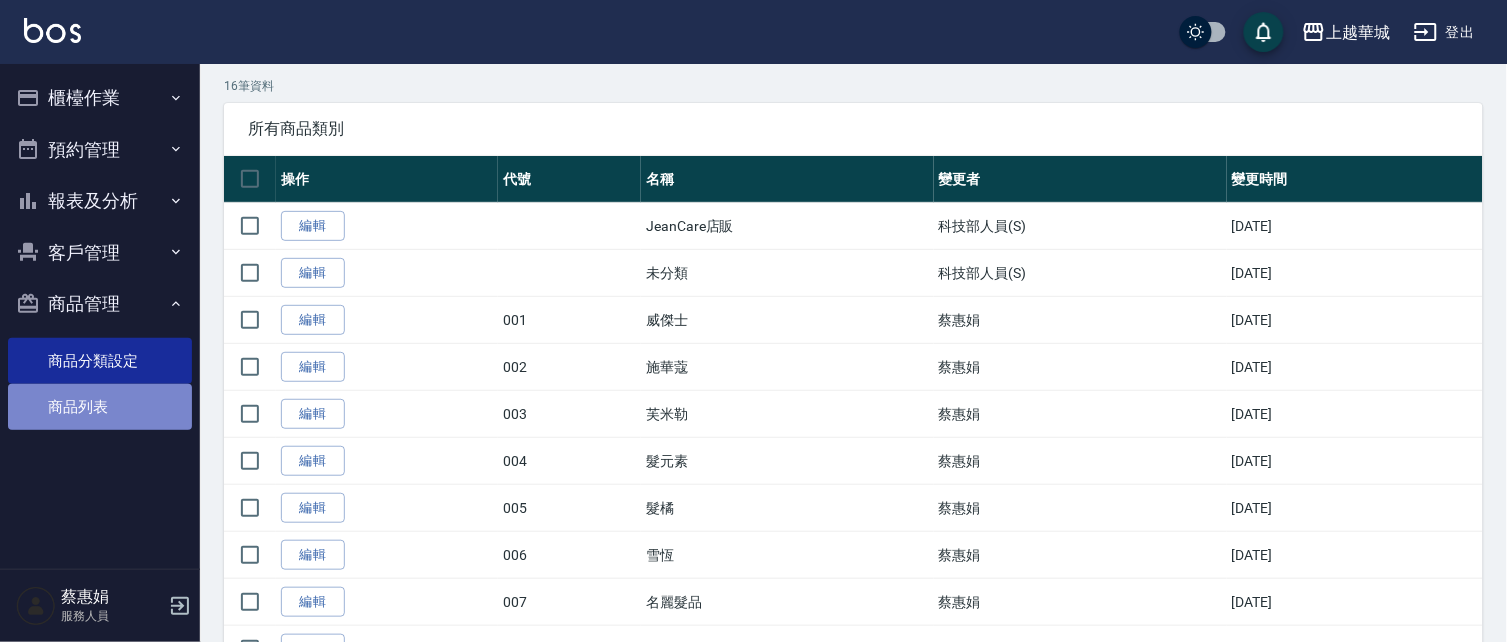 drag, startPoint x: 81, startPoint y: 404, endPoint x: 93, endPoint y: 398, distance: 13.416408 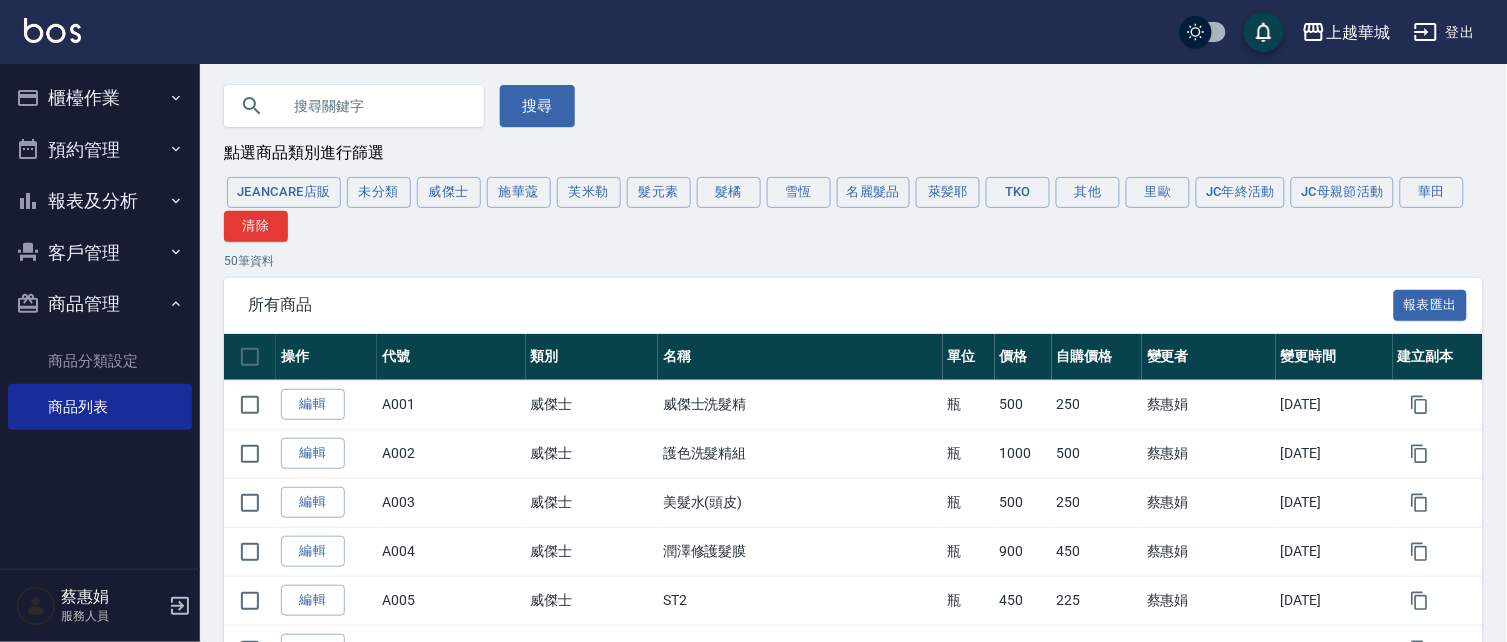 scroll, scrollTop: 0, scrollLeft: 0, axis: both 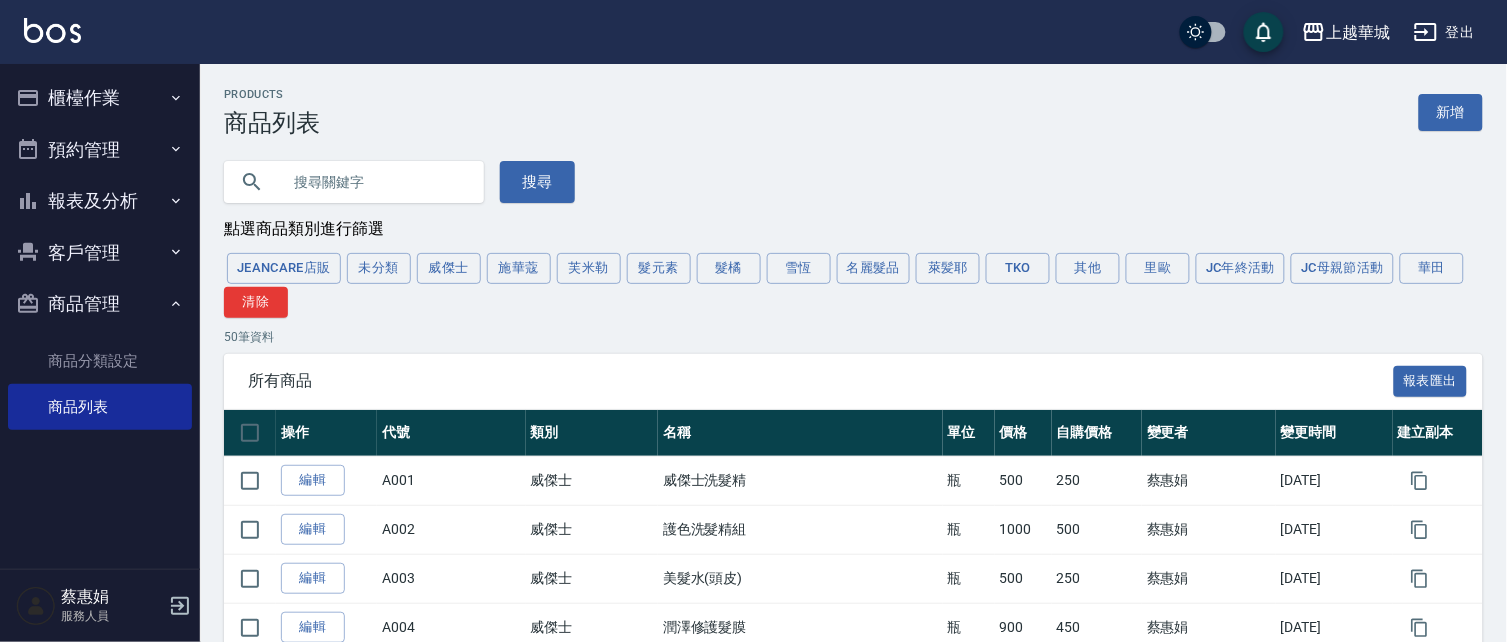 click on "搜尋" at bounding box center (841, 170) 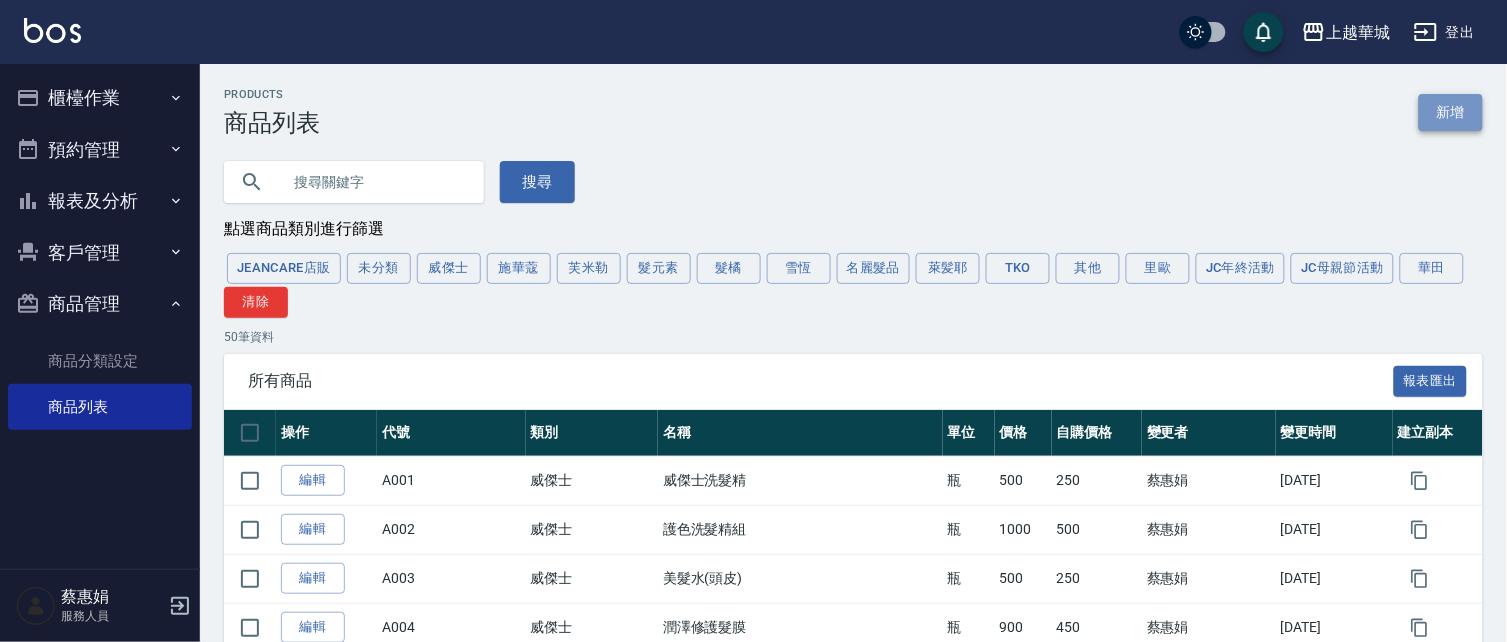 click on "新增" at bounding box center (1451, 112) 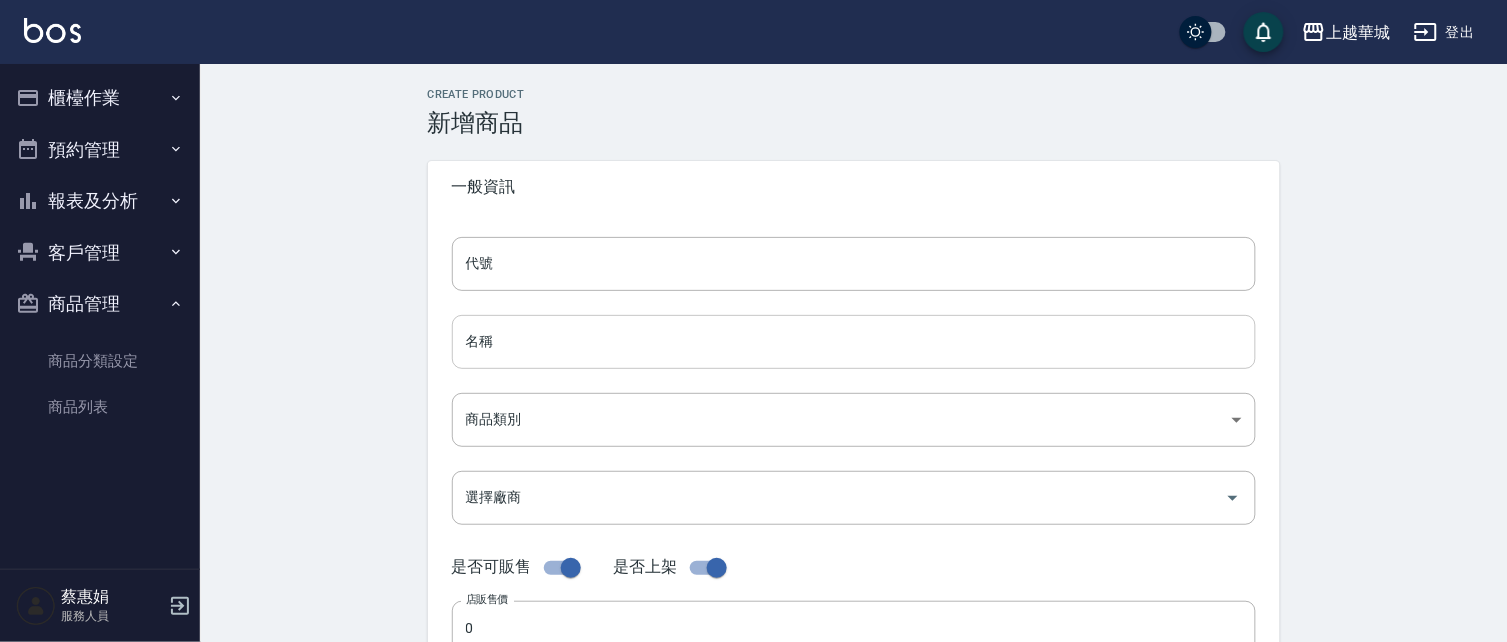 click on "名稱" at bounding box center (854, 342) 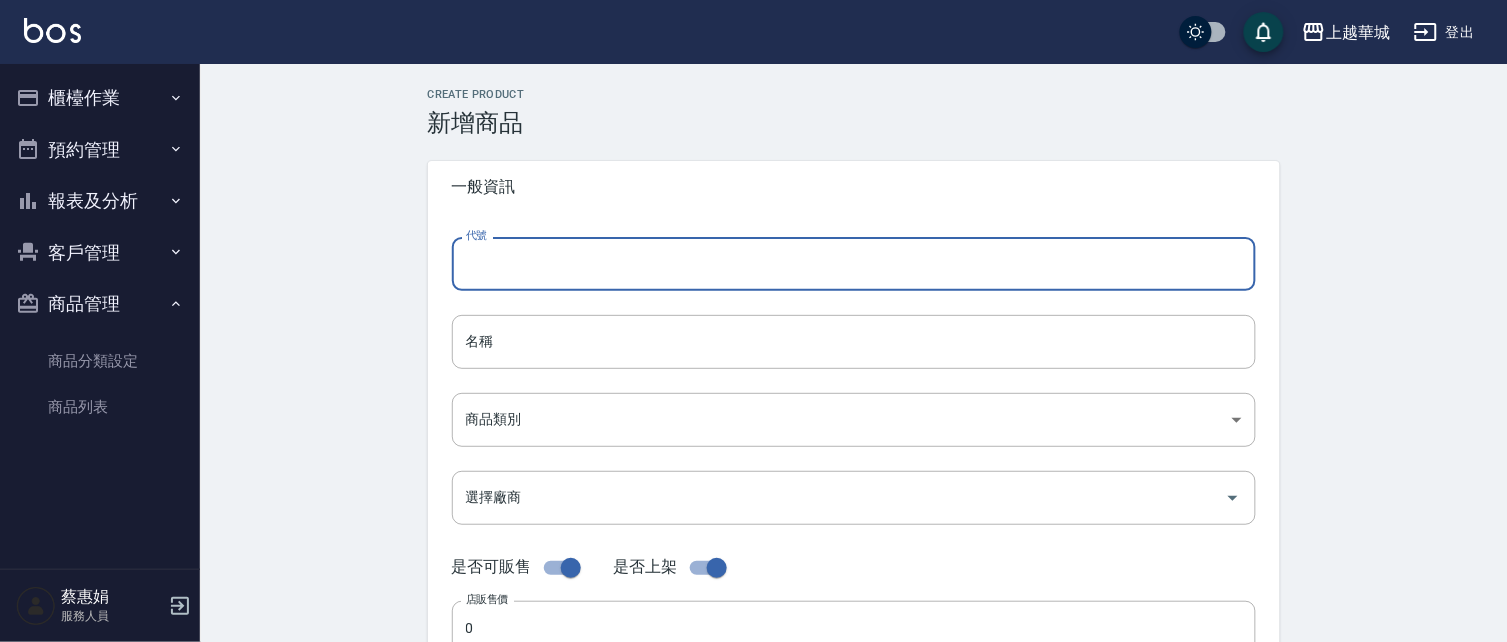 click on "代號" at bounding box center [854, 264] 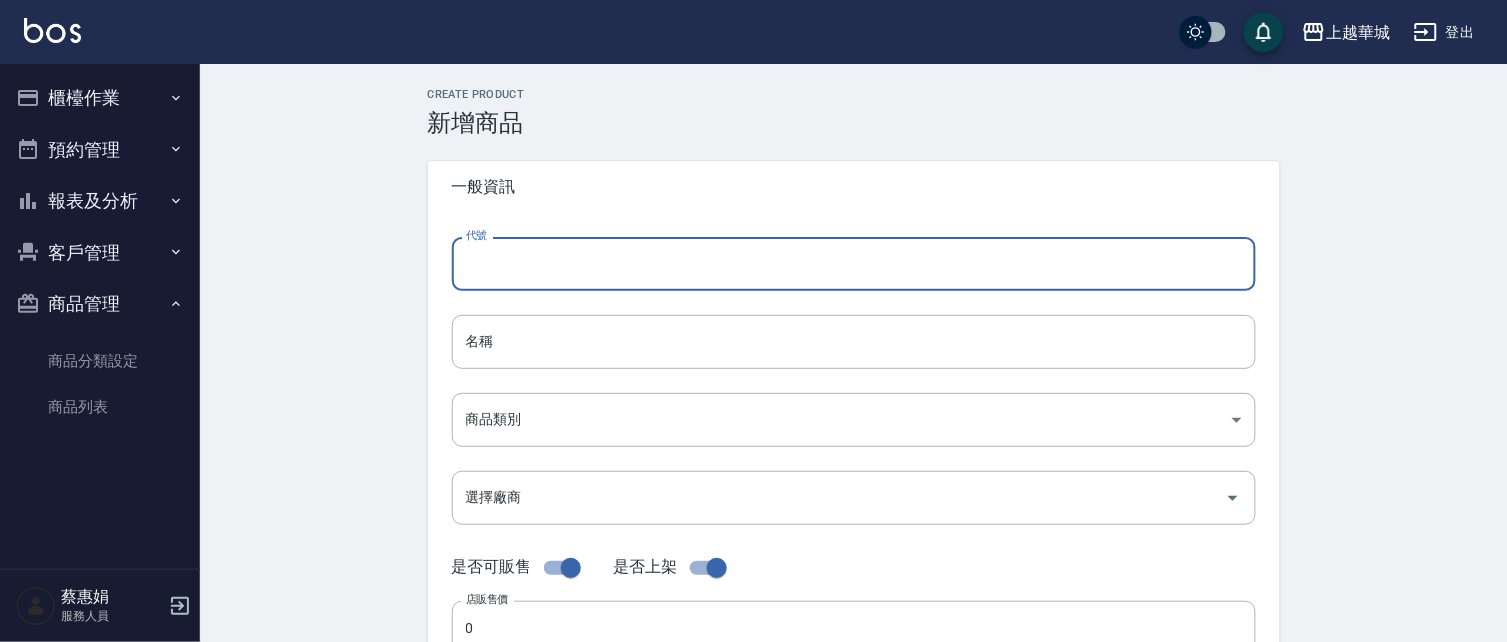 click on "代號" at bounding box center (854, 264) 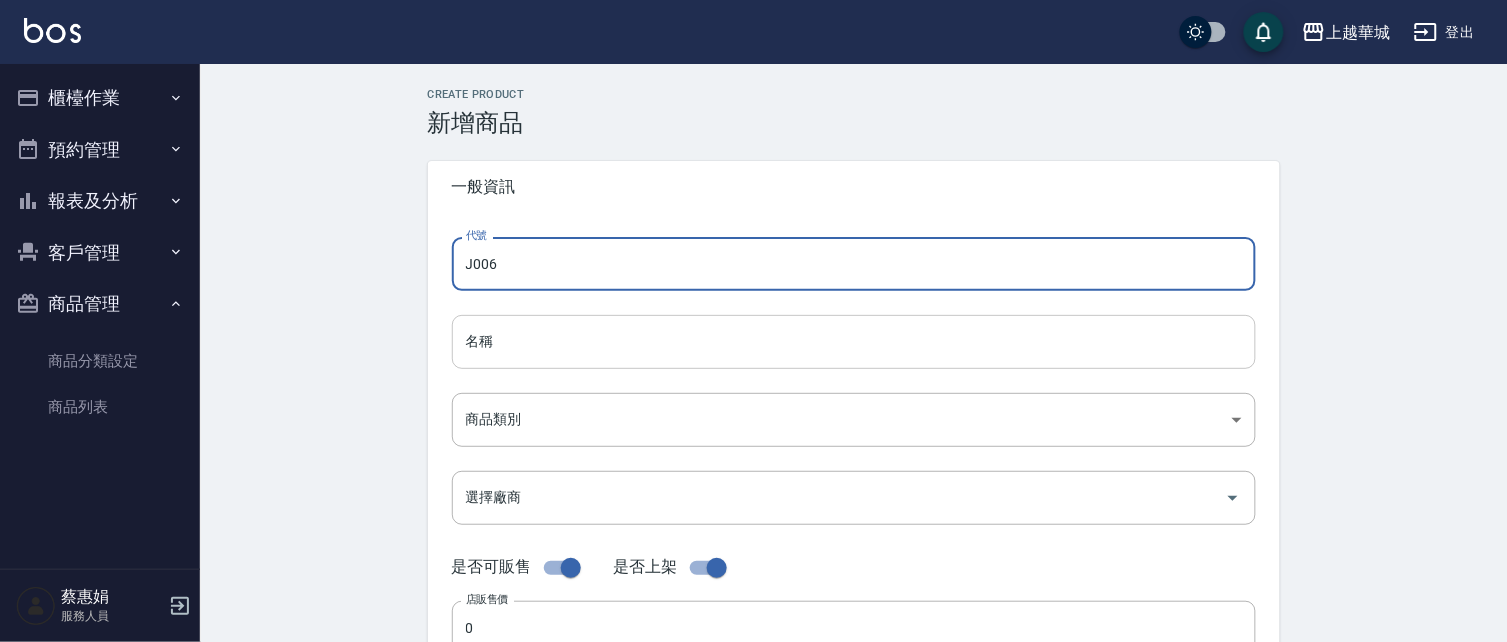 click on "名稱" at bounding box center (854, 342) 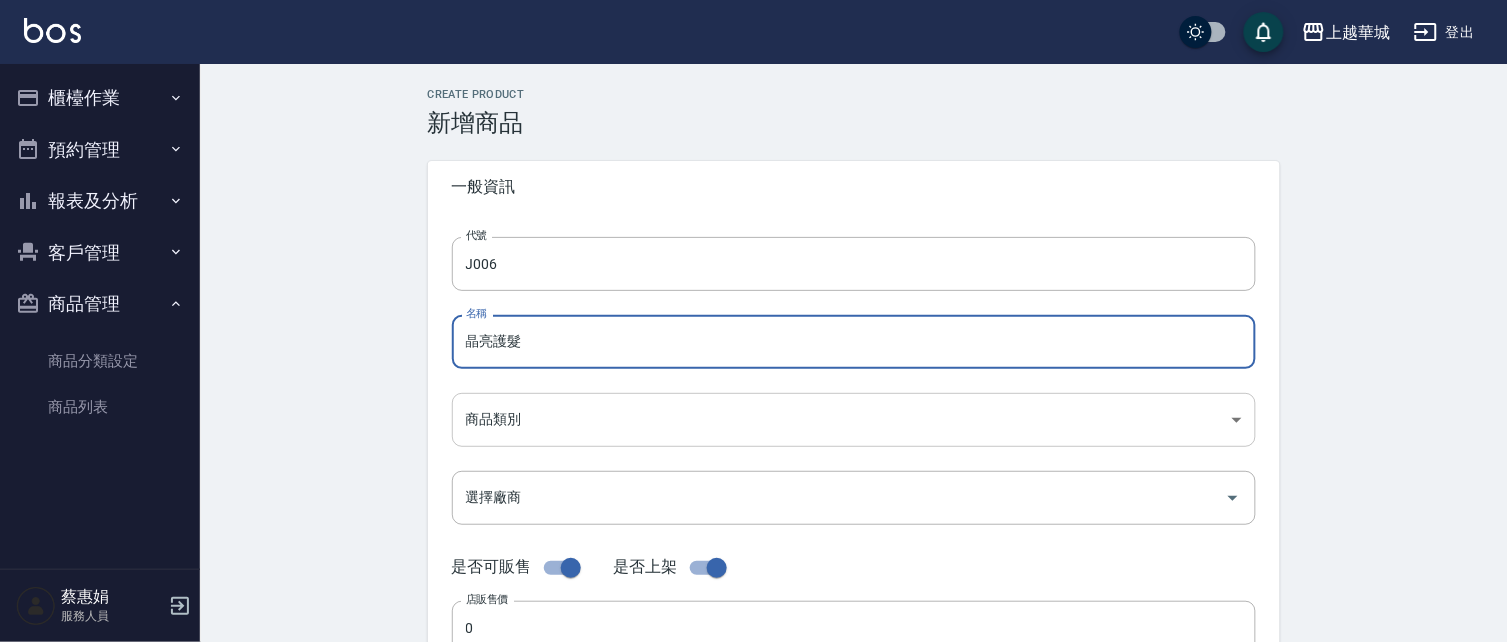 click on "上越華城 登出 櫃檯作業 打帳單 帳單列表 現金收支登錄 材料自購登錄 每日結帳 排班表 現場電腦打卡 預約管理 預約管理 單日預約紀錄 單週預約紀錄 報表及分析 報表目錄 店家區間累計表 店家日報表 互助日報表 互助點數明細 營業統計分析表 設計師日報表 店販抽成明細 每日收支明細 客戶管理 客戶列表 卡券管理 入金管理 商品管理 商品分類設定 商品列表 [PERSON] 服務人員 Create Product 新增商品 一般資訊 代號 J006 代號 名稱 晶亮護髮 名稱 商品類別 ​ 商品類別 選擇廠商 選擇廠商 是否可販售 是否上架 店販售價 0 店販售價 成本價格 0 成本價格 員工自購價格 0 員工自購價格 庫存單位 ​ 庫存單位 打帳單是否能更改預設價格 依系統參數設定 UNSET 打帳單是否能更改預設價格 抽成 抽成方式 ​ 抽成方式 抽成數字 0 抽成數字 新增" at bounding box center [753, 690] 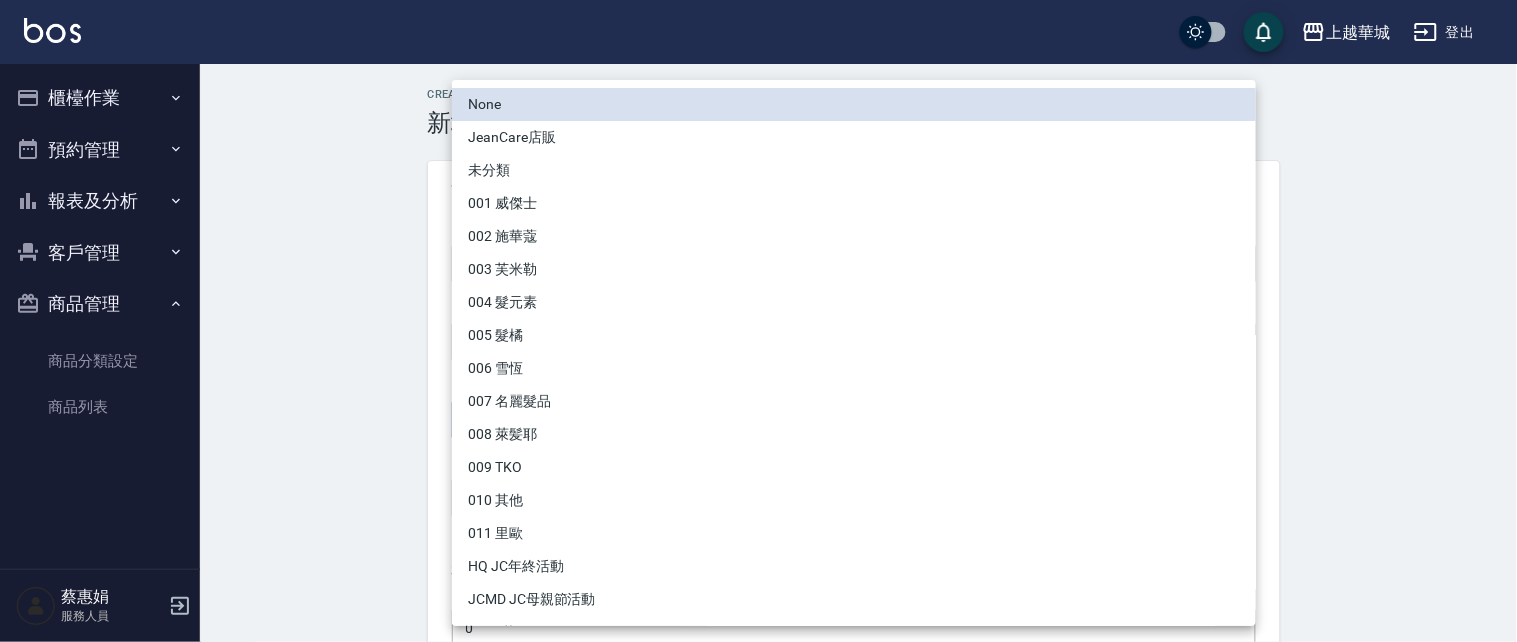 click on "010   其他" at bounding box center (854, 500) 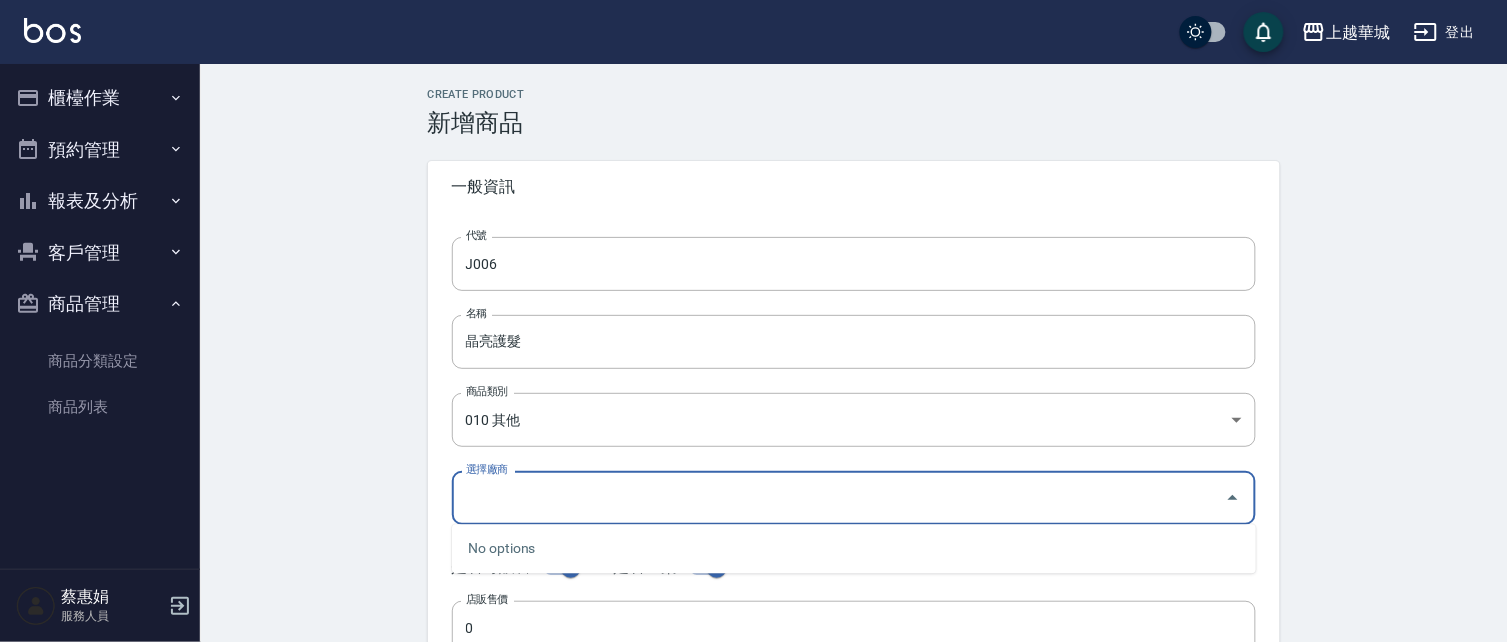 click on "選擇廠商" at bounding box center (839, 497) 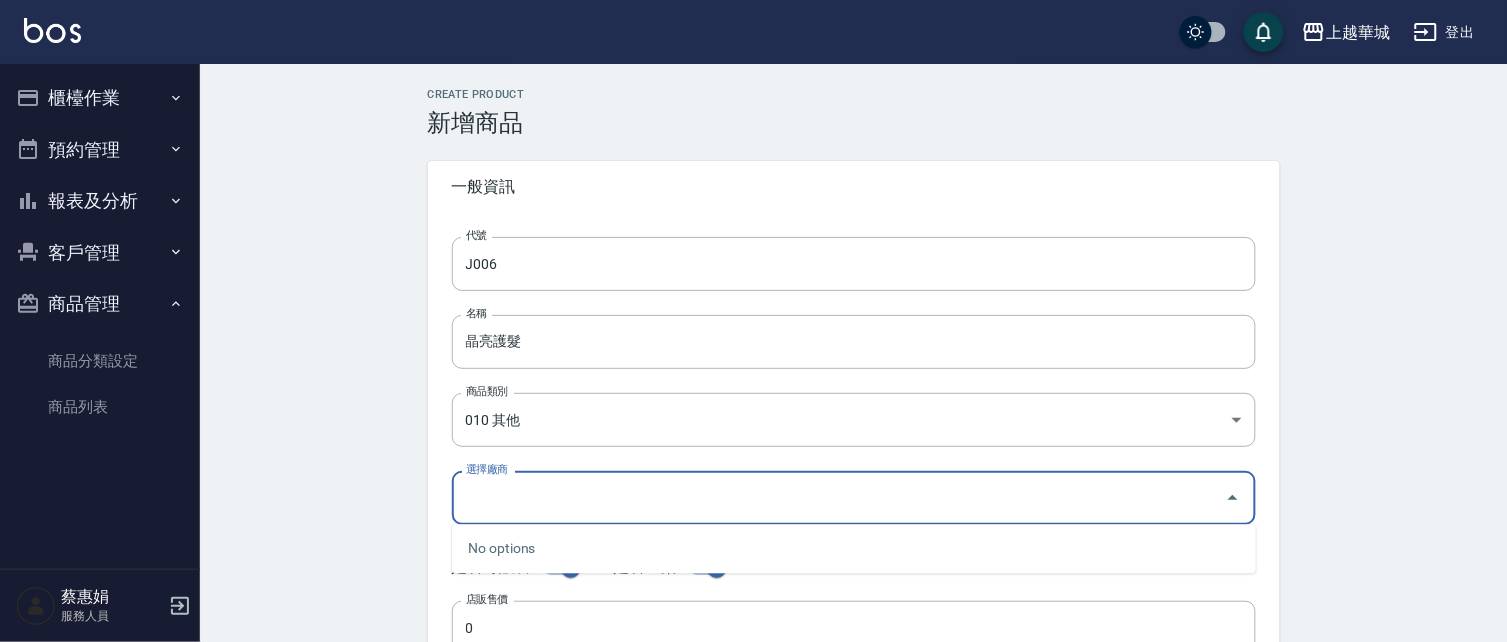 click on "No options" at bounding box center [854, 548] 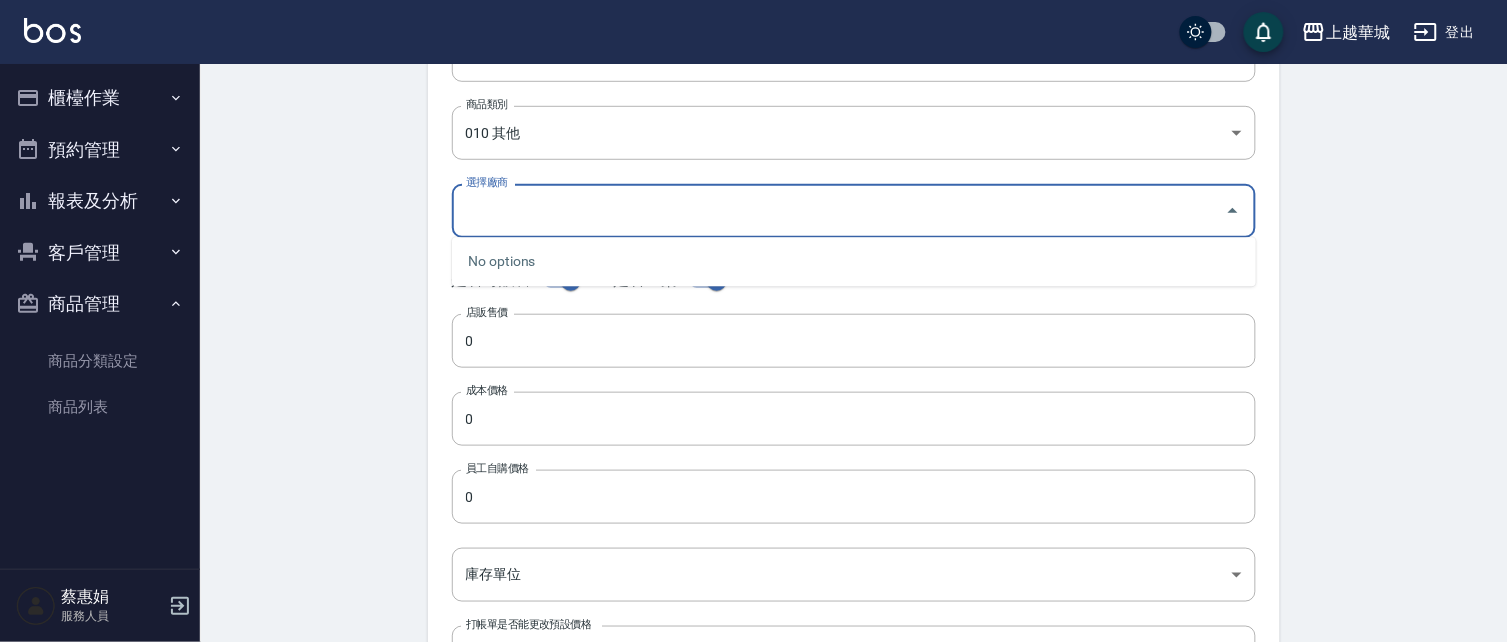 scroll, scrollTop: 289, scrollLeft: 0, axis: vertical 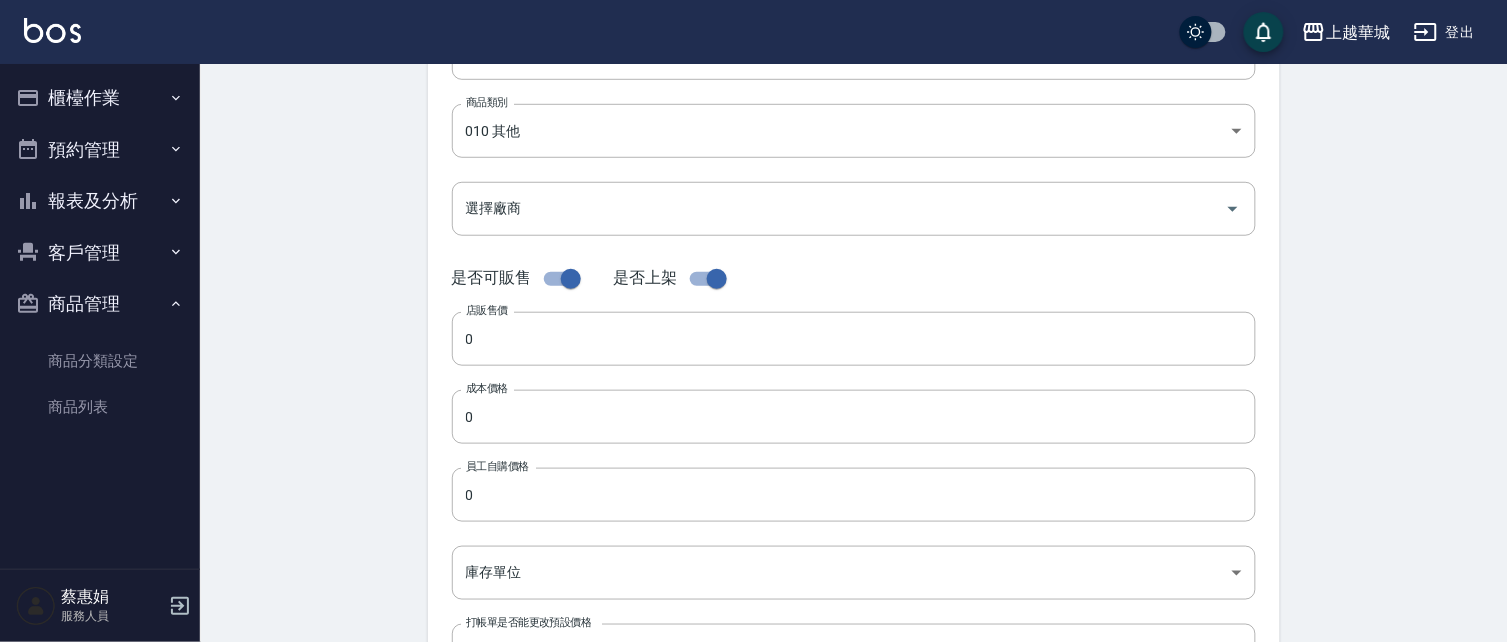 click on "Create Product 新增商品 一般資訊 代號 J006 代號 名稱 晶亮護髮 名稱 商品類別 010   其他 6cbbacd3-b93c-44d2-a75d-34e35233e93c 商品類別 選擇廠商 選擇廠商 是否可販售 是否上架 店販售價 0 店販售價 成本價格 0 成本價格 員工自購價格 0 員工自購價格 庫存單位 ​ 庫存單位 打帳單是否能更改預設價格 依系統參數設定 UNSET 打帳單是否能更改預設價格 抽成 抽成方式 ​ 抽成方式 抽成數字 0 抽成數字 新增" at bounding box center (853, 433) 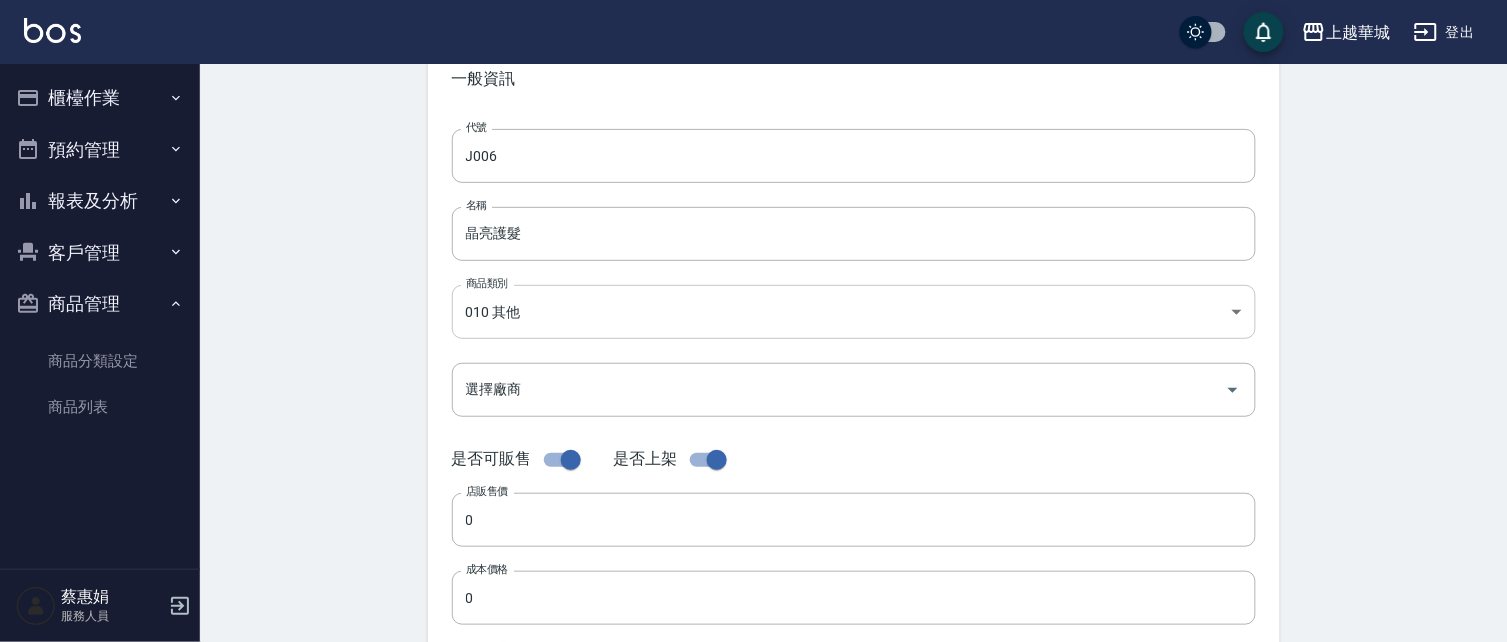 scroll, scrollTop: 96, scrollLeft: 0, axis: vertical 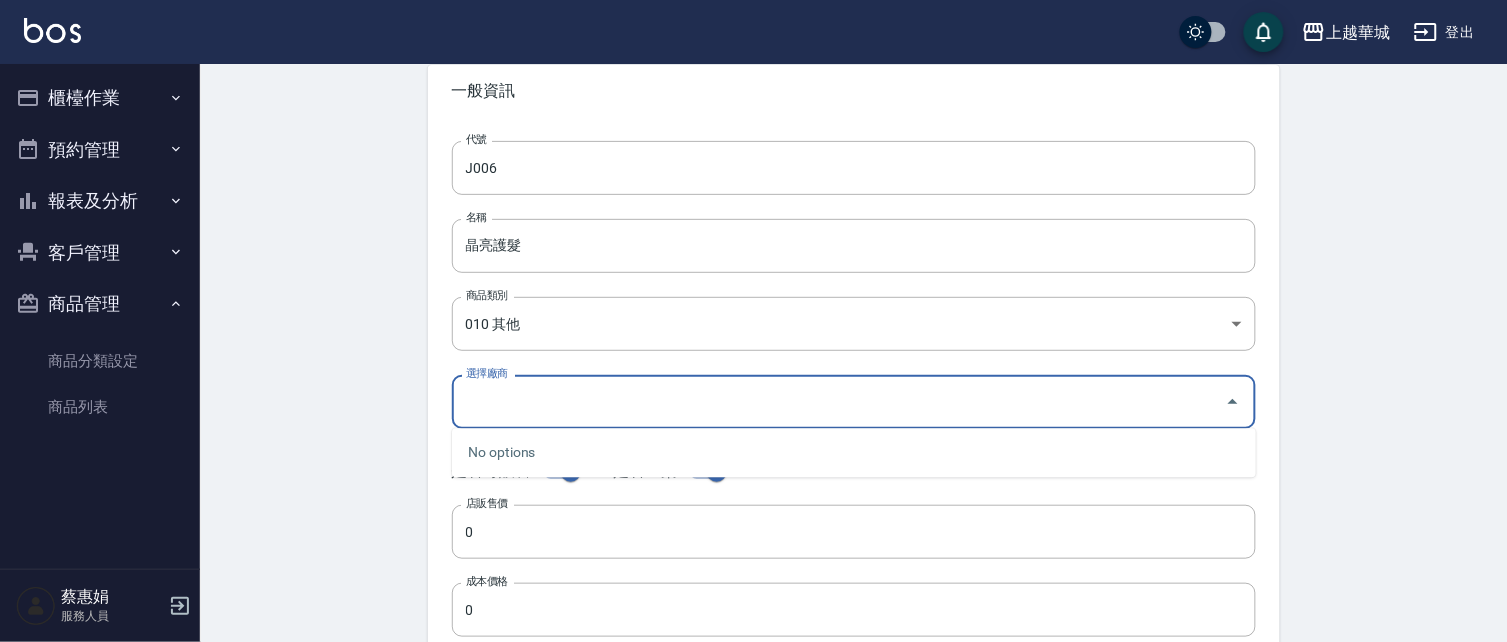 click on "選擇廠商" at bounding box center (839, 401) 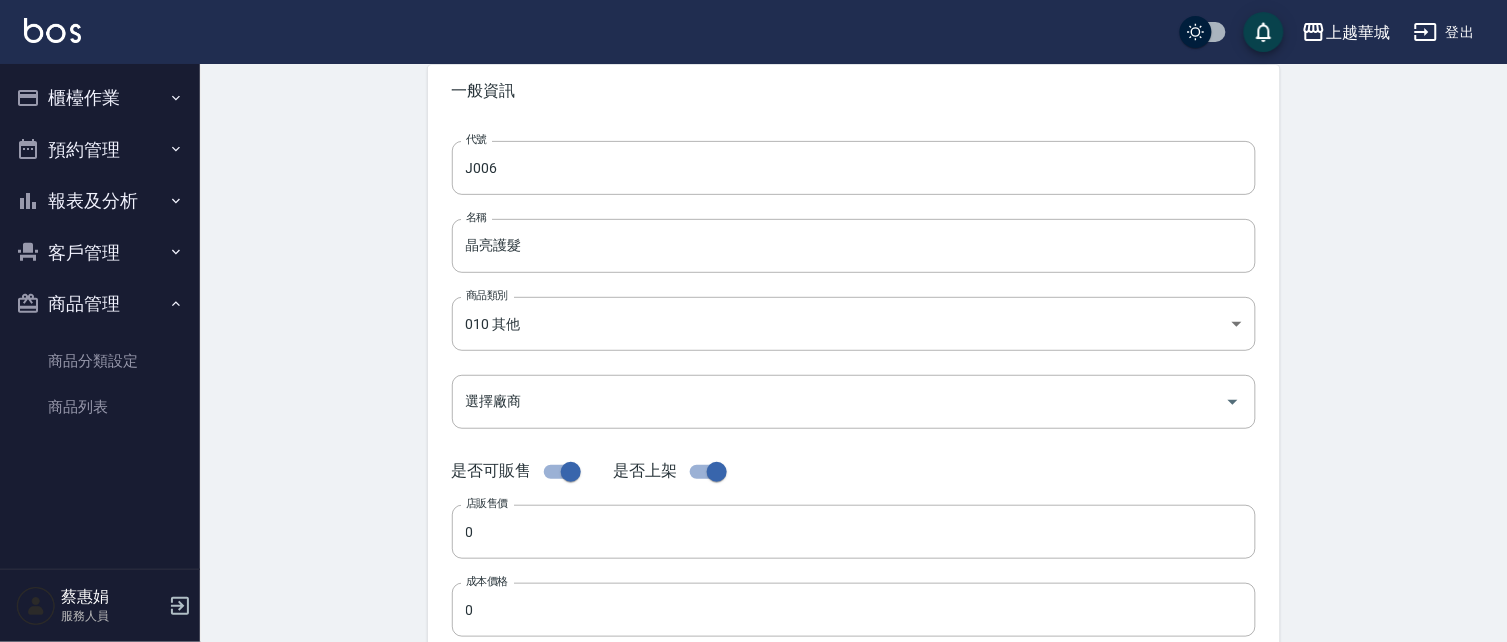 click on "Create Product 新增商品 一般資訊 代號 J006 代號 名稱 晶亮護髮 名稱 商品類別 010   其他 6cbbacd3-b93c-44d2-a75d-34e35233e93c 商品類別 選擇廠商 選擇廠商 是否可販售 是否上架 店販售價 0 店販售價 成本價格 0 成本價格 員工自購價格 0 員工自購價格 庫存單位 ​ 庫存單位 打帳單是否能更改預設價格 依系統參數設定 UNSET 打帳單是否能更改預設價格 抽成 抽成方式 ​ 抽成方式 抽成數字 0 抽成數字 新增" at bounding box center [853, 626] 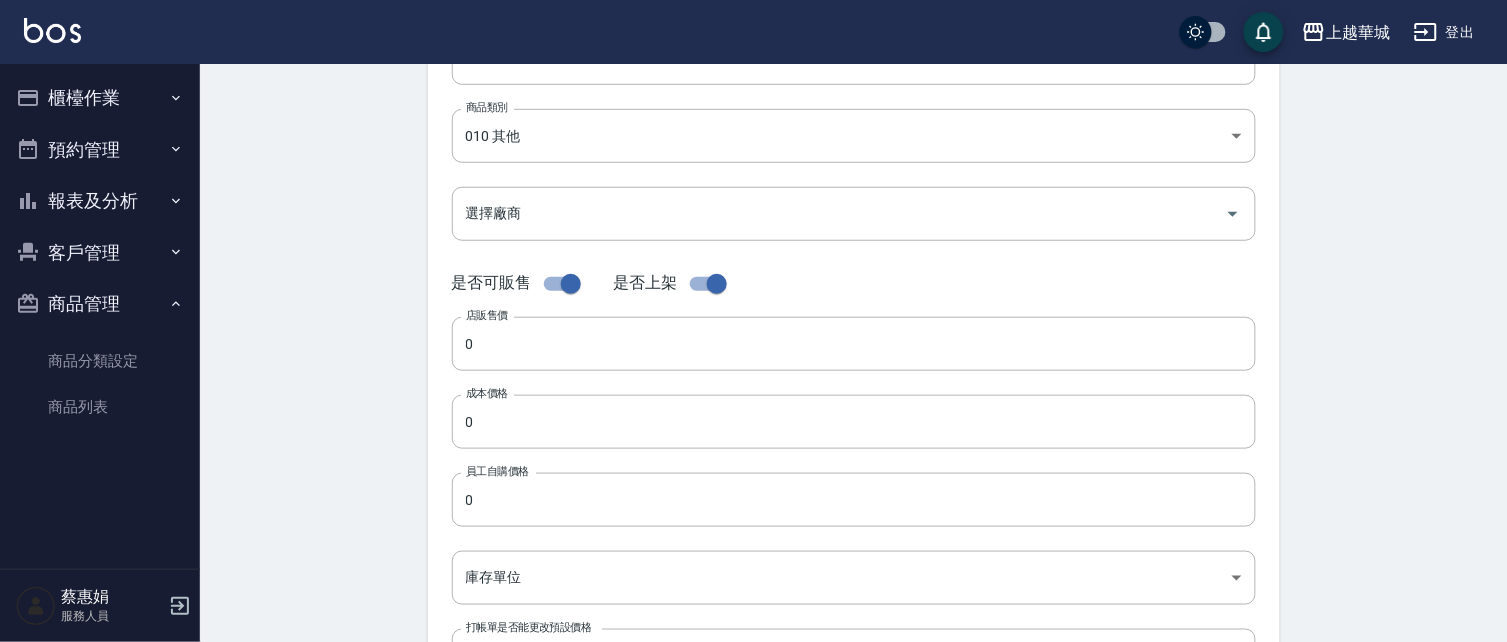 scroll, scrollTop: 289, scrollLeft: 0, axis: vertical 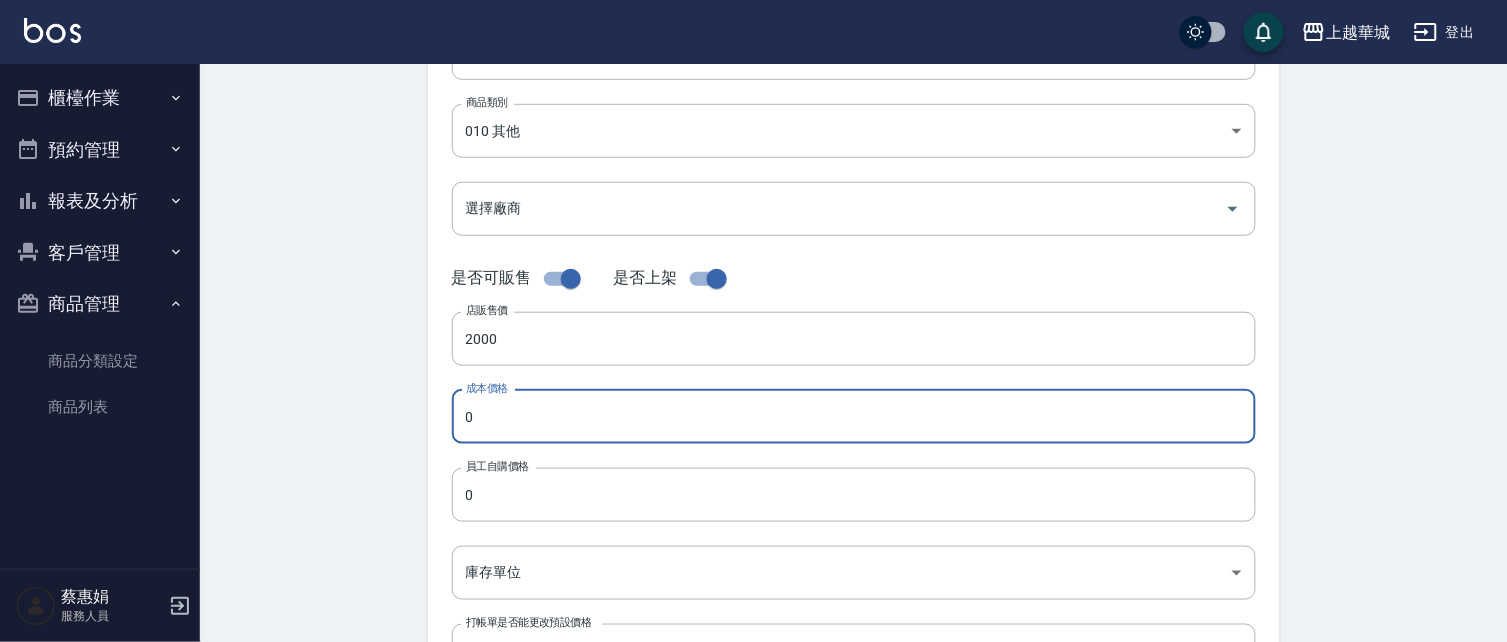click on "0" at bounding box center [854, 417] 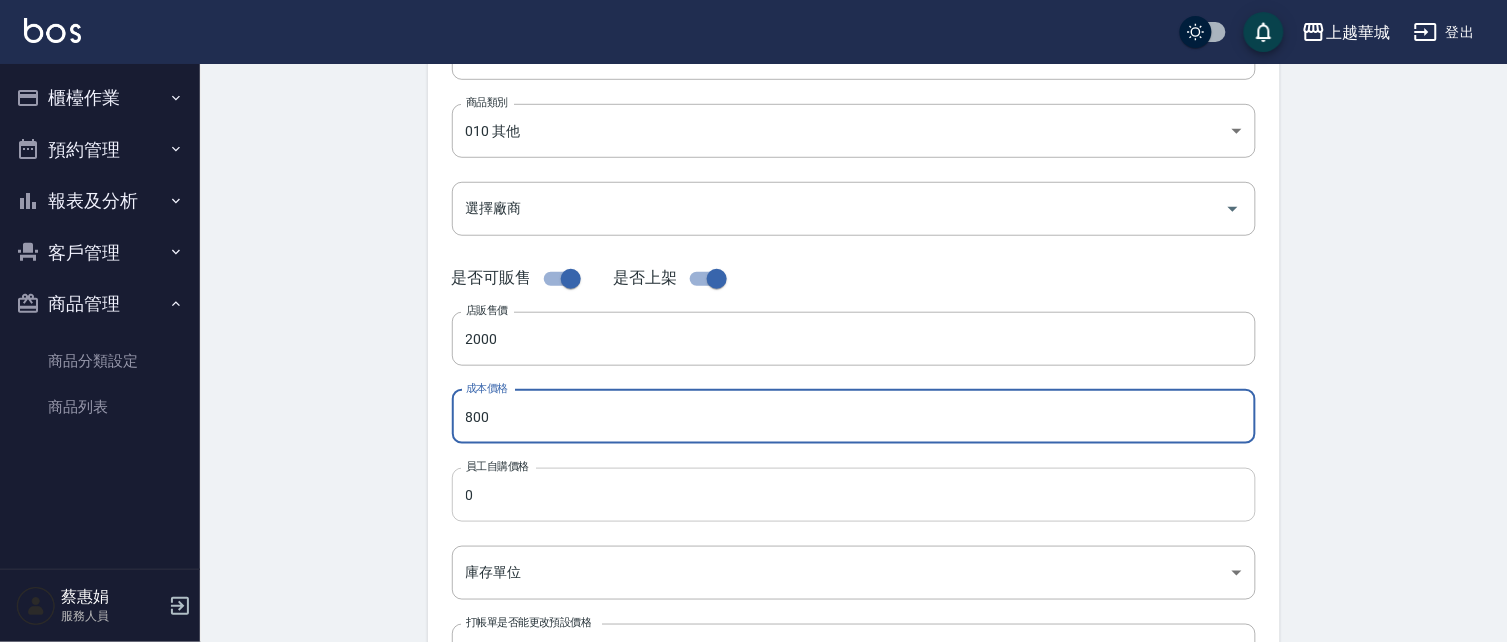 click on "0" at bounding box center (854, 495) 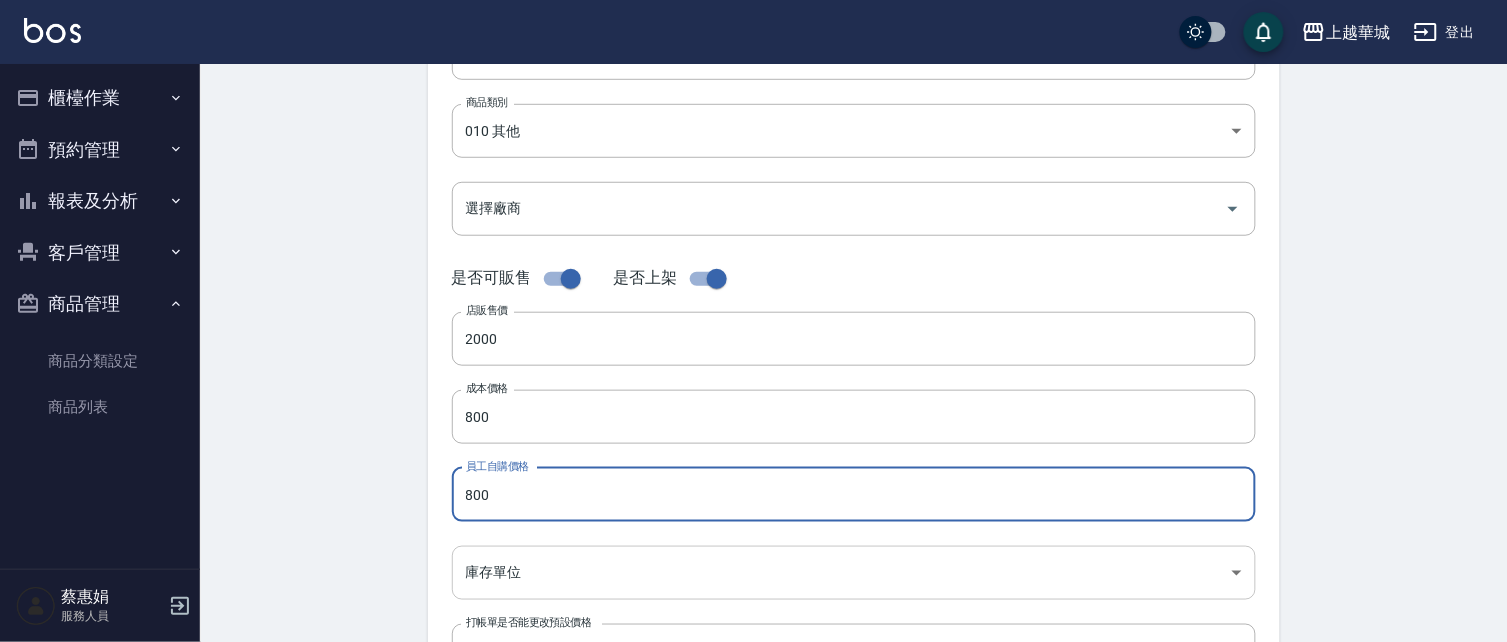 click on "上越華城 登出 櫃檯作業 打帳單 帳單列表 現金收支登錄 材料自購登錄 每日結帳 排班表 現場電腦打卡 預約管理 預約管理 單日預約紀錄 單週預約紀錄 報表及分析 報表目錄 店家區間累計表 店家日報表 互助日報表 互助點數明細 營業統計分析表 設計師日報表 店販抽成明細 每日收支明細 客戶管理 客戶列表 卡券管理 入金管理 商品管理 商品分類設定 商品列表 [NAME] 服務人員 Create Product 新增商品 一般資訊 代號 J006 代號 名稱 晶亮護髮 名稱 商品類別 010   其他 6cbbacd3-b93c-44d2-a75d-34e35233e93c 商品類別 選擇廠商 選擇廠商 是否可販售 是否上架 店販售價 [PRICE] 店販售價 成本價格 [PRICE] 成本價格 員工自購價格 [PRICE] 員工自購價格 庫存單位 ​ 庫存單位 打帳單是否能更改預設價格 依系統參數設定 UNSET 打帳單是否能更改預設價格 抽成 抽成方式 ​ 抽成方式 抽成數字 0 抽成數字" at bounding box center (753, 401) 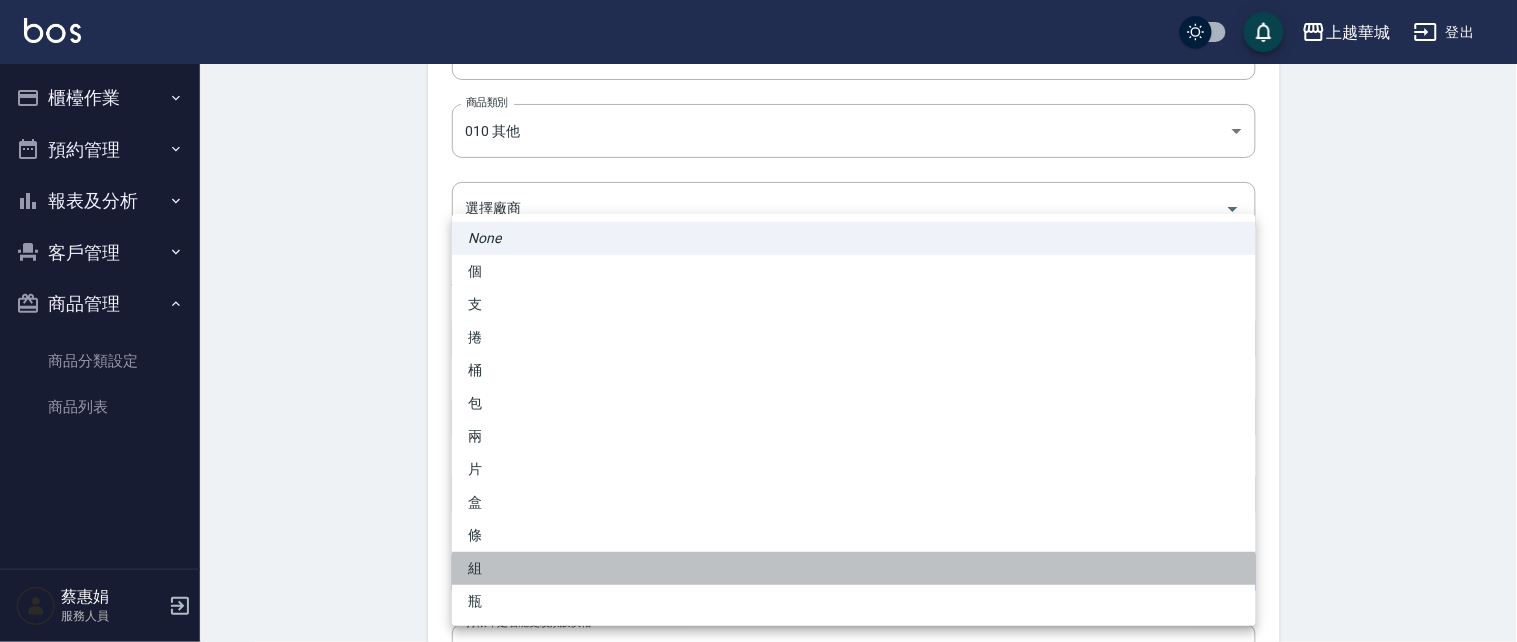 click on "組" at bounding box center [854, 568] 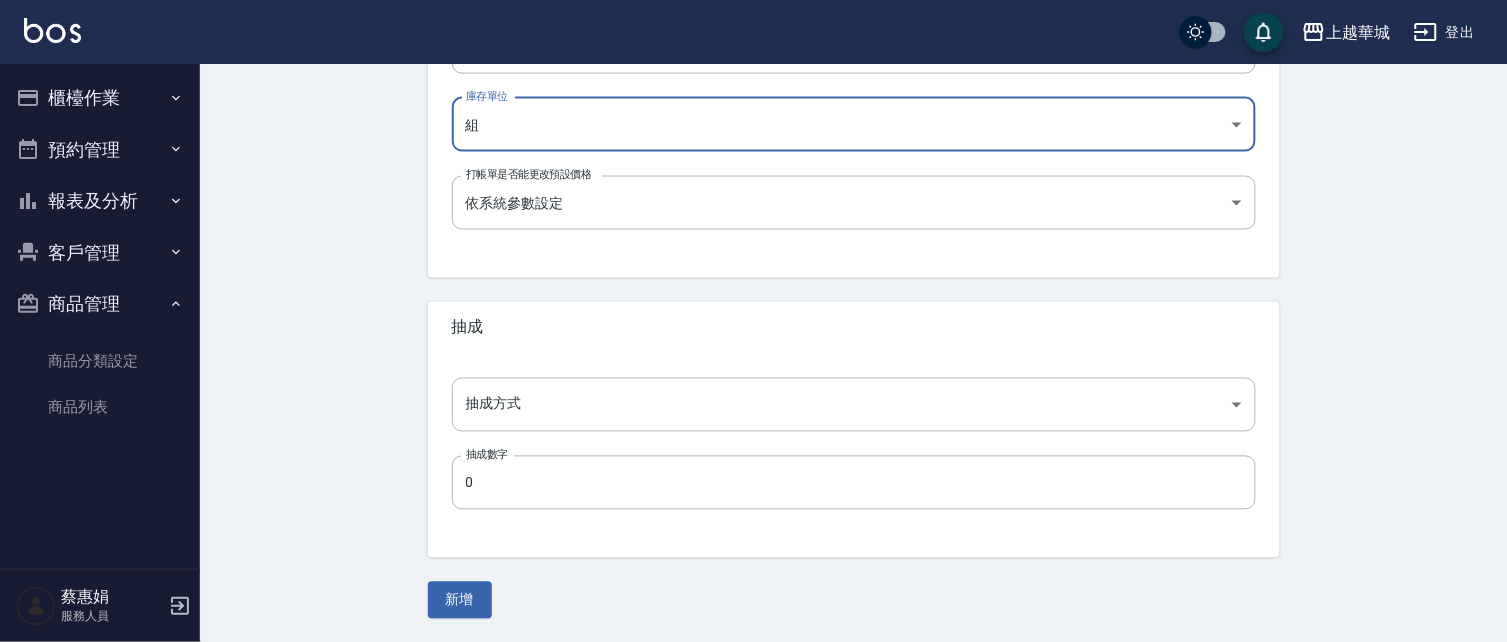 scroll, scrollTop: 737, scrollLeft: 0, axis: vertical 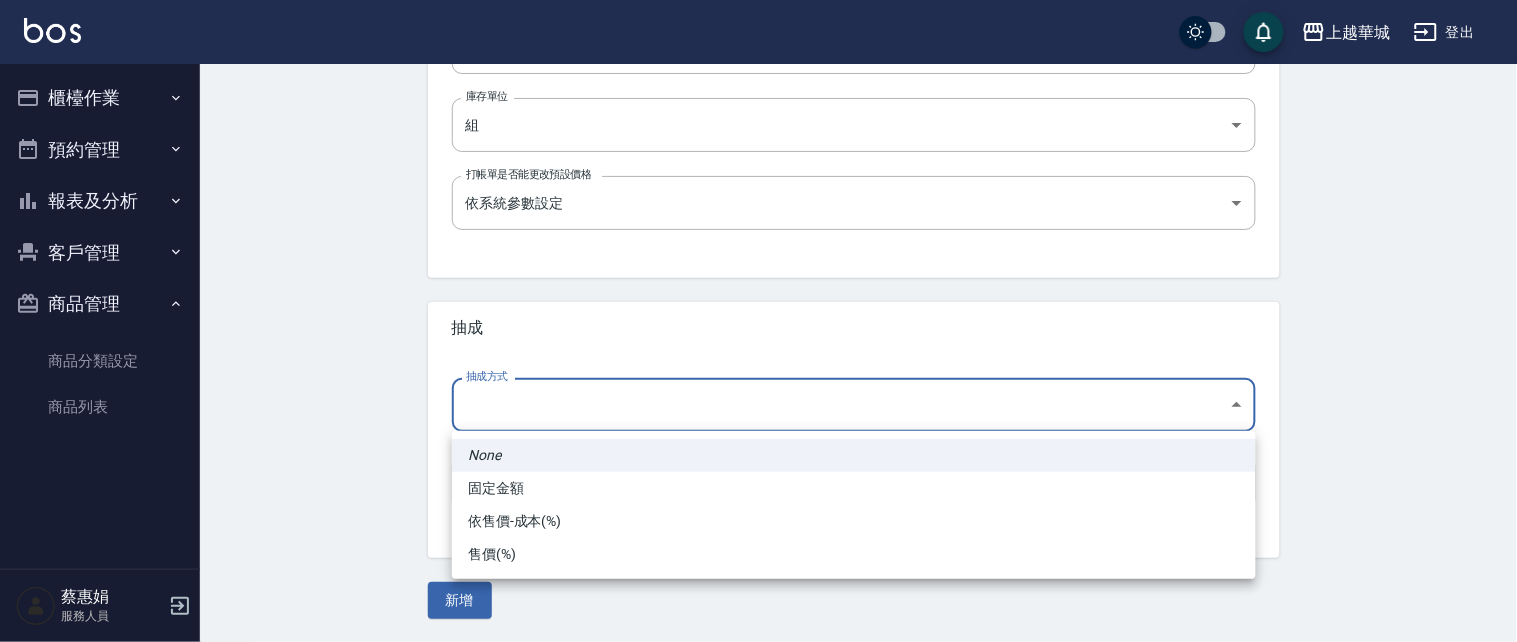 click on "上越華城 登出 櫃檯作業 打帳單 帳單列表 現金收支登錄 材料自購登錄 每日結帳 排班表 現場電腦打卡 預約管理 預約管理 單日預約紀錄 單週預約紀錄 報表及分析 報表目錄 店家區間累計表 店家日報表 互助日報表 互助點數明細 營業統計分析表 設計師日報表 店販抽成明細 每日收支明細 客戶管理 客戶列表 卡券管理 入金管理 商品管理 商品分類設定 商品列表 [NAME] 服務人員 Create Product 新增商品 一般資訊 代號 J006 代號 名稱 晶亮護髮 名稱 商品類別 010   其他 6cbbacd3-b93c-44d2-a75d-34e35233e93c 商品類別 選擇廠商 選擇廠商 是否可販售 是否上架 店販售價 [PRICE] 店販售價 成本價格 [PRICE] 成本價格 員工自購價格 [PRICE] 員工自購價格 庫存單位 組 組 庫存單位 打帳單是否能更改預設價格 依系統參數設定 UNSET 打帳單是否能更改預設價格 抽成 抽成方式 ​ 抽成方式 抽成數字 0 抽成數字" at bounding box center (758, -47) 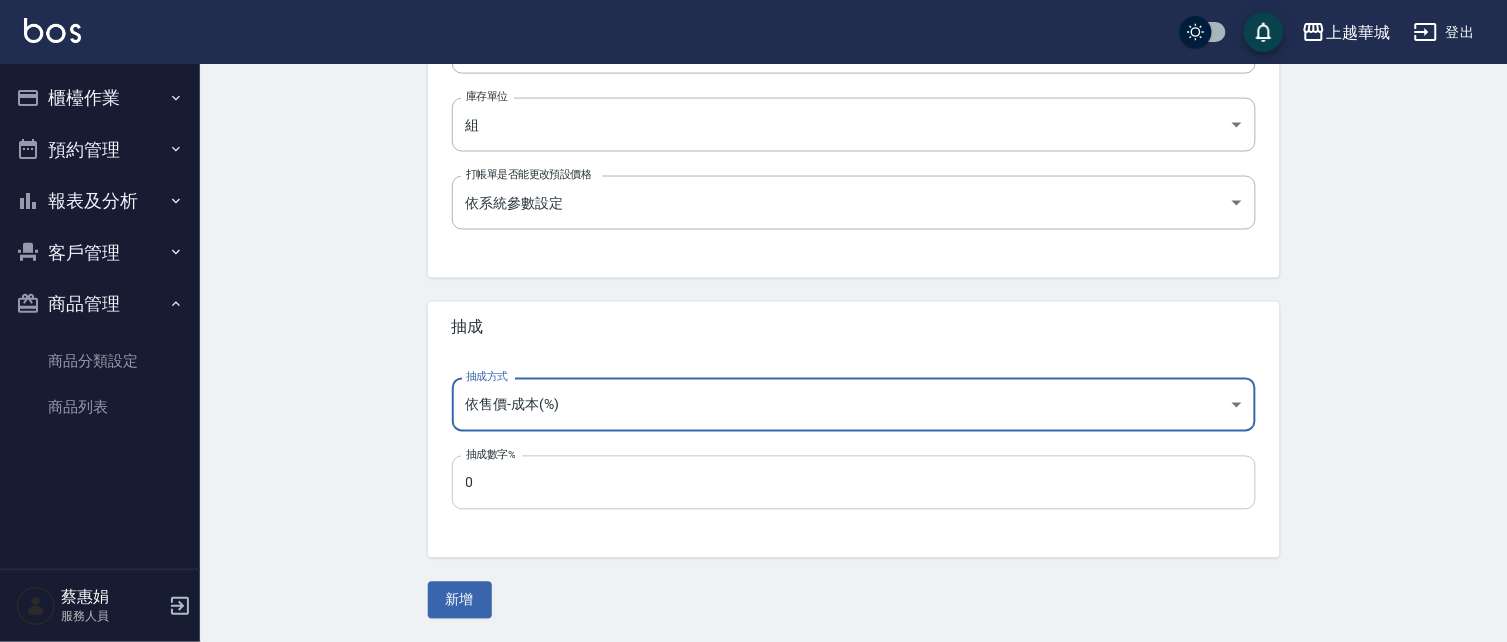 click on "0" at bounding box center [854, 483] 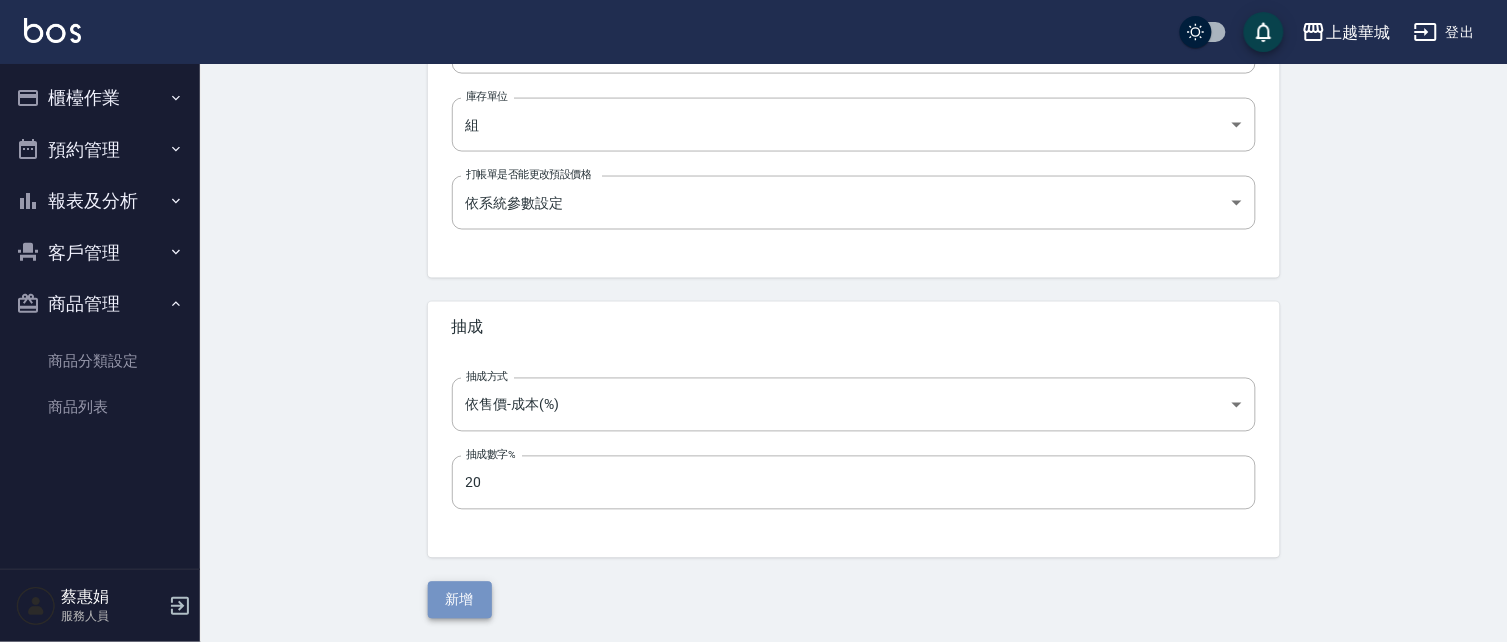 click on "新增" at bounding box center [460, 600] 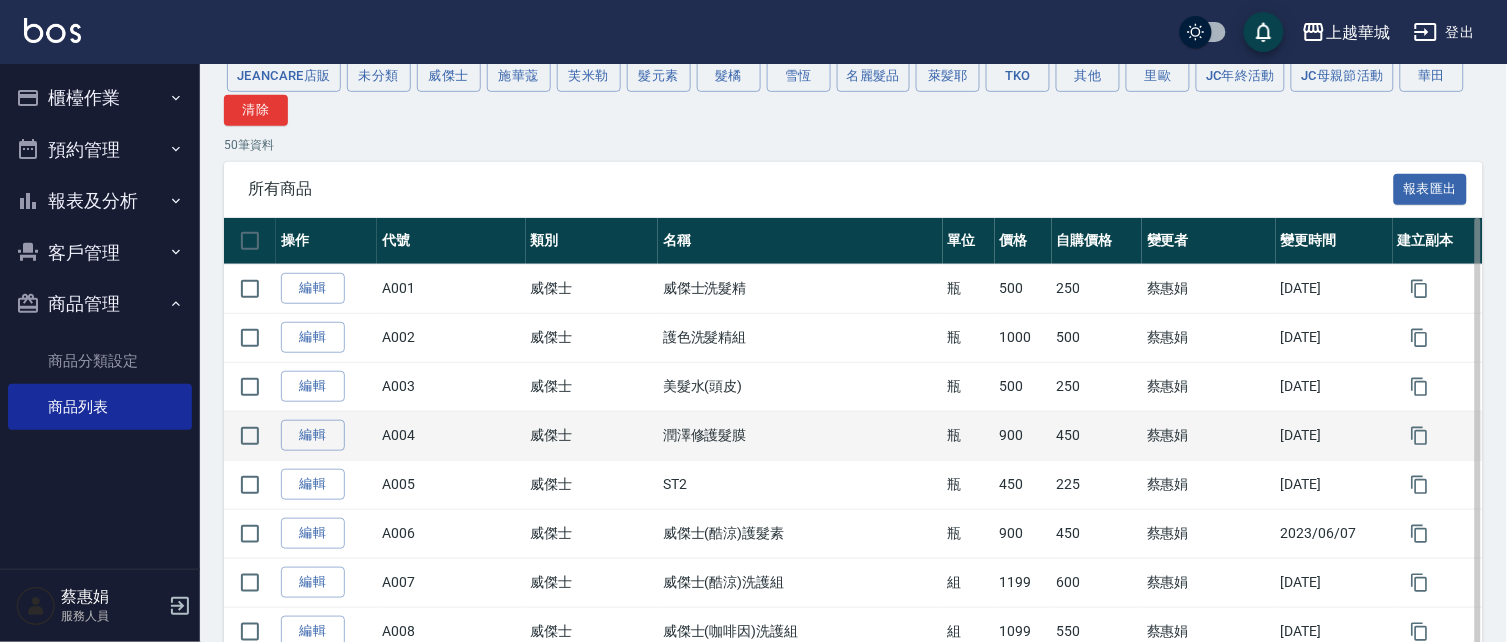 scroll, scrollTop: 192, scrollLeft: 0, axis: vertical 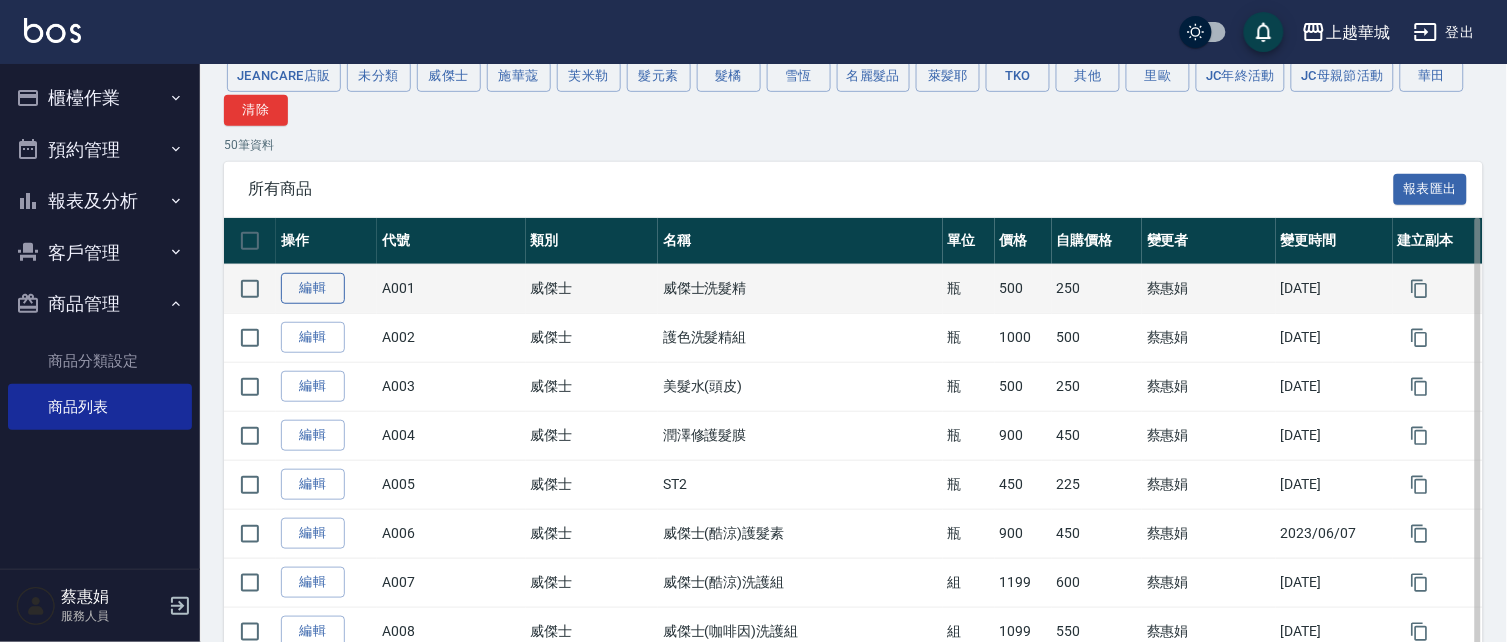 click on "編輯" at bounding box center (313, 288) 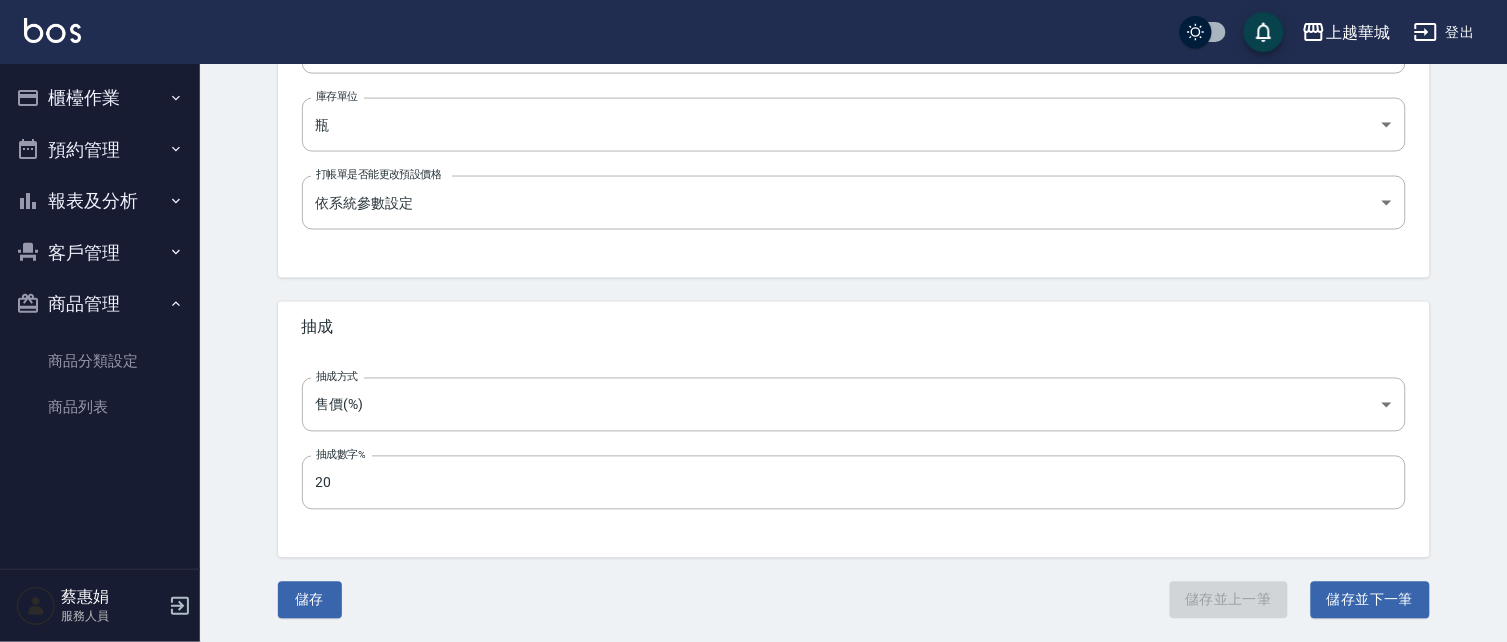 scroll, scrollTop: 737, scrollLeft: 0, axis: vertical 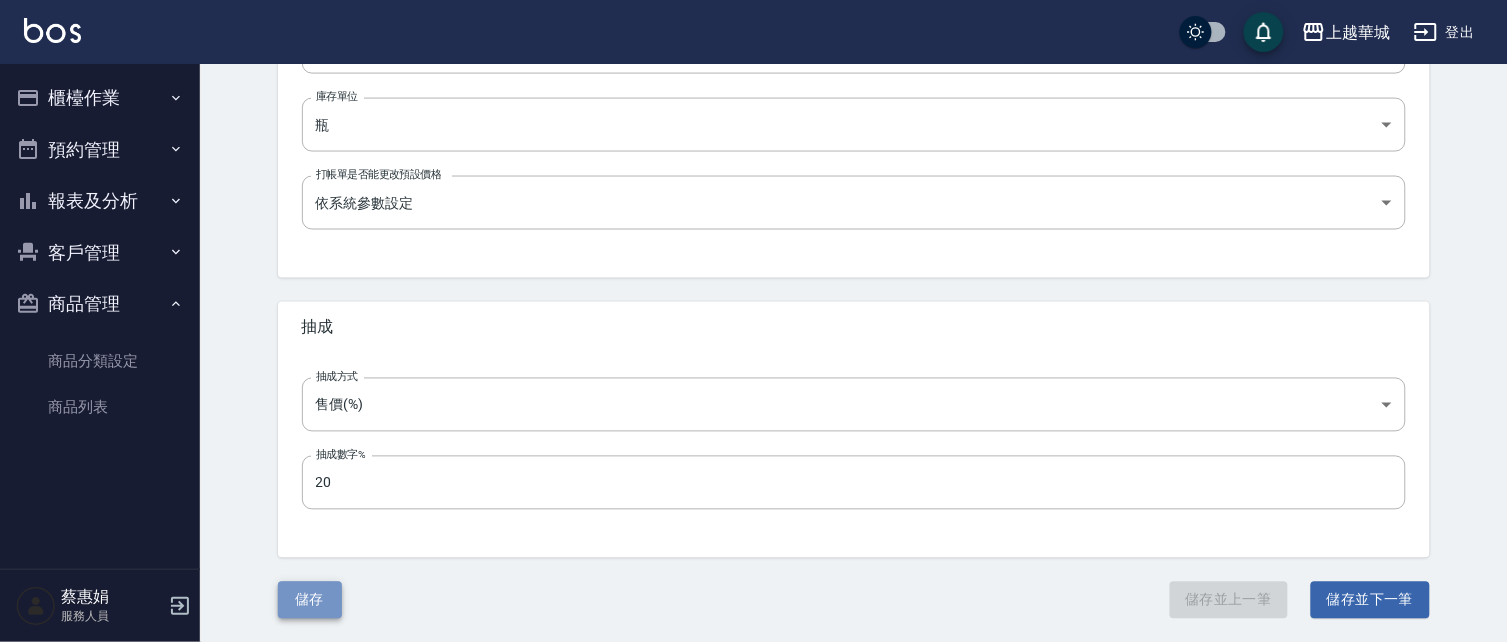 click on "儲存" at bounding box center [310, 600] 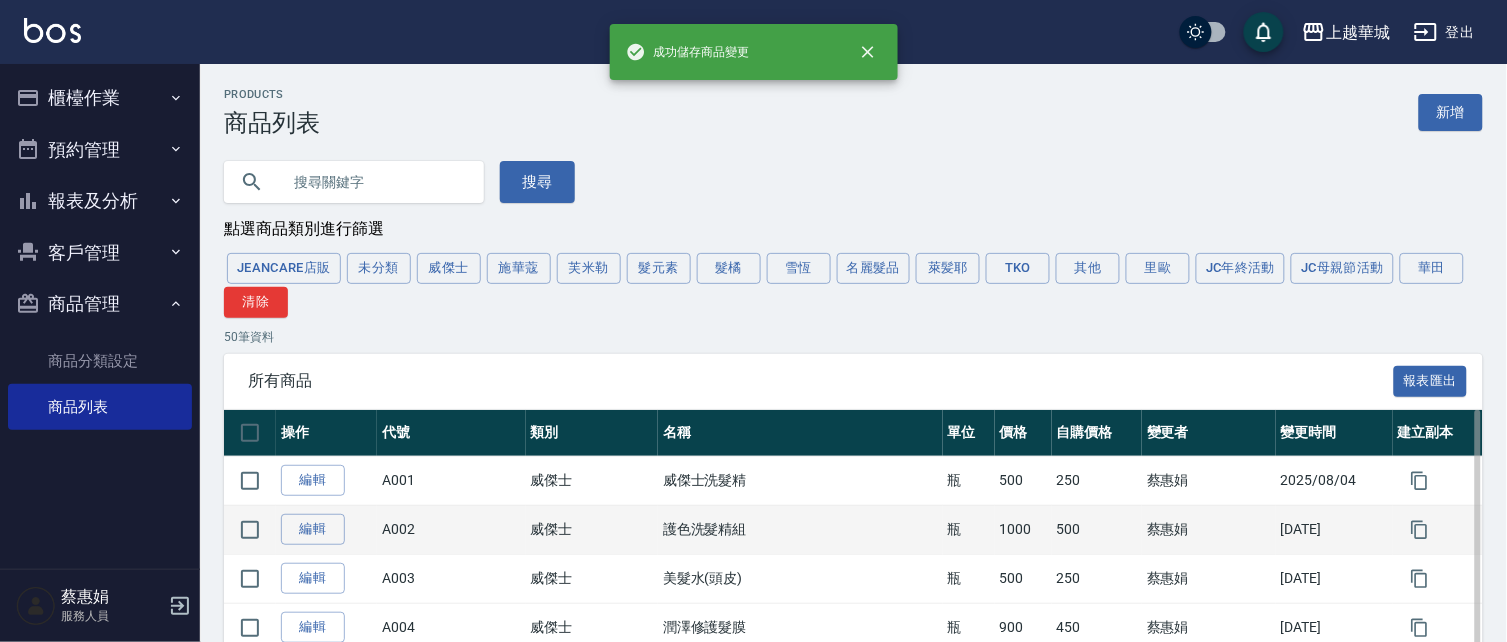 scroll, scrollTop: 192, scrollLeft: 0, axis: vertical 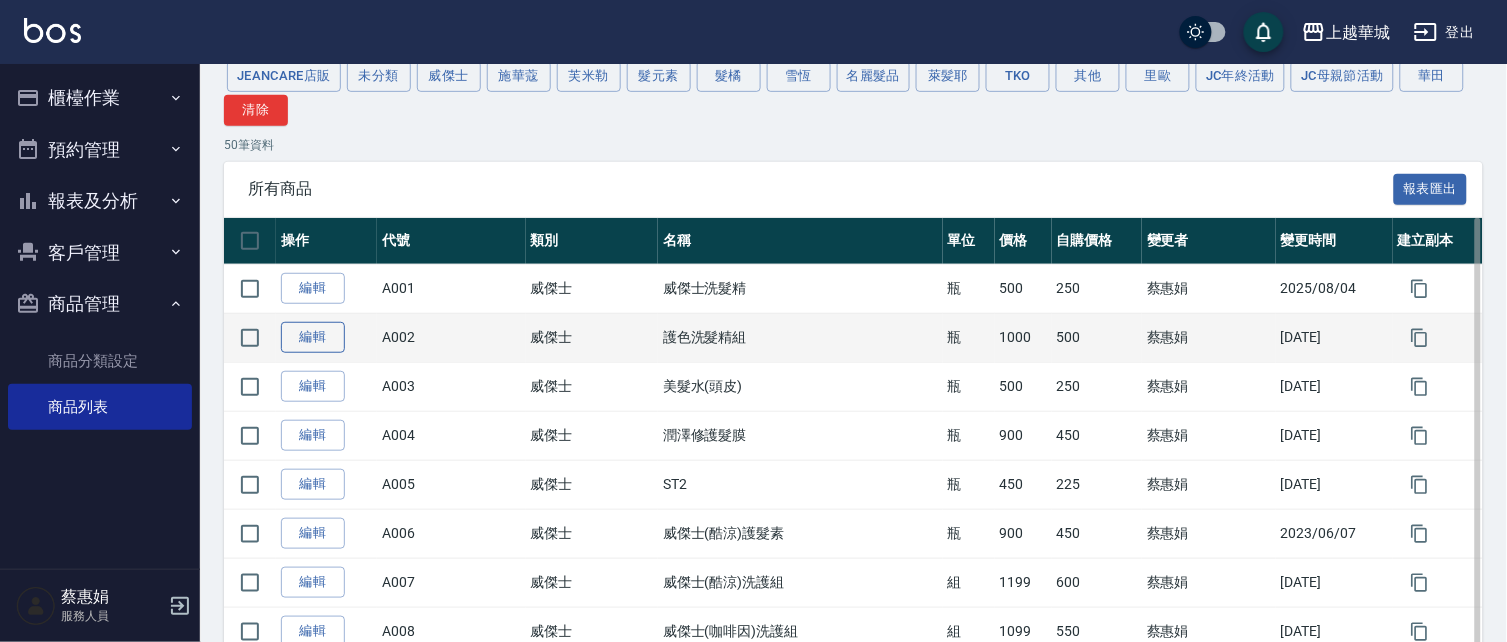 click on "編輯" at bounding box center (313, 337) 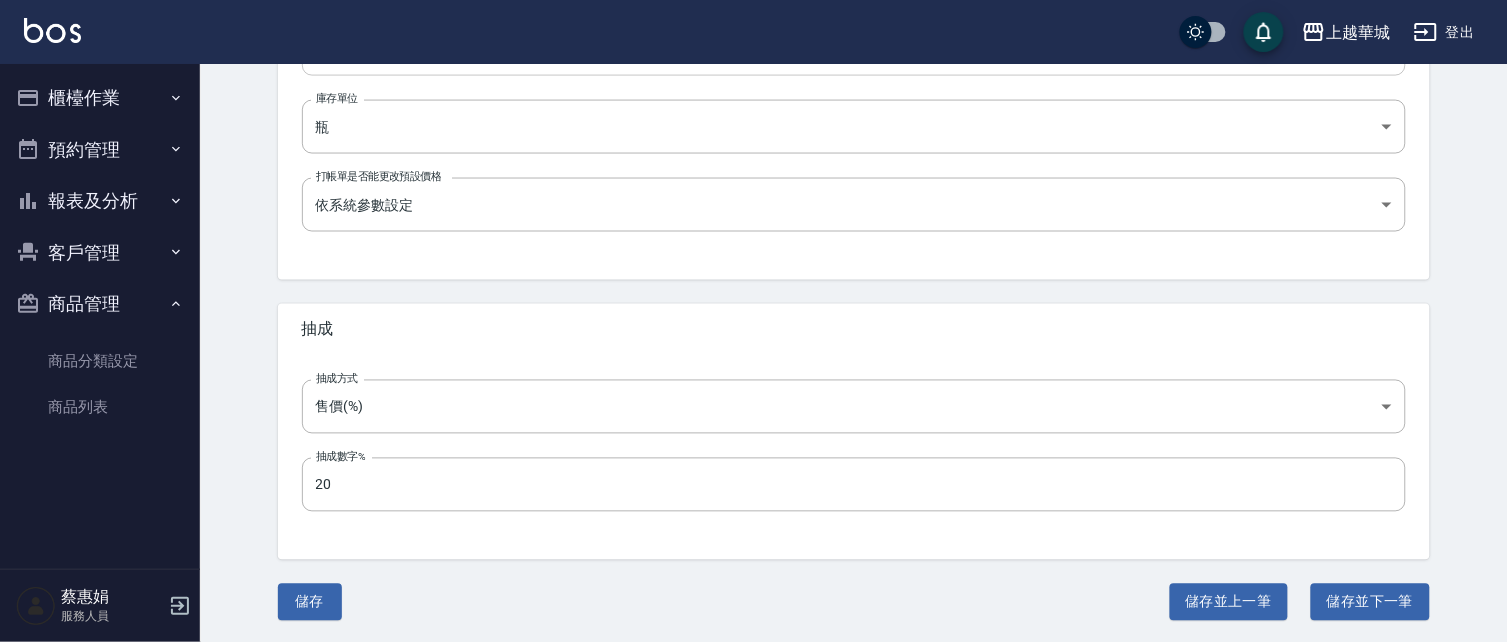 scroll, scrollTop: 737, scrollLeft: 0, axis: vertical 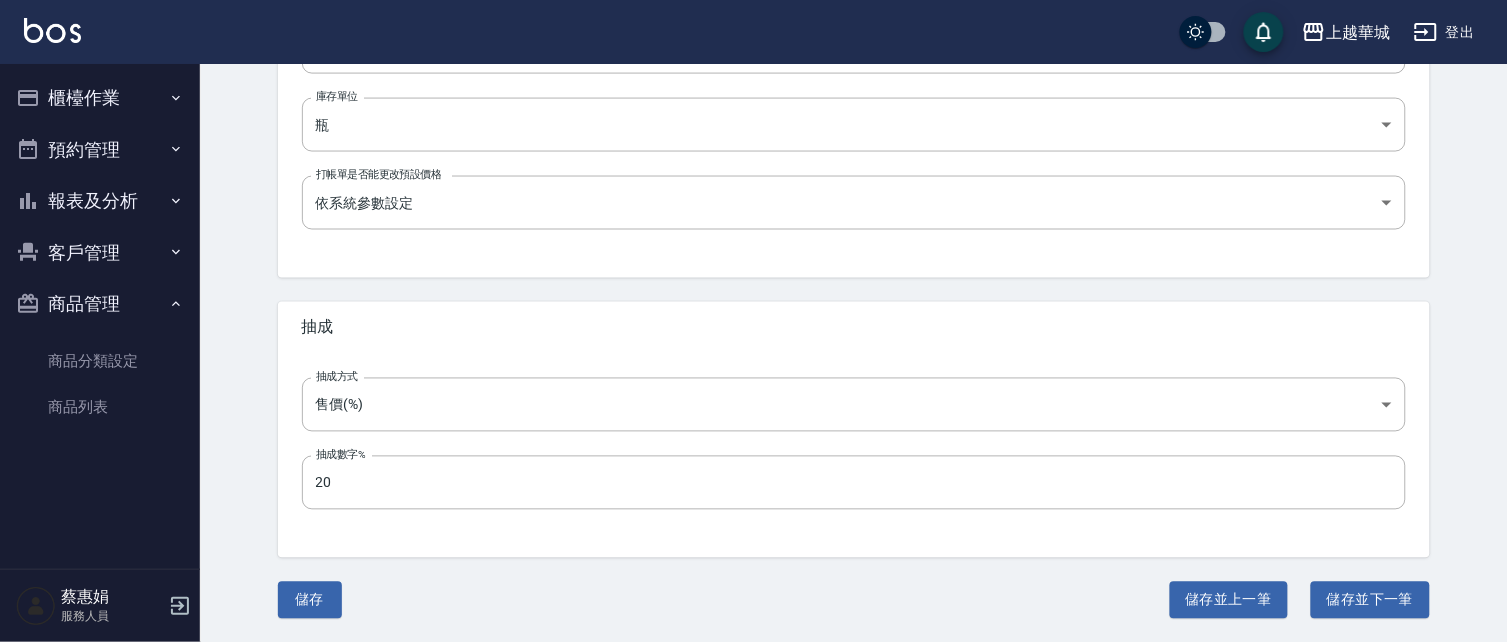 click on "儲存" at bounding box center (310, 600) 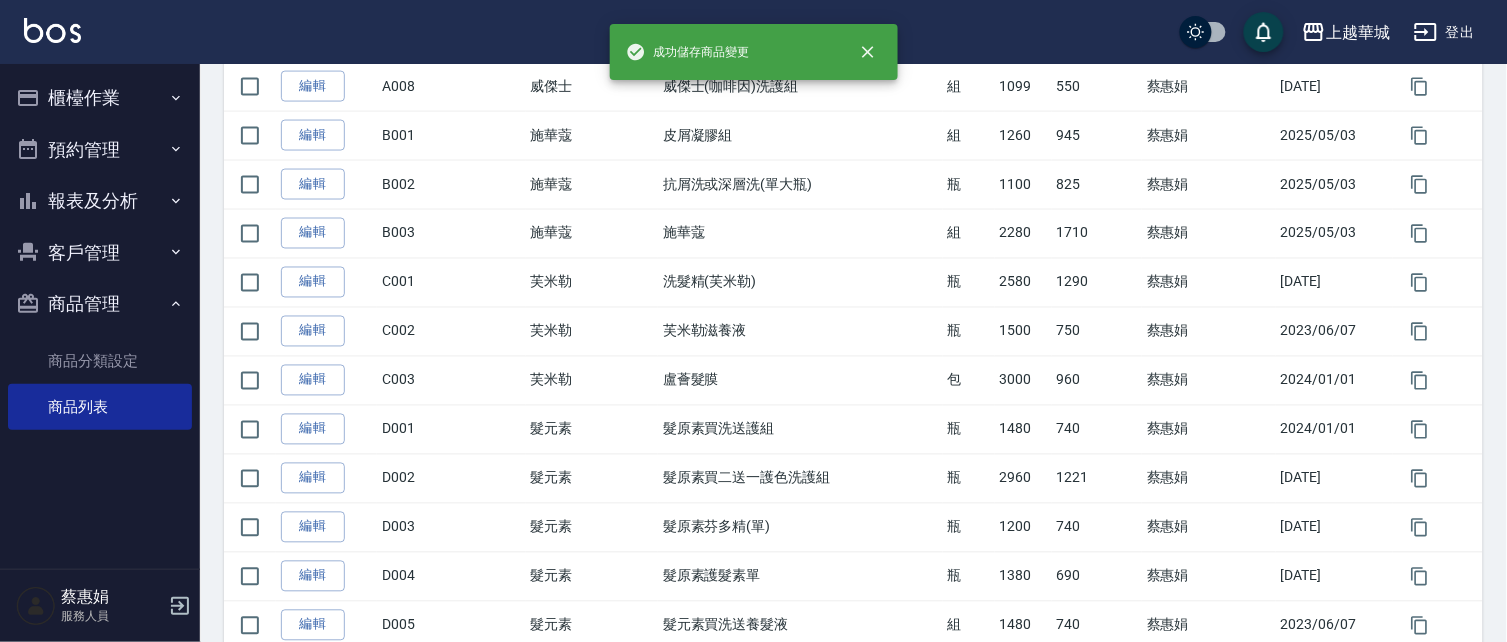 scroll, scrollTop: 0, scrollLeft: 0, axis: both 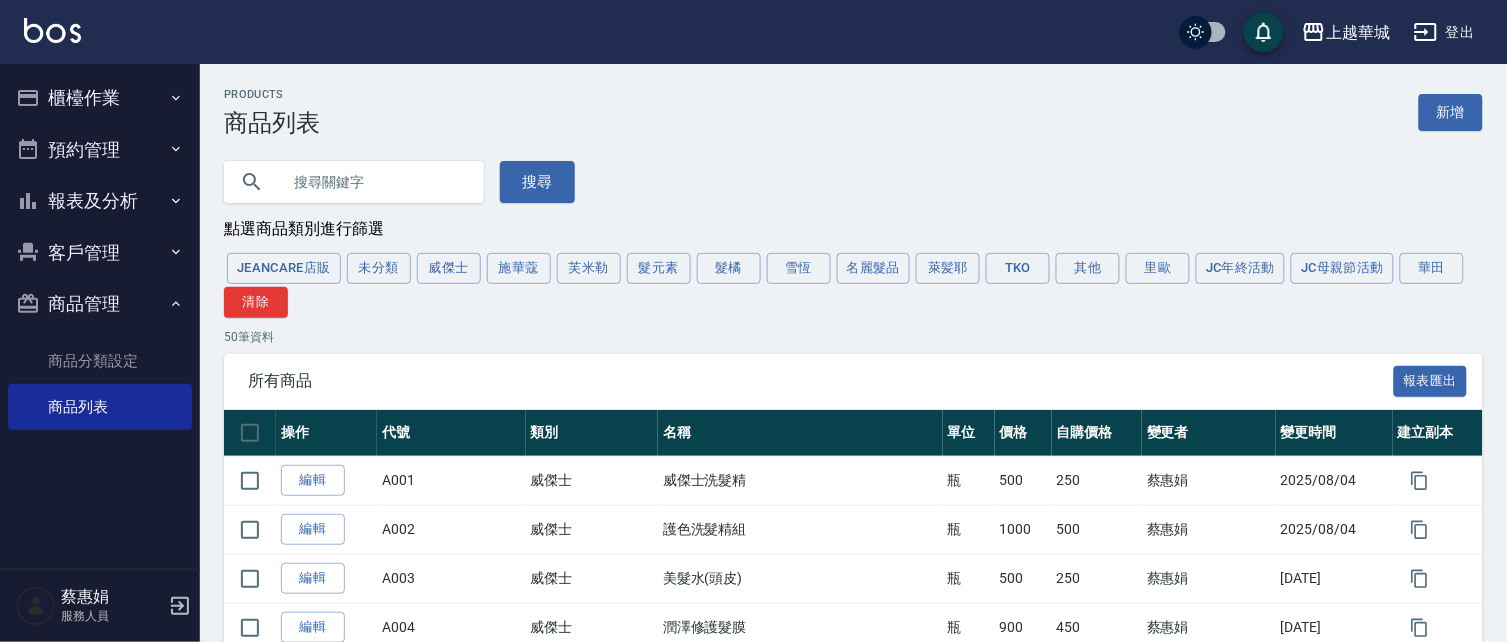 click on "其他" at bounding box center [1088, 268] 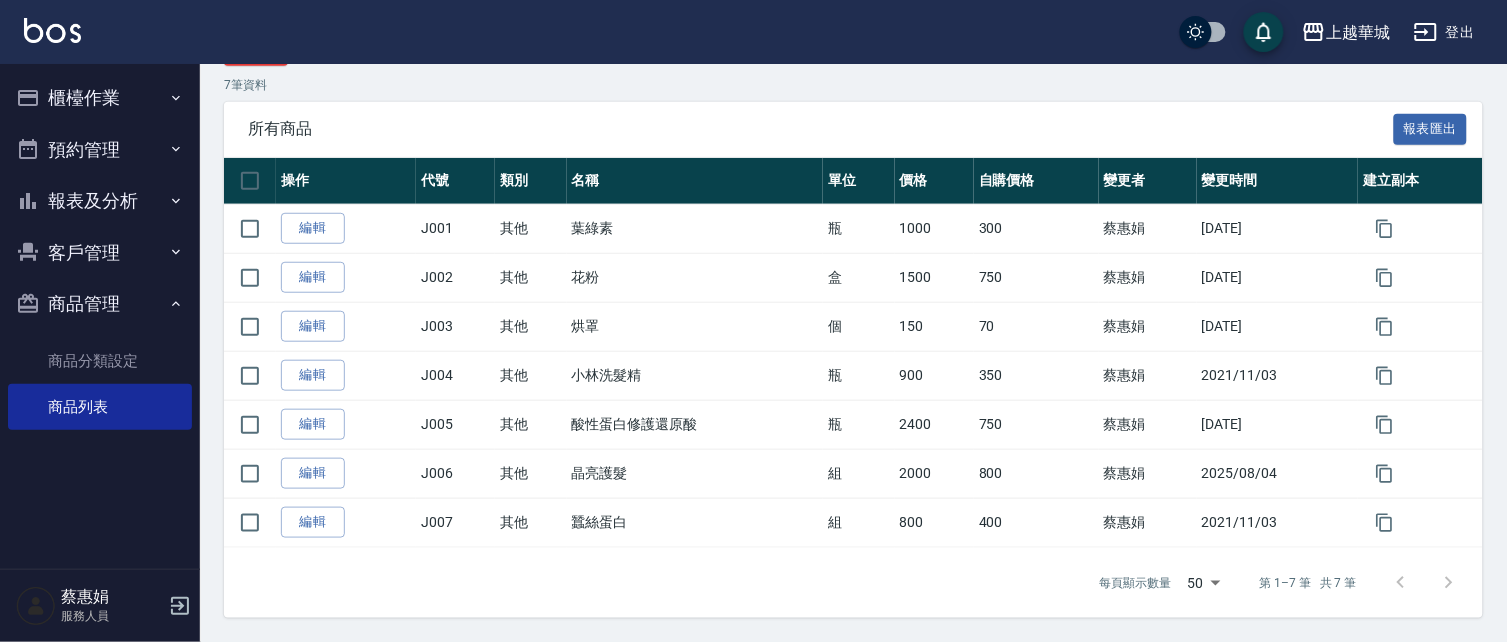 scroll, scrollTop: 254, scrollLeft: 0, axis: vertical 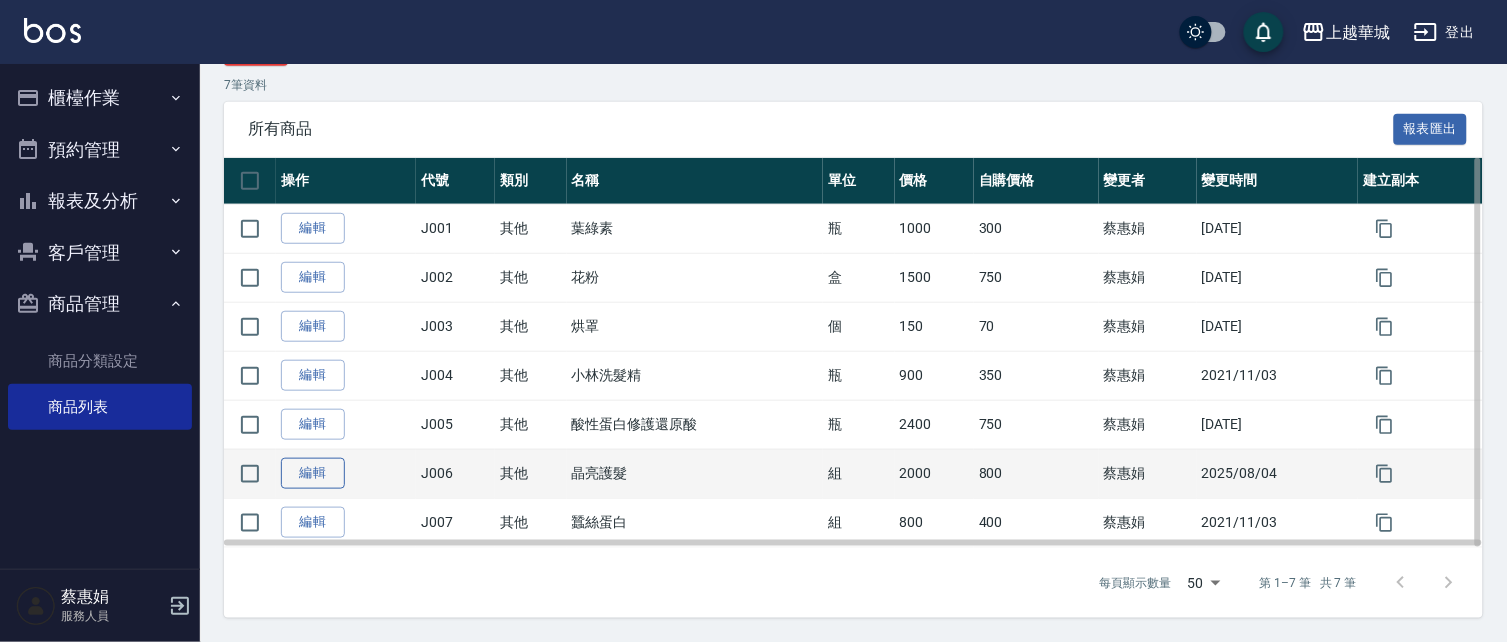 click on "編輯" at bounding box center [313, 473] 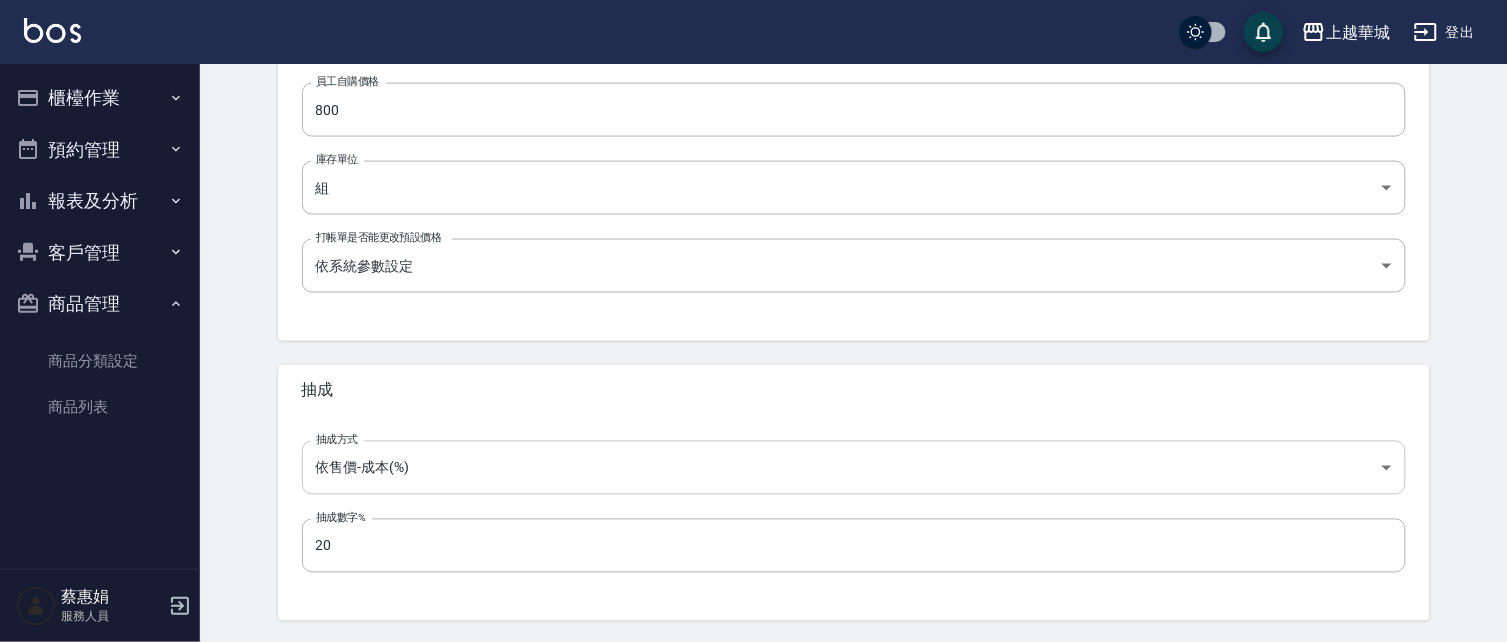 scroll, scrollTop: 674, scrollLeft: 0, axis: vertical 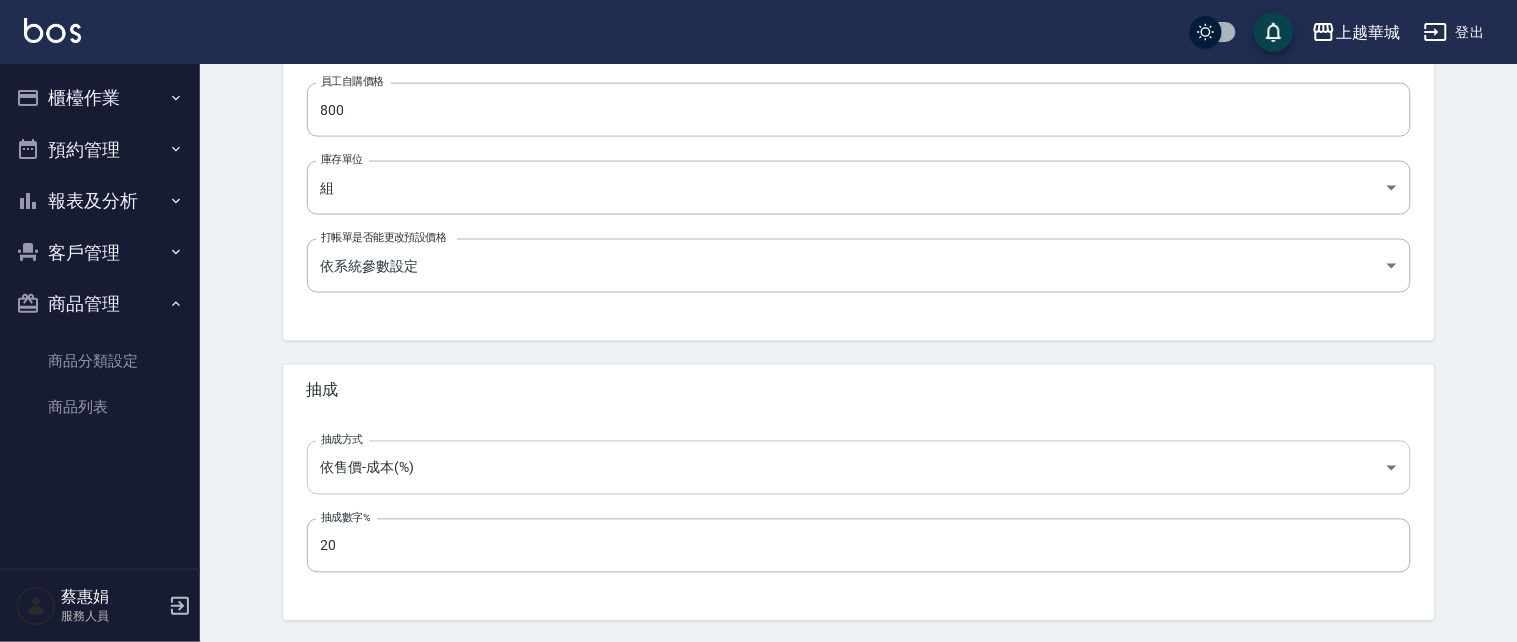 click on "上越華城 登出 櫃檯作業 打帳單 帳單列表 現金收支登錄 材料自購登錄 每日結帳 排班表 現場電腦打卡 預約管理 預約管理 單日預約紀錄 單週預約紀錄 報表及分析 報表目錄 店家區間累計表 店家日報表 互助日報表 互助點數明細 營業統計分析表 設計師日報表 店販抽成明細 每日收支明細 客戶管理 客戶列表 卡券管理 入金管理 商品管理 商品分類設定 商品列表 [NAME] 服務人員 Product Edit 編輯商品 一般資訊 代號 J006 代號 名稱 晶亮護髮 名稱 商品類別 010   其他 6cbbacd3-b93c-44d2-a75d-34e35233e93c 商品類別 選擇廠商 選擇廠商 是否可販售 是否上架 店販售價 [PRICE] 店販售價 成本價格 [PRICE] 成本價格 員工自購價格 [PRICE] 員工自購價格 庫存單位 組 組 庫存單位 打帳單是否能更改預設價格 依系統參數設定 UNSET 打帳單是否能更改預設價格 抽成 抽成方式 依售價-成本(%) byCost 抽成方式 20" at bounding box center [758, 16] 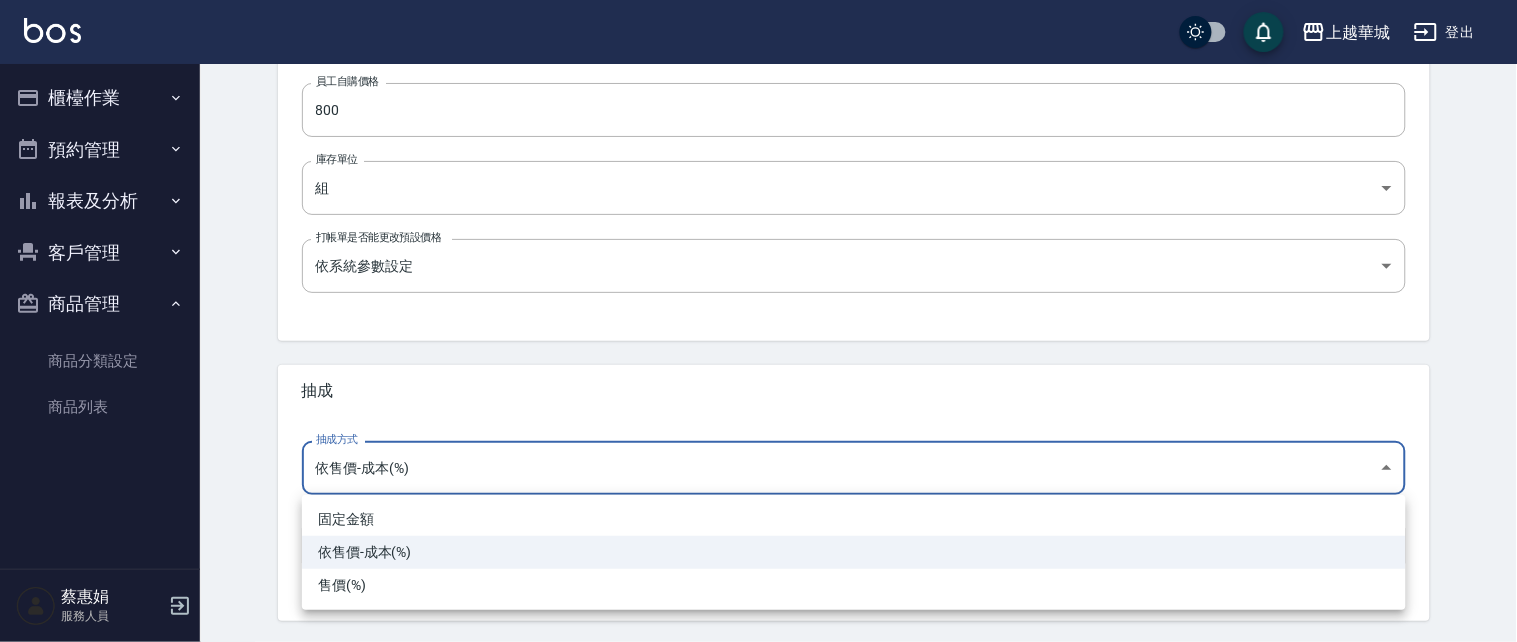 click on "售價(%)" at bounding box center (854, 585) 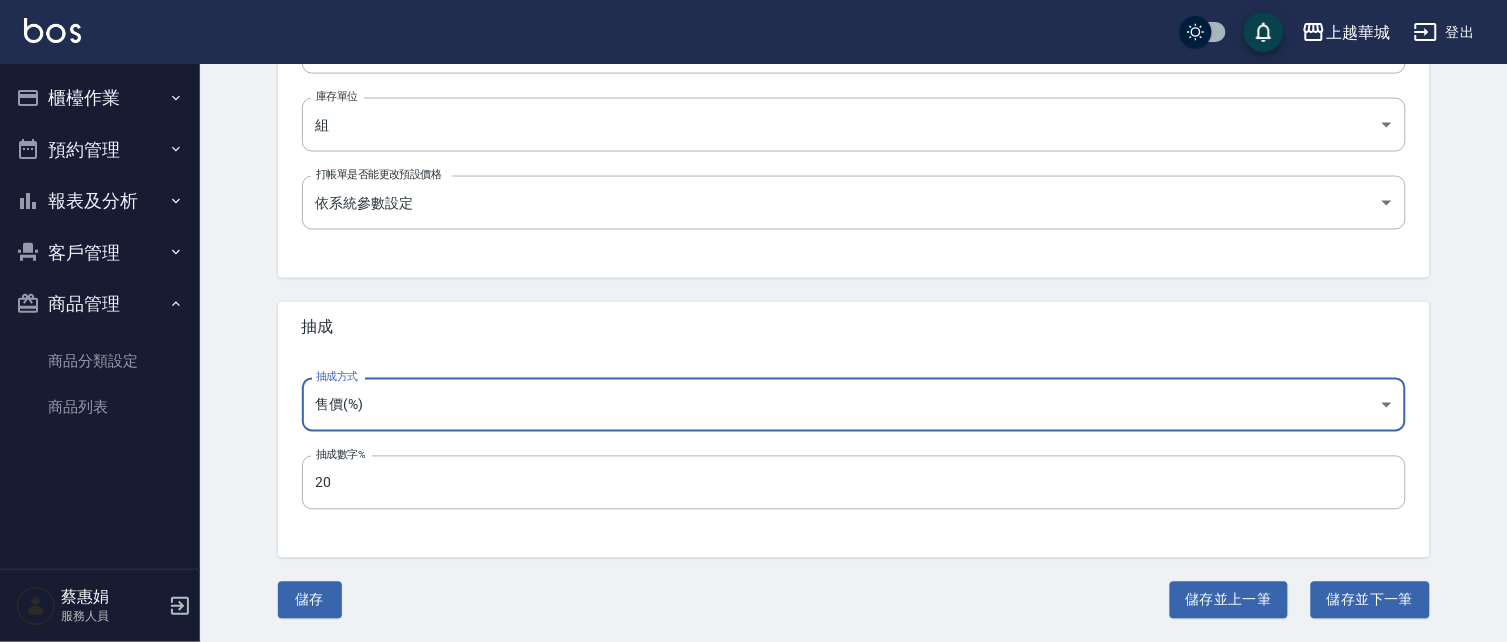 scroll, scrollTop: 737, scrollLeft: 0, axis: vertical 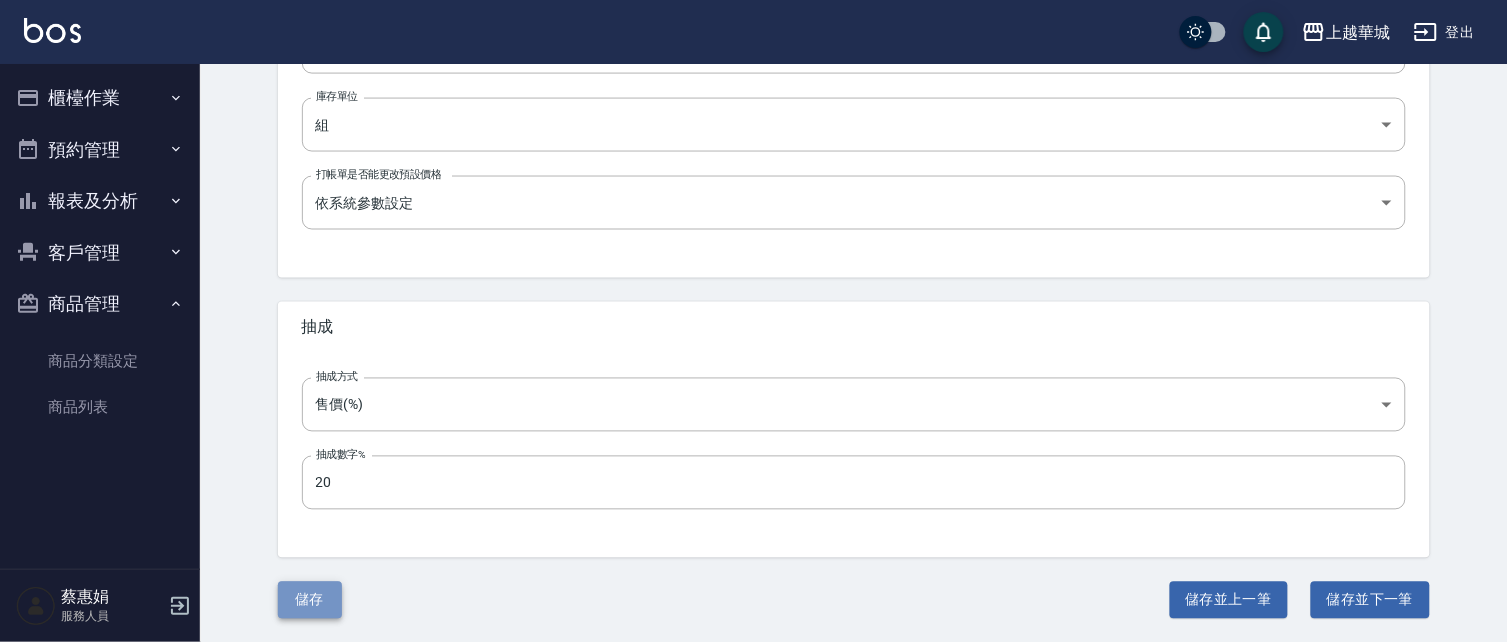 click on "儲存" at bounding box center (310, 600) 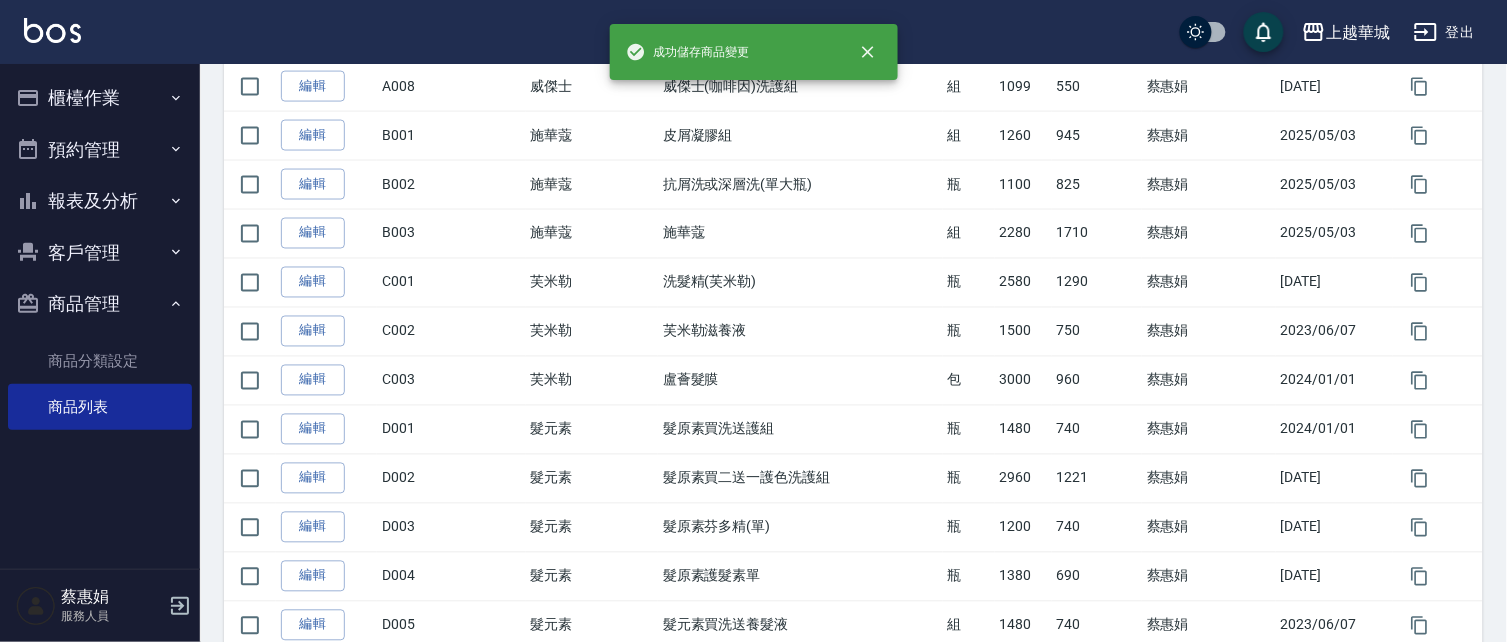scroll, scrollTop: 0, scrollLeft: 0, axis: both 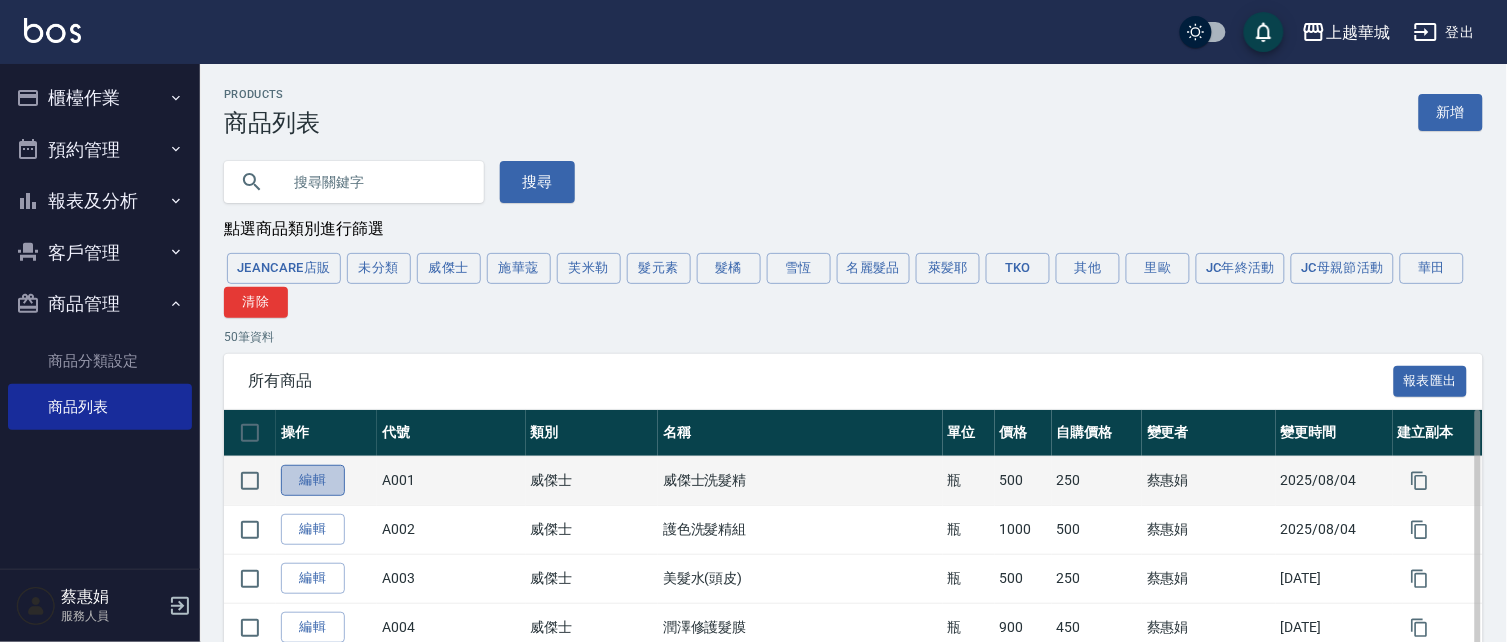 click on "編輯" at bounding box center [313, 480] 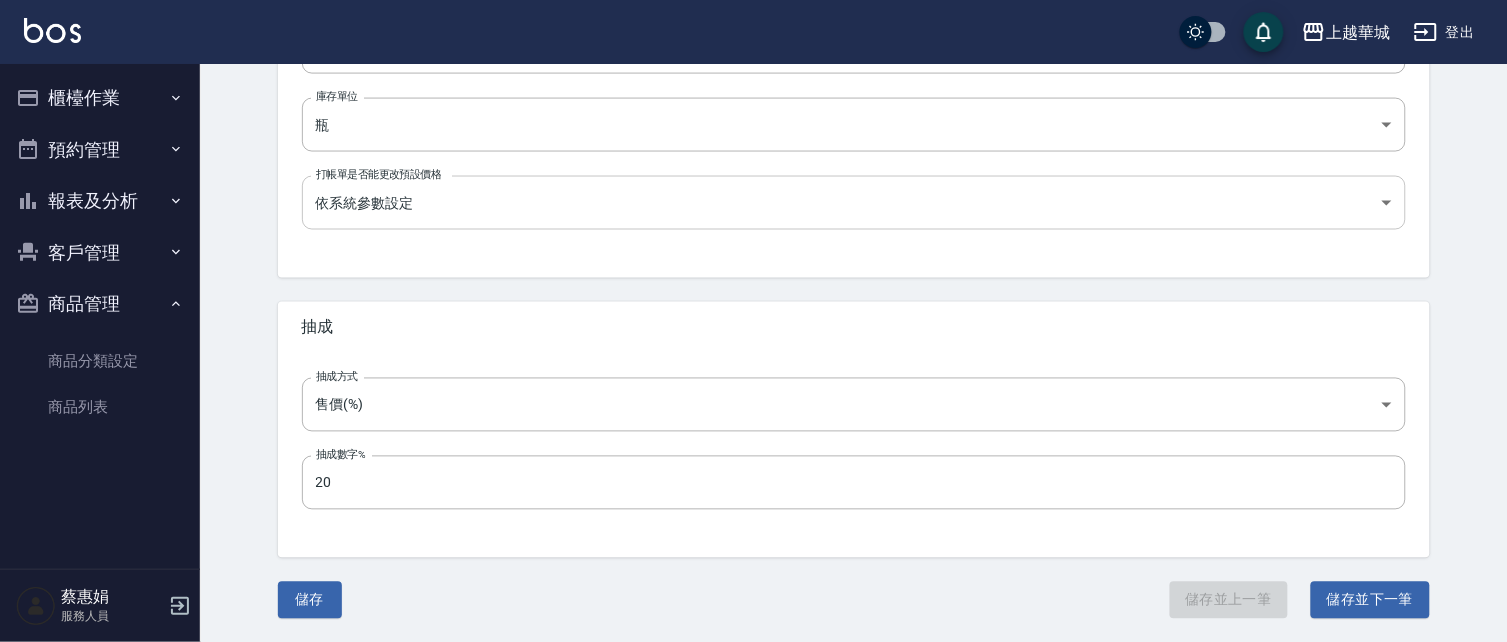 scroll, scrollTop: 737, scrollLeft: 0, axis: vertical 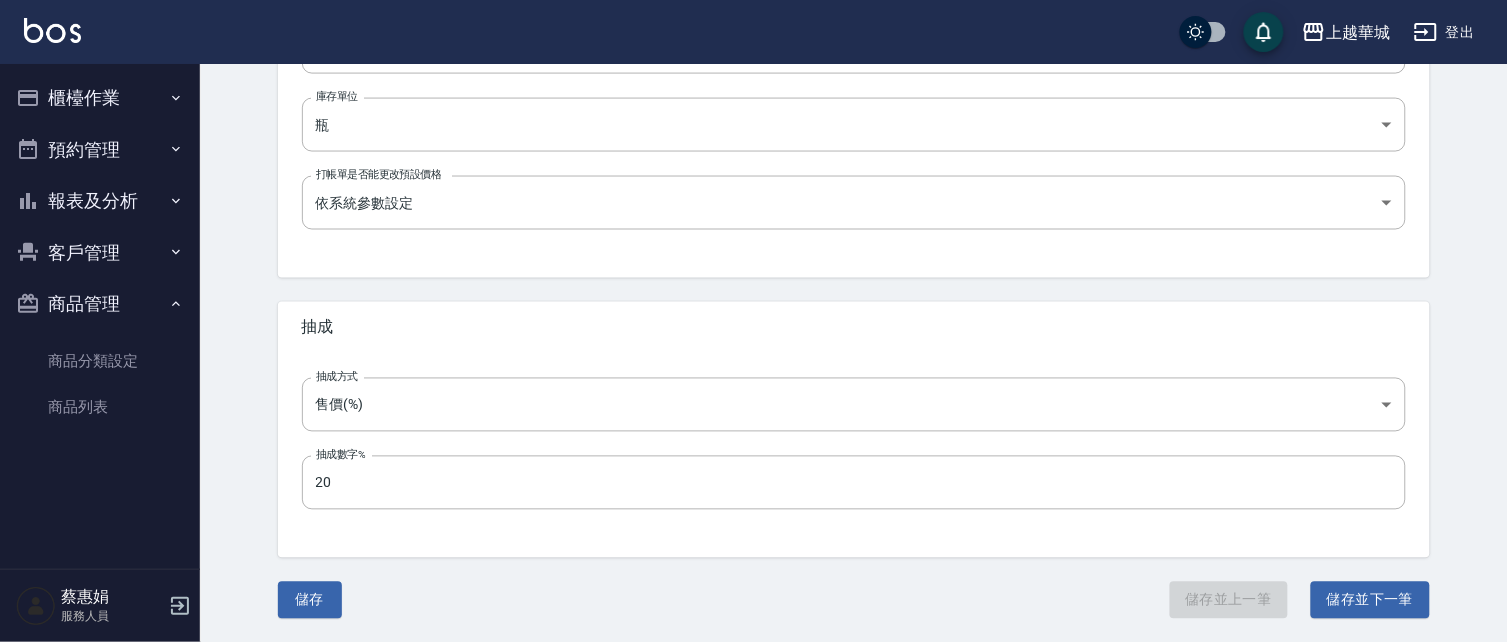 click on "儲存" at bounding box center [310, 600] 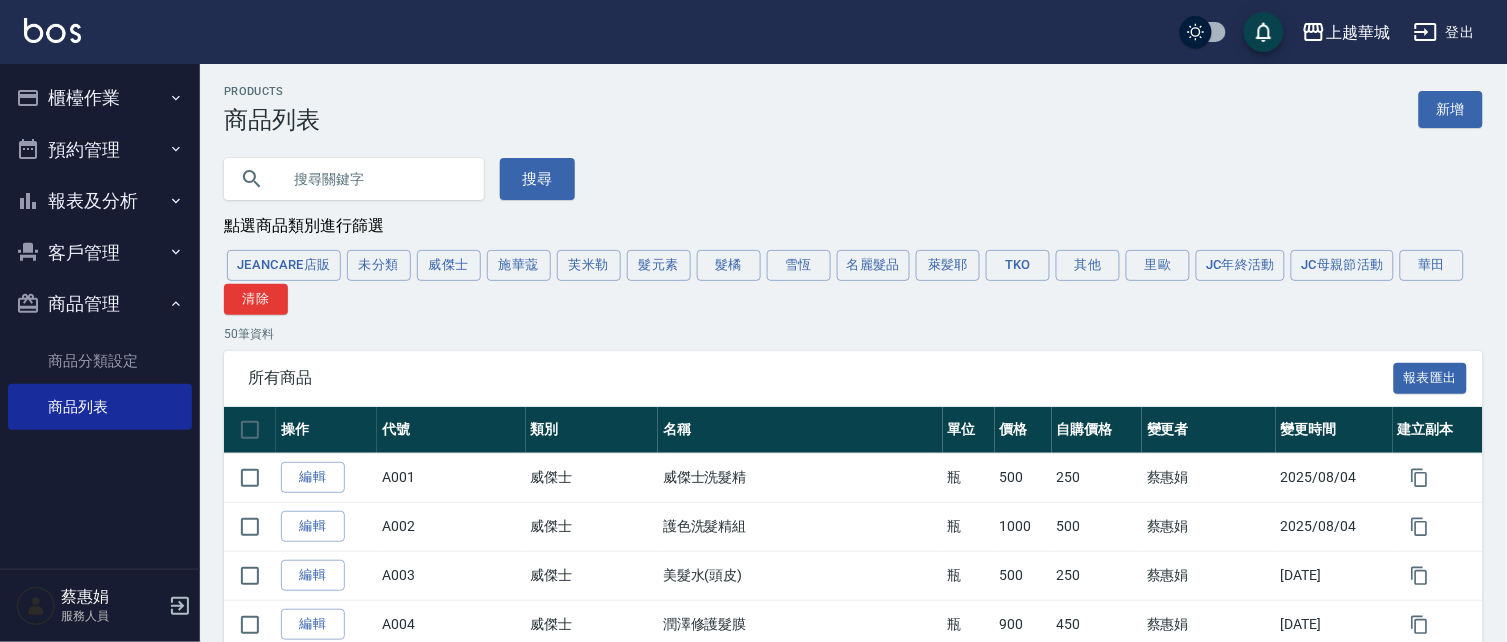 scroll, scrollTop: 0, scrollLeft: 0, axis: both 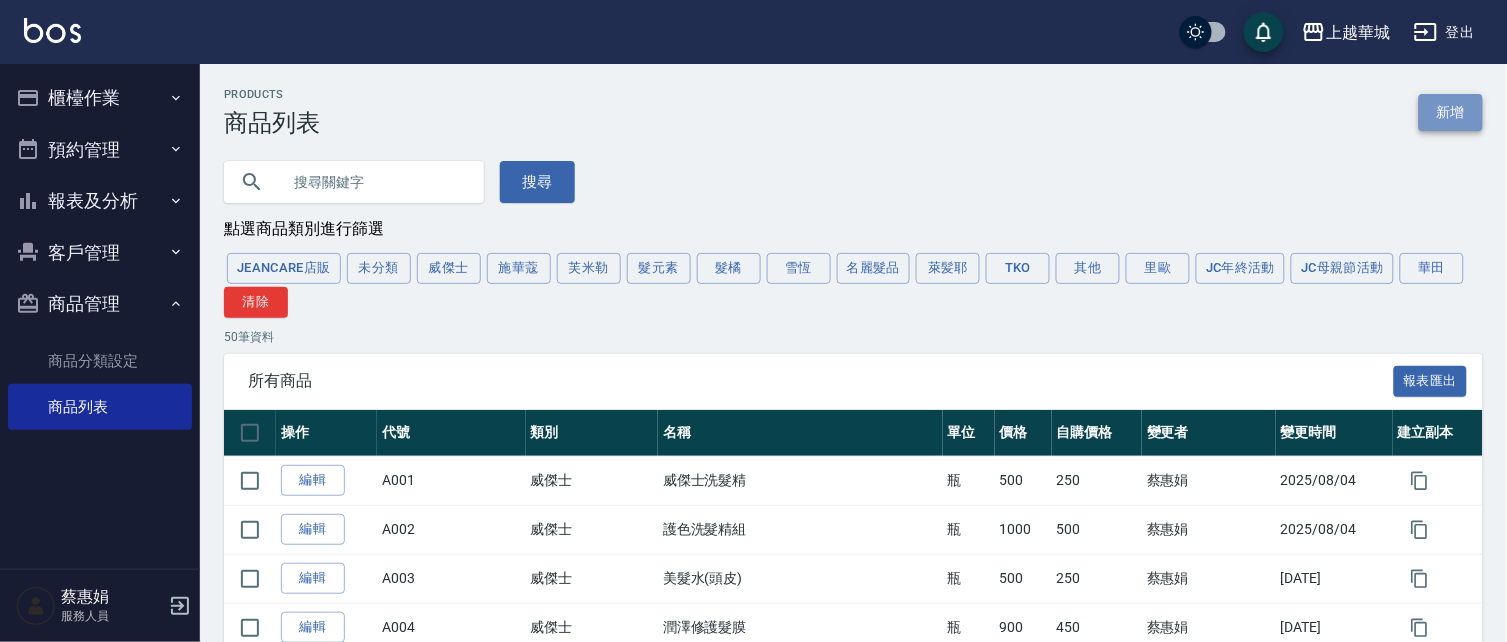 click on "新增" at bounding box center [1451, 112] 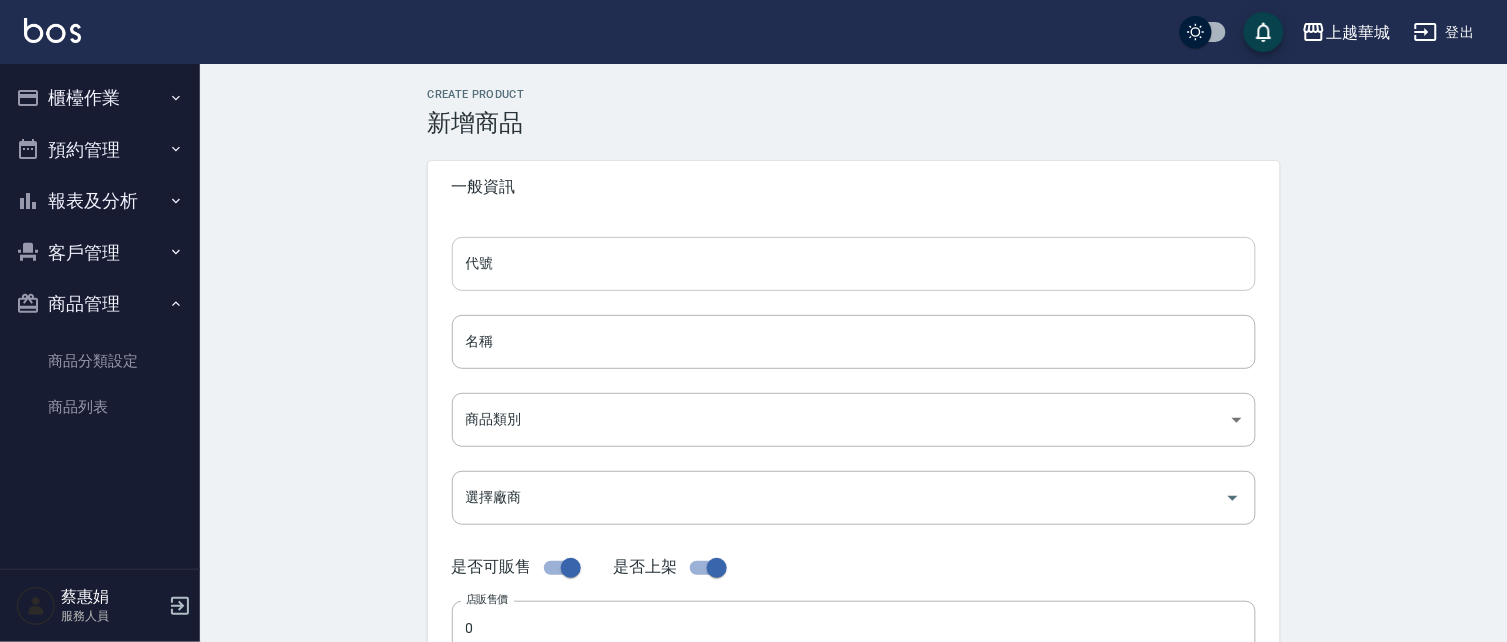 click on "代號" at bounding box center (854, 264) 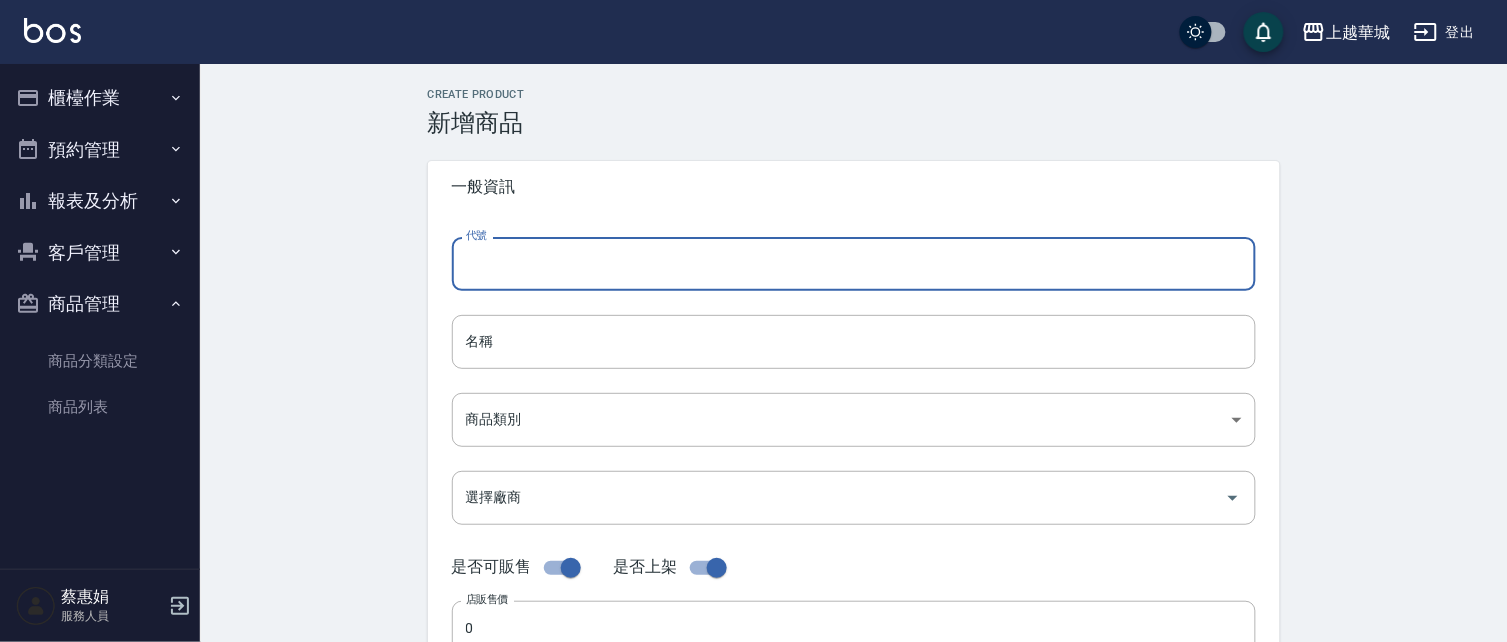 click on "代號" at bounding box center [854, 264] 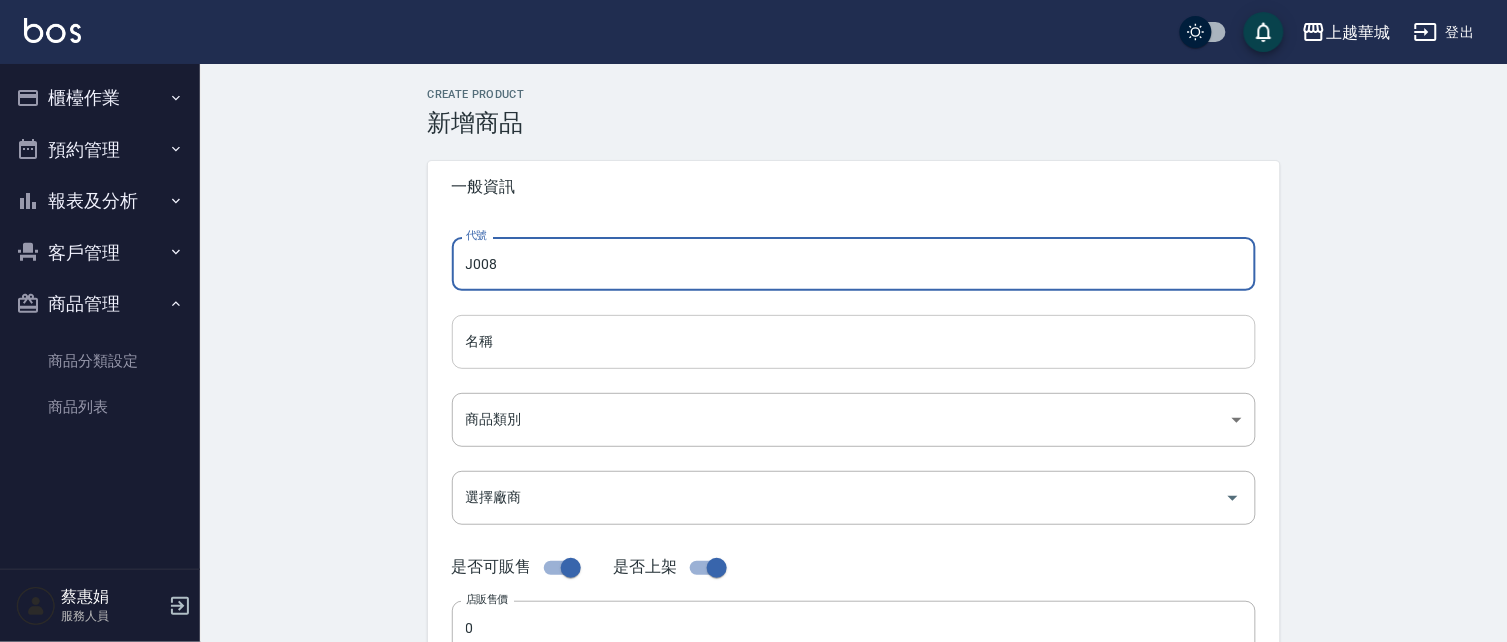 click on "名稱" at bounding box center (854, 342) 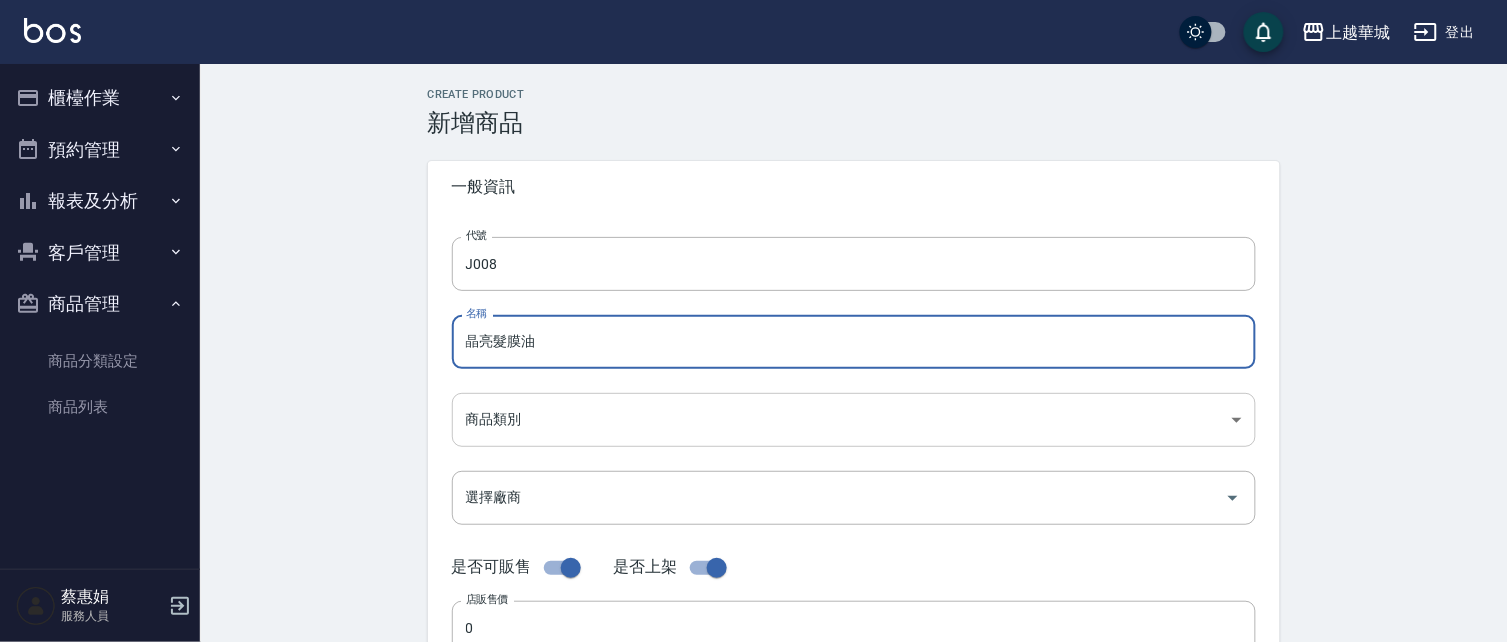 click on "上越華城 登出 櫃檯作業 打帳單 帳單列表 現金收支登錄 材料自購登錄 每日結帳 排班表 現場電腦打卡 預約管理 預約管理 單日預約紀錄 單週預約紀錄 報表及分析 報表目錄 店家區間累計表 店家日報表 互助日報表 互助點數明細 營業統計分析表 設計師日報表 店販抽成明細 每日收支明細 客戶管理 客戶列表 卡券管理 入金管理 商品管理 商品分類設定 商品列表 [NAME] 服務人員 Create Product 新增商品 一般資訊 代號 J008 代號 名稱 晶亮髮膜油 名稱 商品類別 ​ 商品類別 選擇廠商 選擇廠商 是否可販售 是否上架 店販售價 0 店販售價 成本價格 0 成本價格 員工自購價格 0 員工自購價格 庫存單位 ​ 庫存單位 打帳單是否能更改預設價格 依系統參數設定 UNSET 打帳單是否能更改預設價格 抽成 抽成方式 ​ 抽成方式 抽成數字 0 抽成數字 新增" at bounding box center [753, 690] 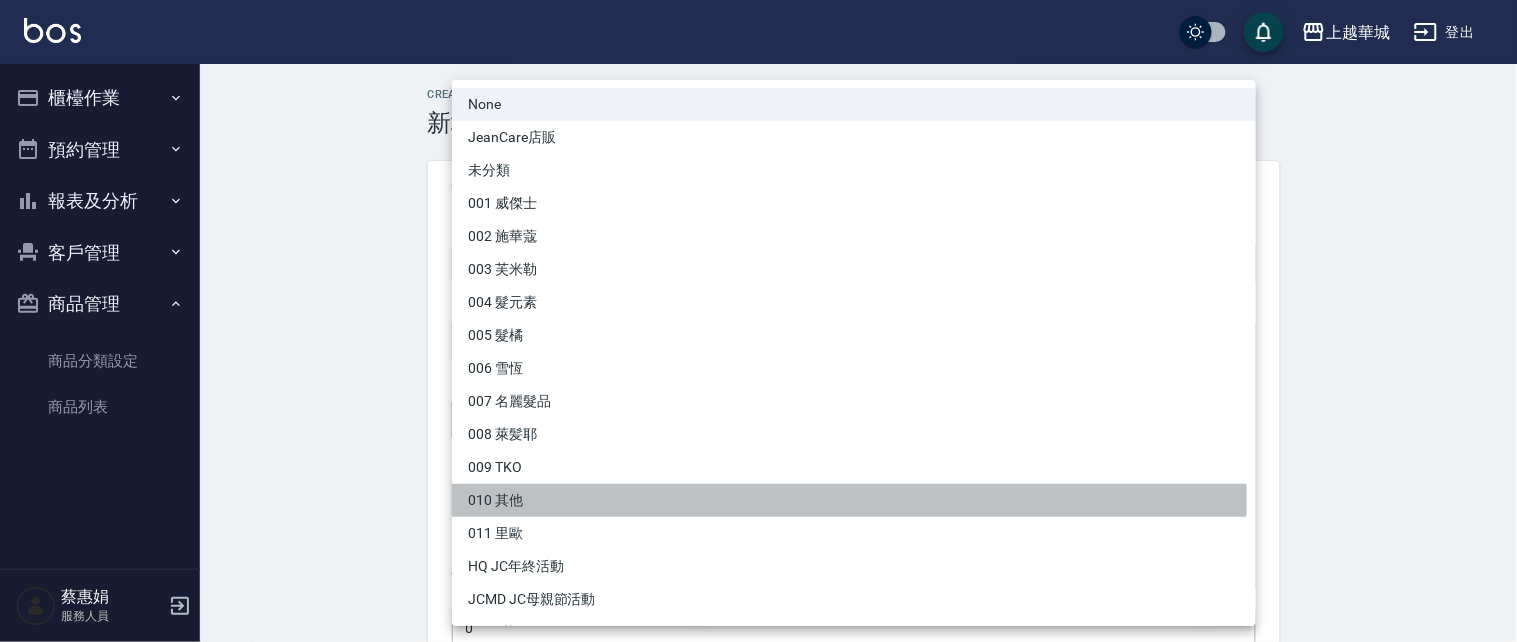 click on "010   其他" at bounding box center (854, 500) 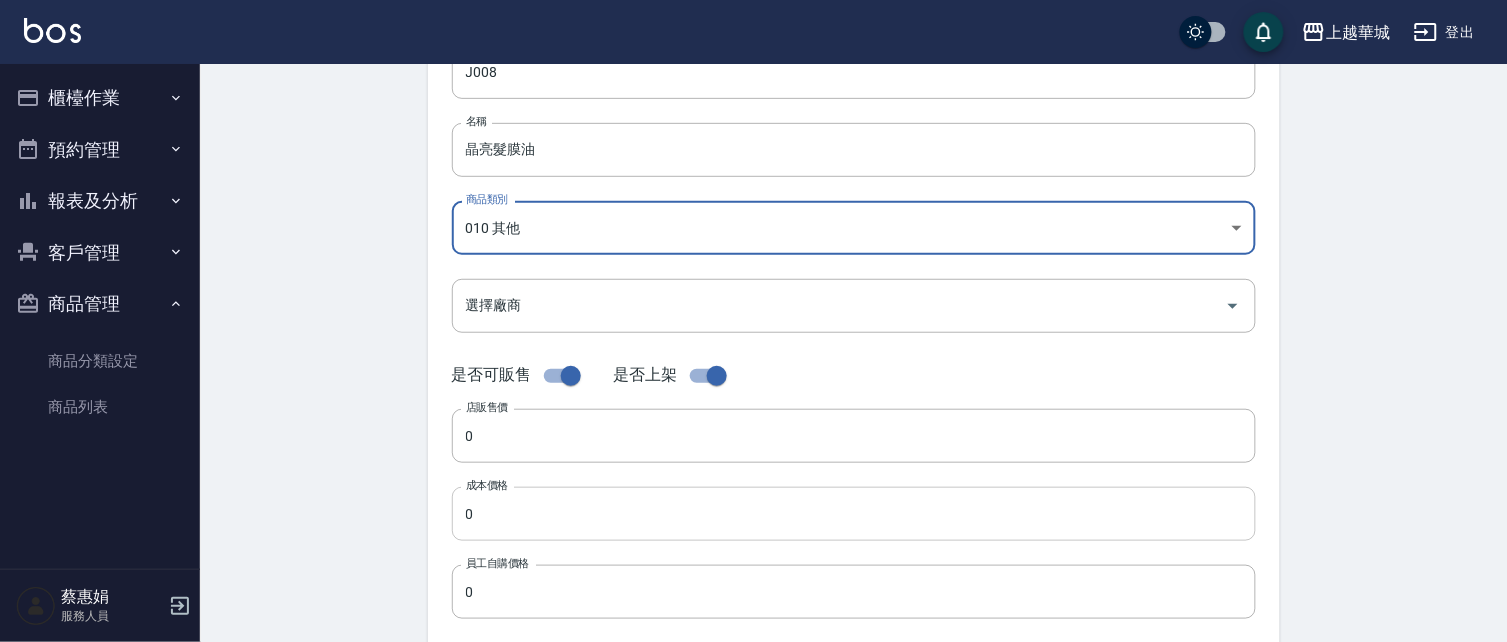 scroll, scrollTop: 192, scrollLeft: 0, axis: vertical 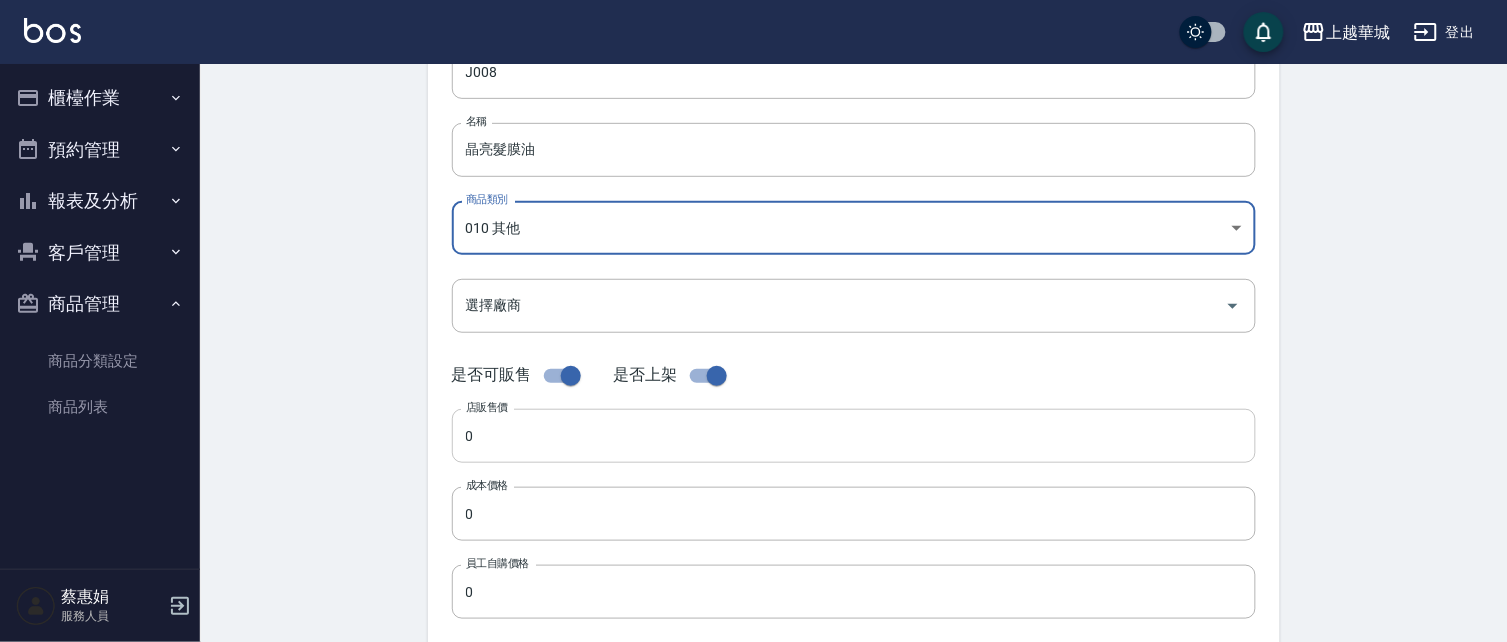 click on "0" at bounding box center (854, 436) 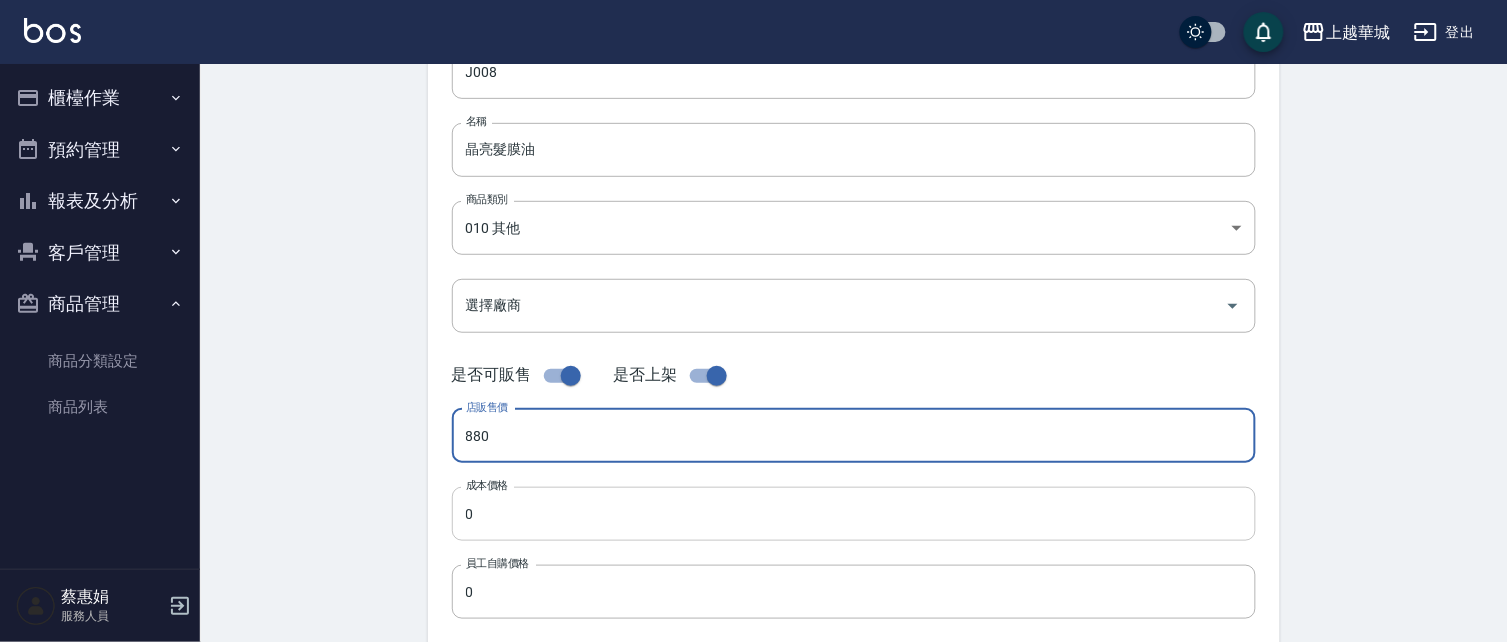 click on "0" at bounding box center [854, 514] 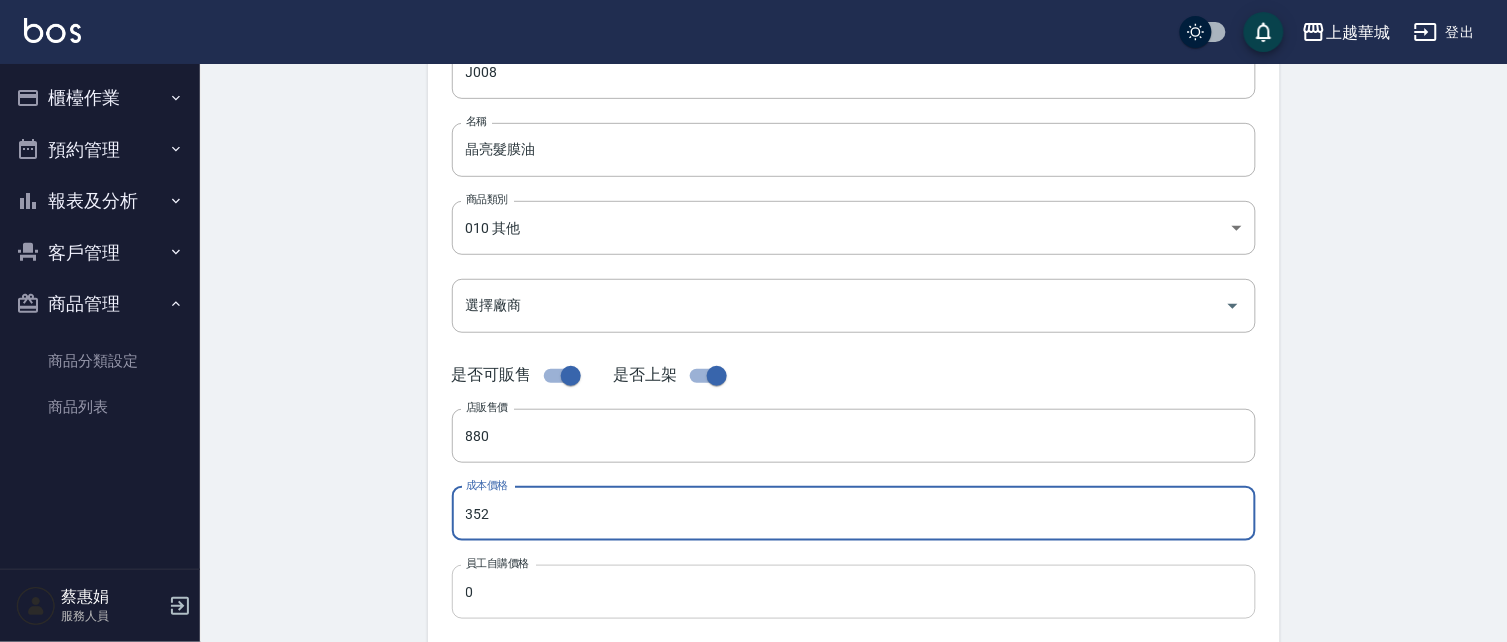 click on "0" at bounding box center [854, 592] 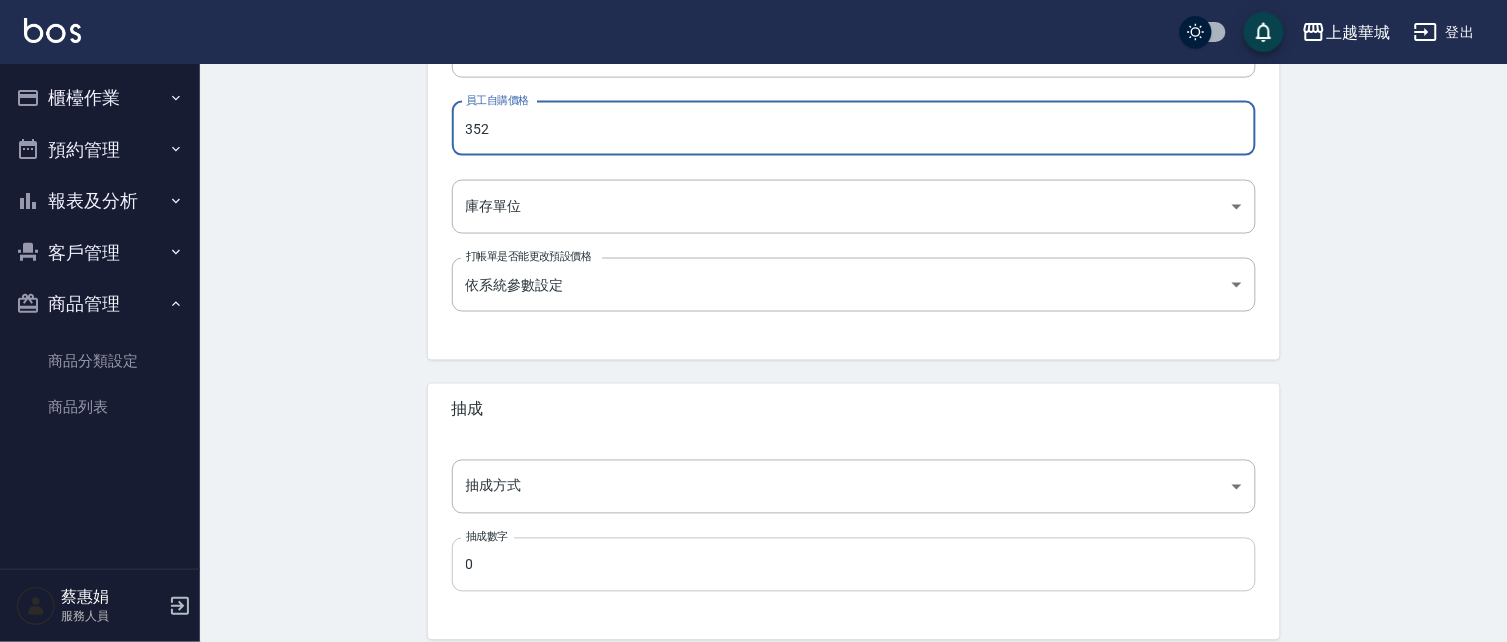 scroll, scrollTop: 674, scrollLeft: 0, axis: vertical 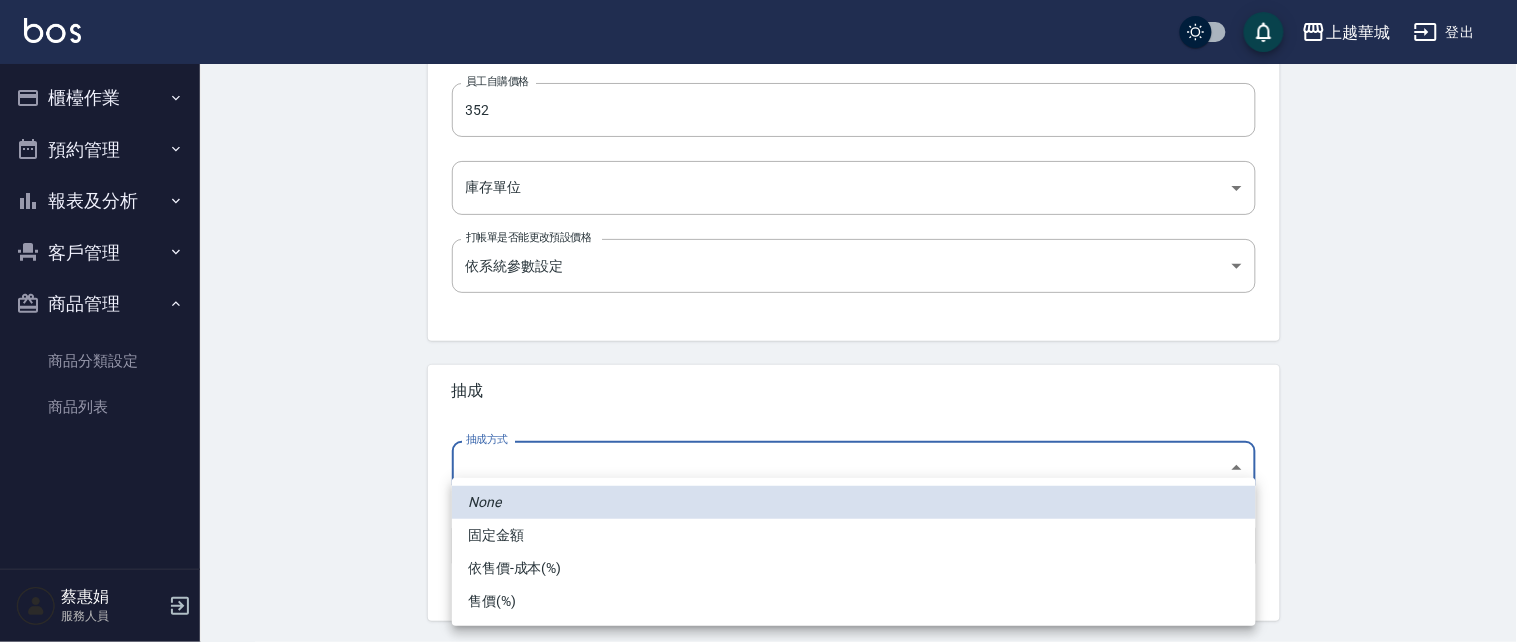 click on "上越華城 登出 櫃檯作業 打帳單 帳單列表 現金收支登錄 材料自購登錄 每日結帳 排班表 現場電腦打卡 預約管理 預約管理 單日預約紀錄 單週預約紀錄 報表及分析 報表目錄 店家區間累計表 店家日報表 互助日報表 互助點數明細 營業統計分析表 設計師日報表 店販抽成明細 每日收支明細 客戶管理 客戶列表 卡券管理 入金管理 商品管理 商品分類設定 商品列表 [NAME] 服務人員 Create Product 新增商品 一般資訊 代號 J008 代號 名稱 晶亮髮膜油 名稱 商品類別 010   其他 6cbbacd3-b93c-44d2-a75d-34e35233e93c 商品類別 選擇廠商 選擇廠商 是否可販售 是否上架 店販售價 [PRICE] 店販售價 成本價格 [PRICE] 成本價格 員工自購價格 [PRICE] 員工自購價格 庫存單位 ​ 庫存單位 打帳單是否能更改預設價格 依系統參數設定 UNSET 打帳單是否能更改預設價格 抽成 抽成方式 ​ 抽成方式 抽成數字 0 抽成數字" at bounding box center (758, 16) 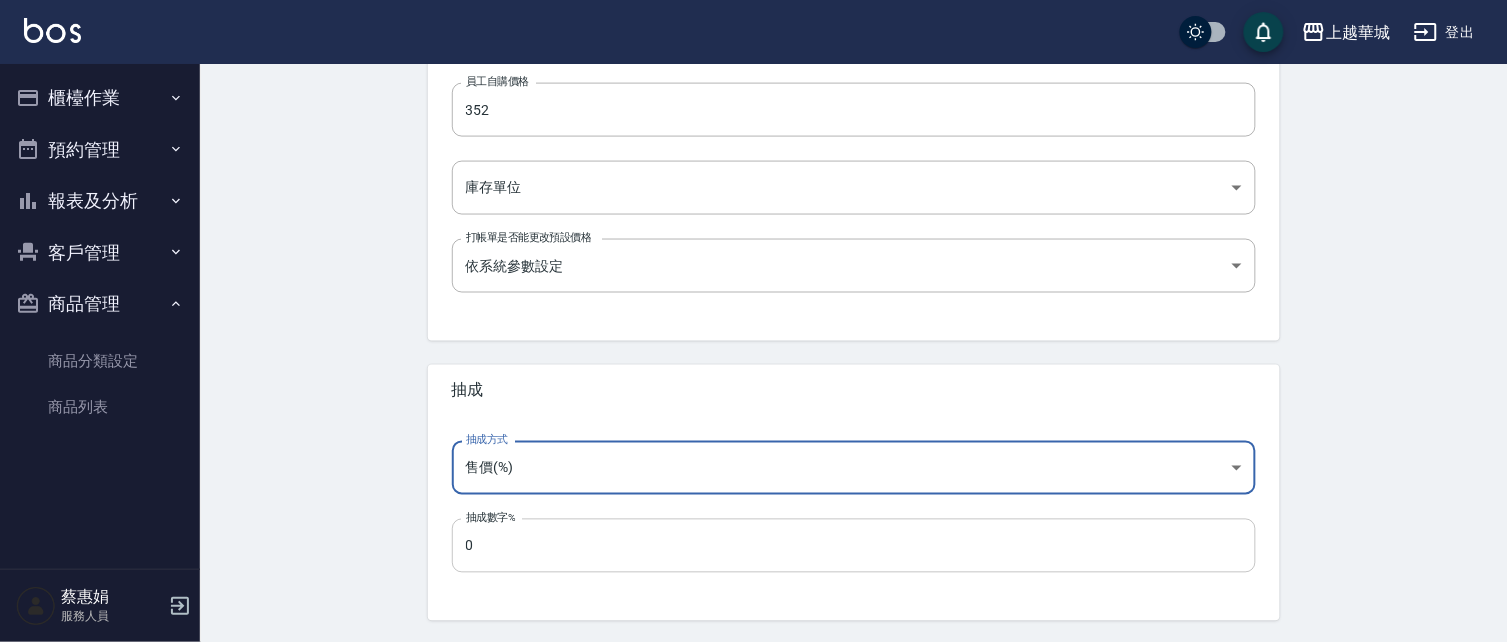drag, startPoint x: 514, startPoint y: 545, endPoint x: 497, endPoint y: 543, distance: 17.117243 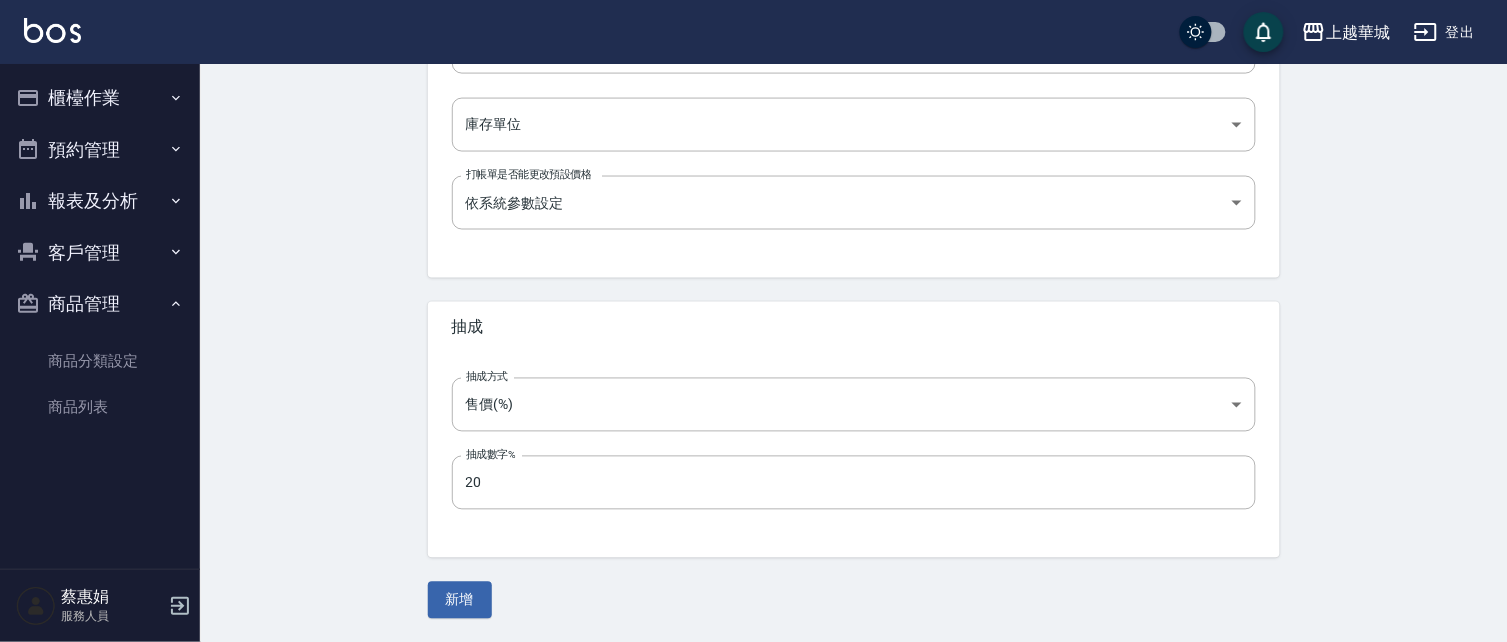 scroll, scrollTop: 737, scrollLeft: 0, axis: vertical 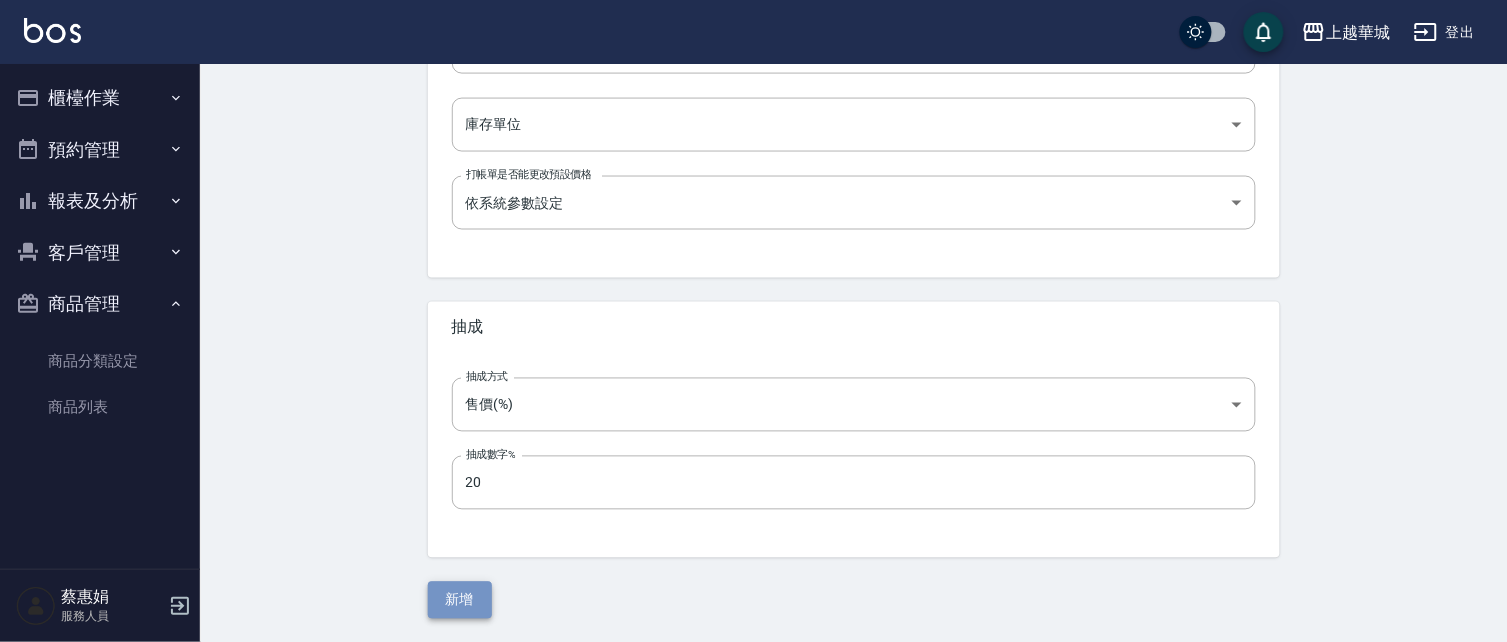 click on "新增" at bounding box center (460, 600) 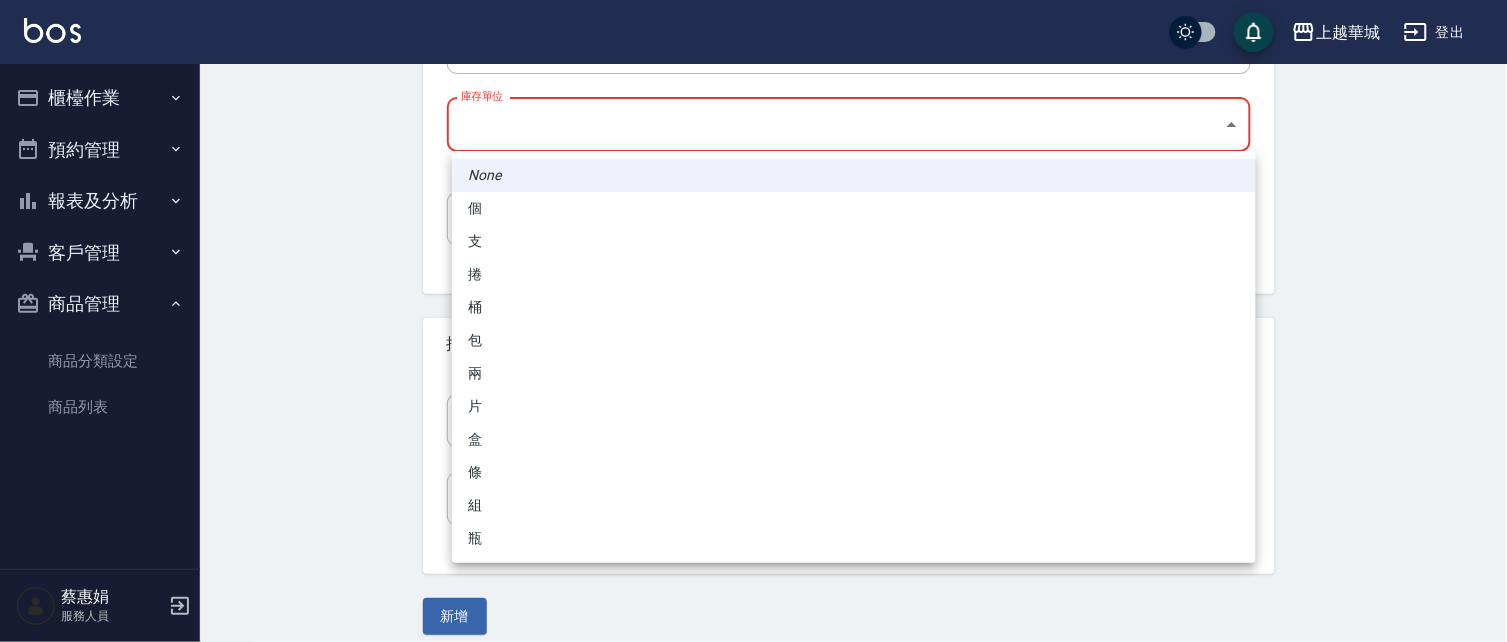 click on "上越華城 登出 櫃檯作業 打帳單 帳單列表 現金收支登錄 材料自購登錄 每日結帳 排班表 現場電腦打卡 預約管理 預約管理 單日預約紀錄 單週預約紀錄 報表及分析 報表目錄 店家區間累計表 店家日報表 互助日報表 互助點數明細 營業統計分析表 設計師日報表 店販抽成明細 每日收支明細 客戶管理 客戶列表 卡券管理 入金管理 商品管理 商品分類設定 商品列表 [PERSON] 服務人員 Create Product 新增商品 一般資訊 代號 J008 代號 名稱 晶亮髮膜油 名稱 商品類別 010   其他 6cbbacd3-b93c-44d2-a75d-34e35233e93c 商品類別 選擇廠商 選擇廠商 是否可販售 是否上架 店販售價 880 店販售價 成本價格 352 成本價格 員工自購價格 352 員工自購價格 庫存單位 ​ 庫存單位 庫存單位 為必填 打帳單是否能更改預設價格 依系統參數設定 UNSET 打帳單是否能更改預設價格 抽成 抽成方式 售價(%) byPrice 20" at bounding box center [753, -39] 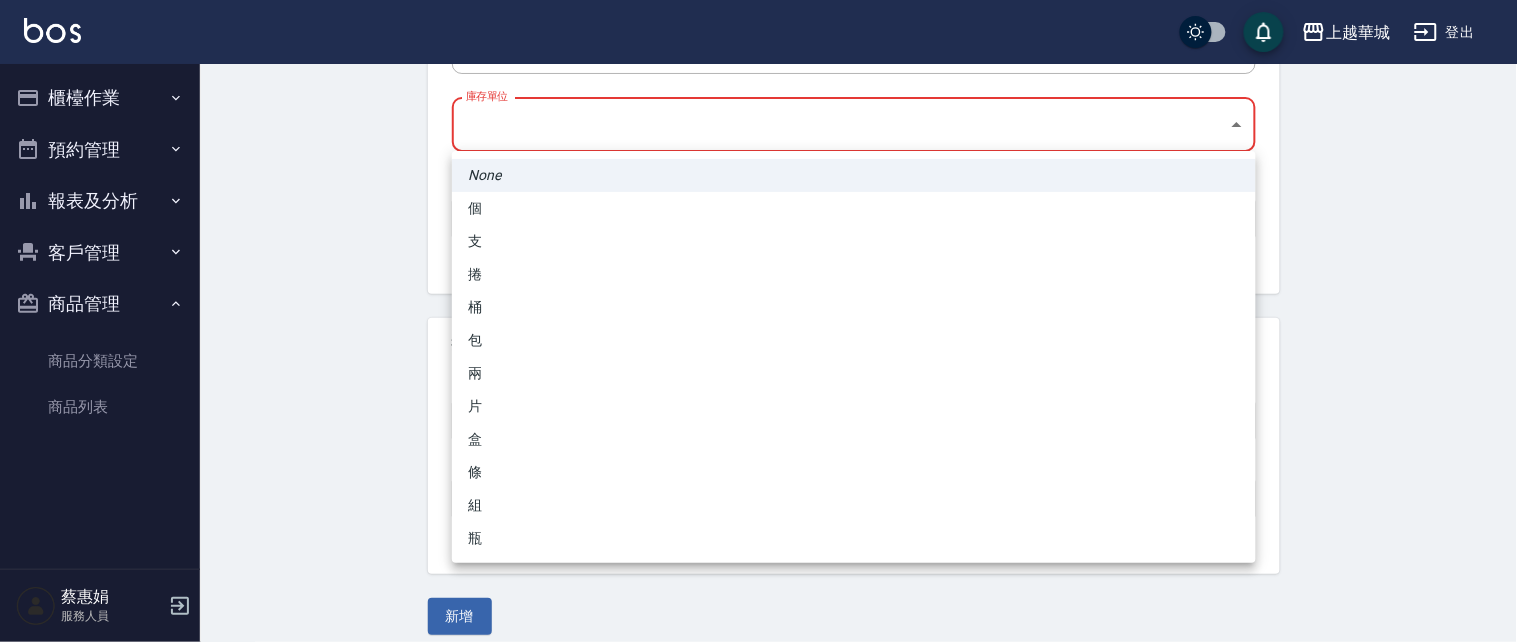 click on "瓶" at bounding box center (854, 538) 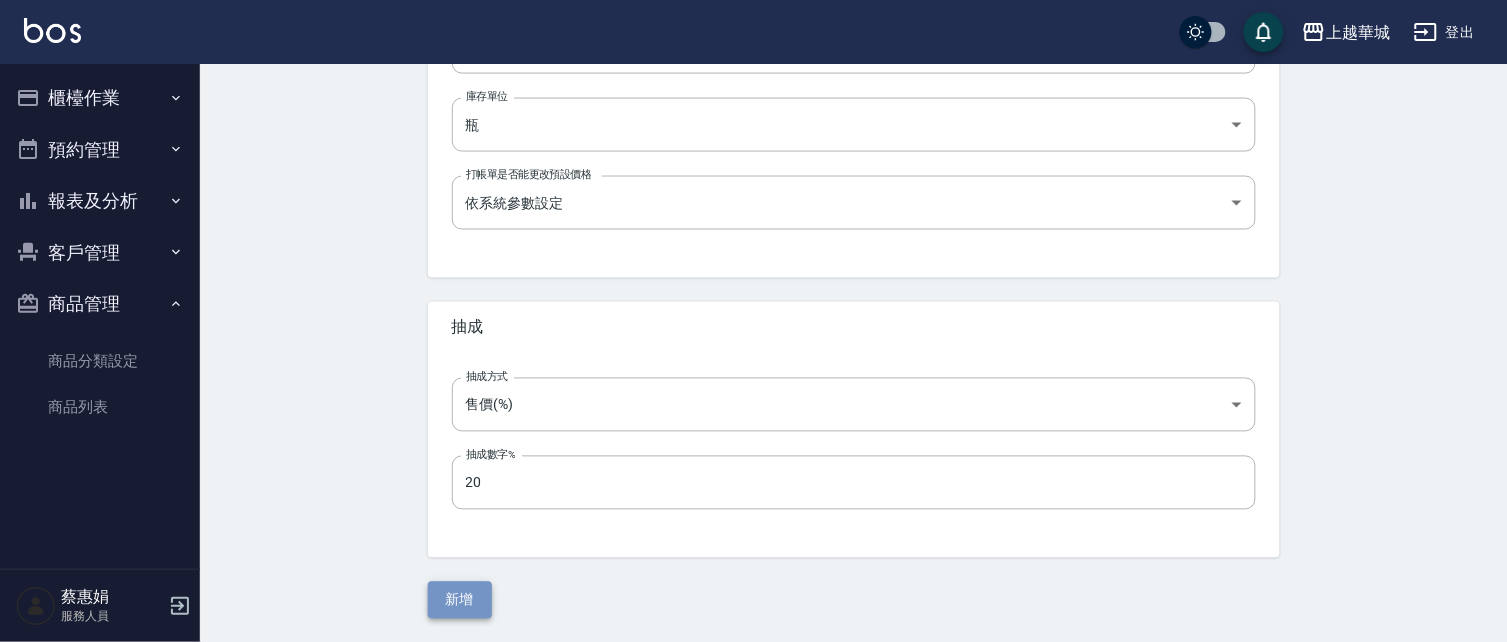 click on "新增" at bounding box center [460, 600] 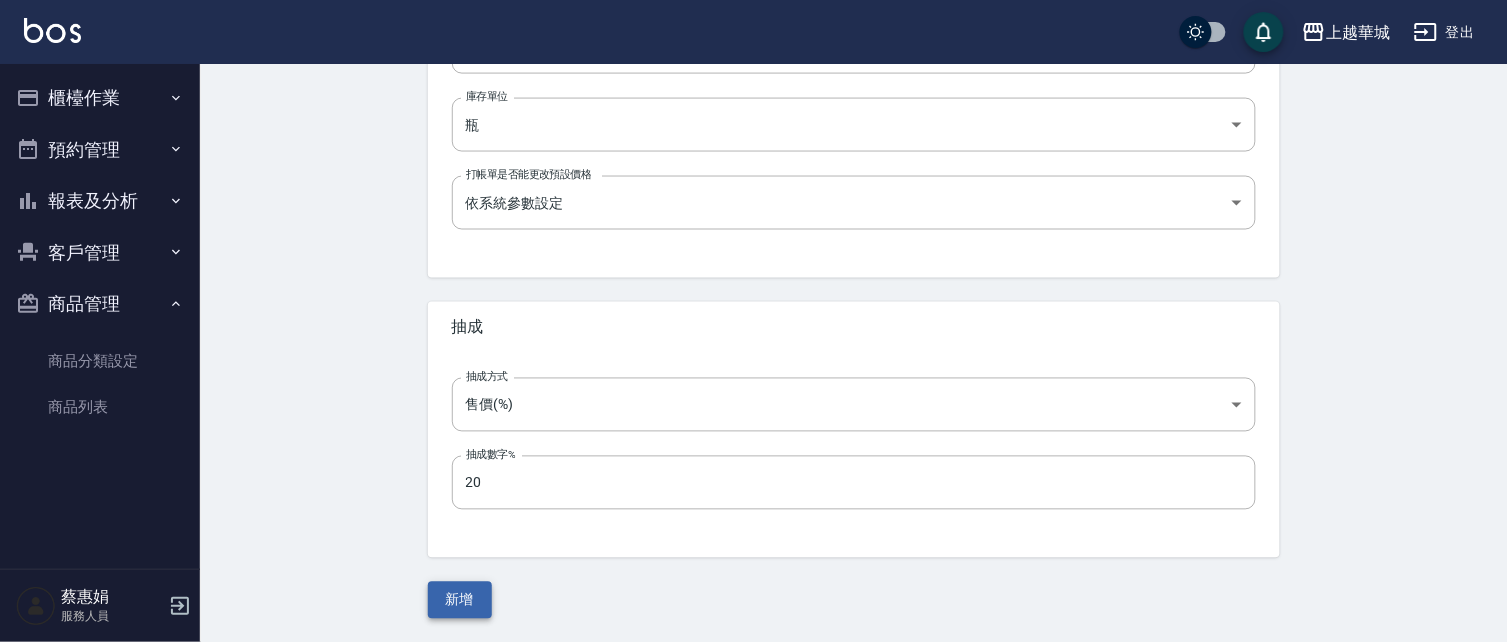 scroll, scrollTop: 0, scrollLeft: 0, axis: both 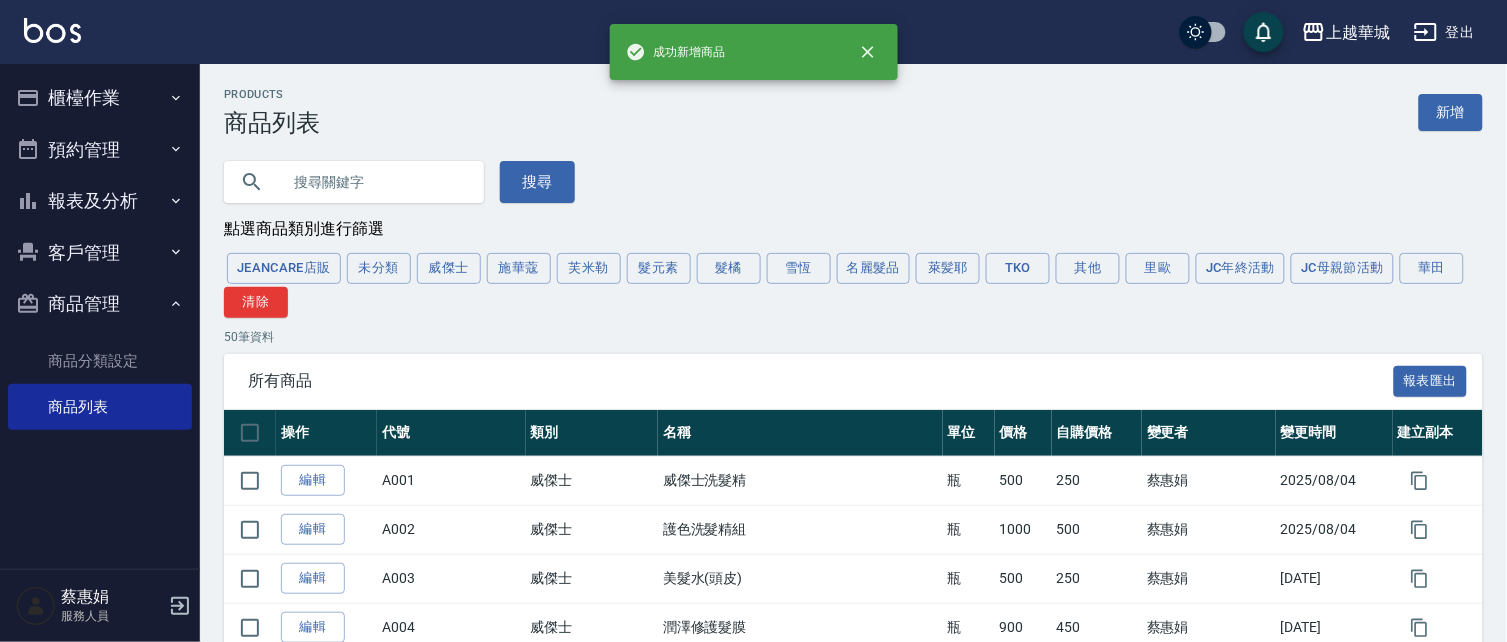 click on "A004" at bounding box center [451, 627] 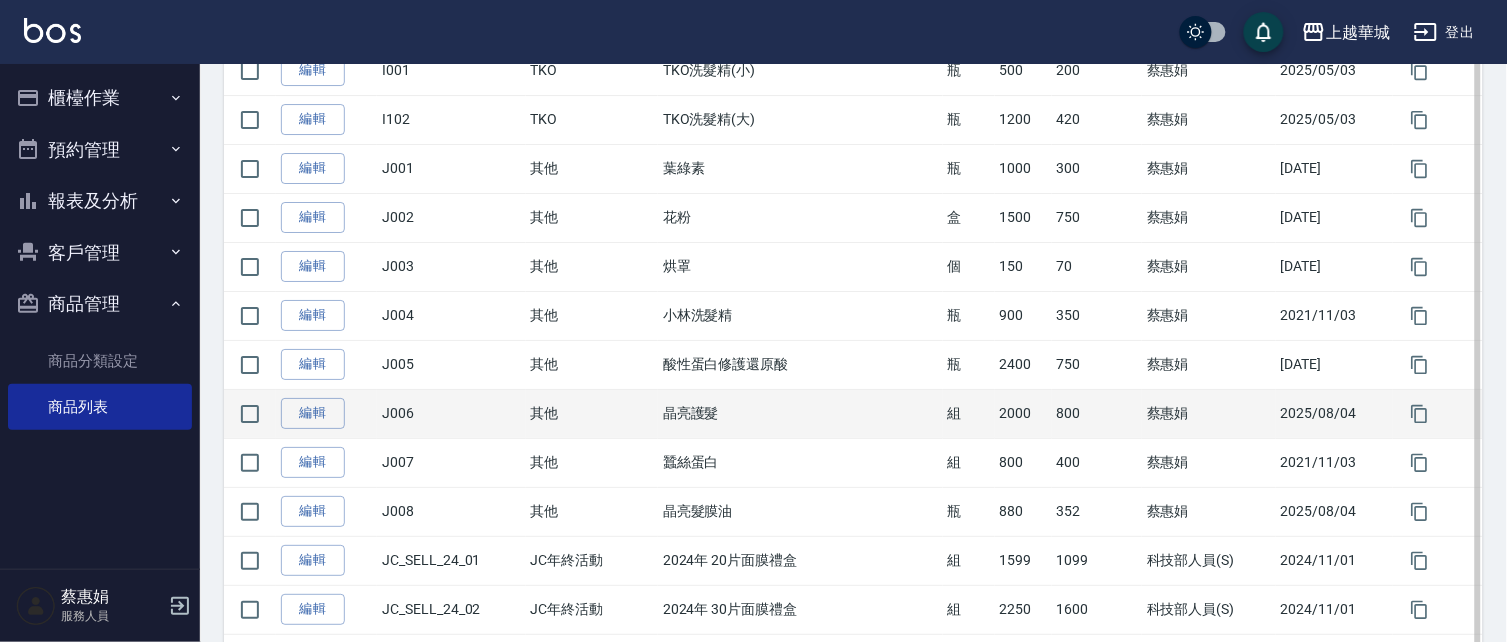 scroll, scrollTop: 1830, scrollLeft: 0, axis: vertical 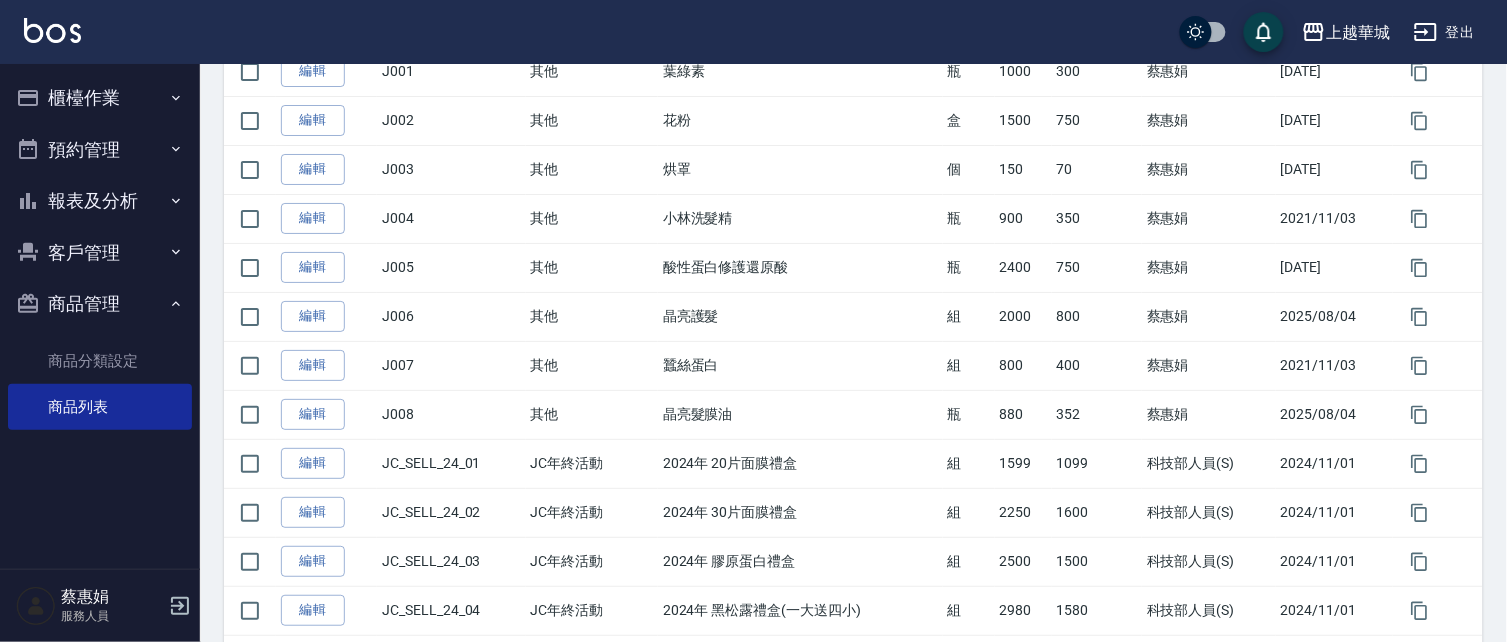 click on "商品管理" at bounding box center (100, 304) 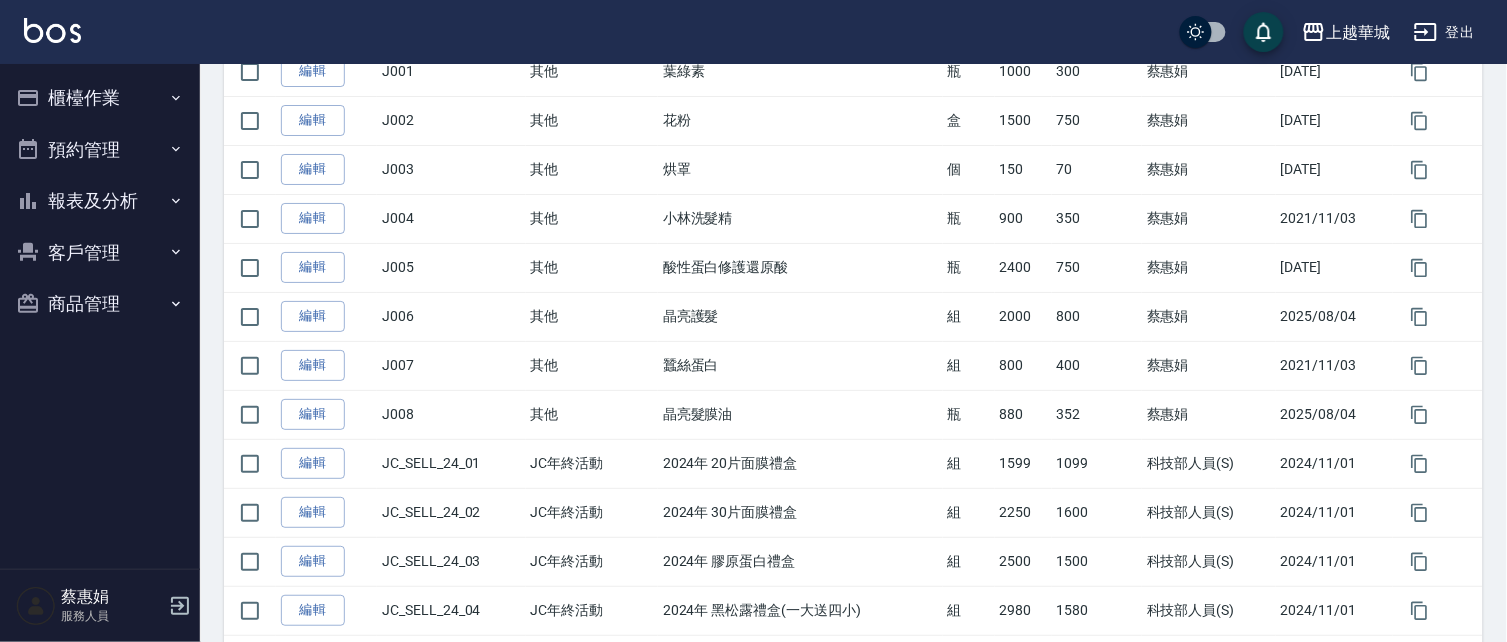 click on "櫃檯作業" at bounding box center [100, 98] 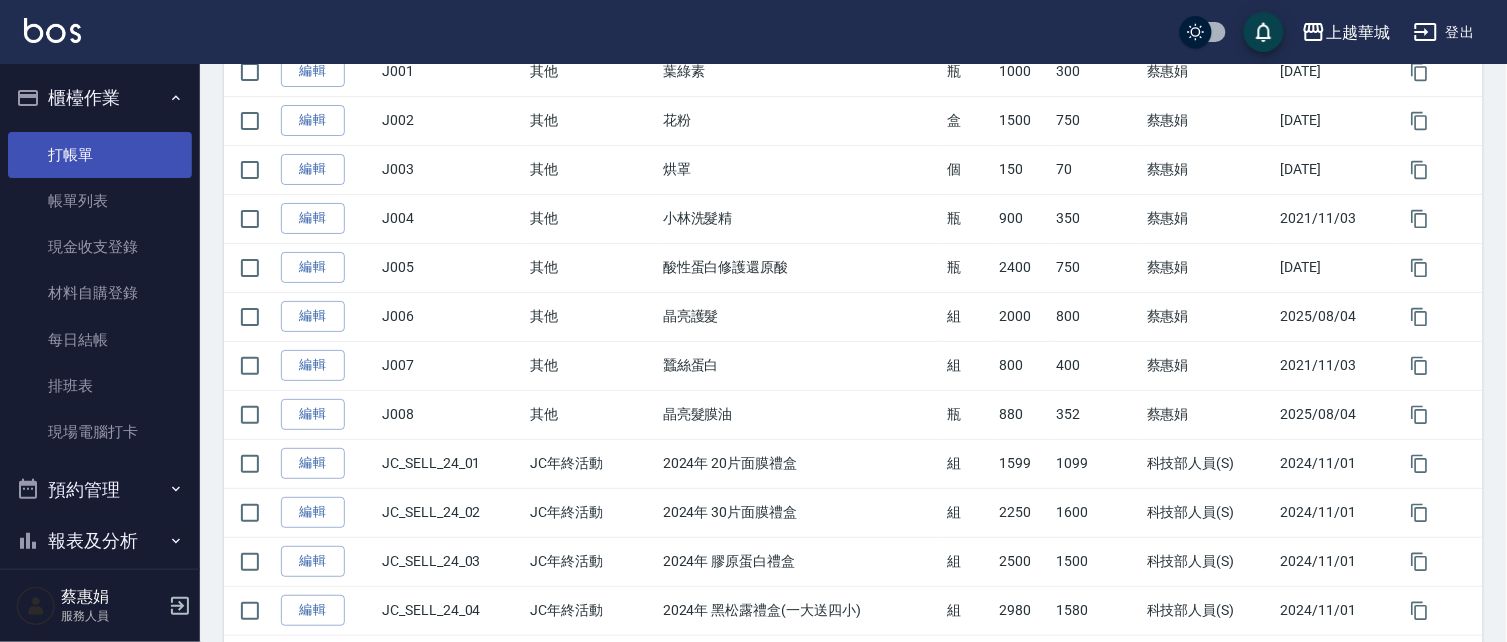 click on "打帳單" at bounding box center [100, 155] 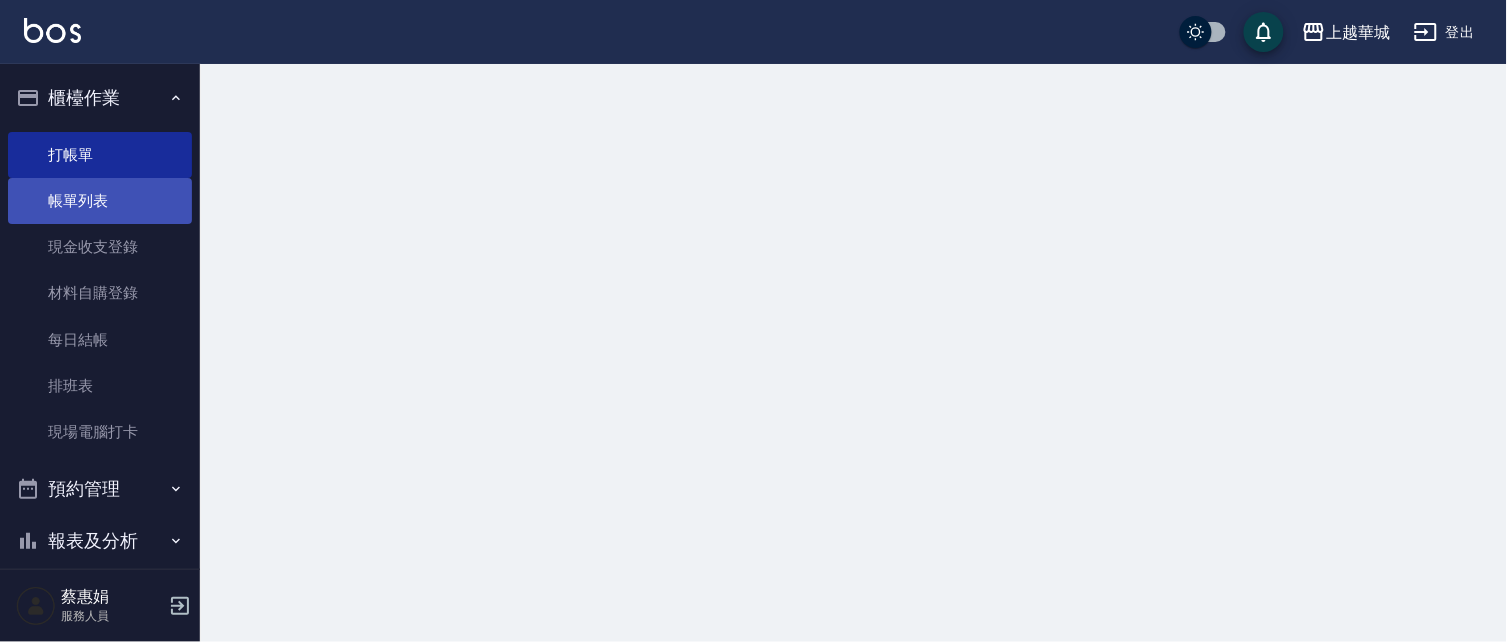 scroll, scrollTop: 0, scrollLeft: 0, axis: both 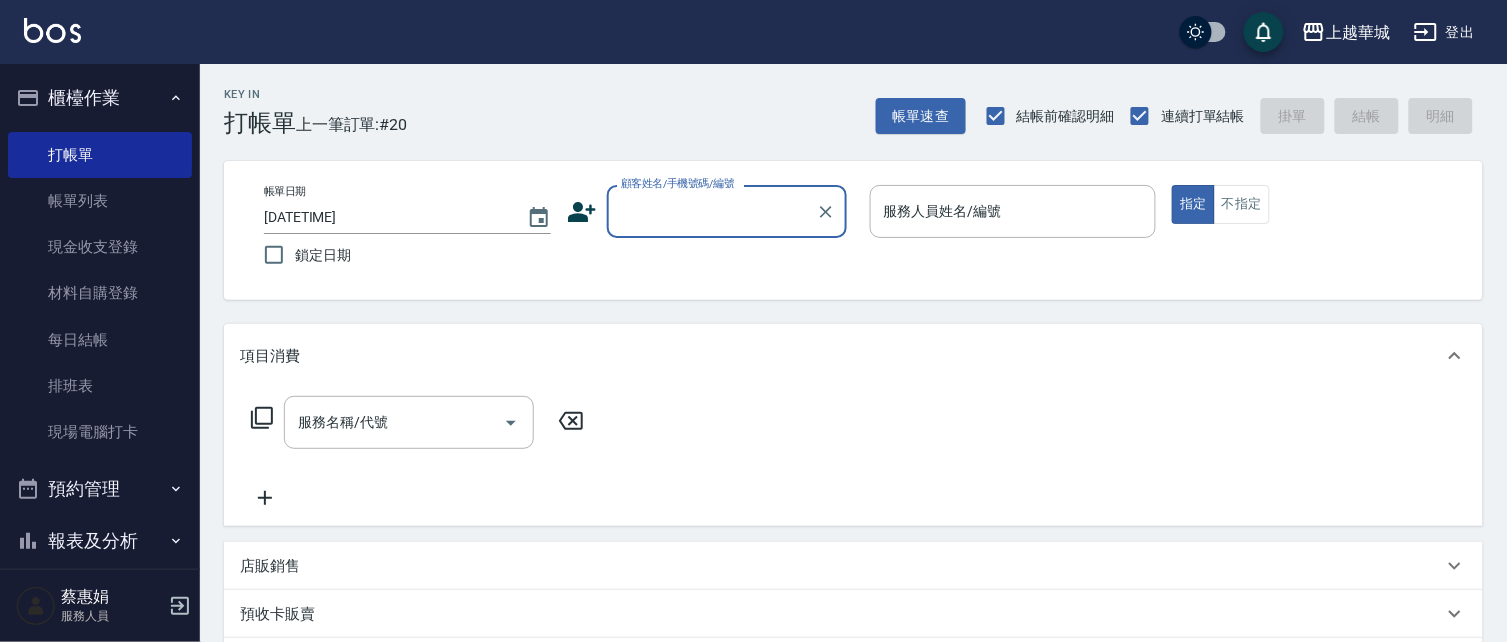 click on "櫃檯作業" at bounding box center [100, 98] 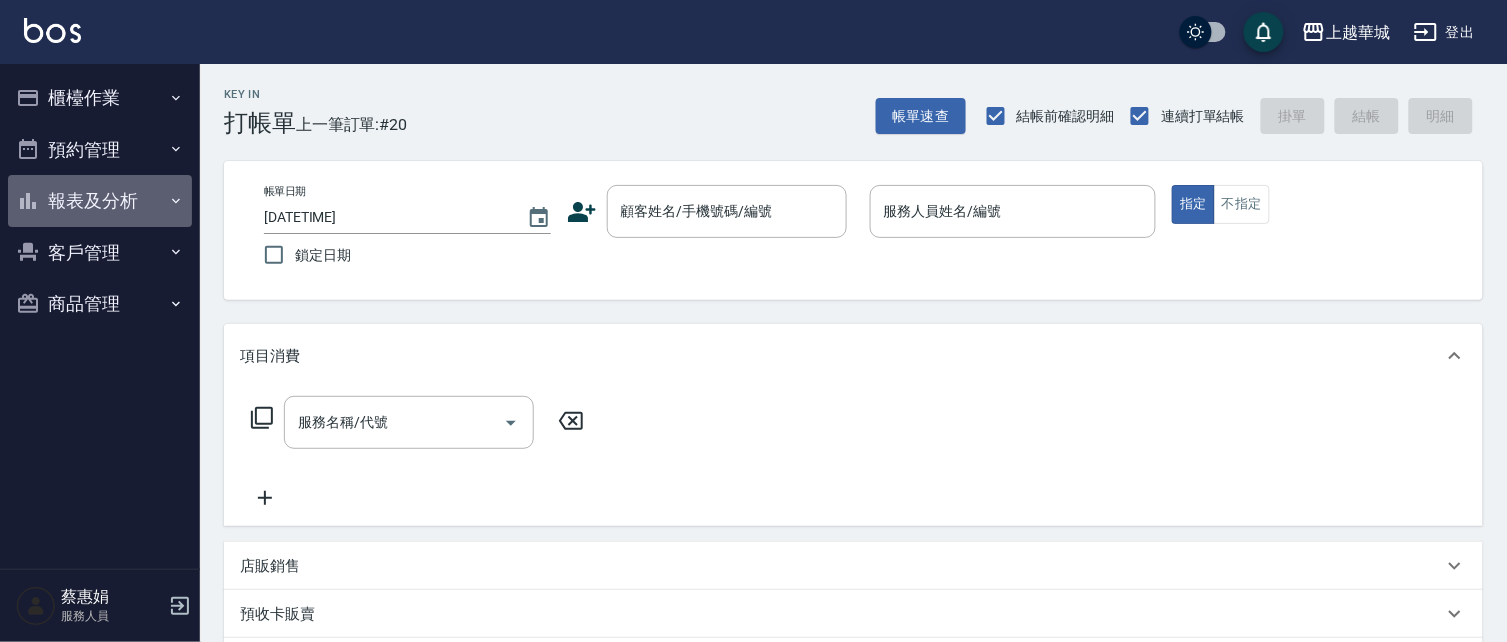 click on "報表及分析" at bounding box center (100, 201) 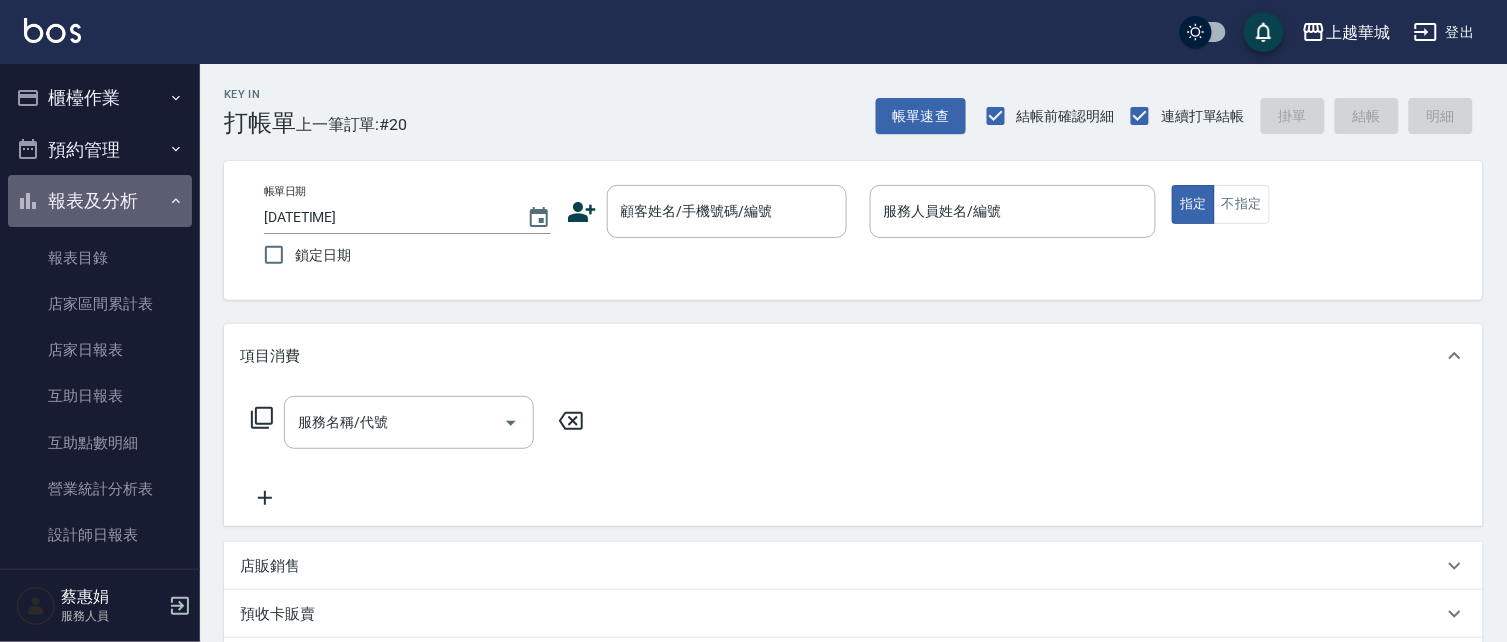 click on "報表及分析" at bounding box center (100, 201) 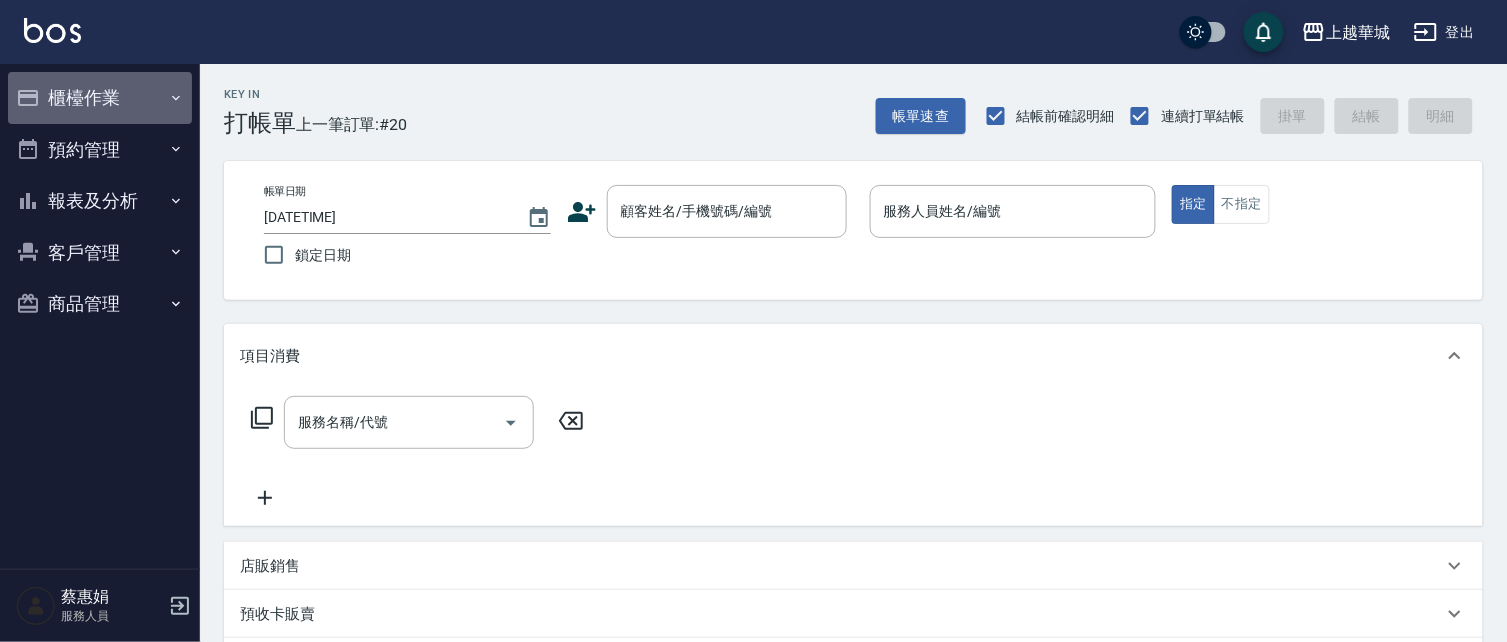 click on "櫃檯作業" at bounding box center (100, 98) 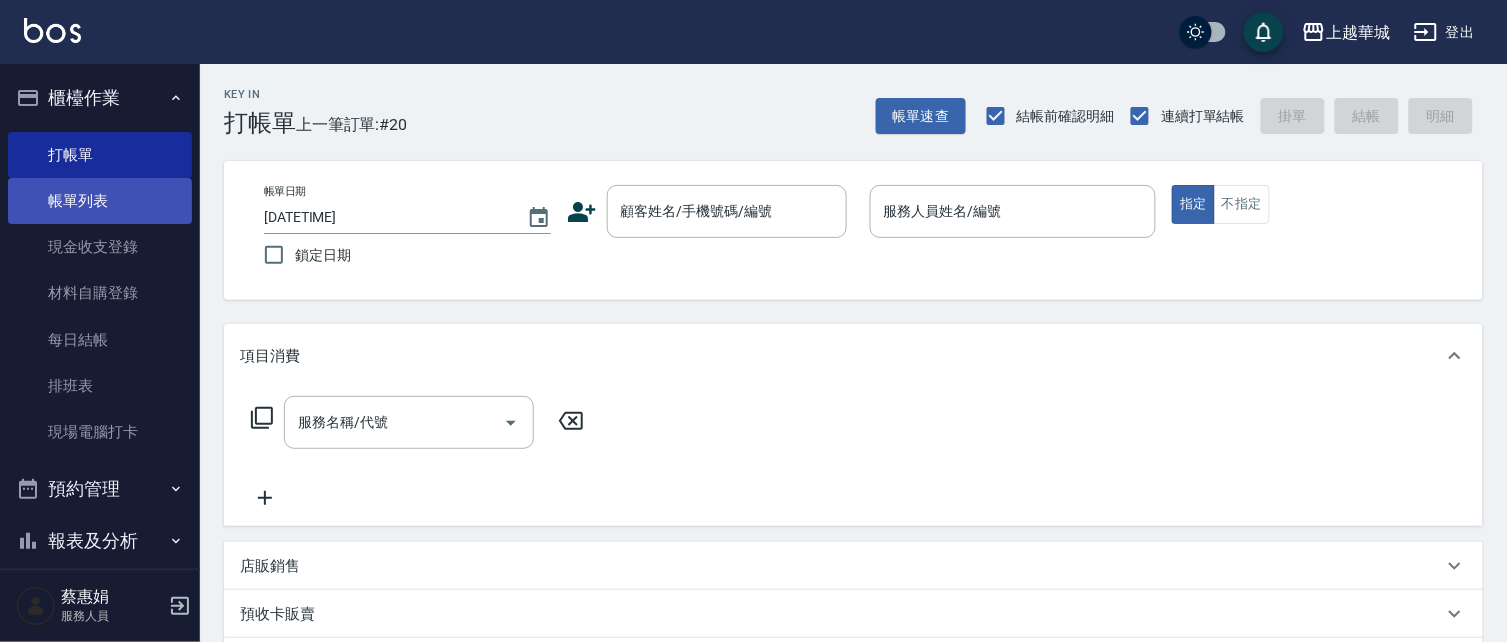 click on "帳單列表" at bounding box center [100, 201] 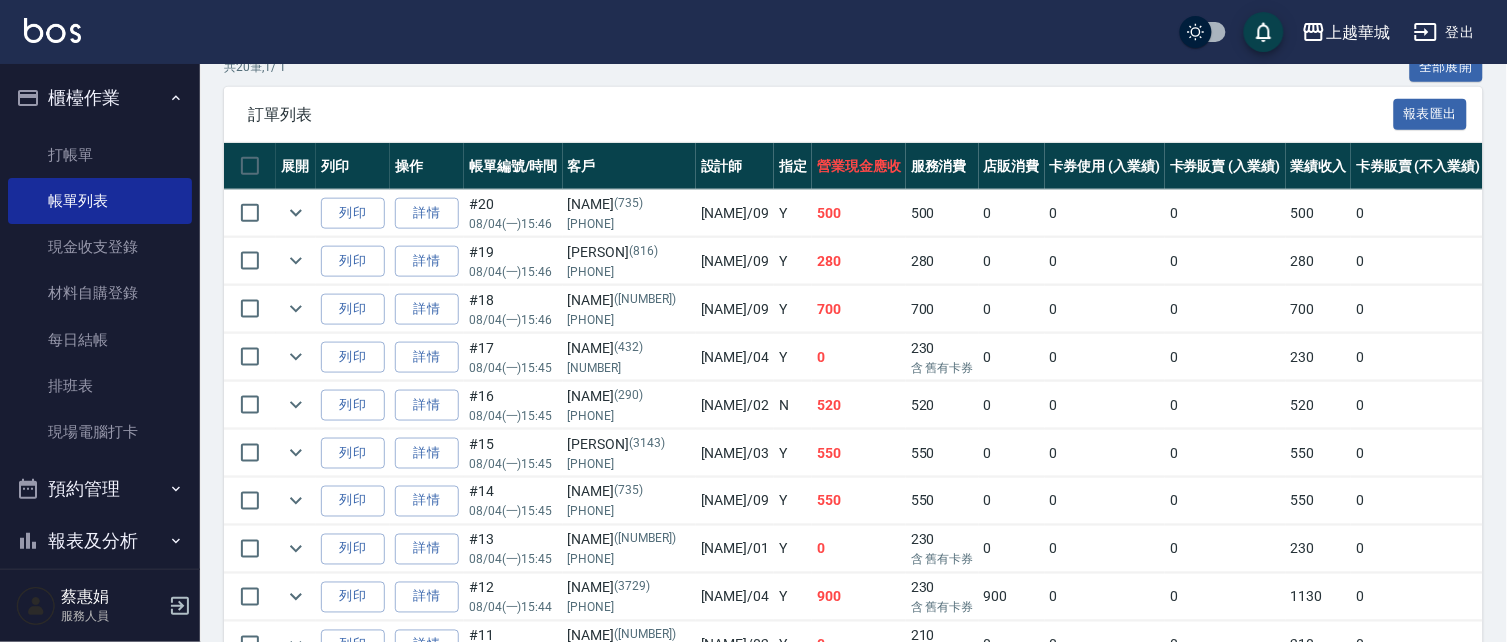scroll, scrollTop: 479, scrollLeft: 0, axis: vertical 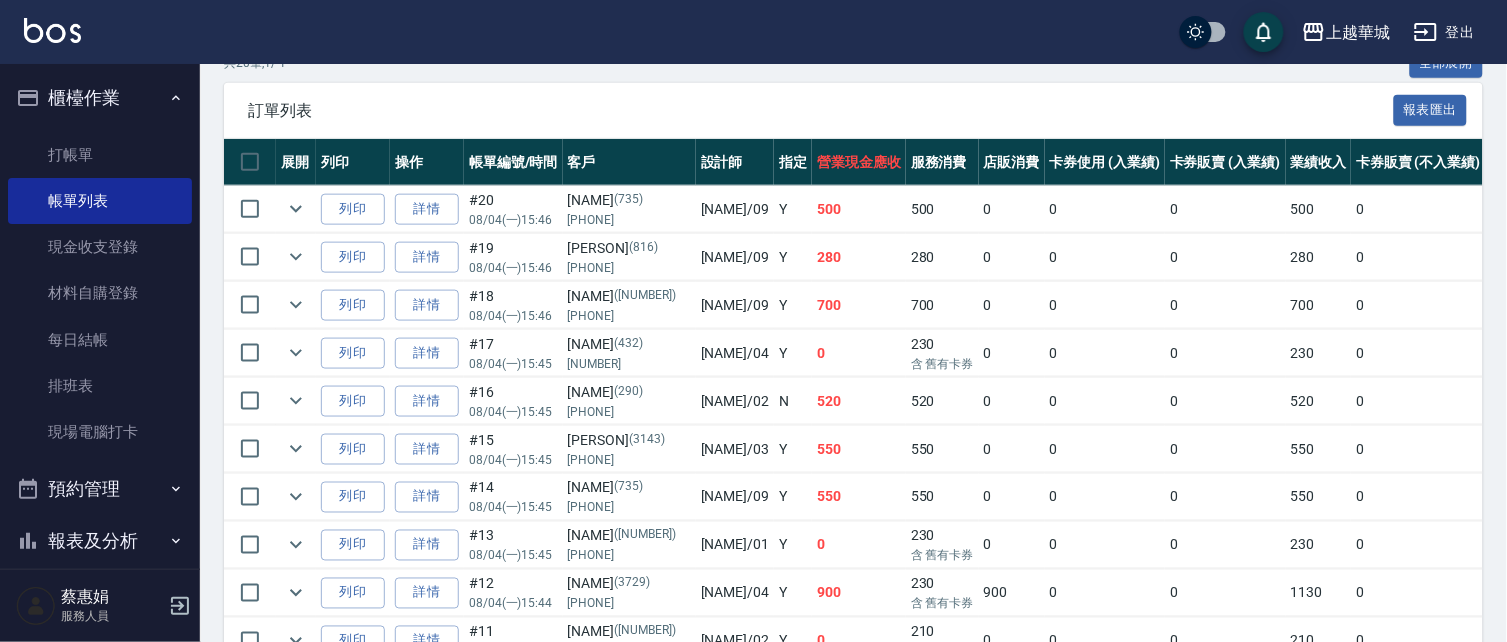 drag, startPoint x: 421, startPoint y: 592, endPoint x: 440, endPoint y: 582, distance: 21.470911 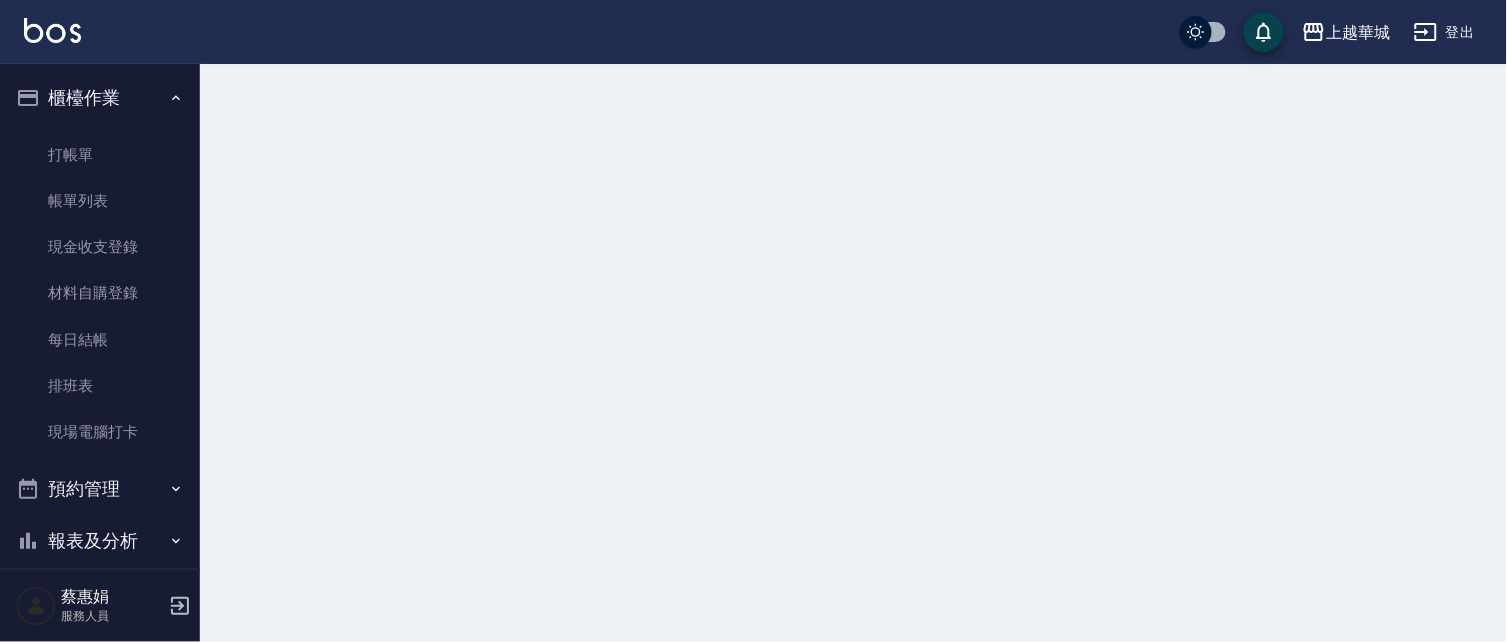 scroll, scrollTop: 0, scrollLeft: 0, axis: both 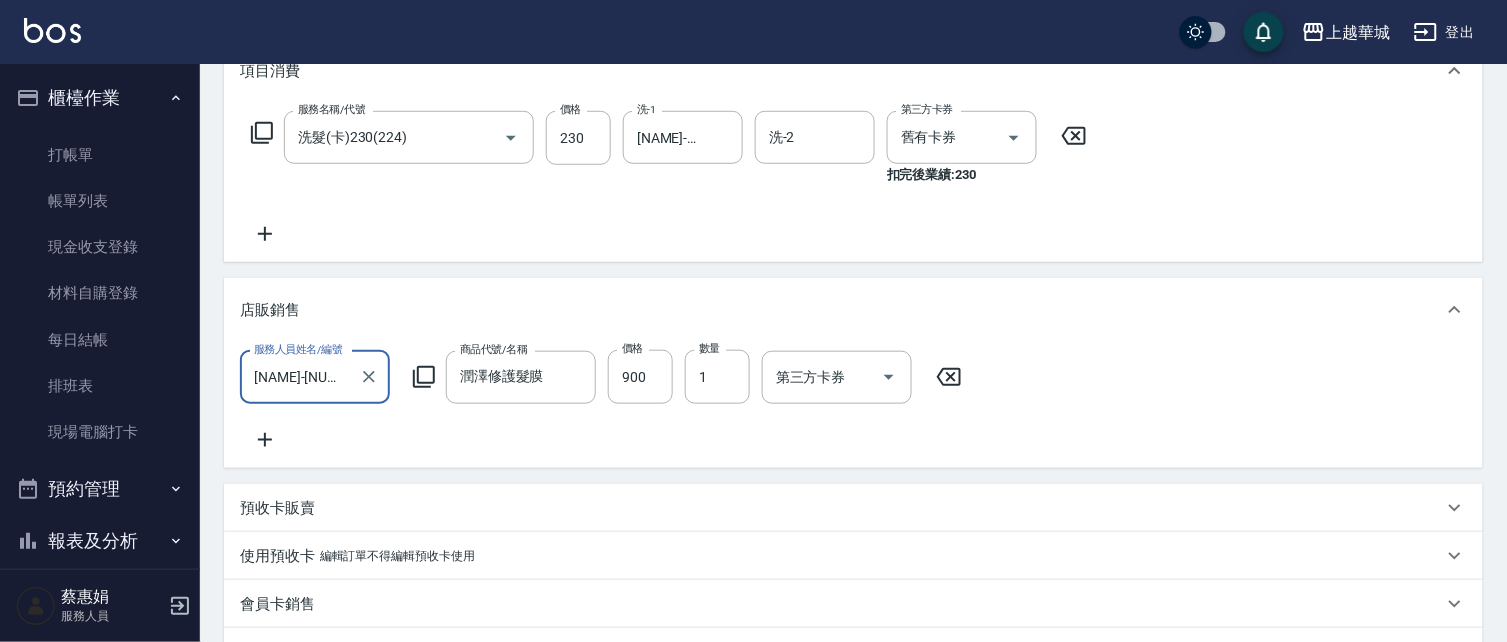click 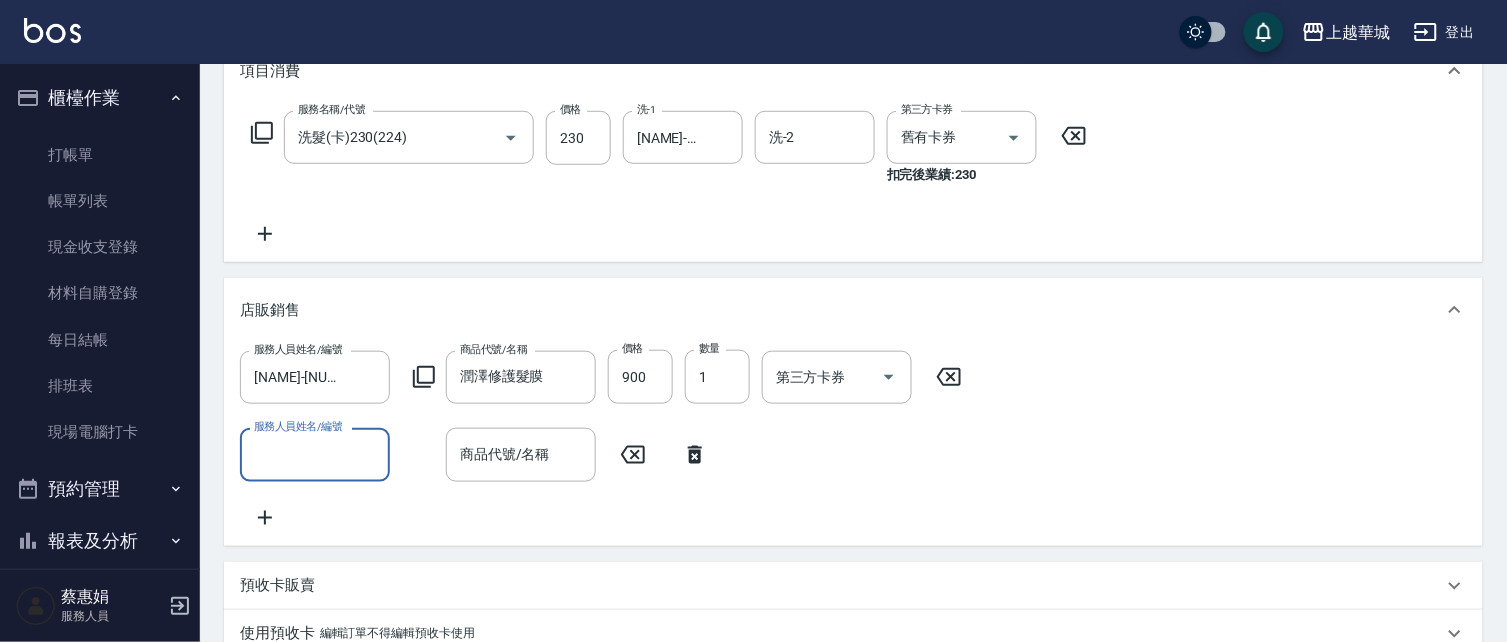 click on "服務人員姓名/編號" at bounding box center [315, 454] 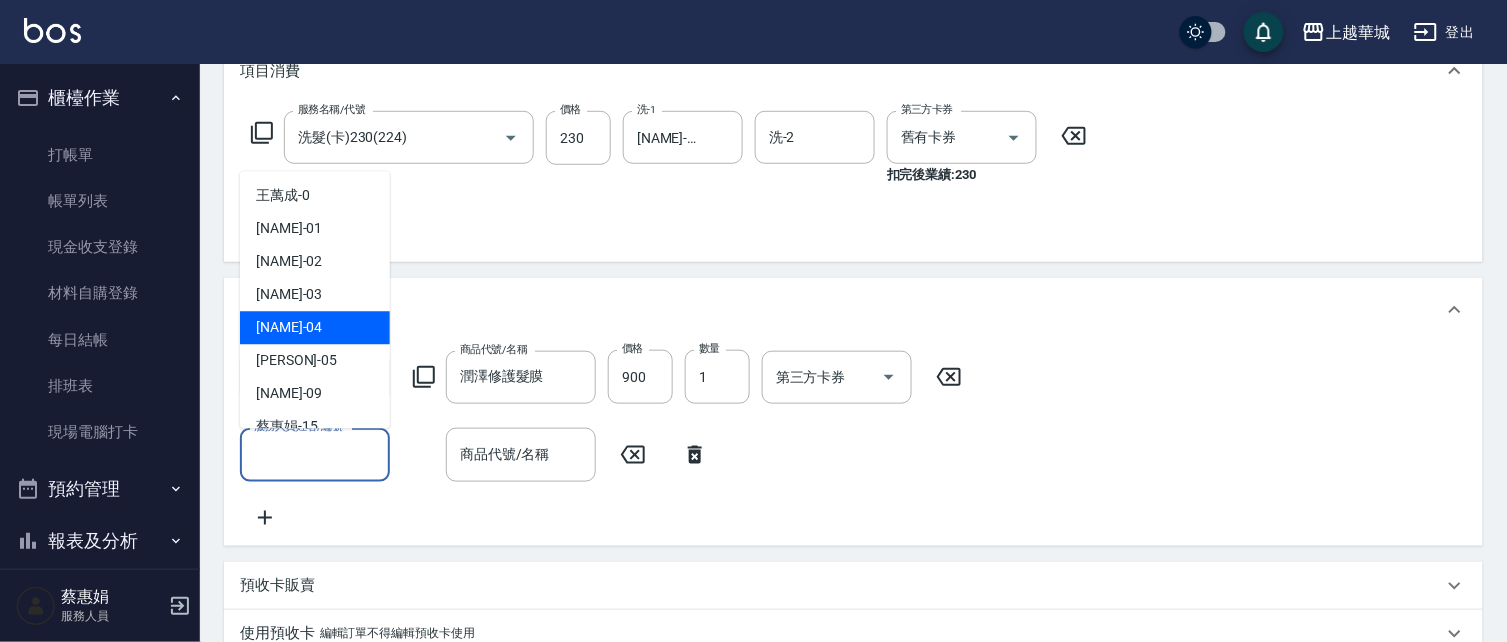 click on "[PERSON] -[NUMBER]" at bounding box center (315, 328) 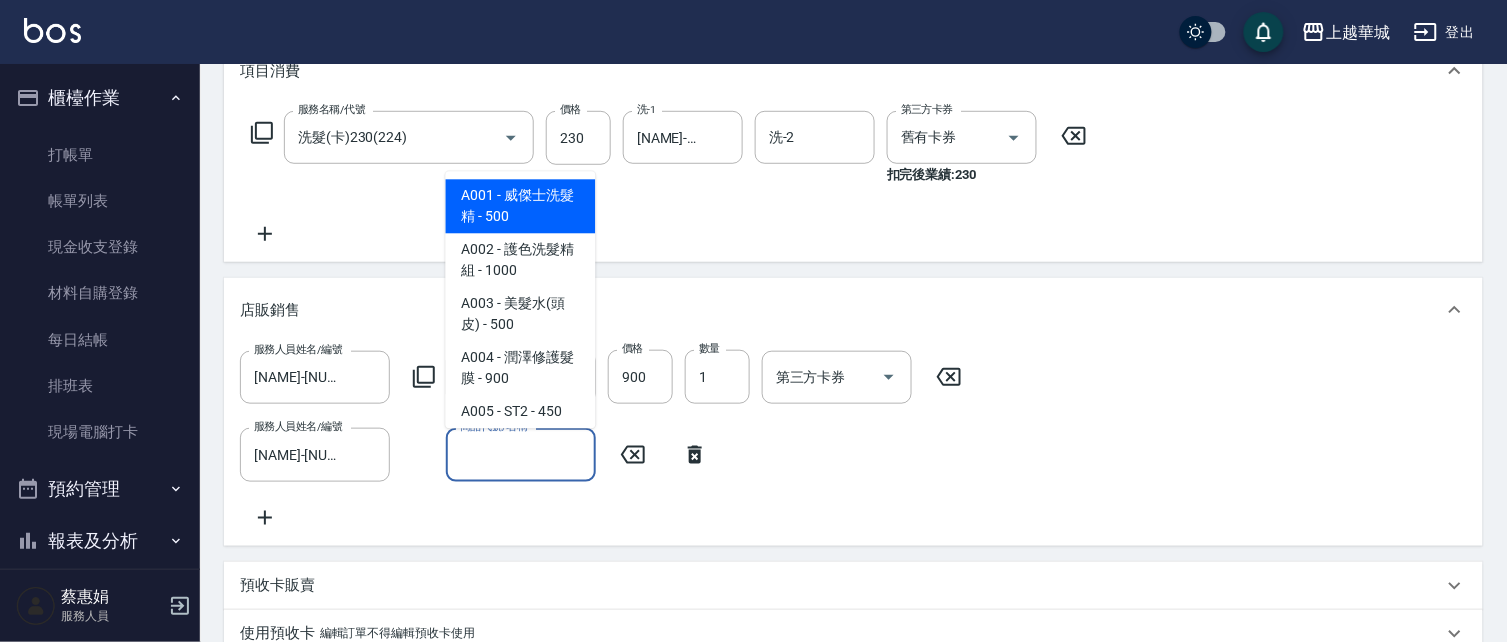 click on "商品代號/名稱" at bounding box center [521, 454] 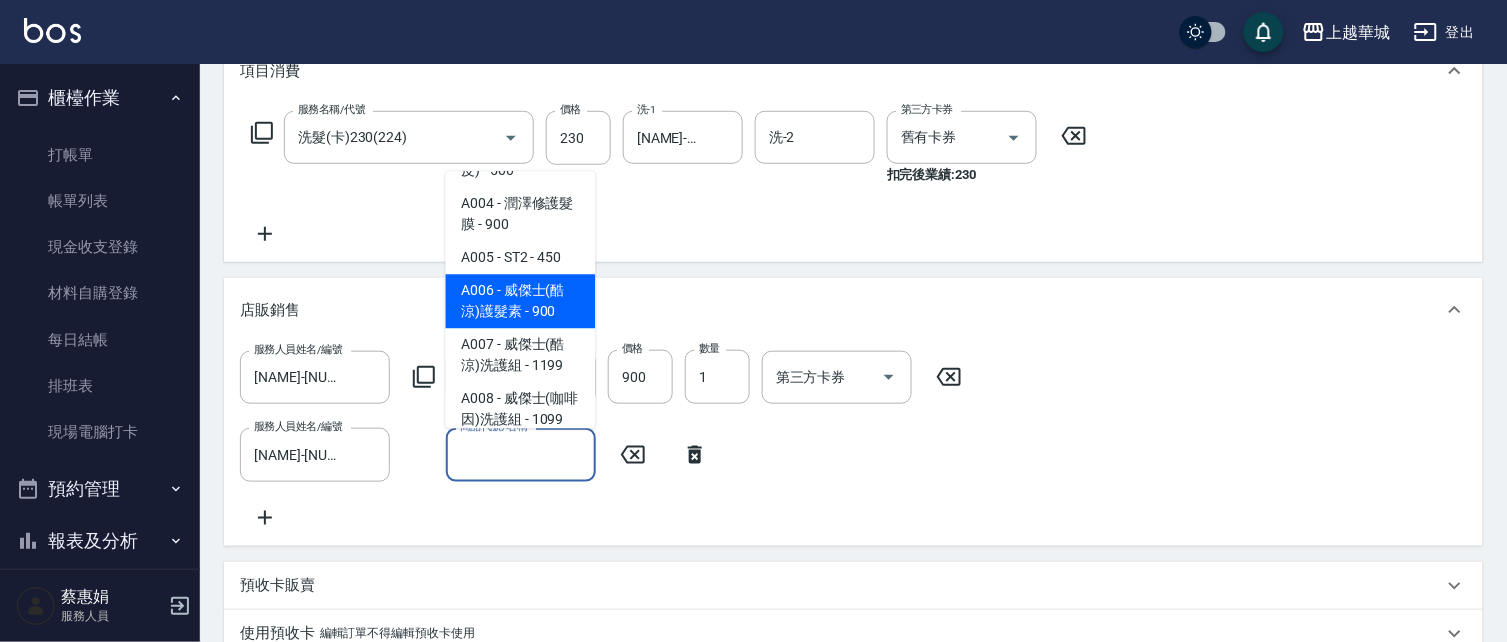 scroll, scrollTop: 192, scrollLeft: 0, axis: vertical 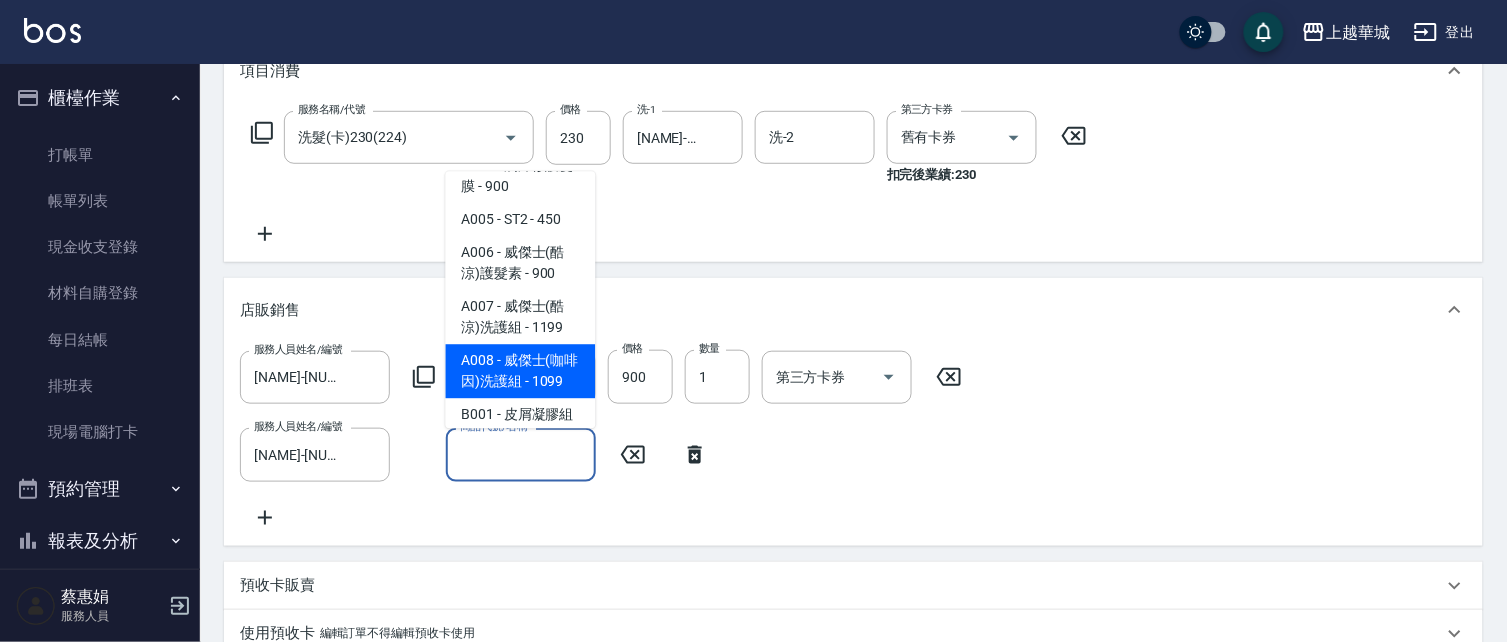 click on "A008 - 威傑士(咖啡因)洗護組 - 1099" at bounding box center (521, 372) 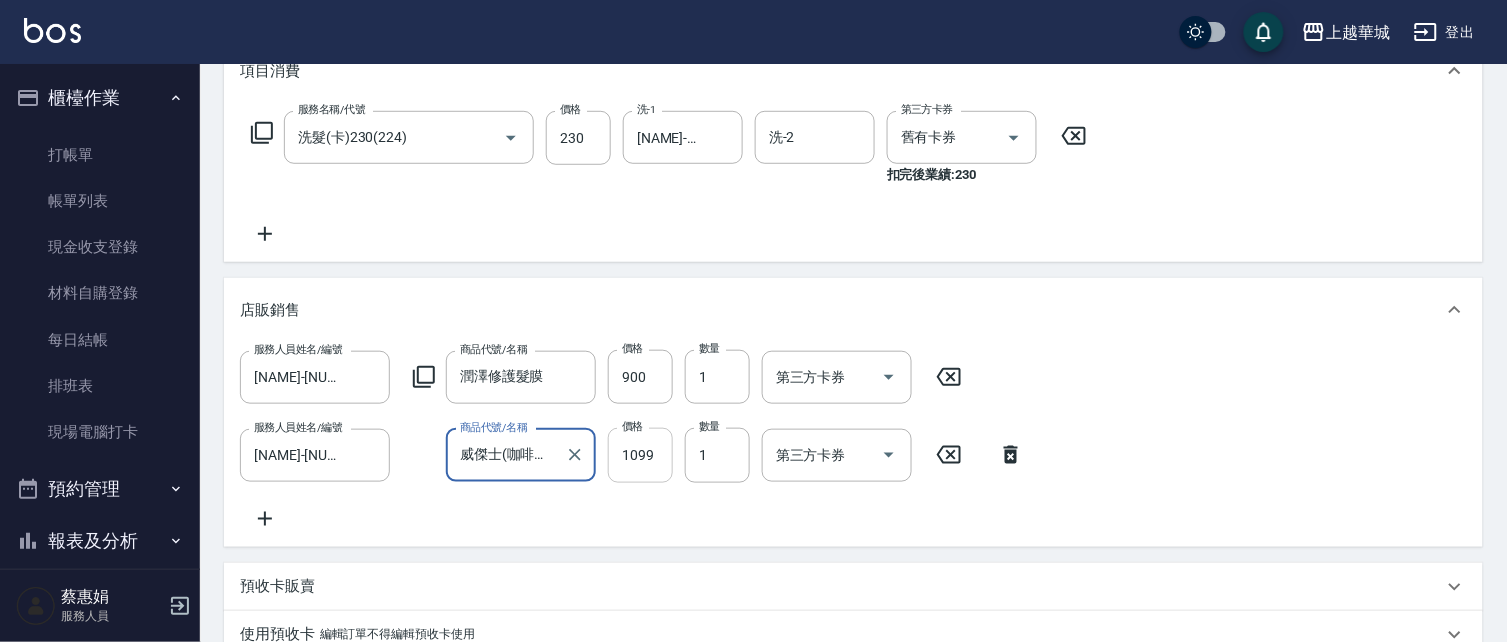 click on "1099" at bounding box center (640, 455) 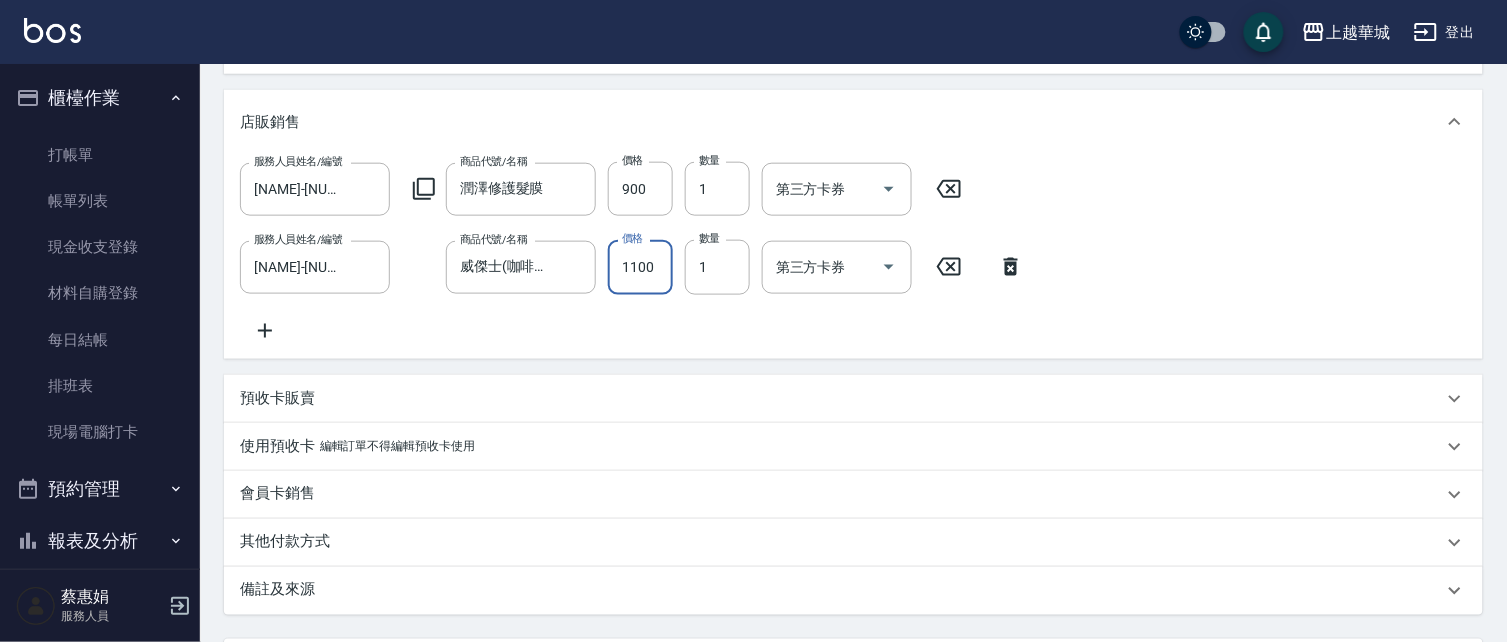 scroll, scrollTop: 481, scrollLeft: 0, axis: vertical 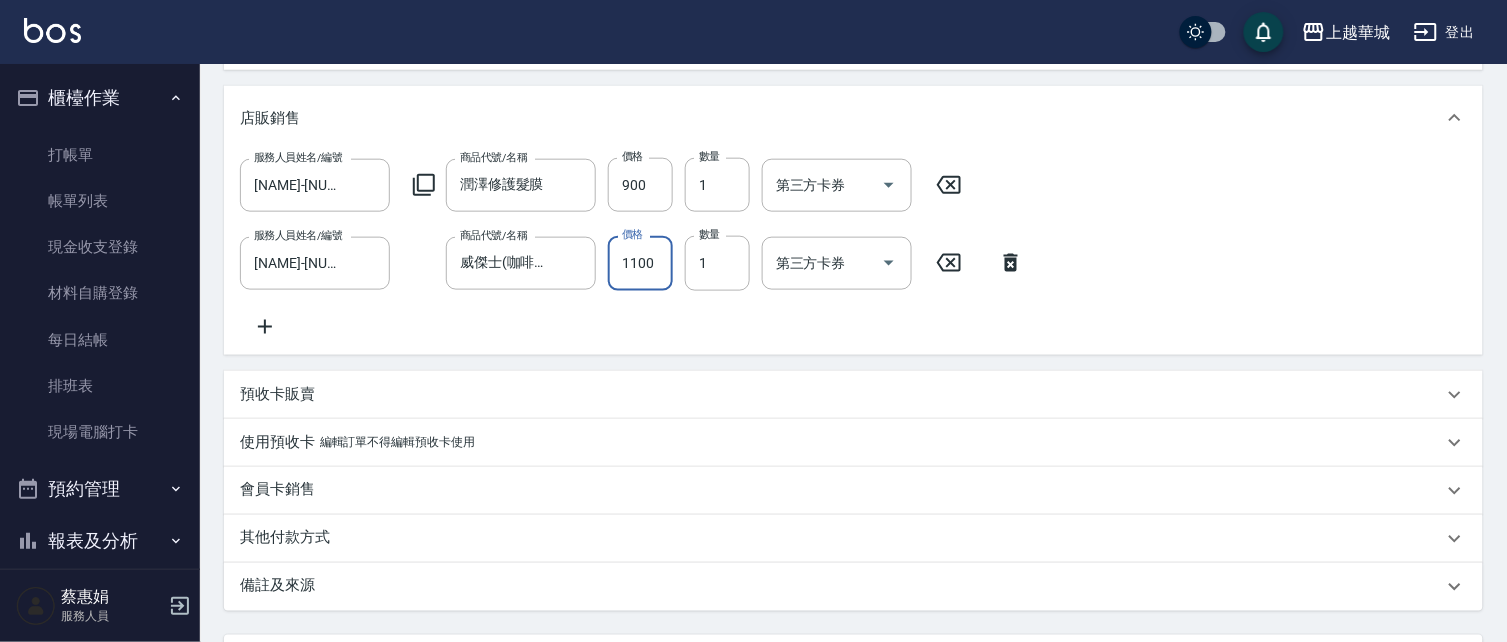 click 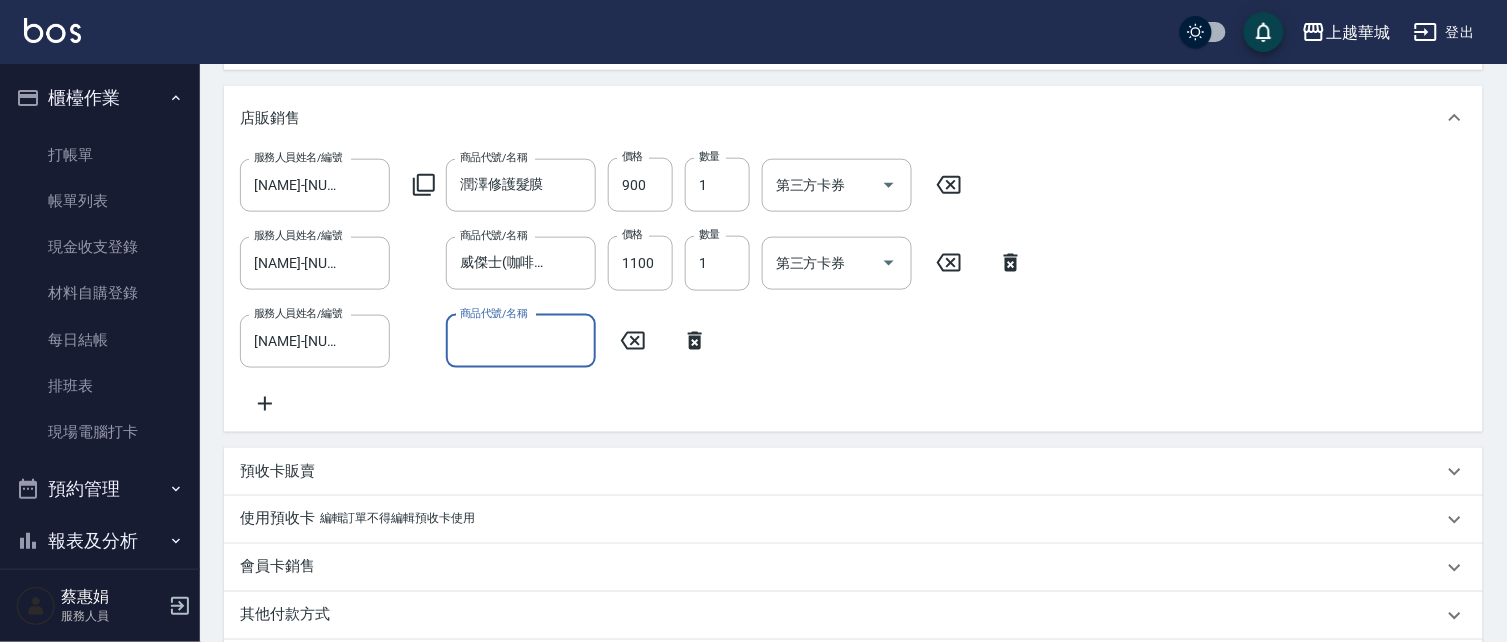 click on "商品代號/名稱" at bounding box center (521, 341) 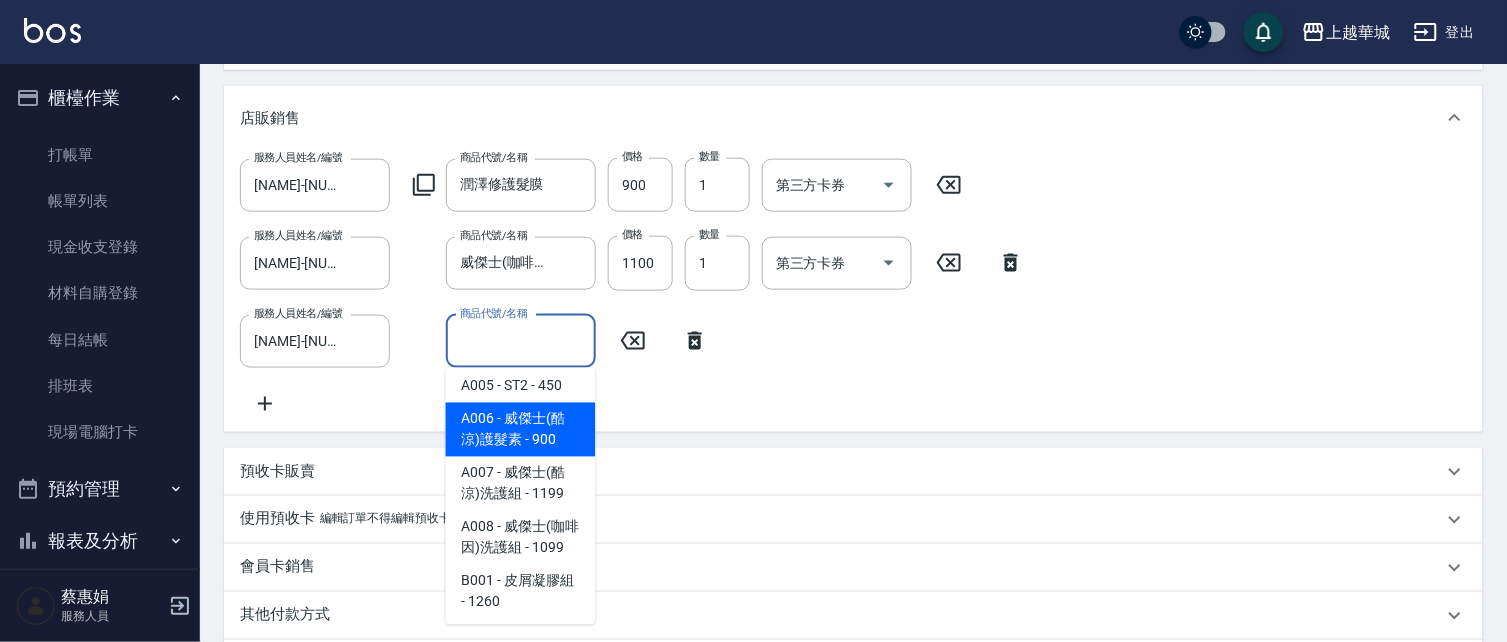 scroll, scrollTop: 231, scrollLeft: 0, axis: vertical 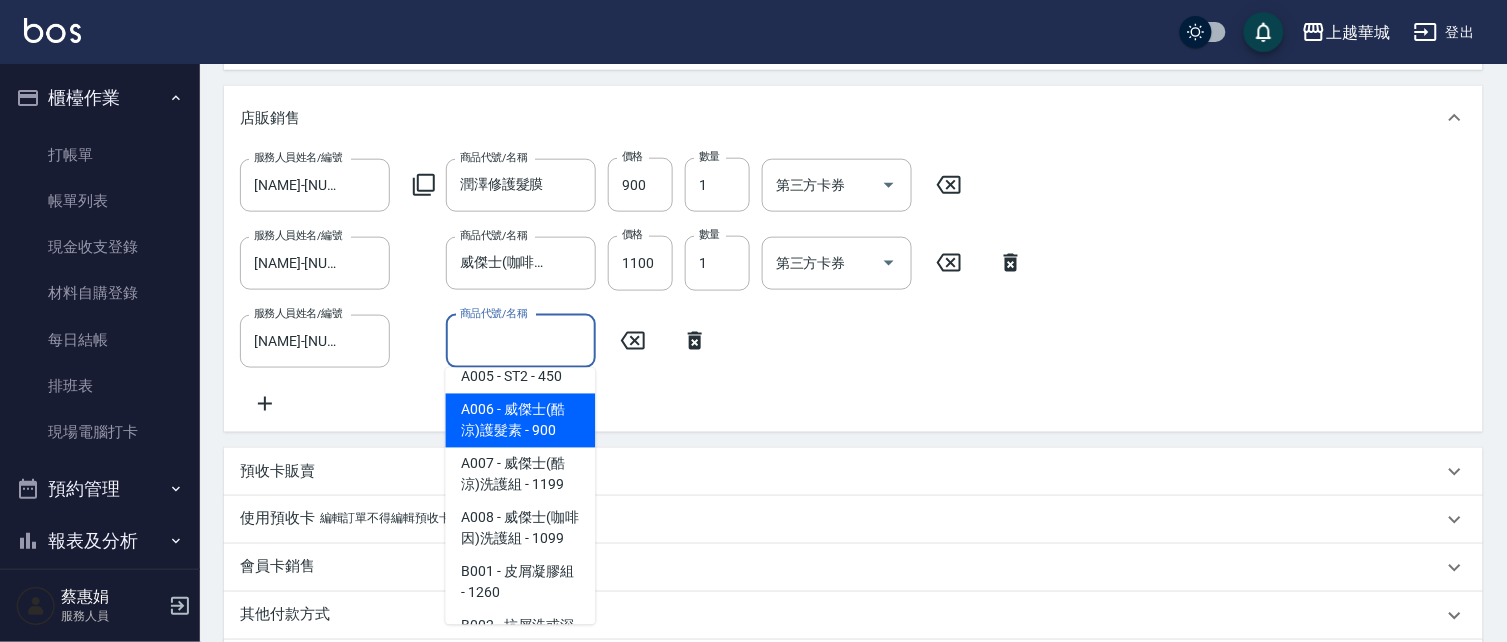 click on "A006 - 威傑士(酷涼)護髮素 - 900" at bounding box center (521, 421) 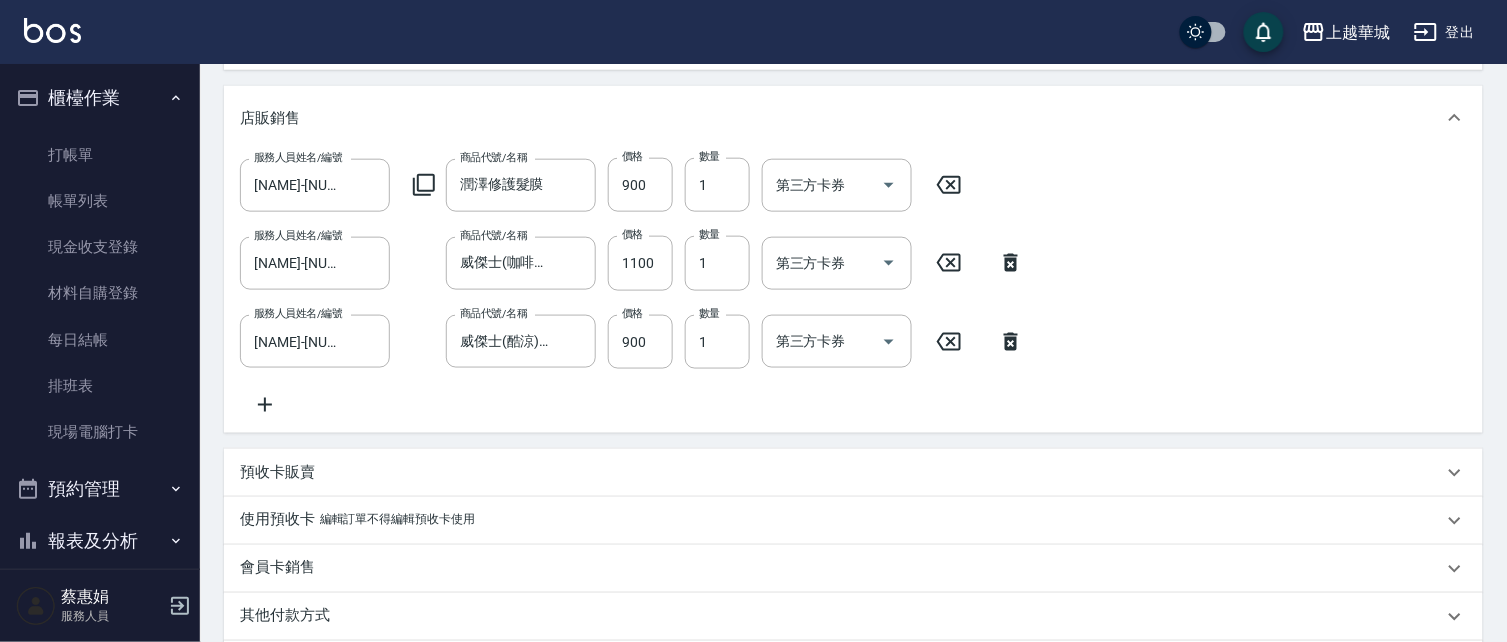 click 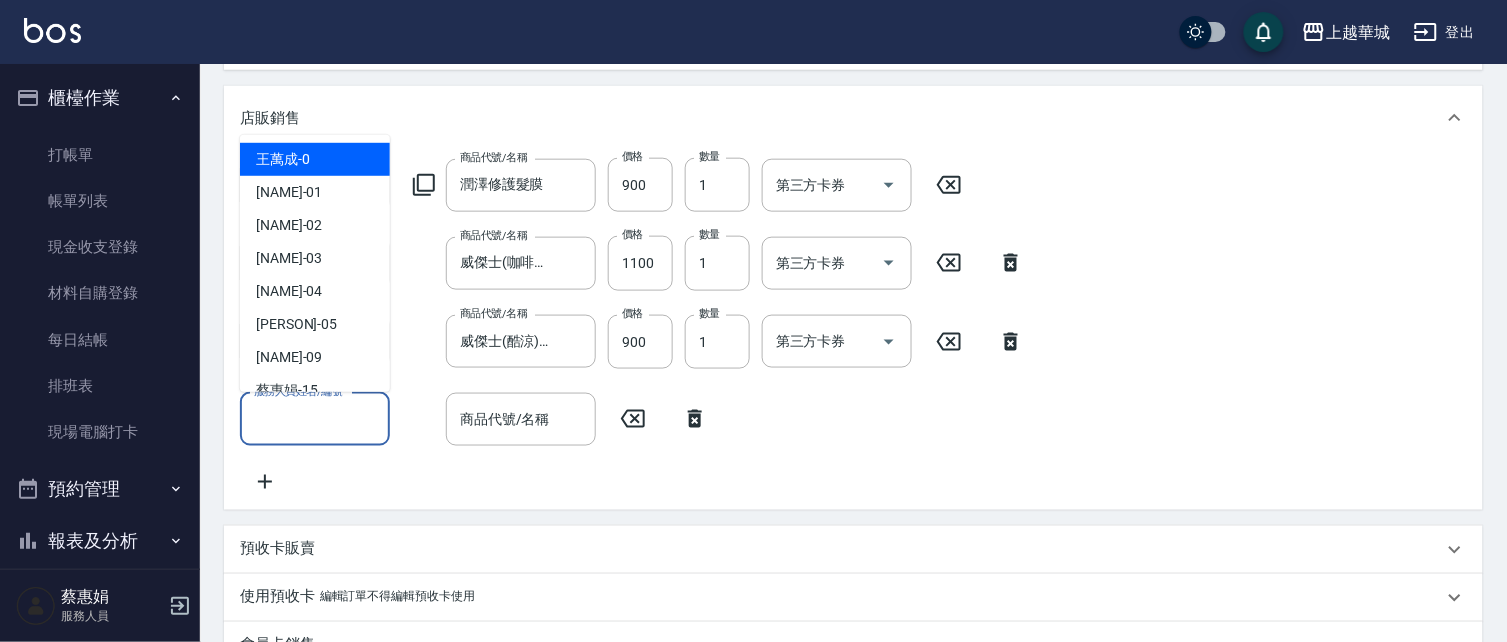 click on "服務人員姓名/編號" at bounding box center [315, 419] 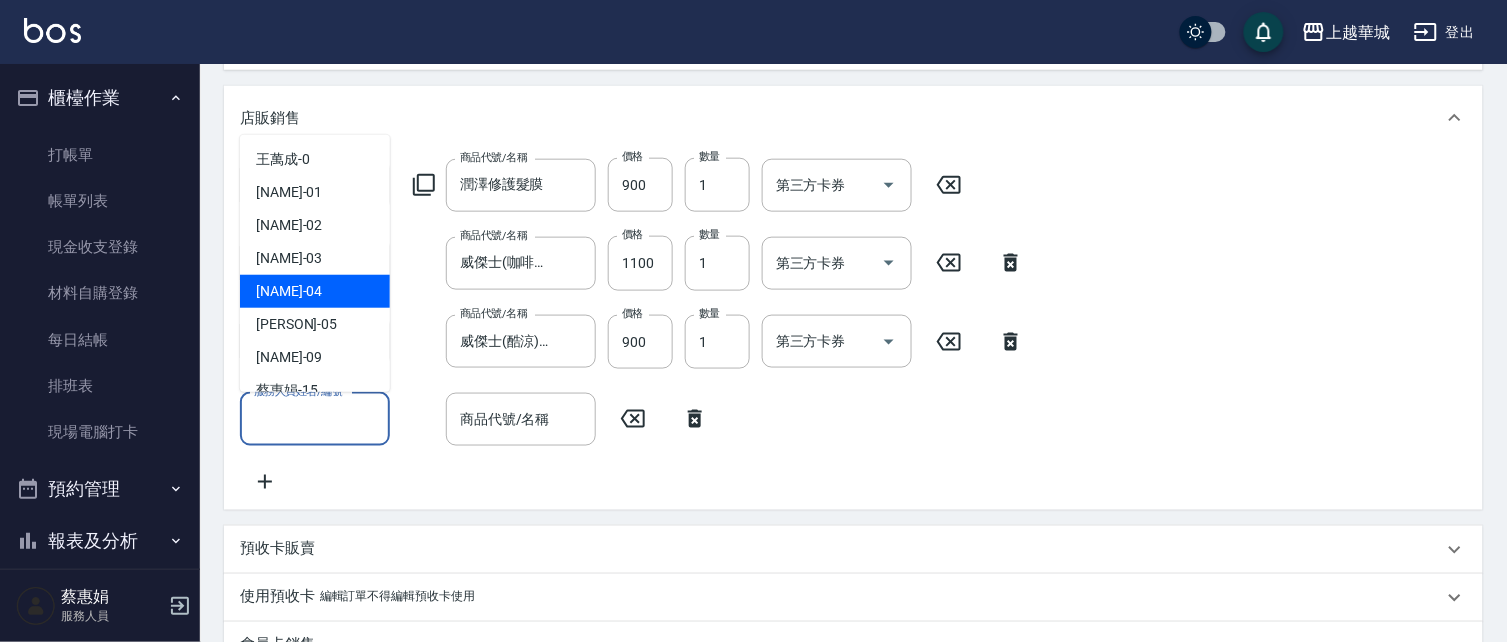 click on "[PERSON] -[NUMBER]" at bounding box center (315, 291) 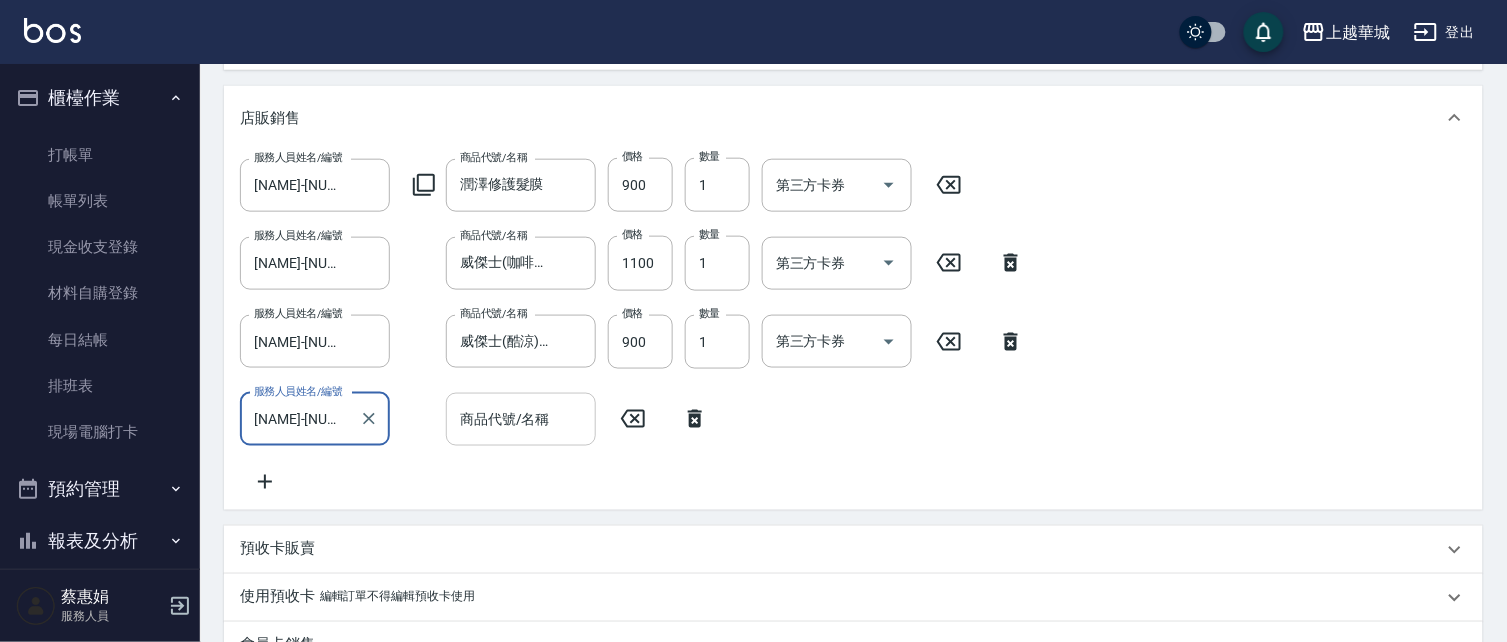 click on "商品代號/名稱" at bounding box center [521, 419] 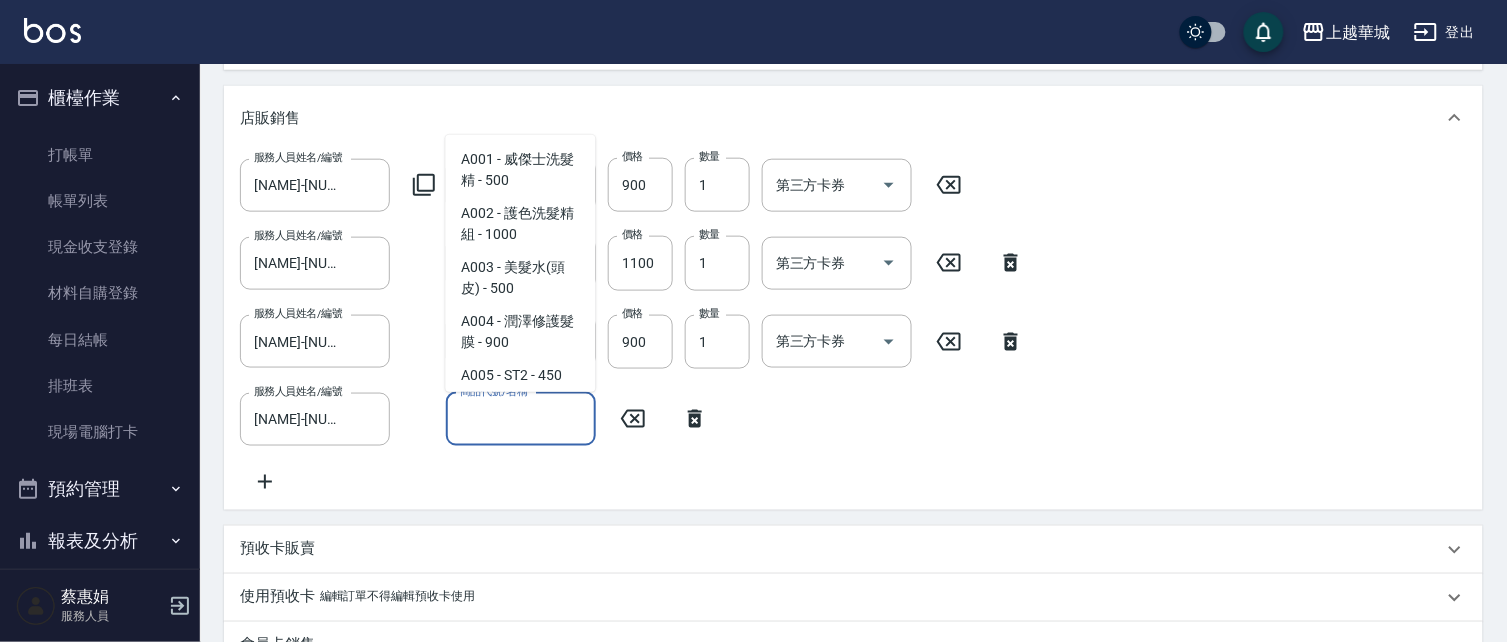 scroll, scrollTop: 0, scrollLeft: 0, axis: both 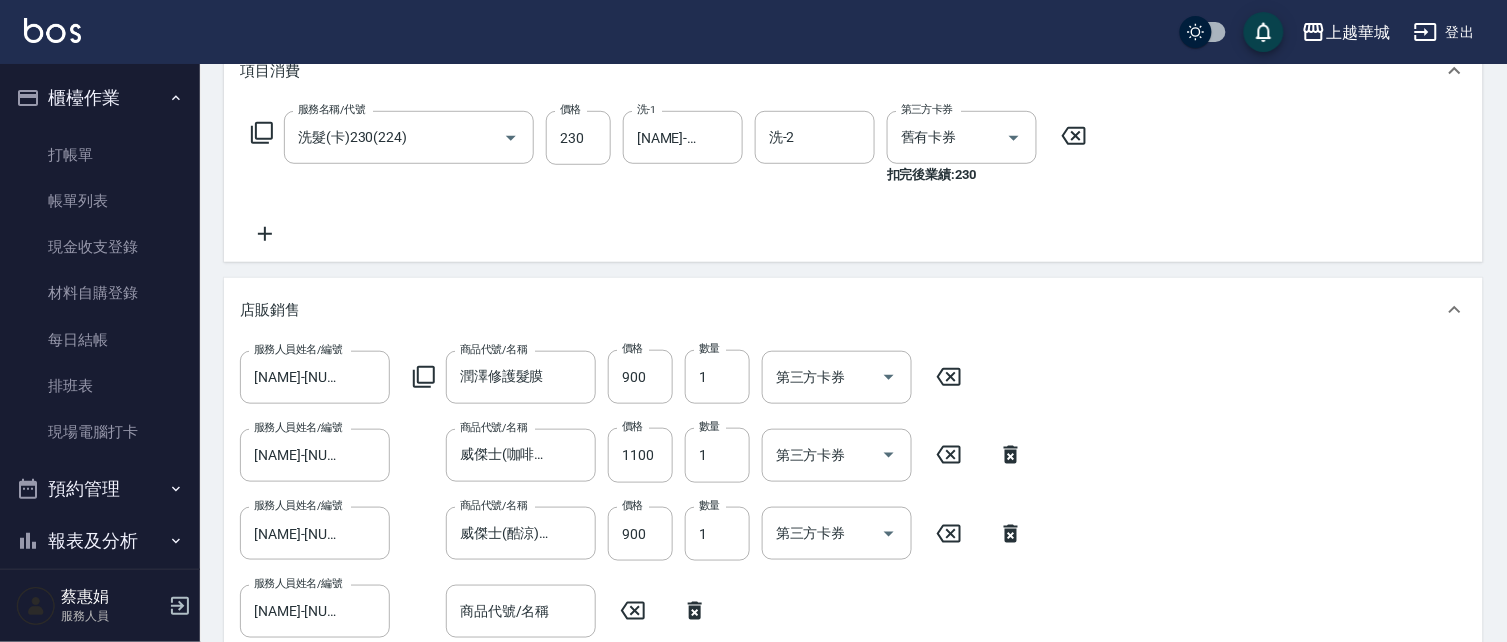 click 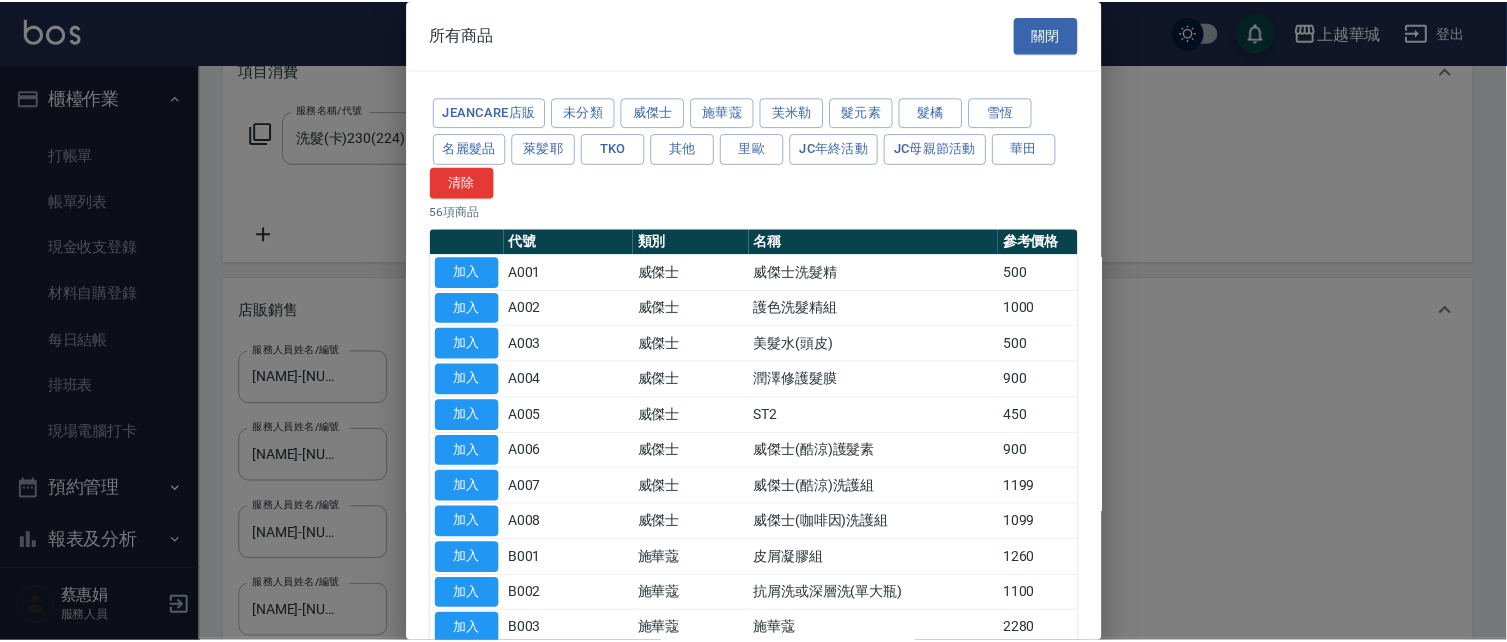 scroll, scrollTop: 0, scrollLeft: 0, axis: both 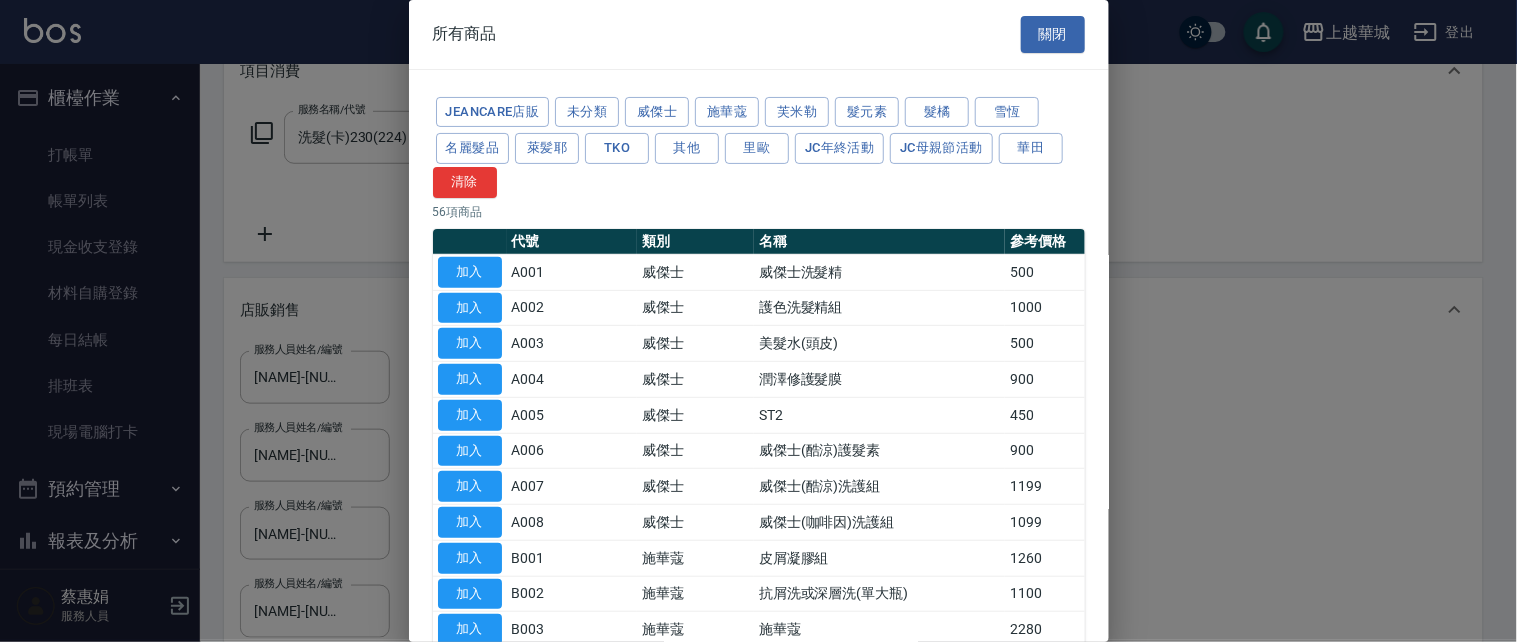click on "關閉" at bounding box center [1053, 34] 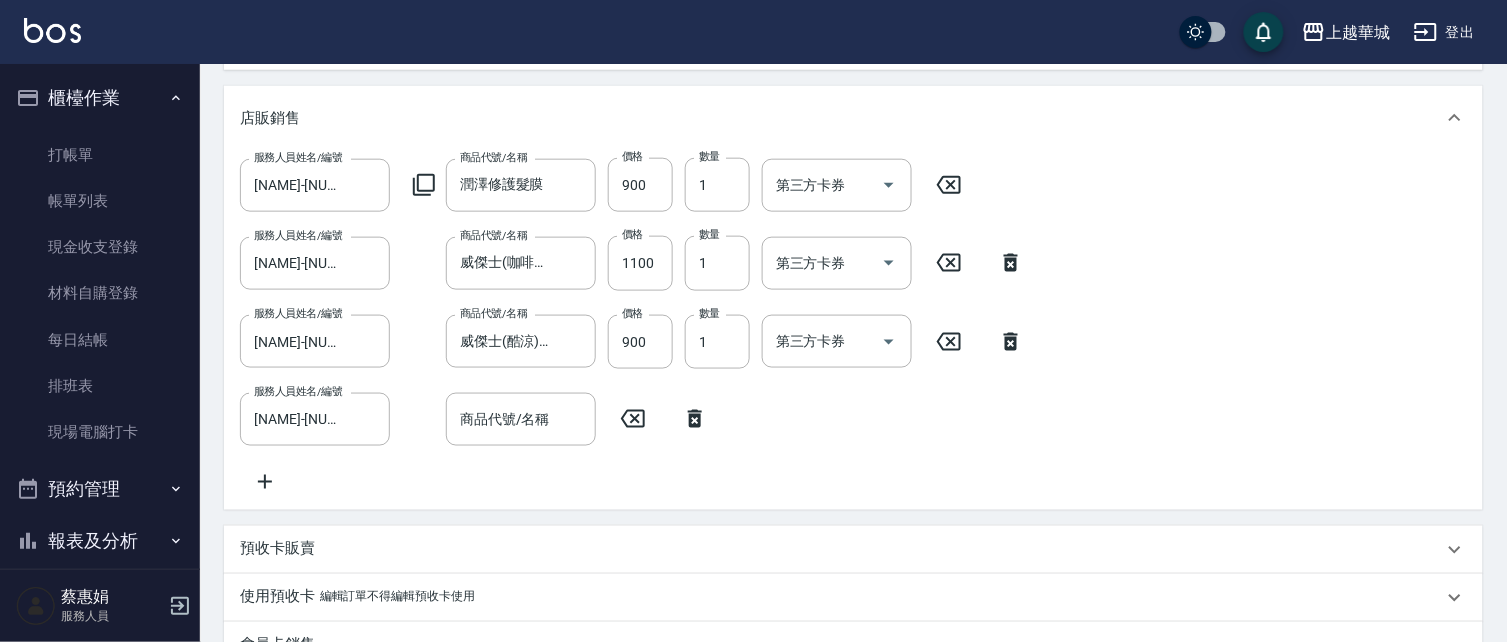 scroll, scrollTop: 481, scrollLeft: 0, axis: vertical 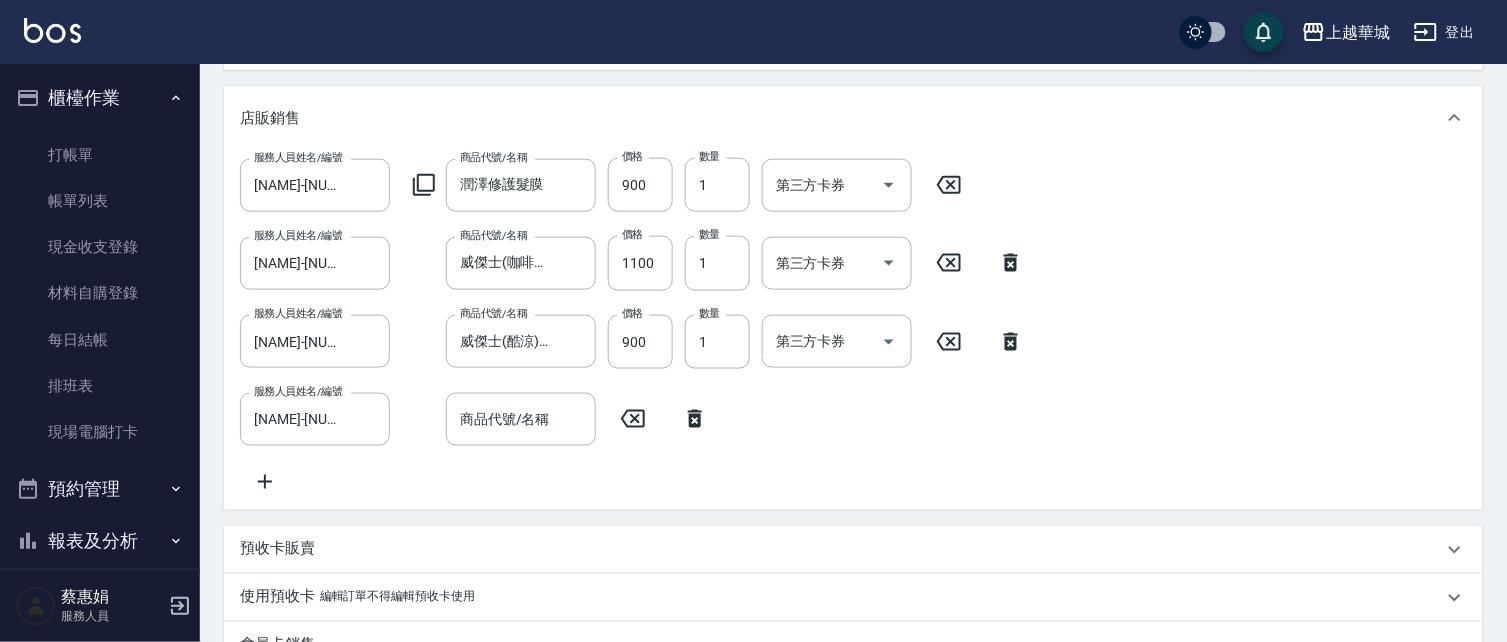 click 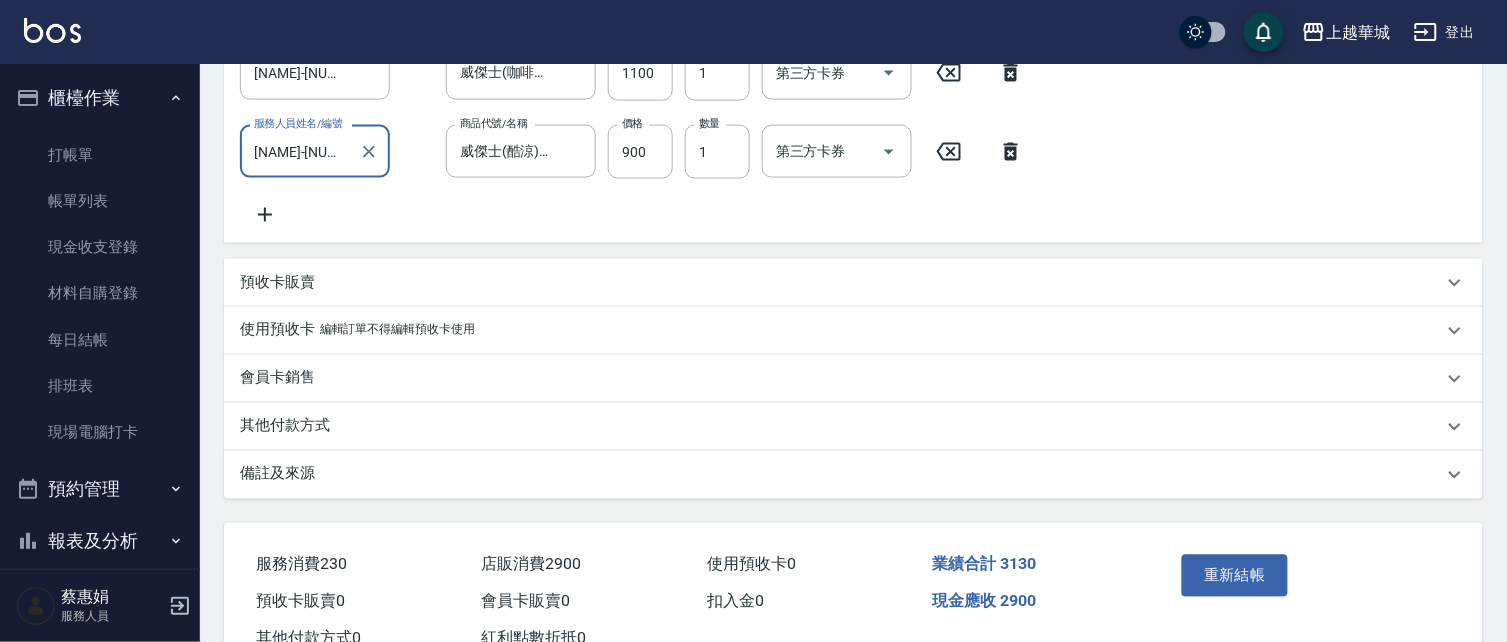 scroll, scrollTop: 663, scrollLeft: 0, axis: vertical 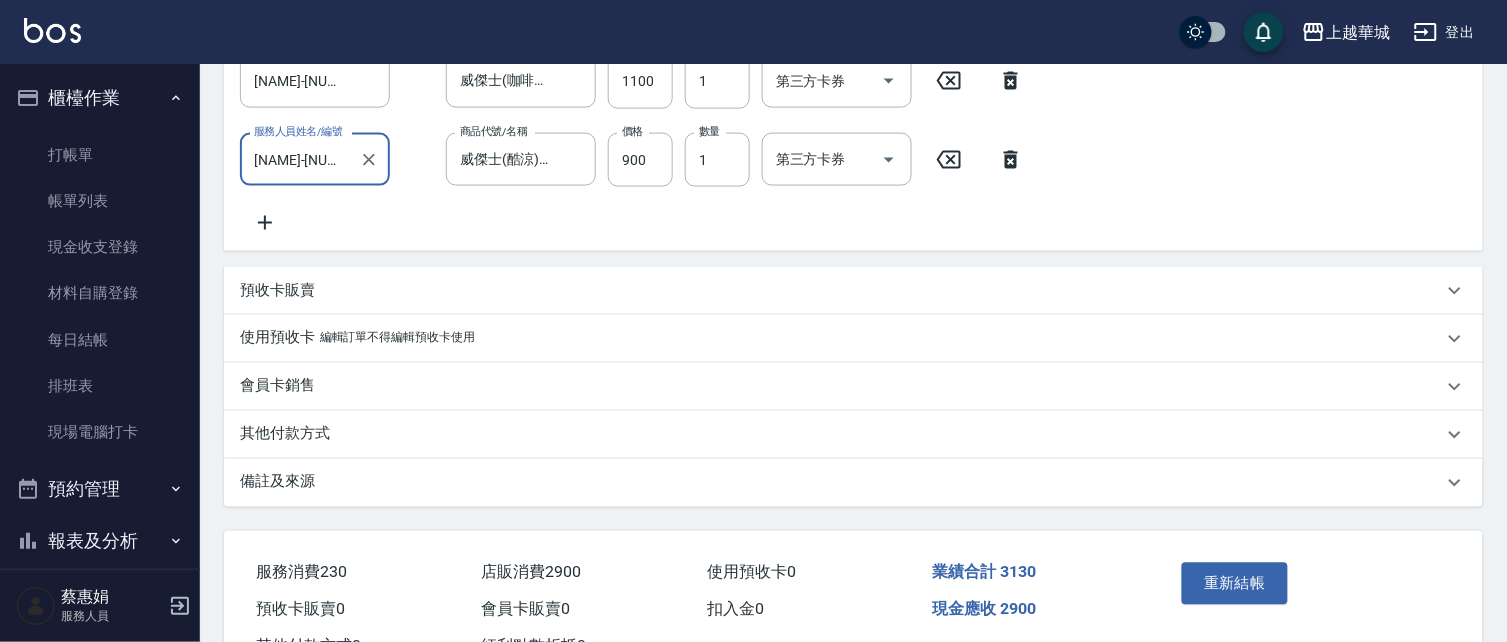 click 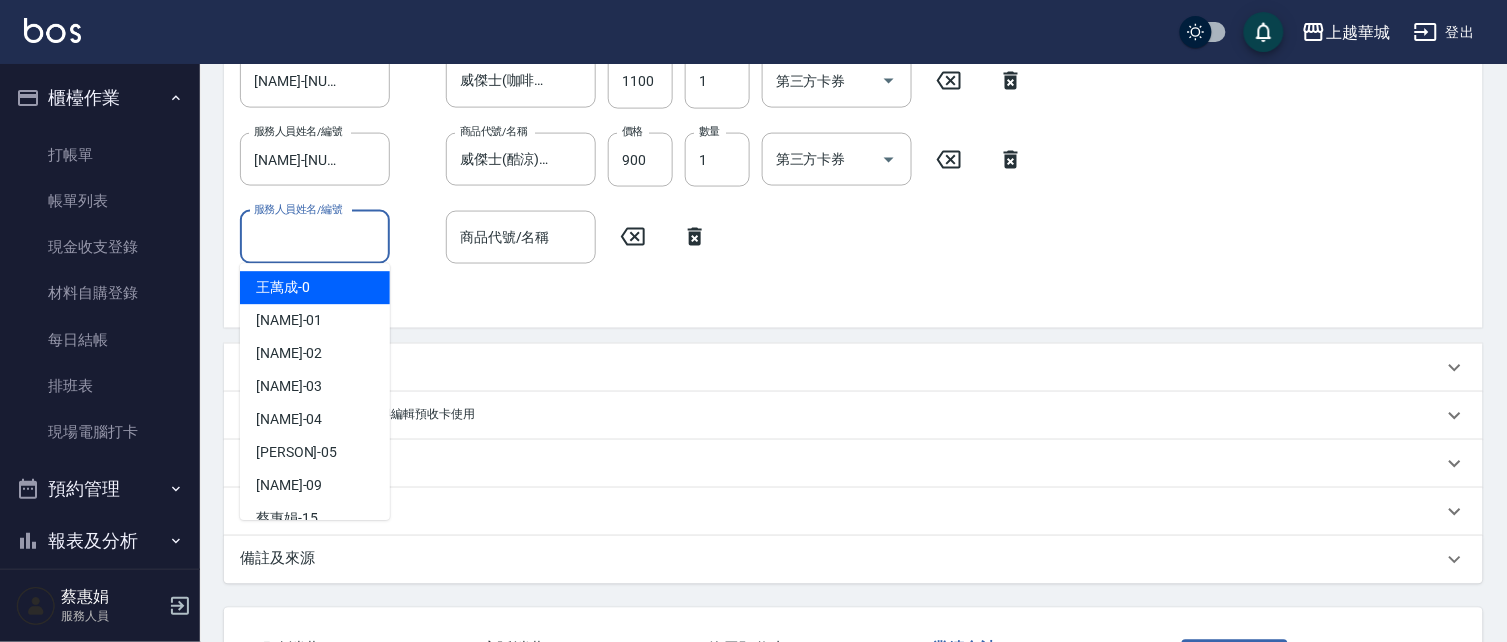 click on "服務人員姓名/編號" at bounding box center (315, 237) 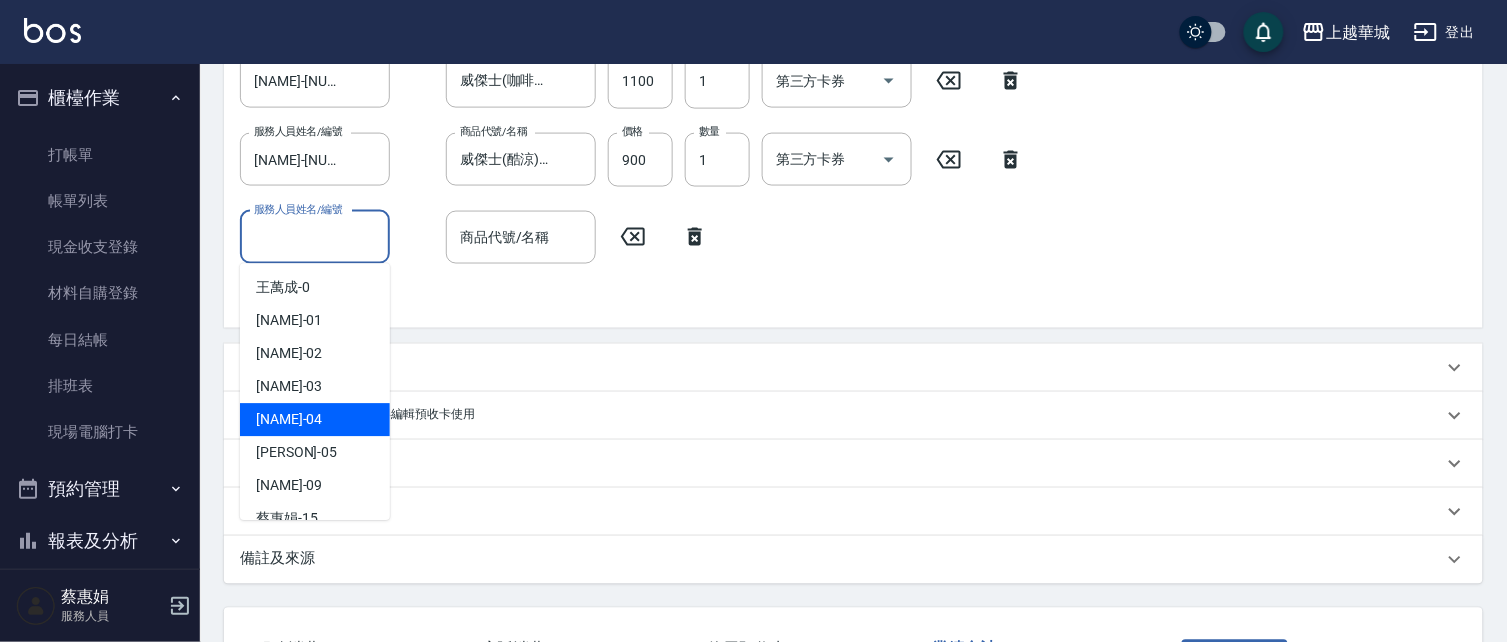 click on "[PERSON] -[NUMBER]" at bounding box center (315, 420) 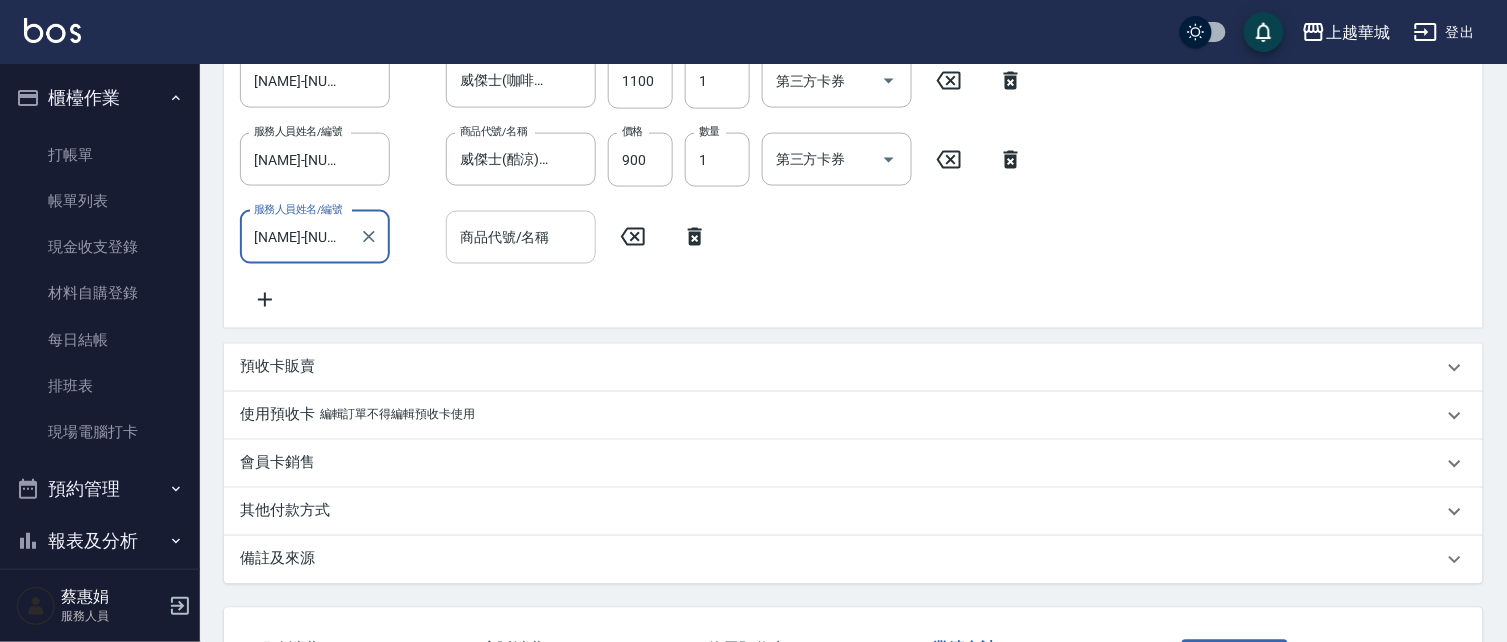 click on "商品代號/名稱" at bounding box center (521, 237) 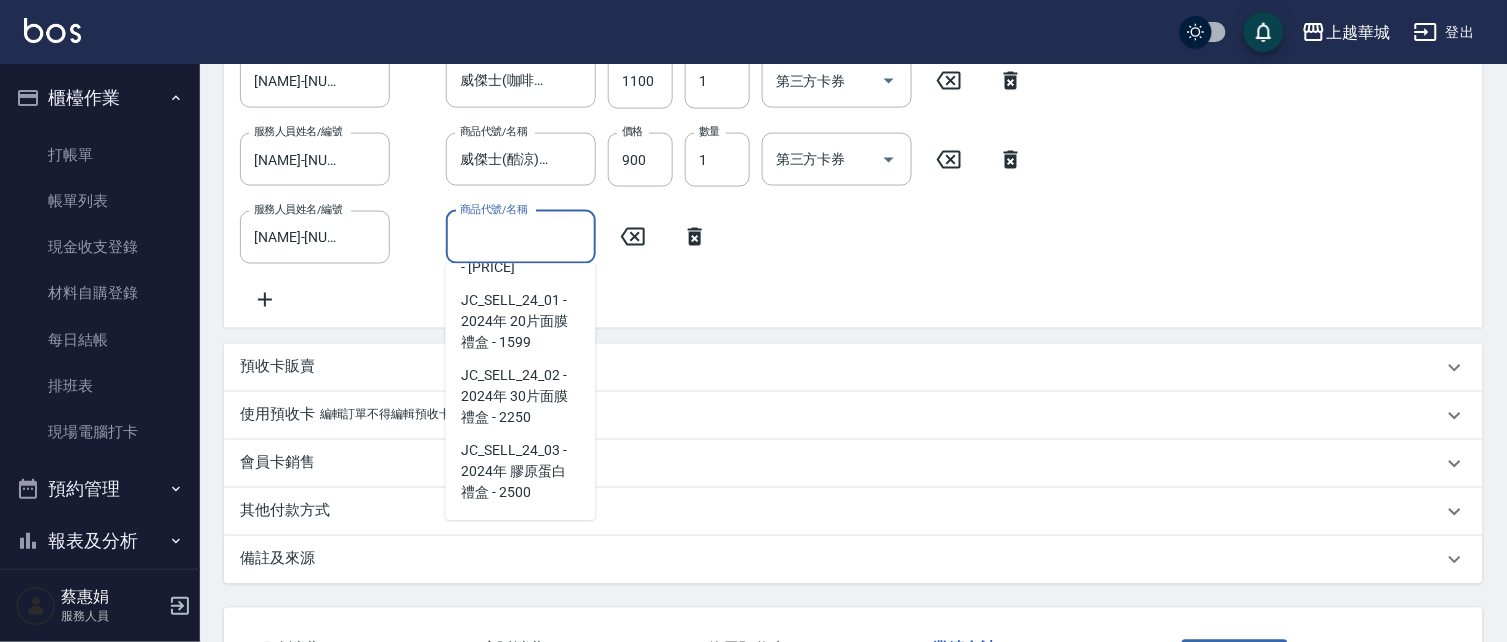 scroll, scrollTop: 1963, scrollLeft: 0, axis: vertical 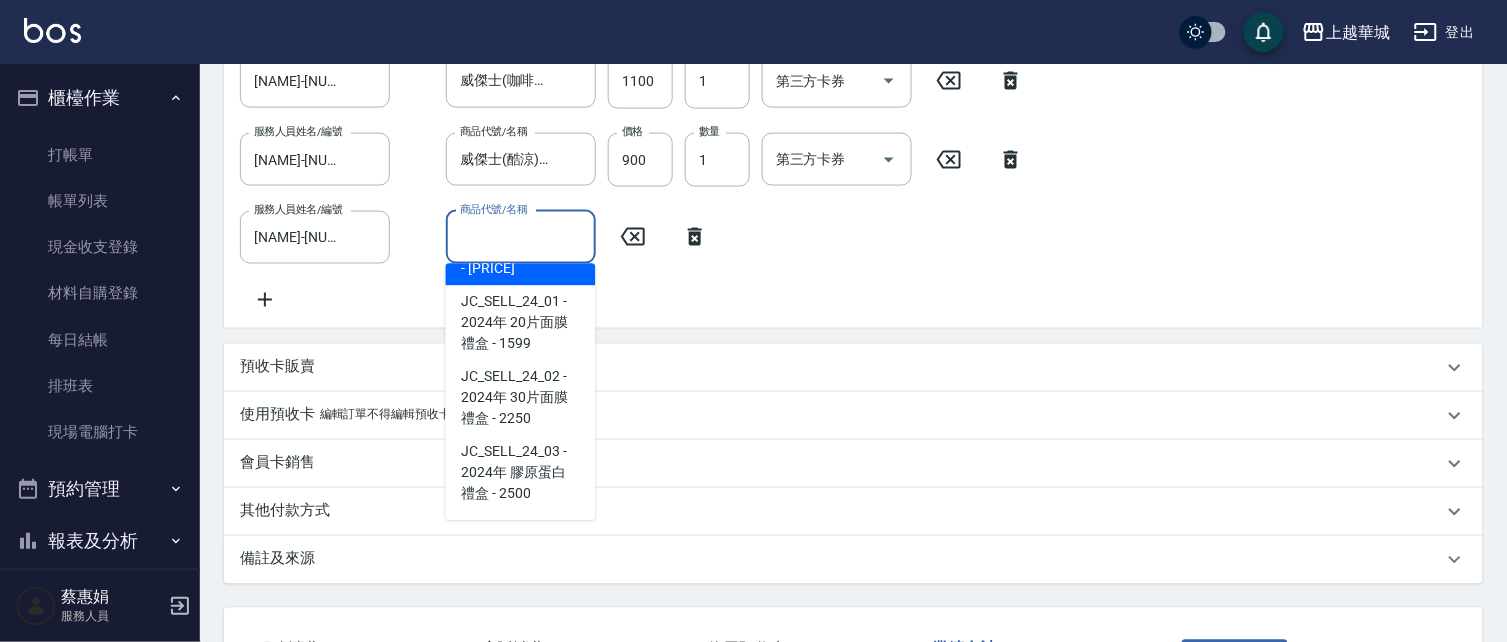 click on "J008 - 晶亮髮膜油 - [PRICE]" at bounding box center (521, 259) 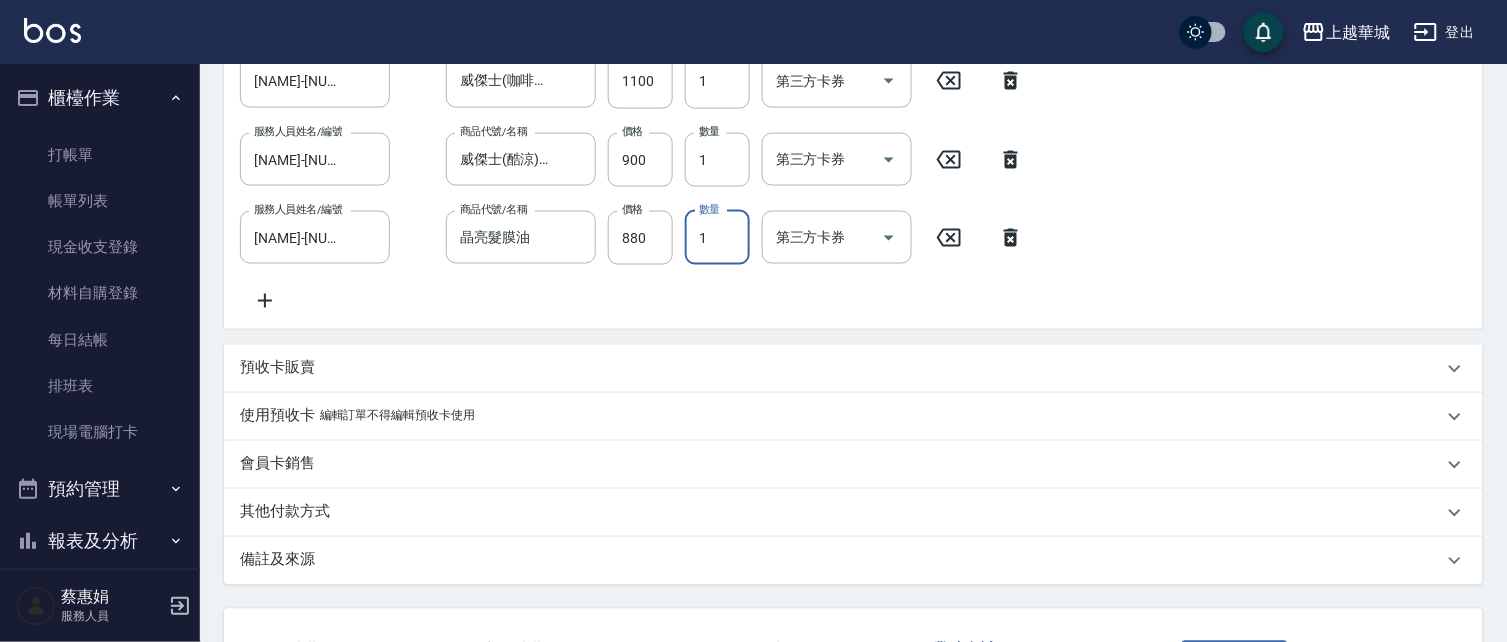 click on "1" at bounding box center [717, 238] 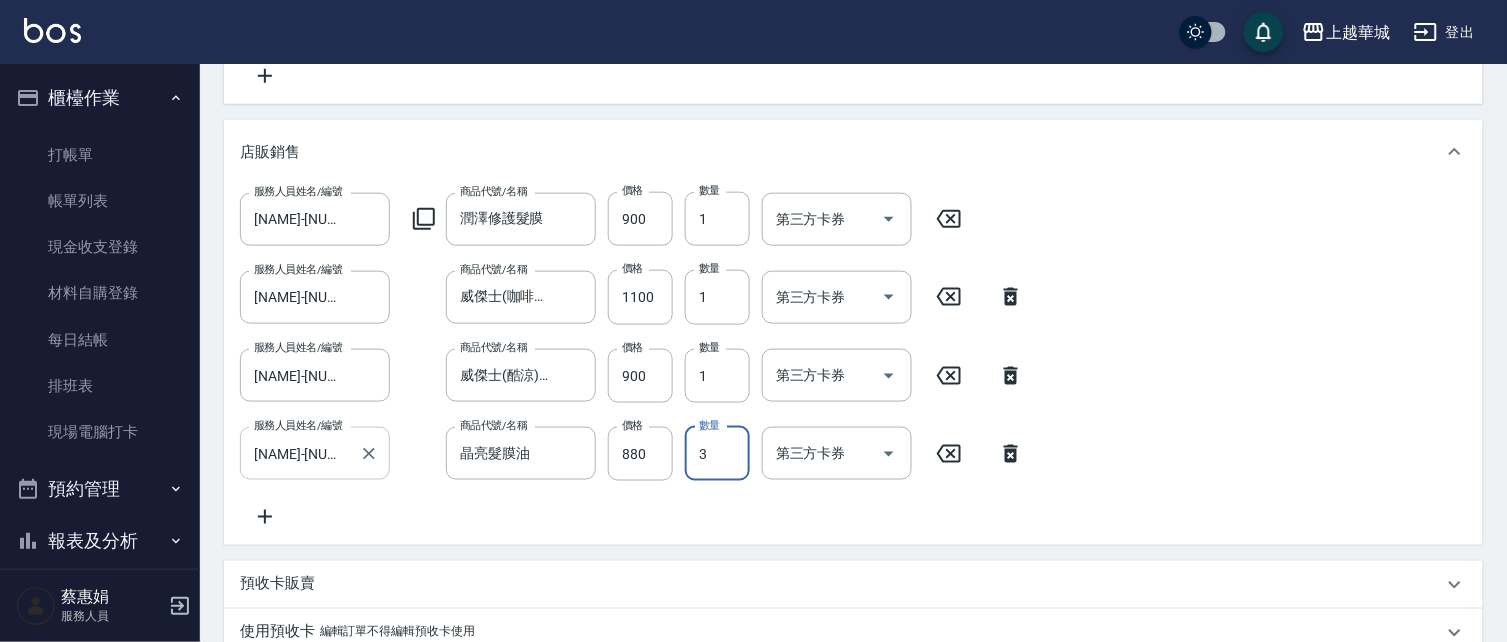 scroll, scrollTop: 452, scrollLeft: 0, axis: vertical 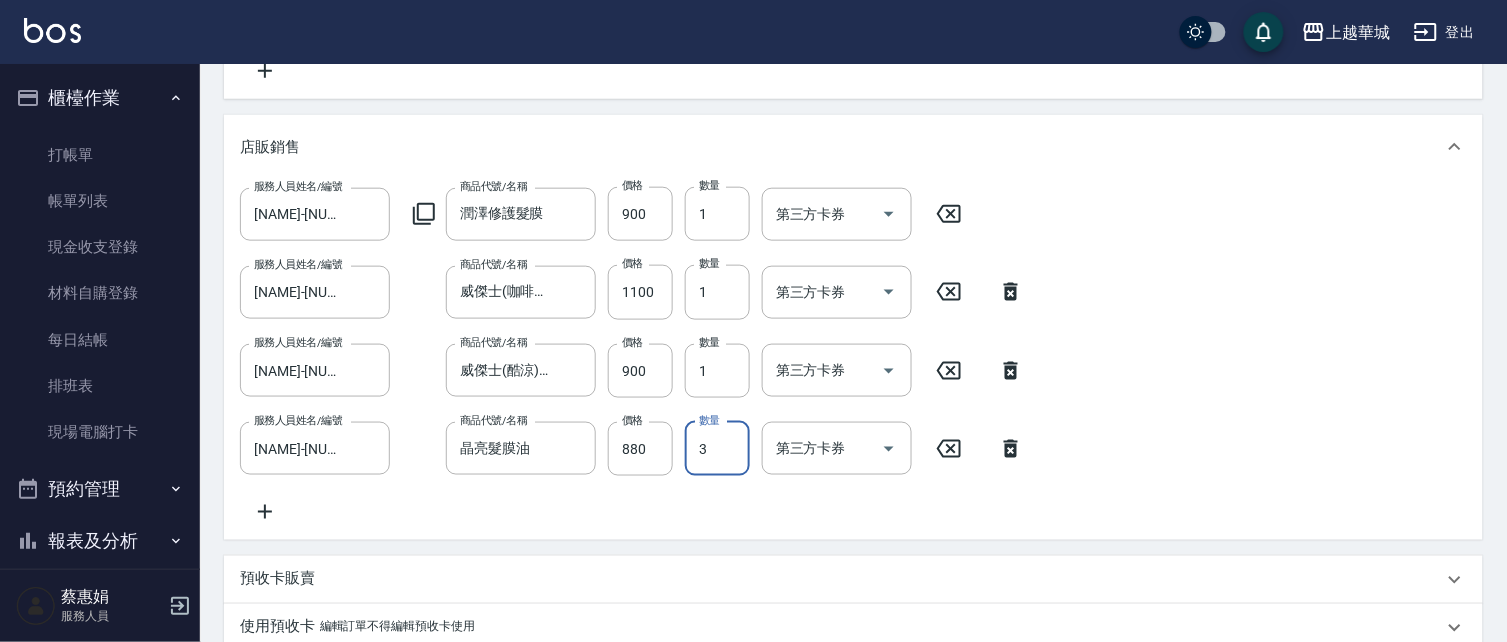 click 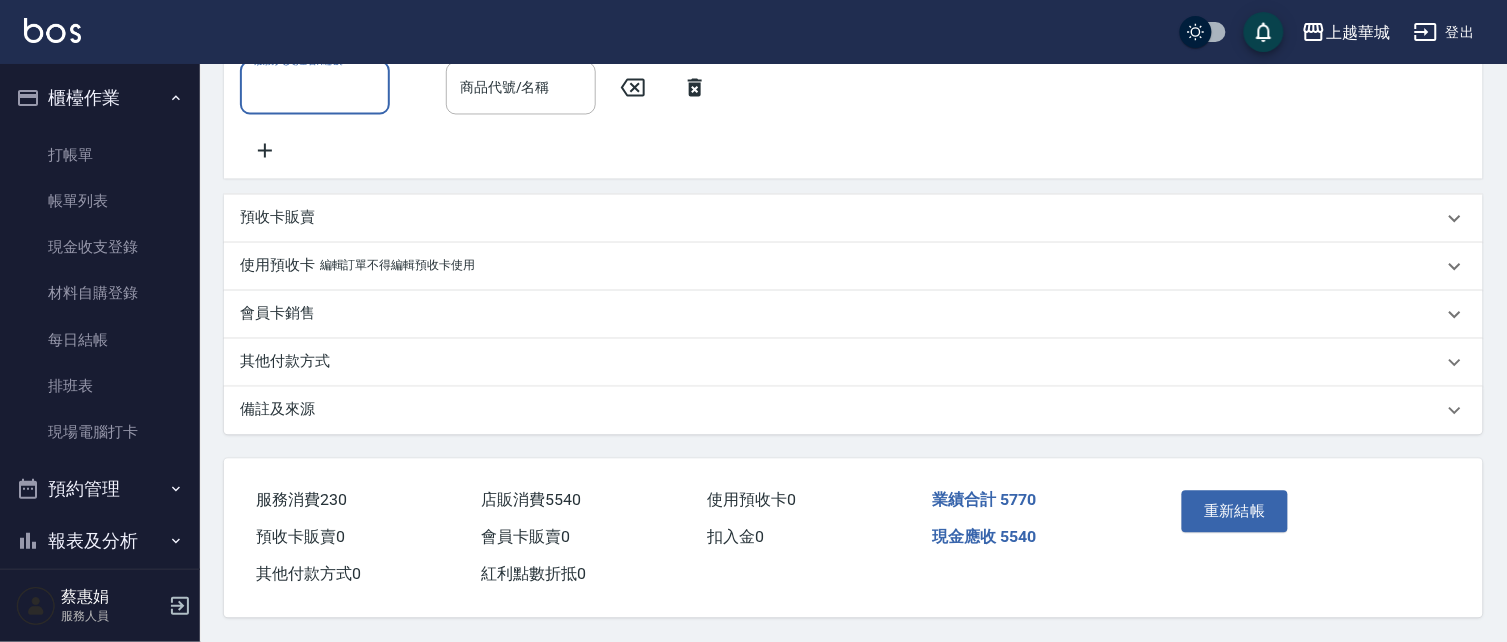 scroll, scrollTop: 915, scrollLeft: 0, axis: vertical 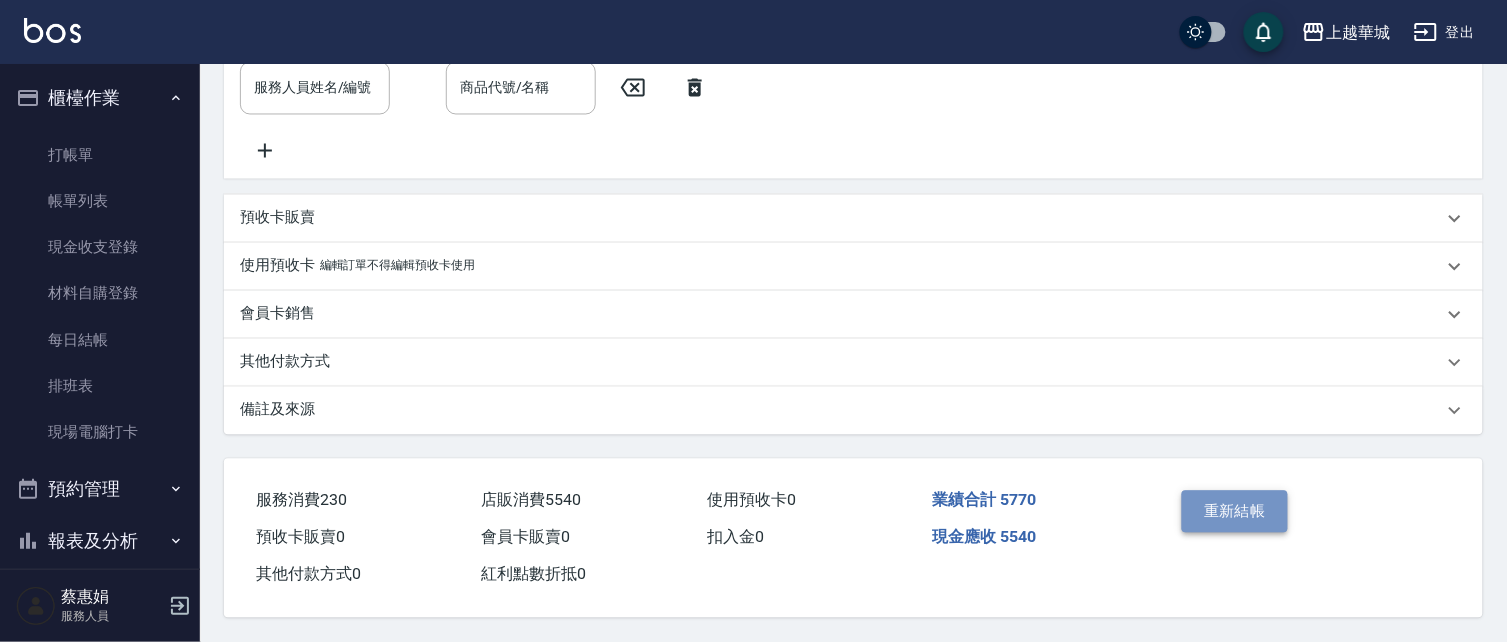 click on "重新結帳" at bounding box center [1235, 512] 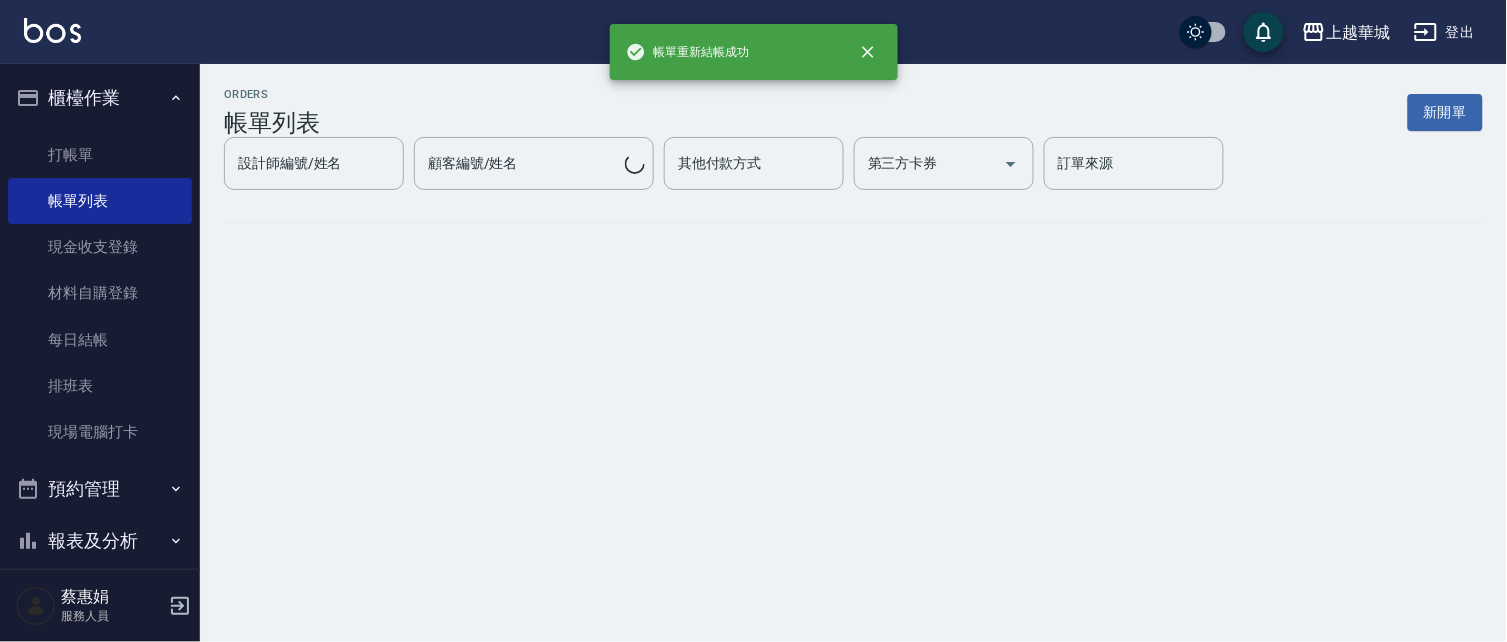 scroll, scrollTop: 0, scrollLeft: 0, axis: both 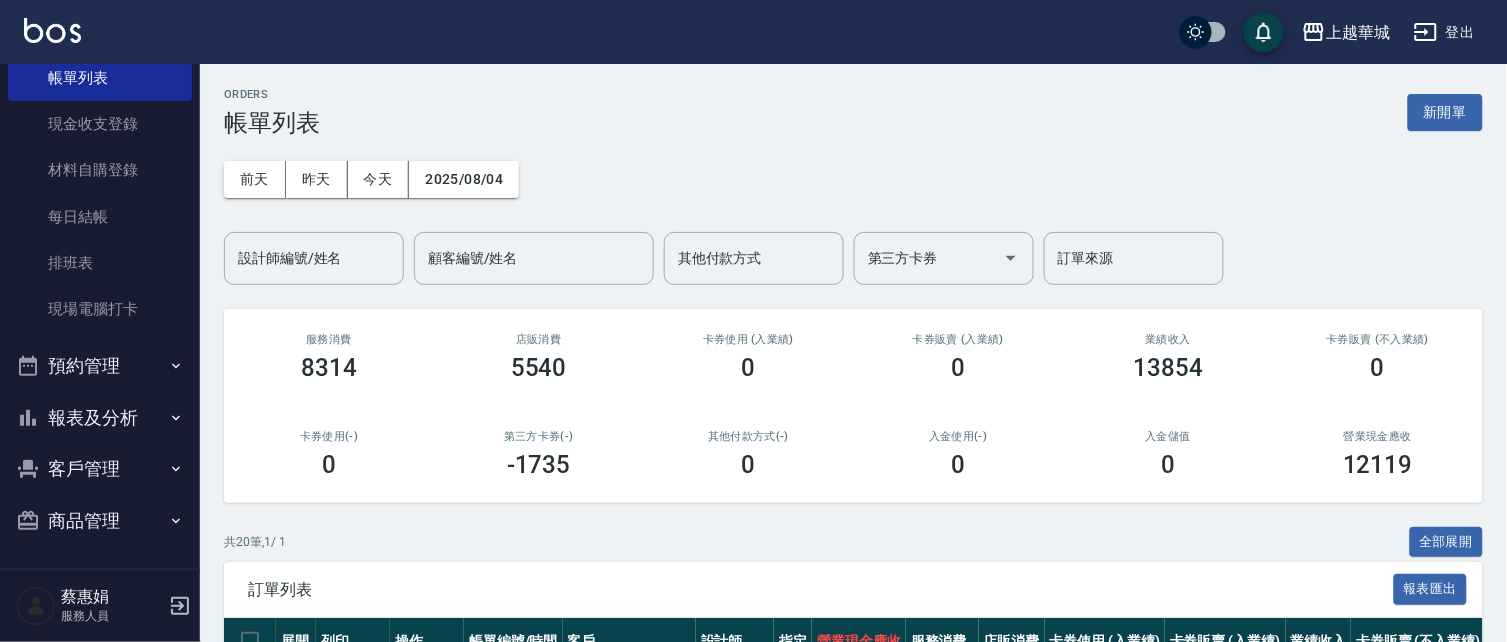 click on "商品管理" at bounding box center (100, 521) 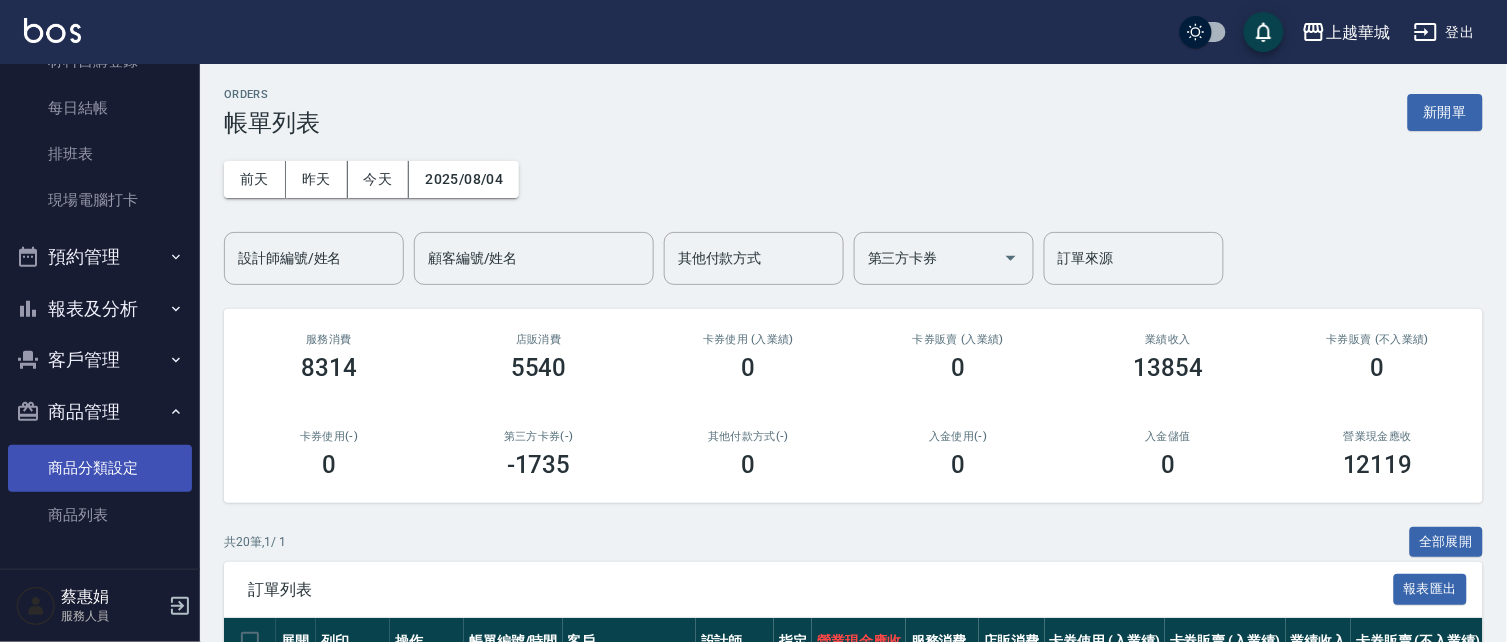 scroll, scrollTop: 232, scrollLeft: 0, axis: vertical 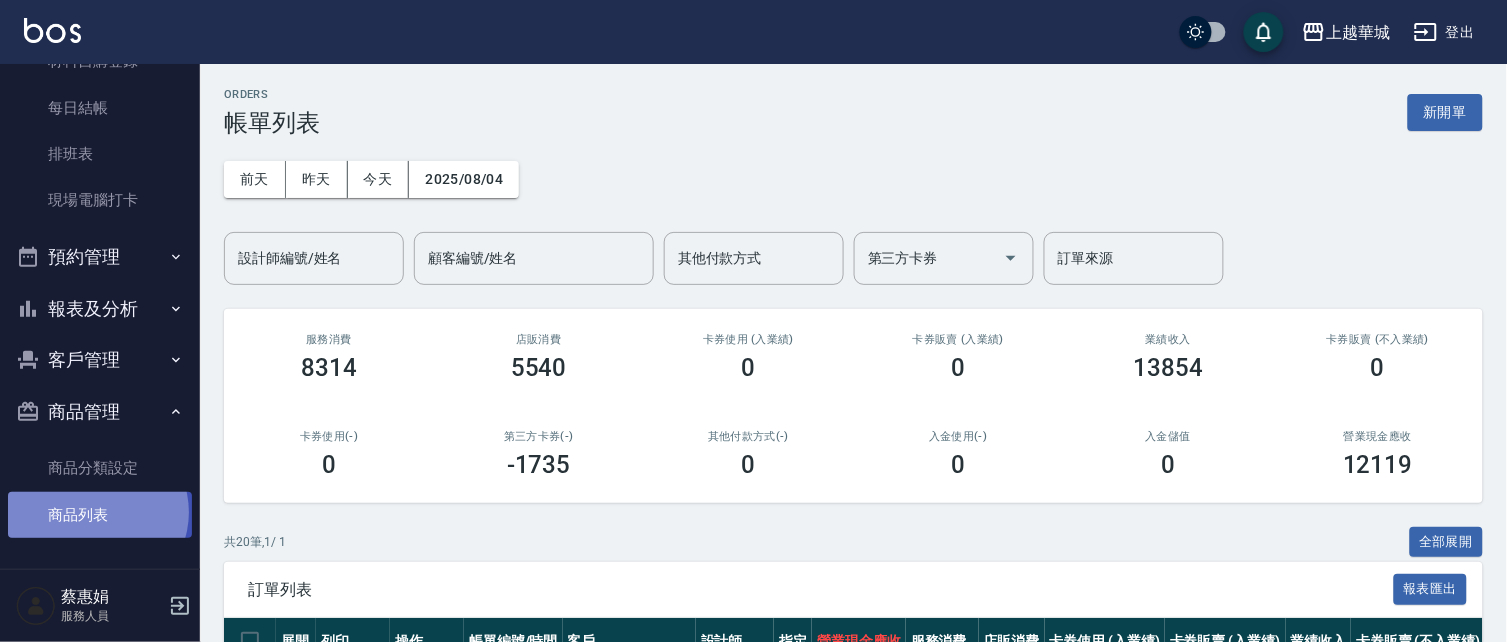 click on "商品列表" at bounding box center (100, 515) 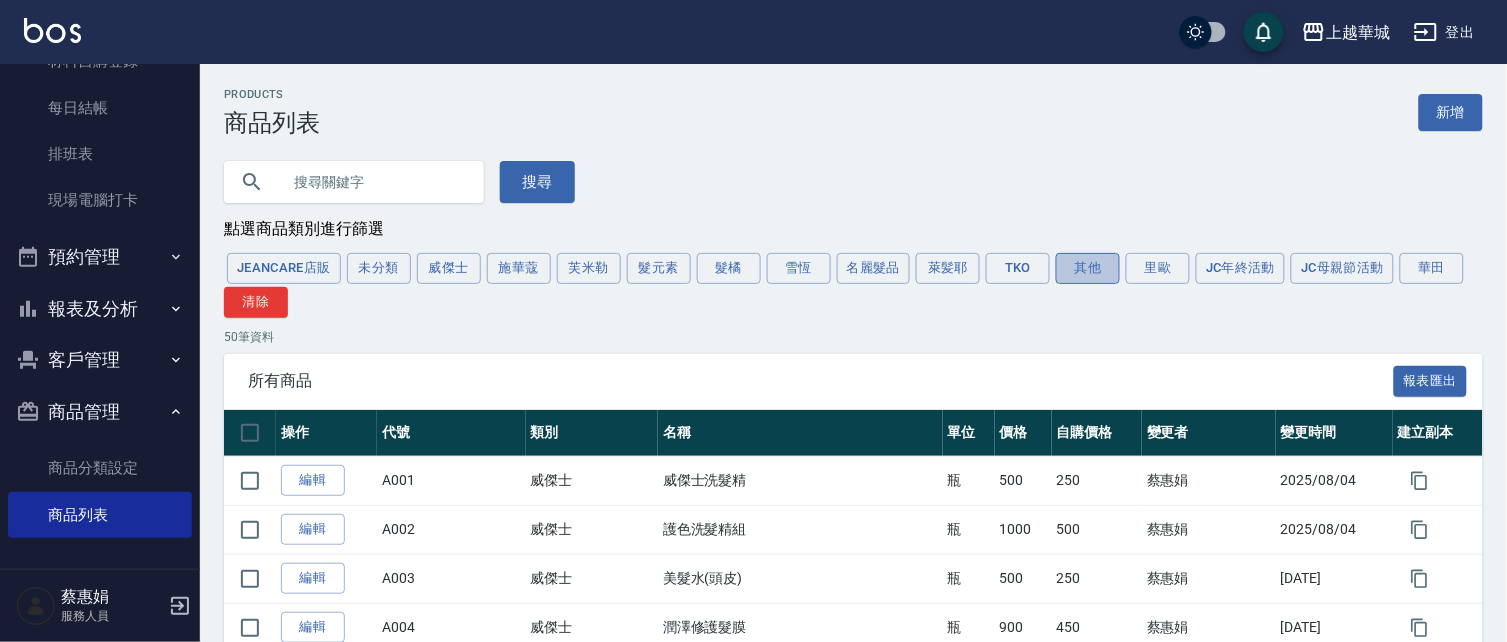 click on "其他" at bounding box center (1088, 268) 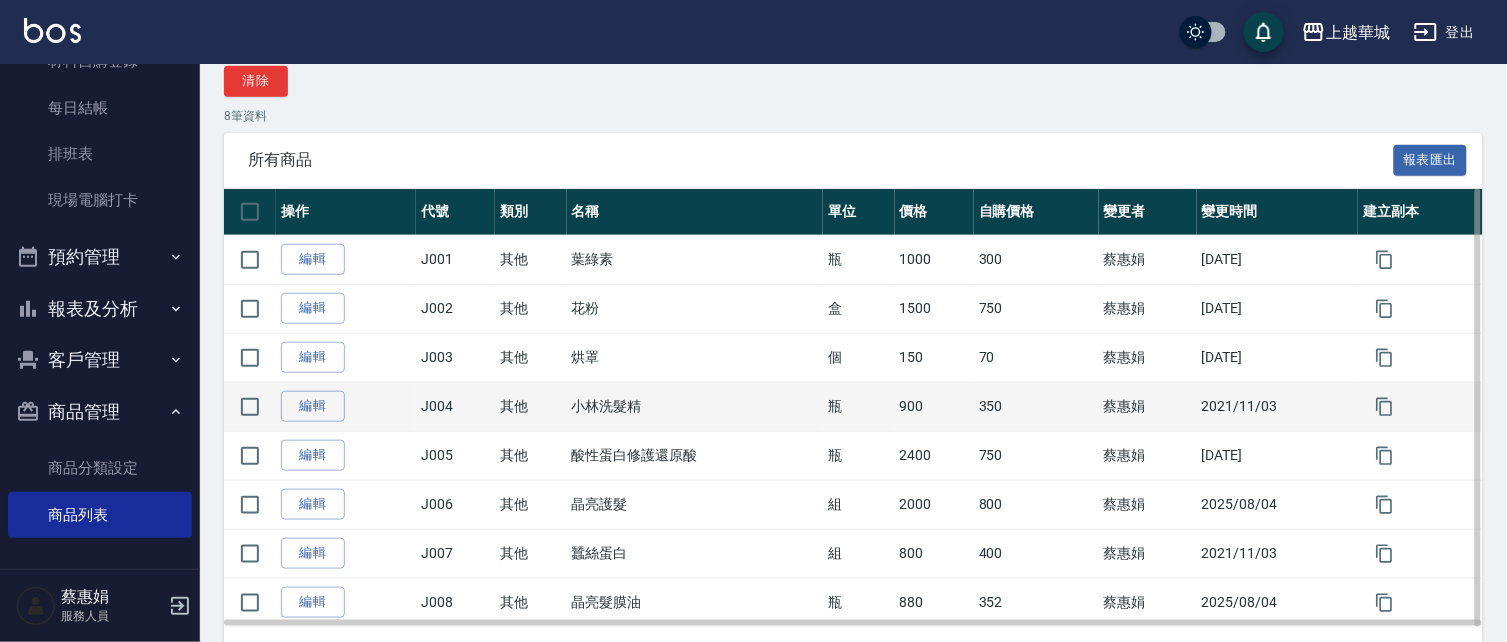 scroll, scrollTop: 289, scrollLeft: 0, axis: vertical 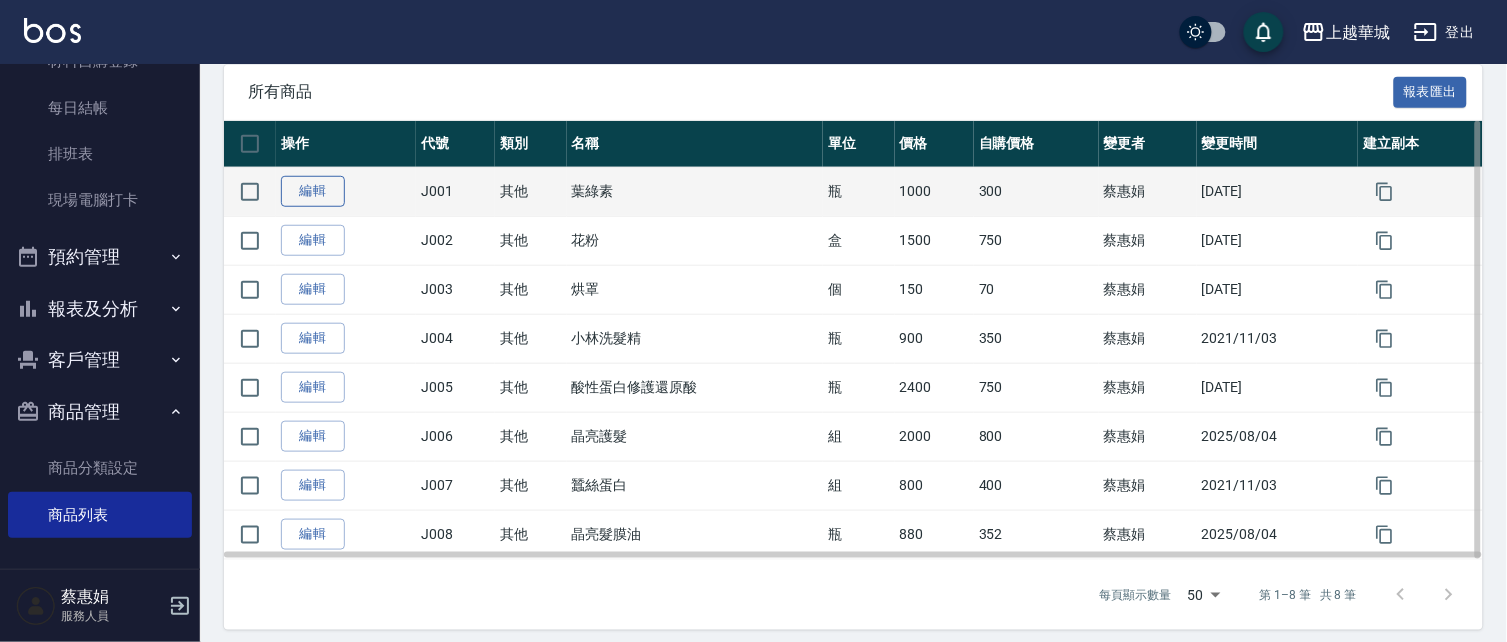 click on "編輯" at bounding box center (313, 191) 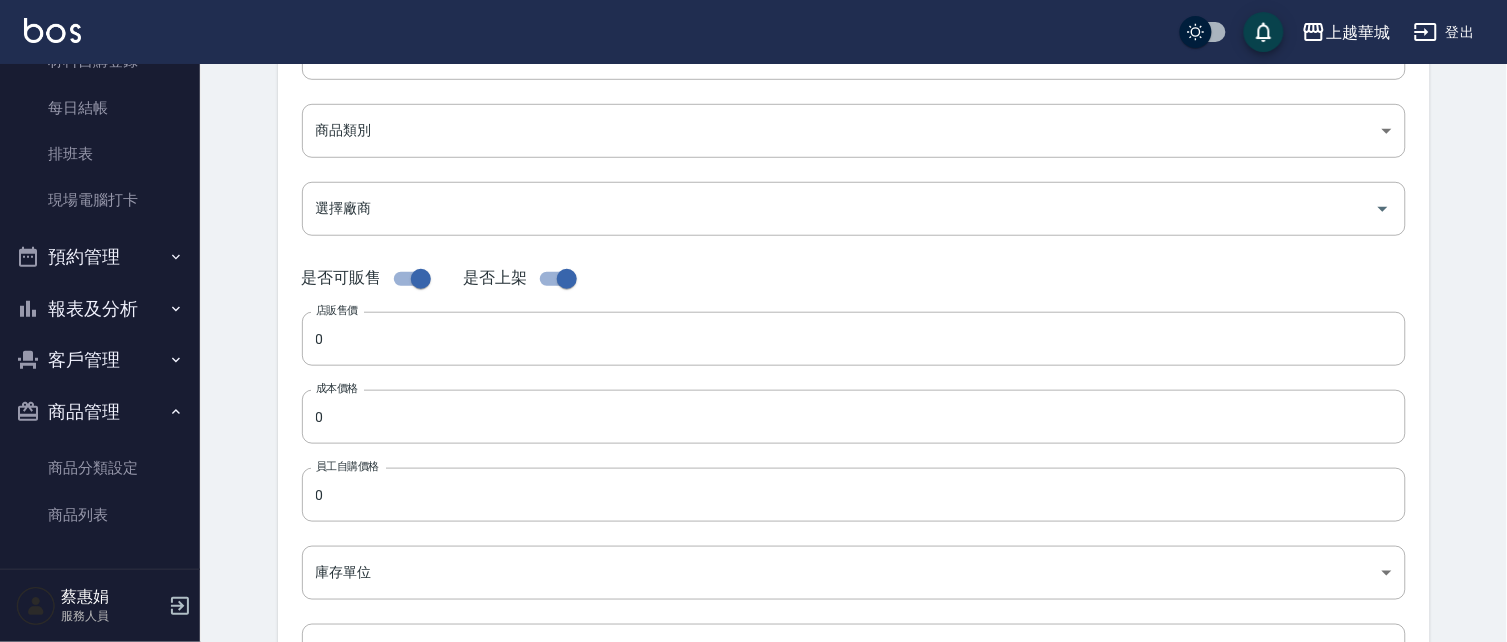 scroll, scrollTop: 0, scrollLeft: 0, axis: both 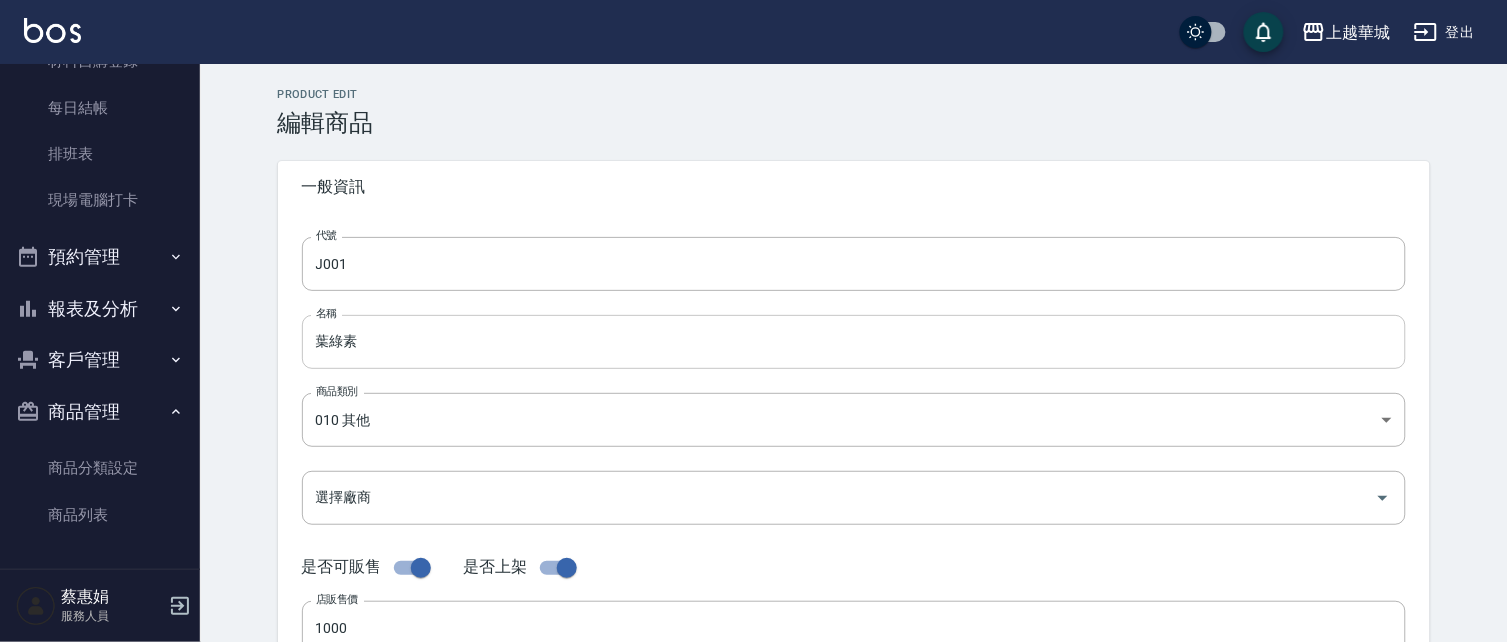 click on "葉綠素" at bounding box center (854, 342) 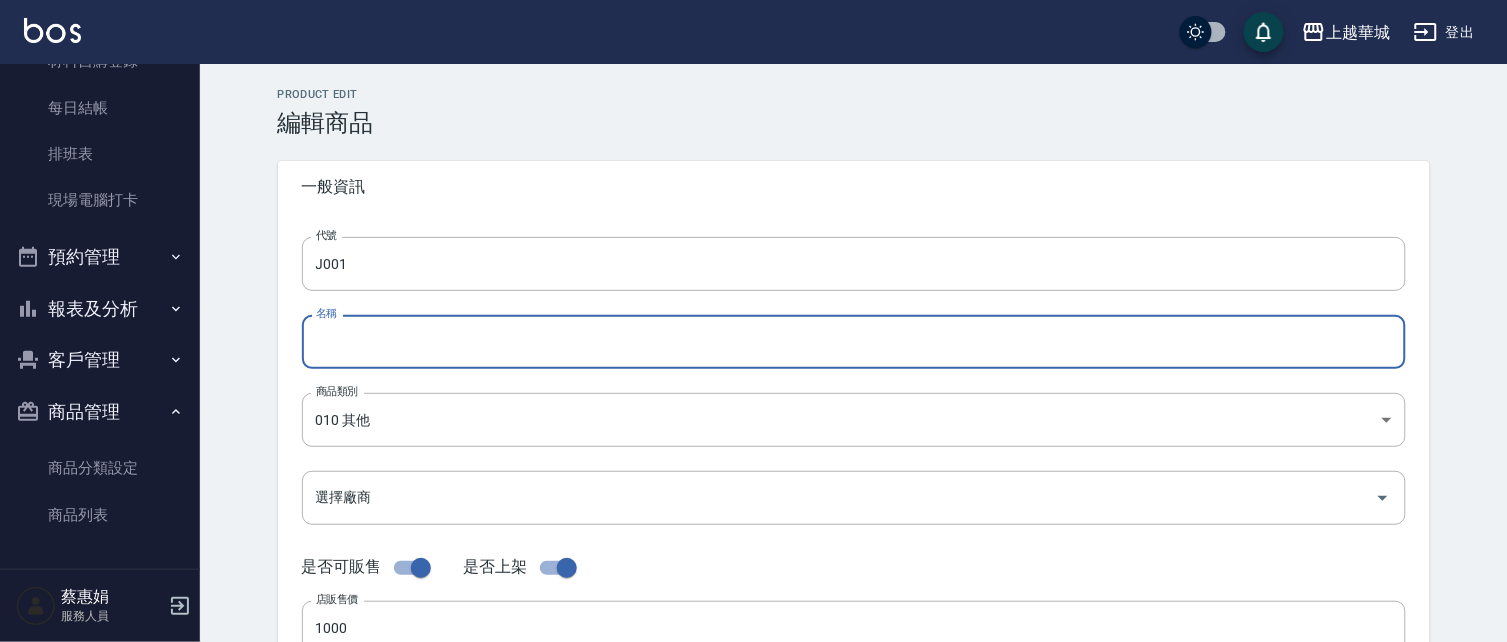 click on "名稱" at bounding box center (854, 342) 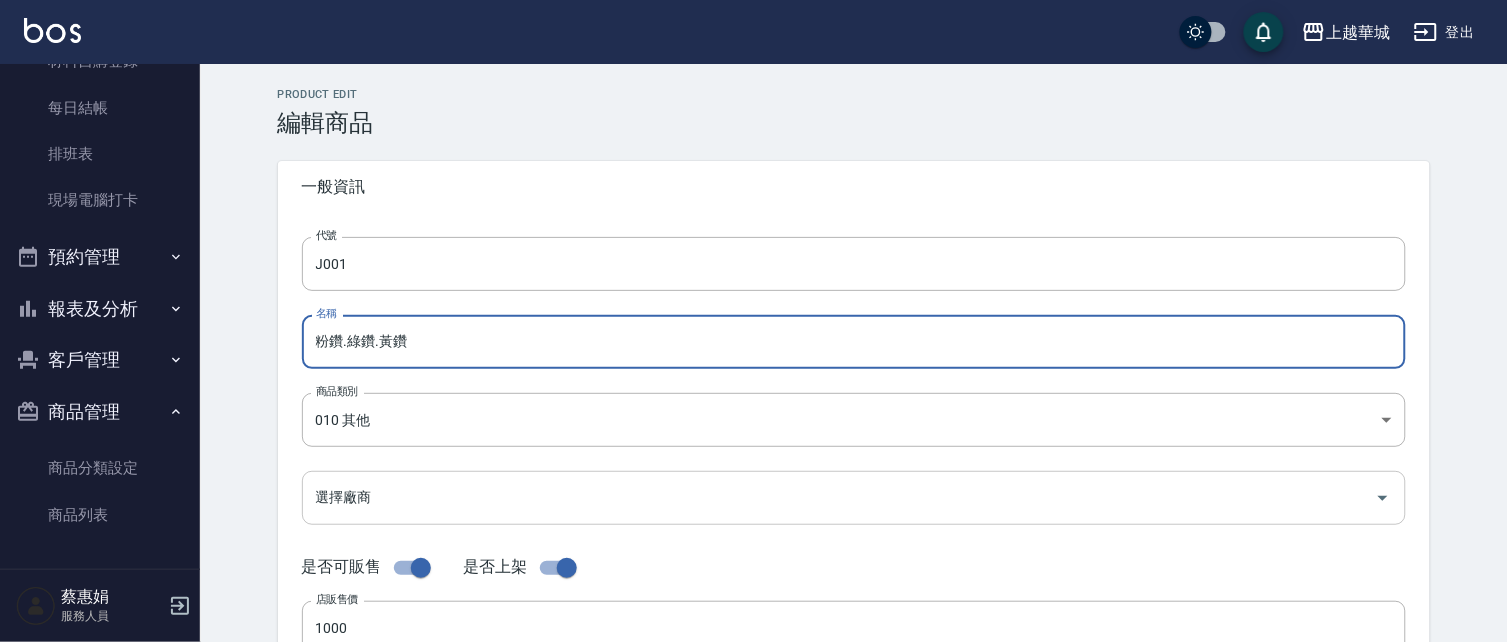 click on "選擇廠商" at bounding box center [839, 497] 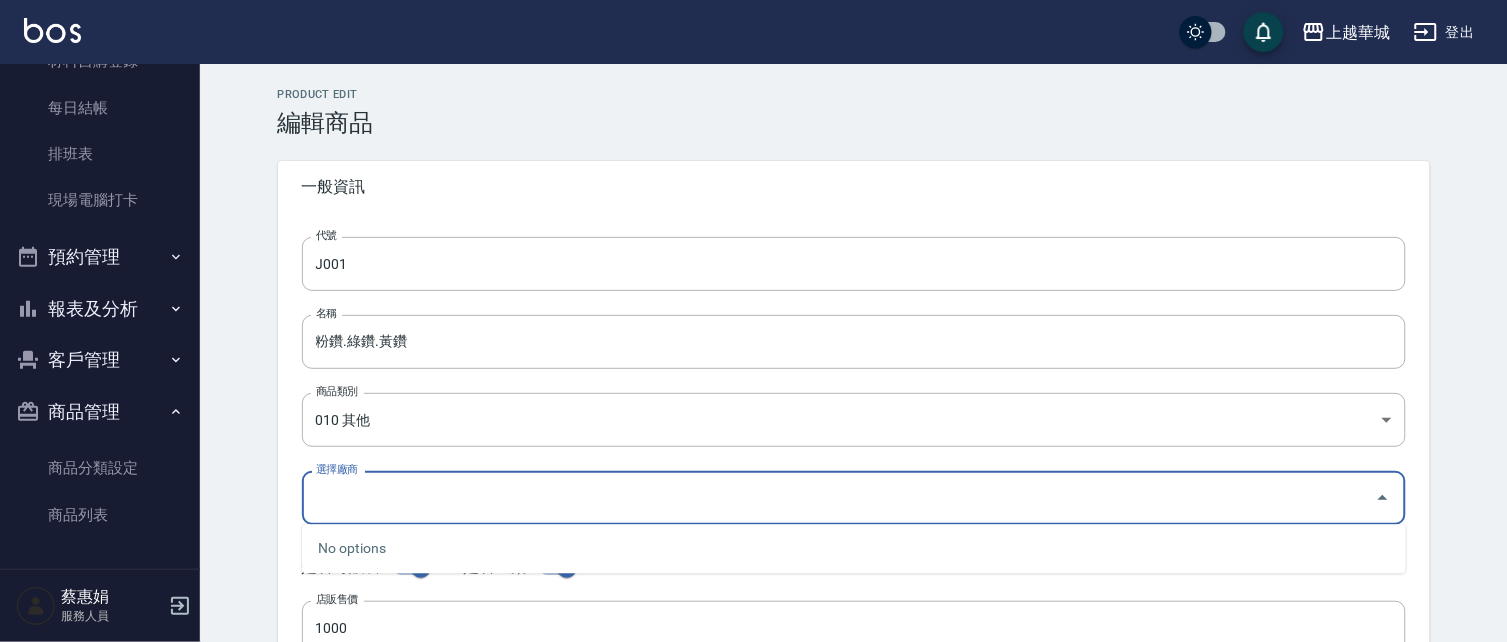 click on "No options" at bounding box center (854, 548) 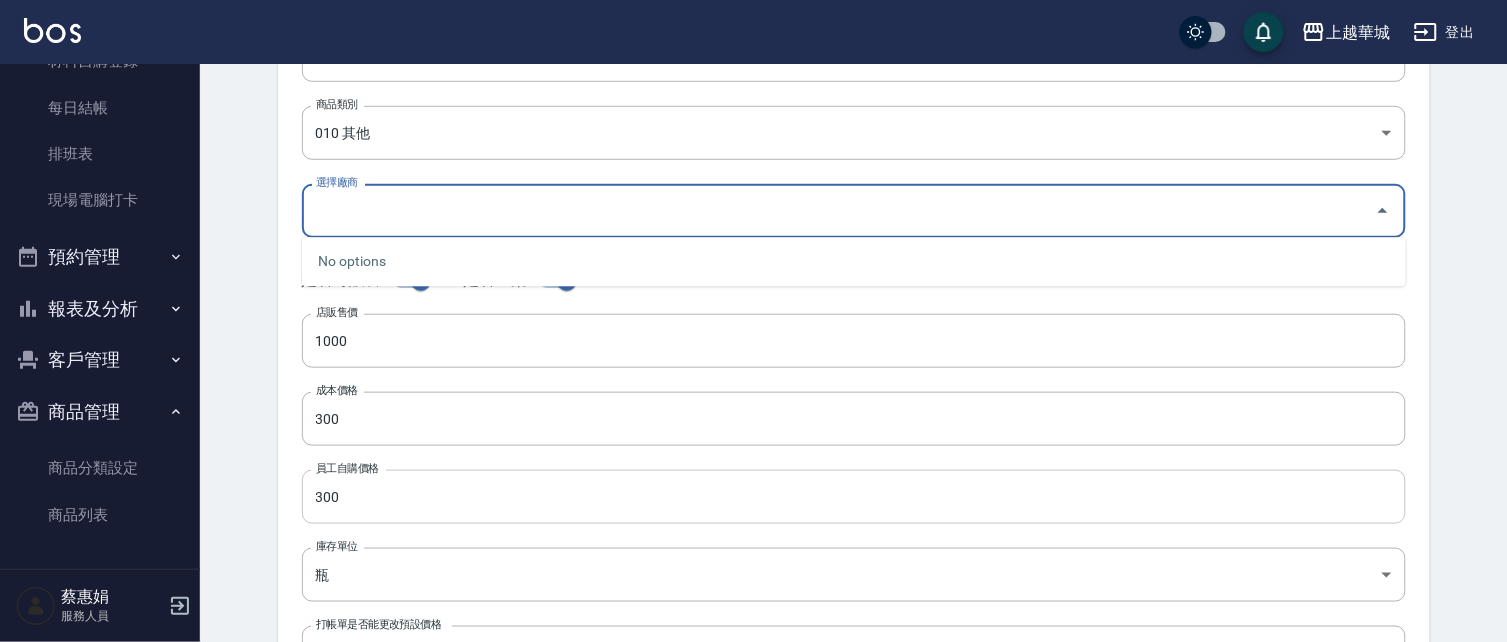 scroll, scrollTop: 289, scrollLeft: 0, axis: vertical 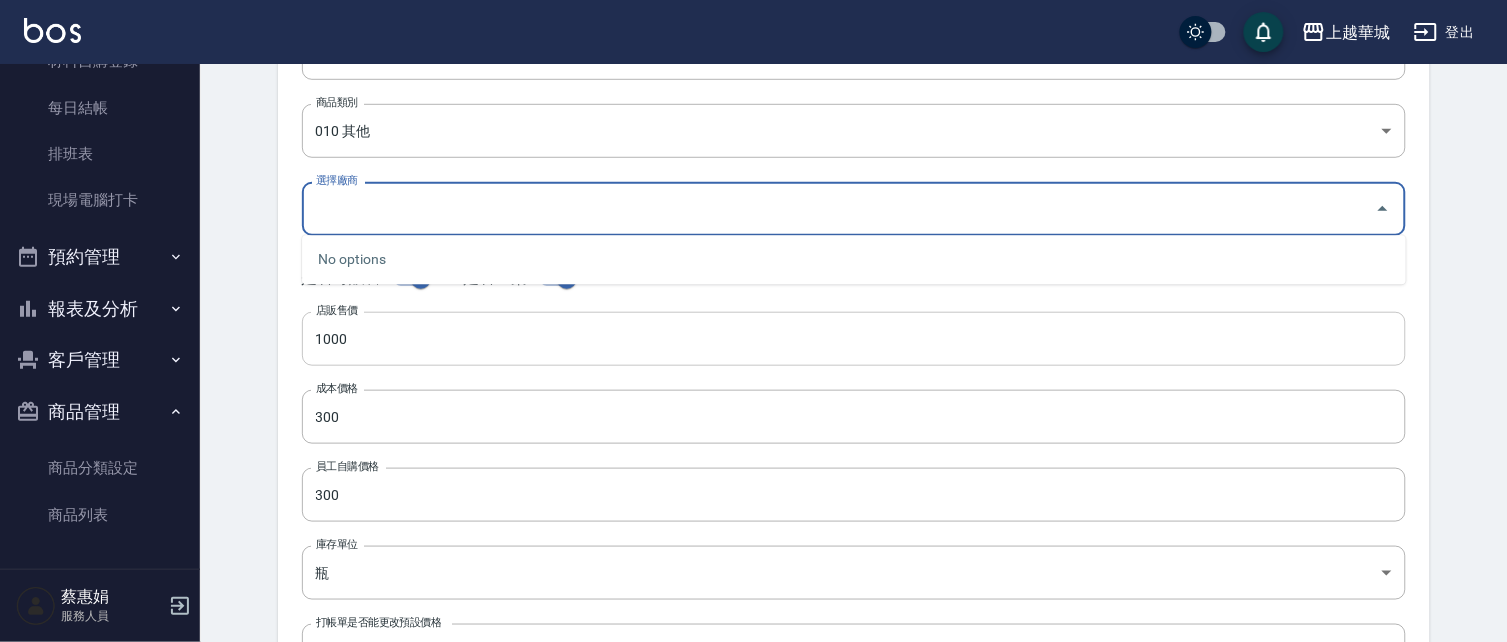 click on "1000" at bounding box center (854, 339) 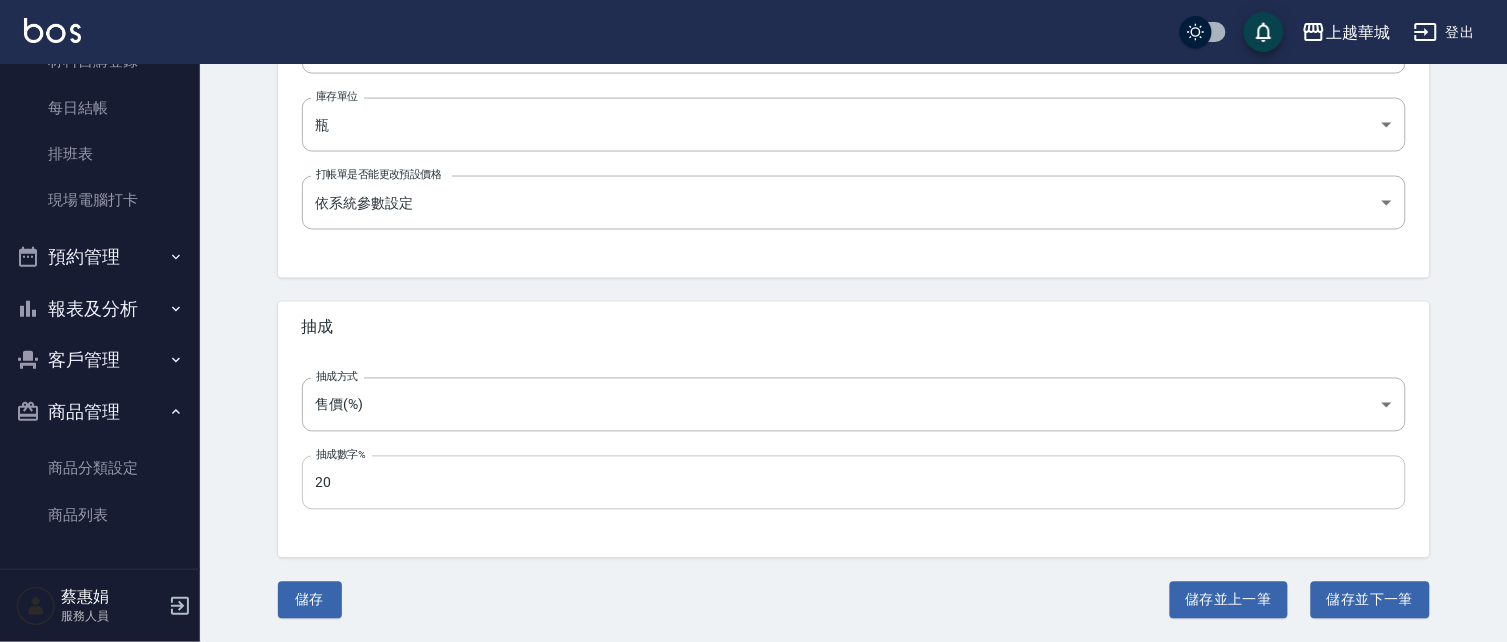 scroll, scrollTop: 737, scrollLeft: 0, axis: vertical 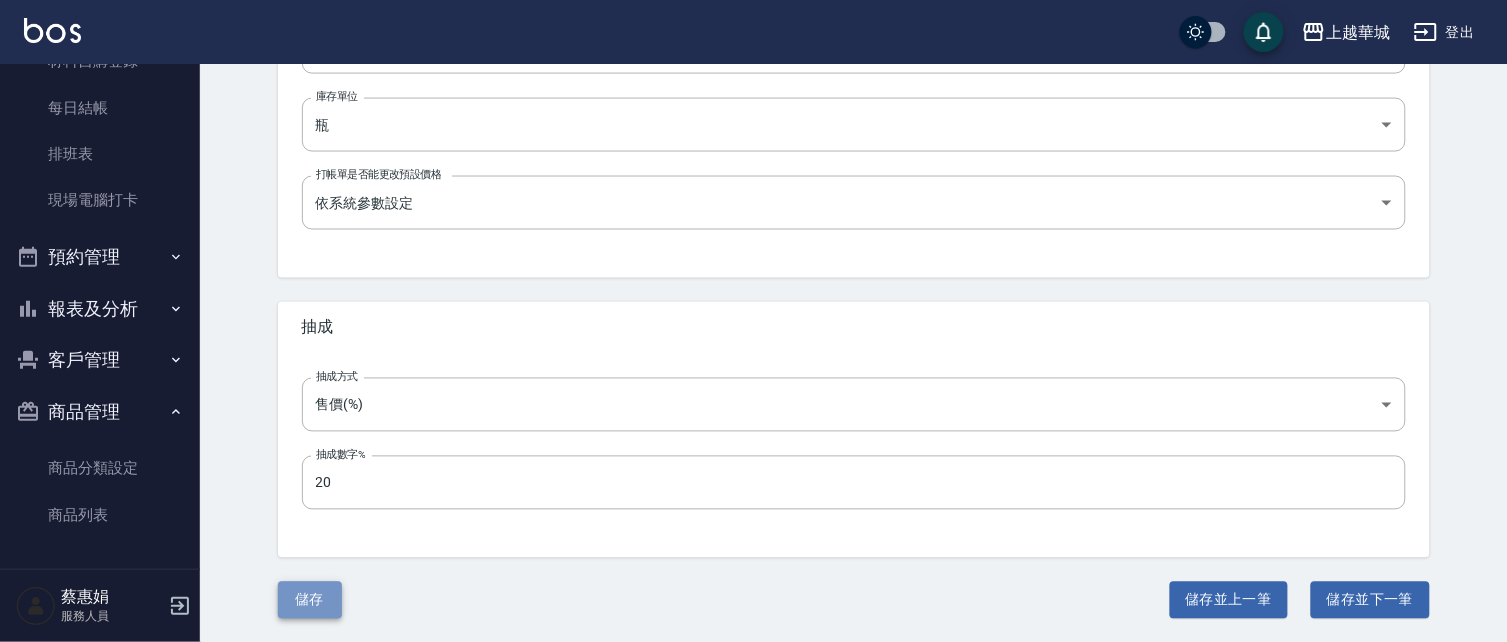 click on "儲存" at bounding box center (310, 600) 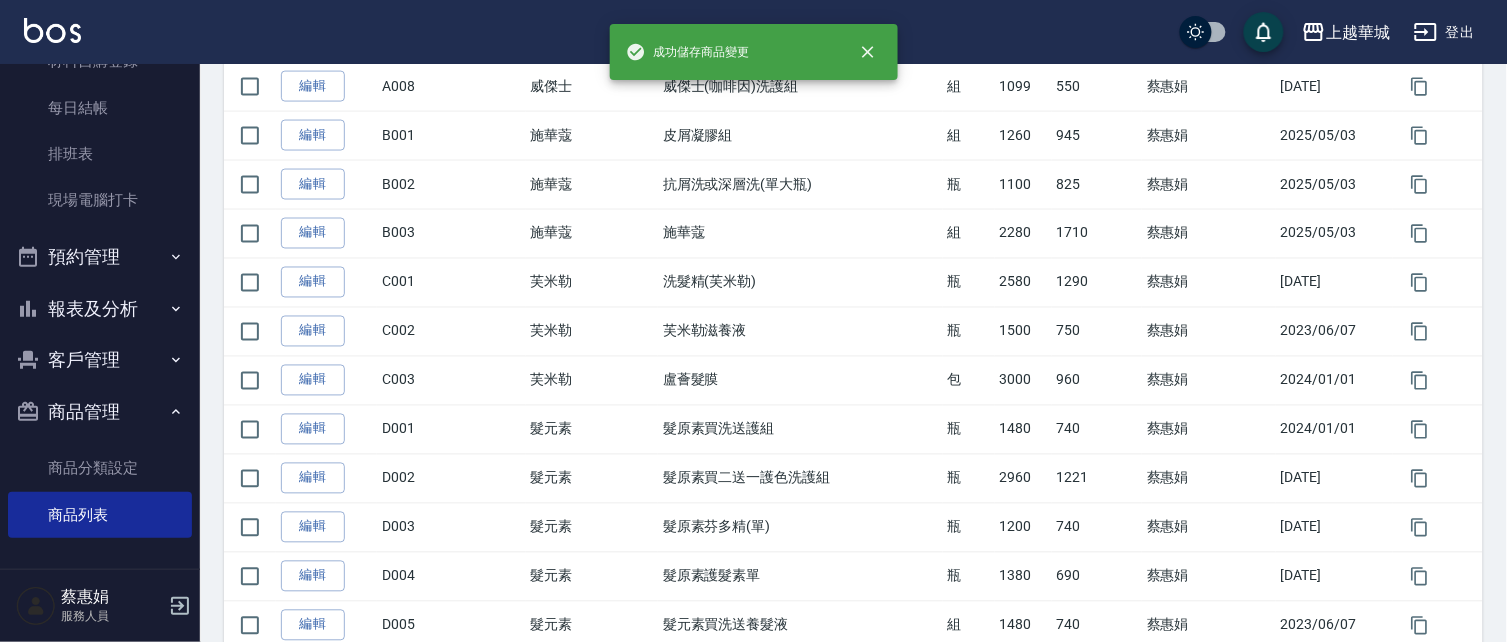 scroll, scrollTop: 0, scrollLeft: 0, axis: both 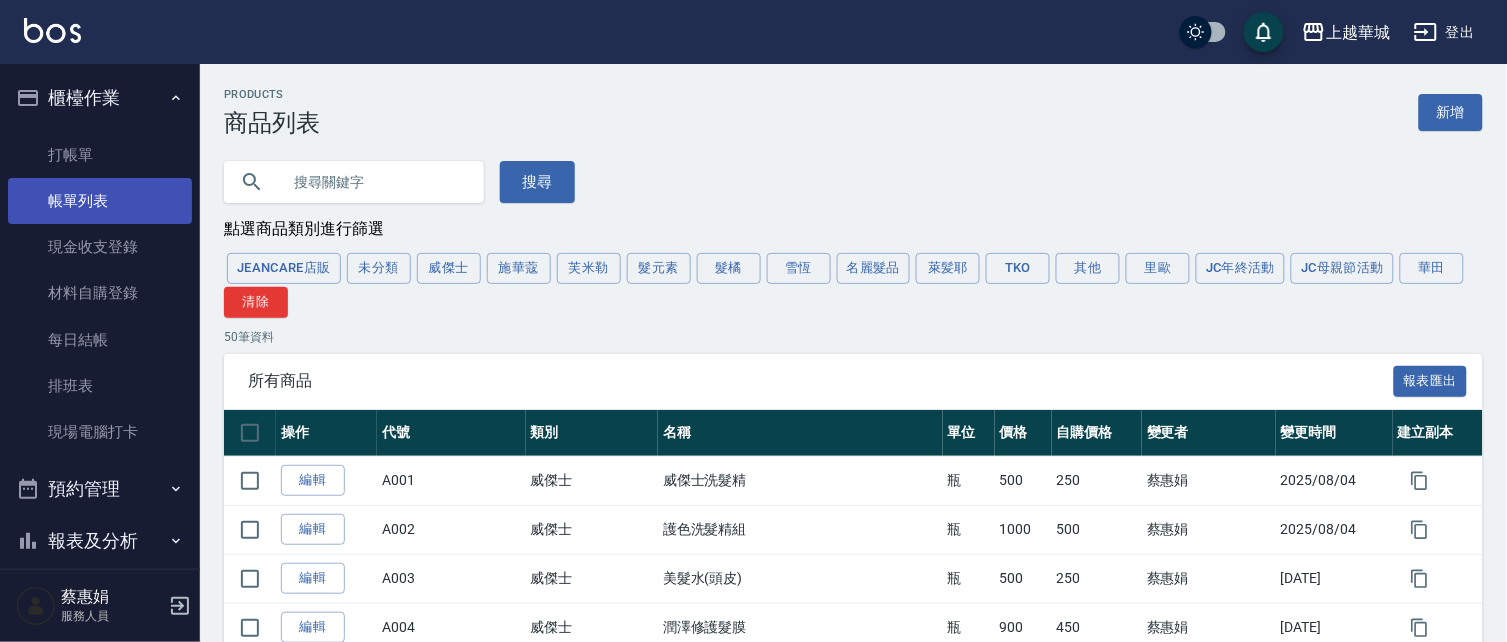 click on "帳單列表" at bounding box center [100, 201] 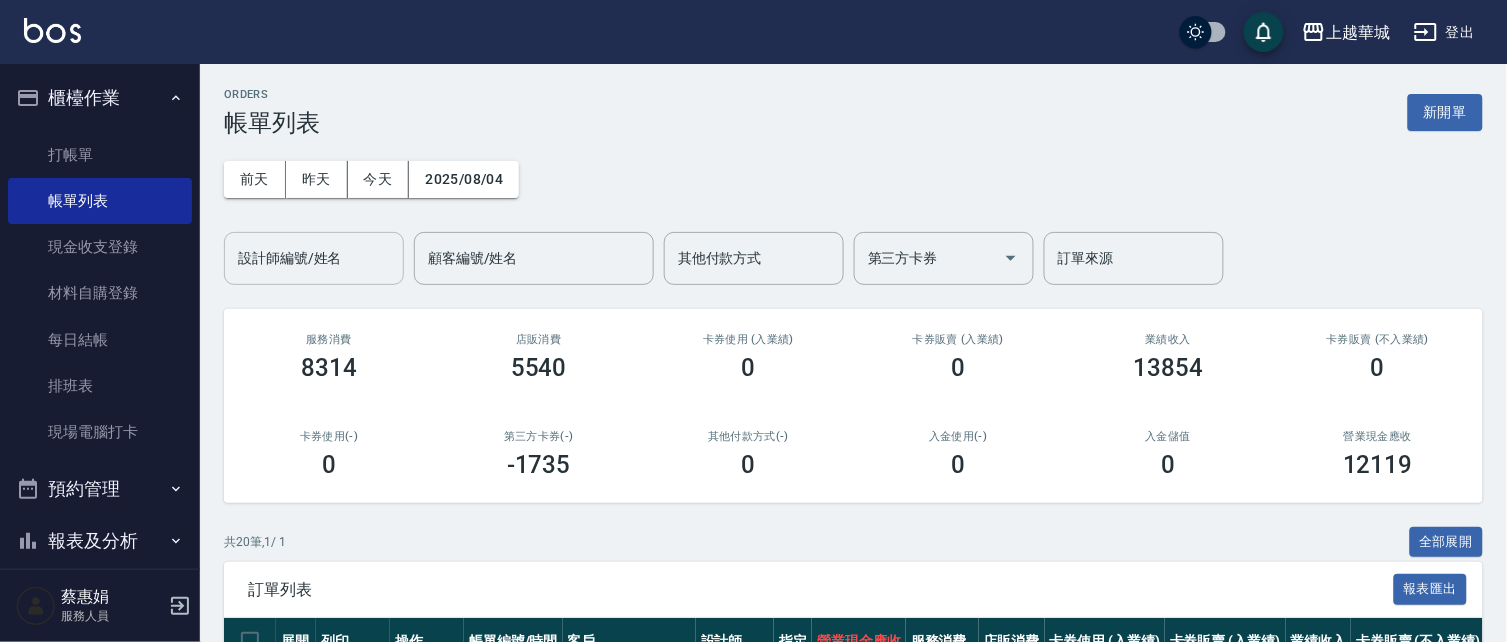click on "設計師編號/姓名" at bounding box center (314, 258) 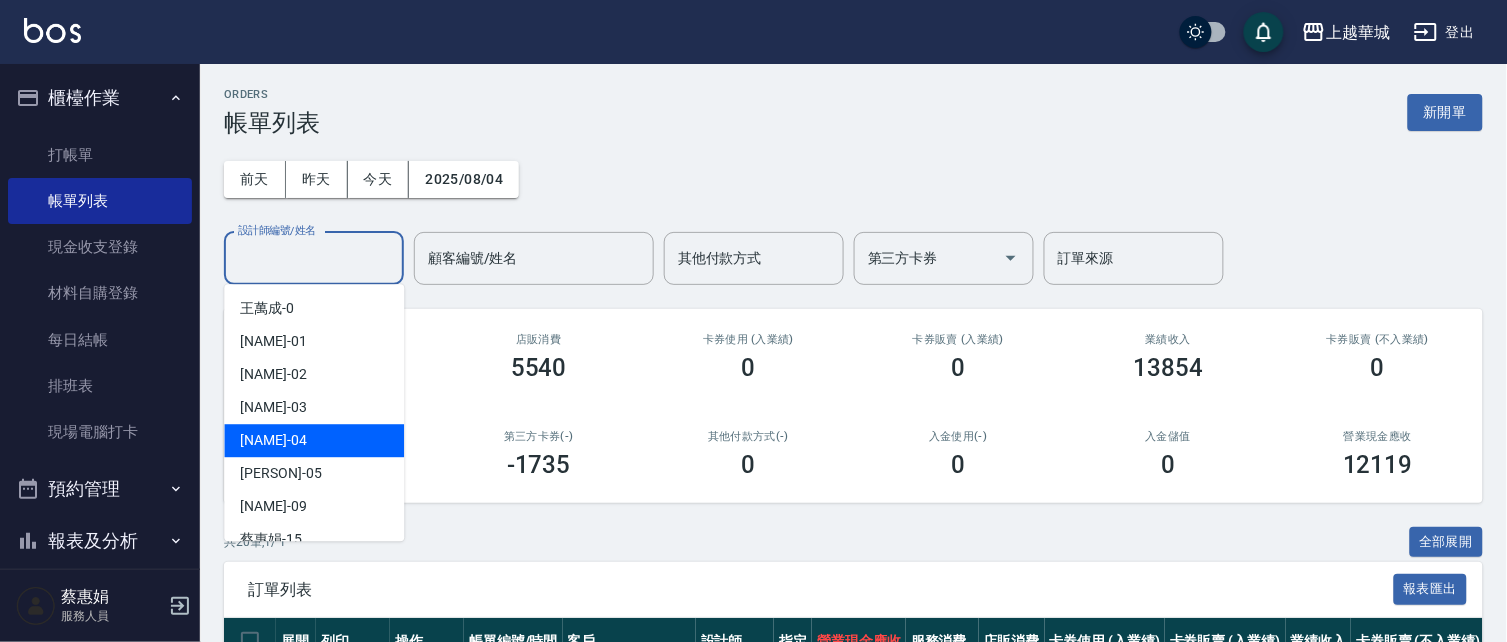 click on "[PERSON] -[NUMBER]" at bounding box center [314, 440] 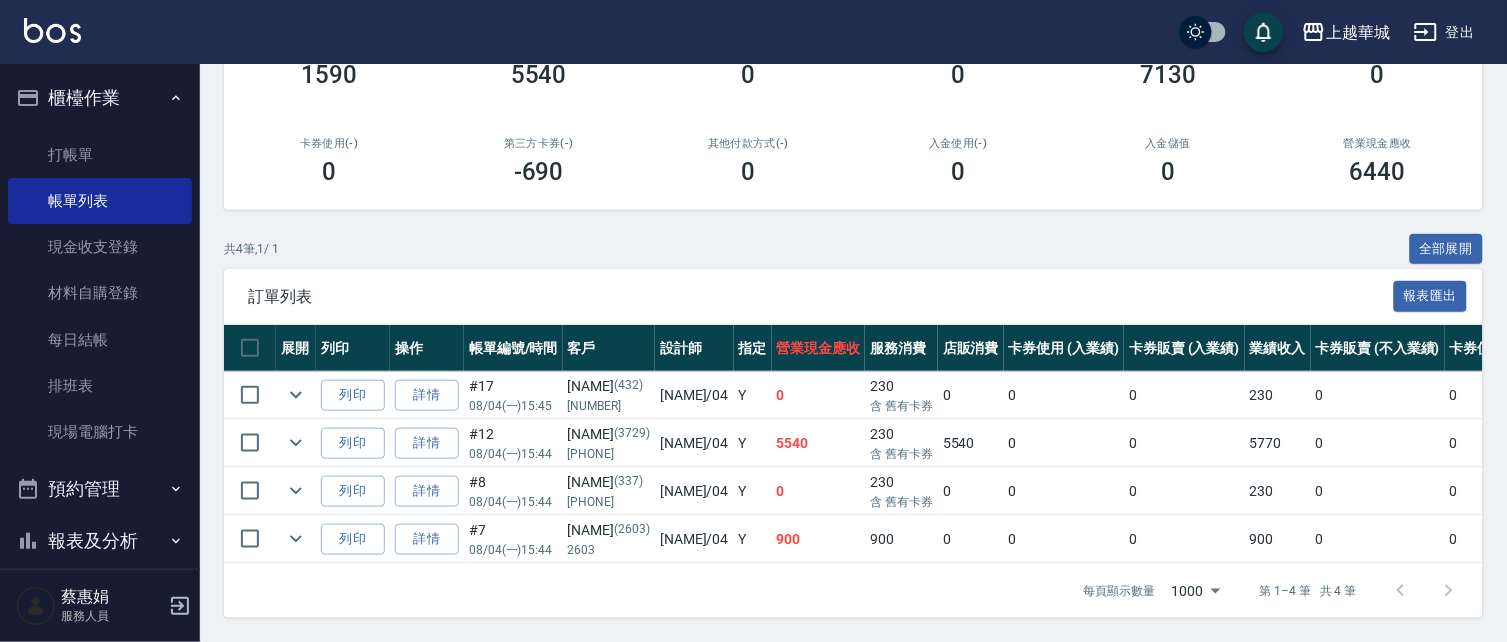 scroll, scrollTop: 312, scrollLeft: 0, axis: vertical 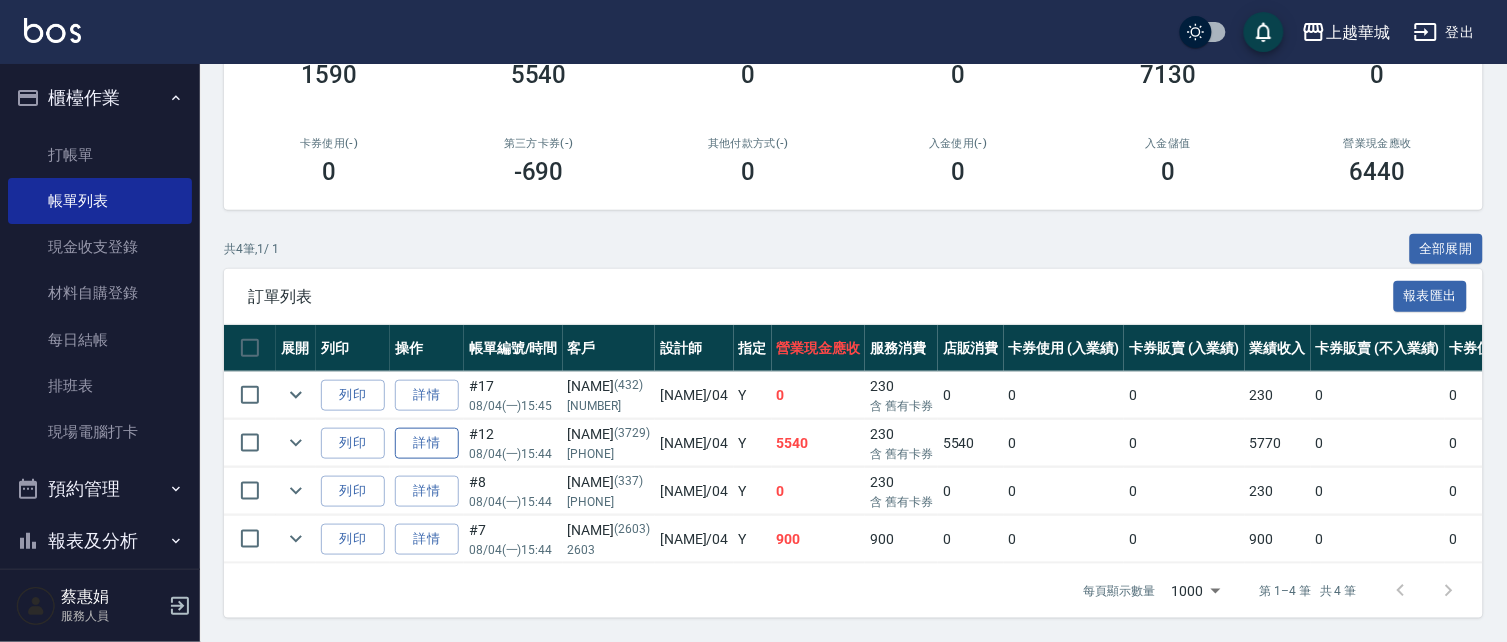 click on "詳情" at bounding box center [427, 443] 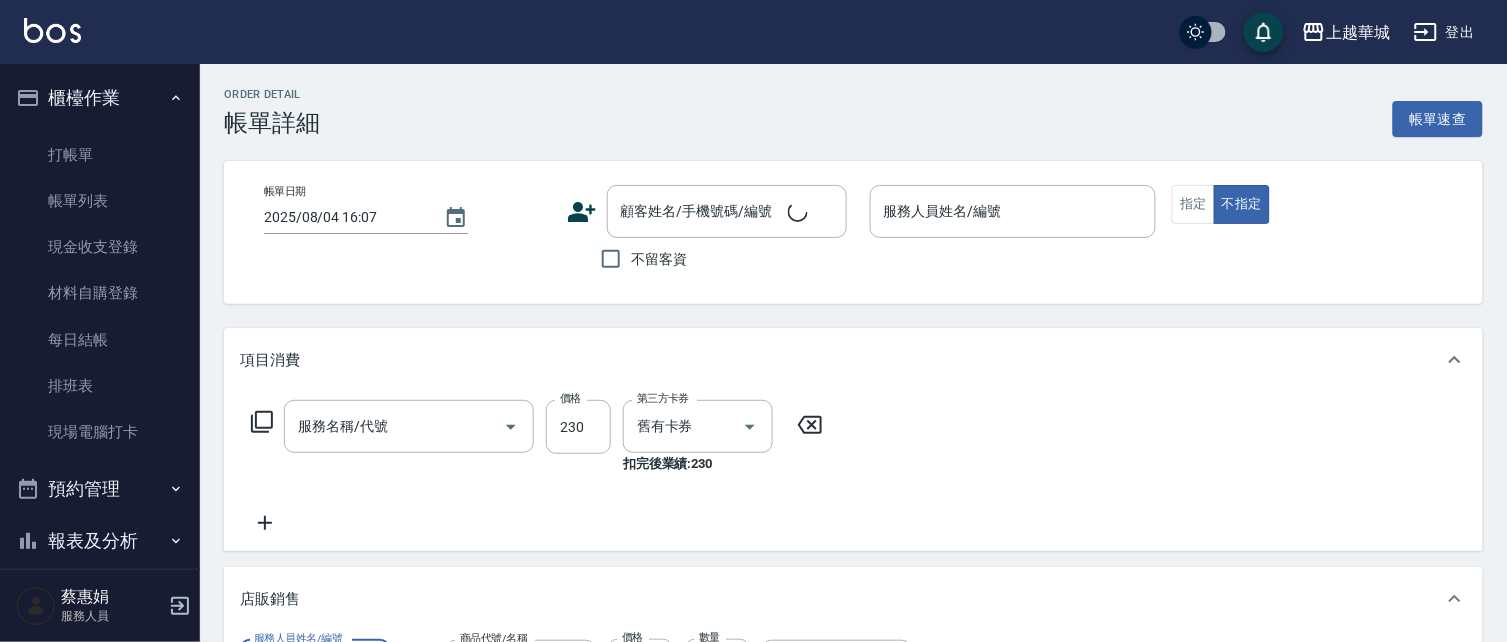 scroll, scrollTop: 145, scrollLeft: 0, axis: vertical 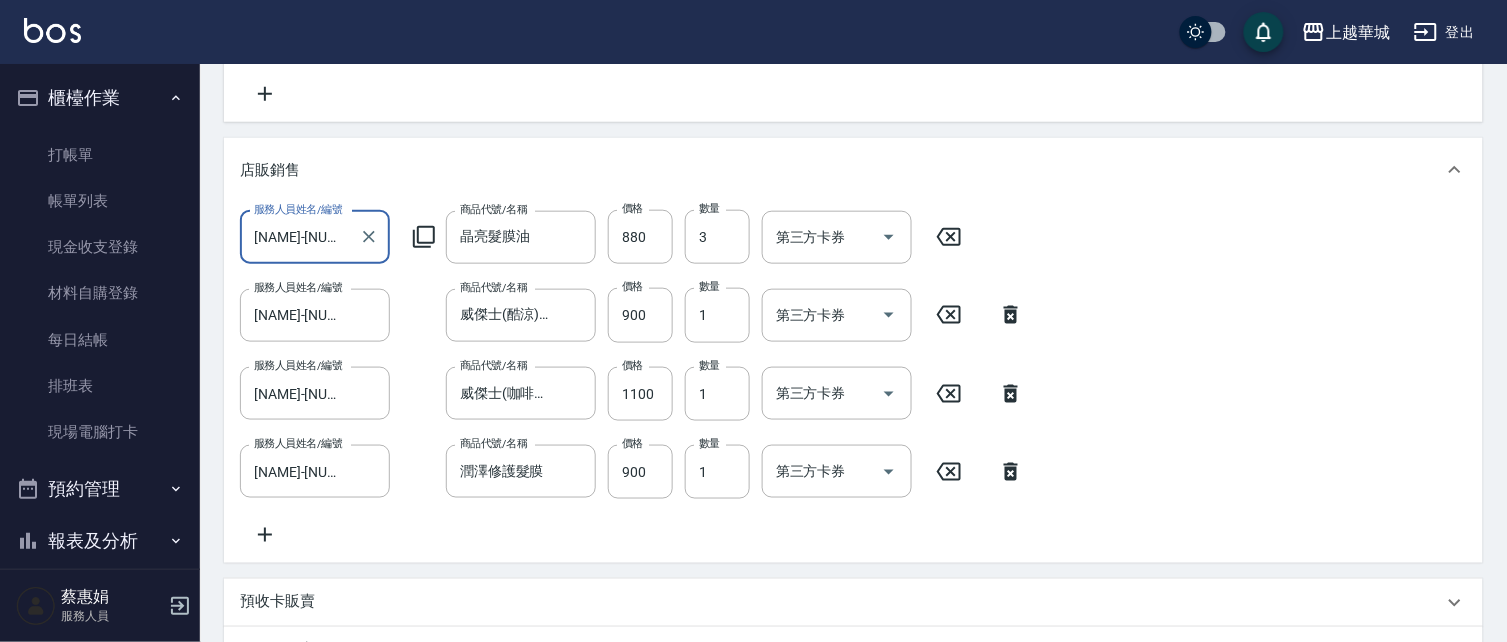 click 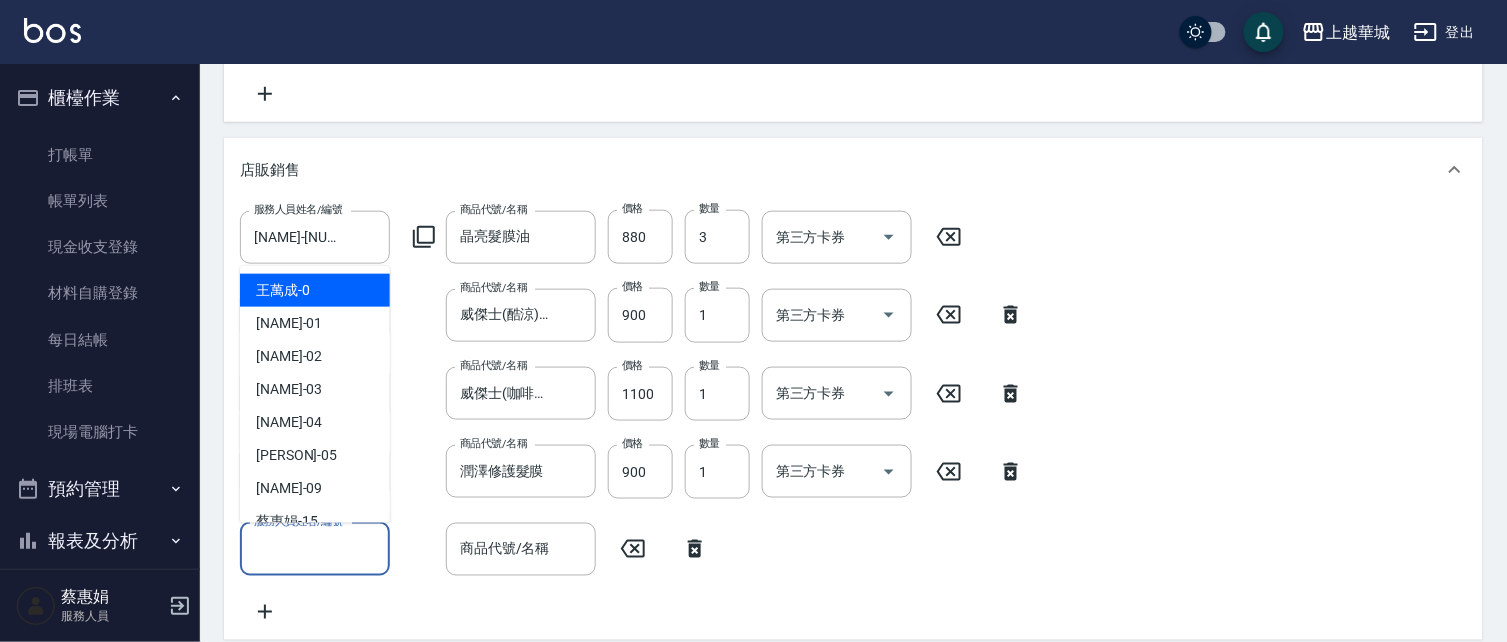 drag, startPoint x: 317, startPoint y: 548, endPoint x: 326, endPoint y: 532, distance: 18.35756 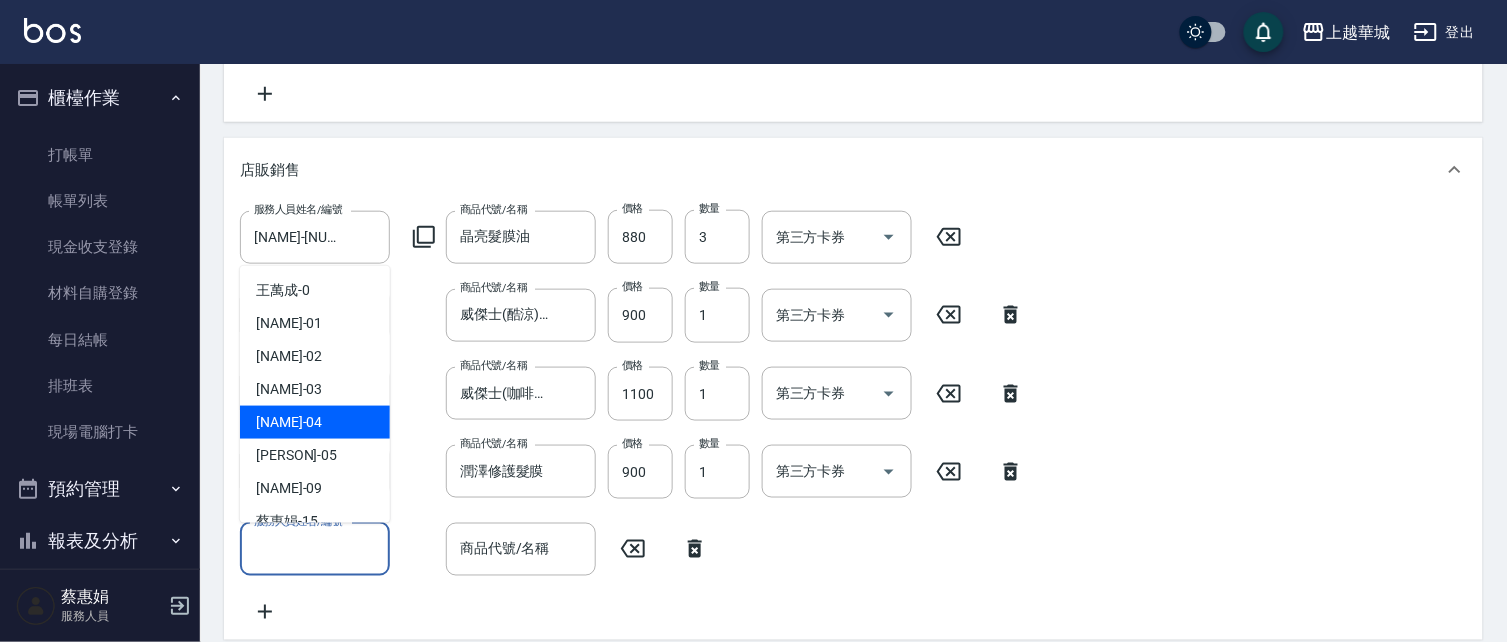 click on "[PERSON] -[NUMBER]" at bounding box center [315, 422] 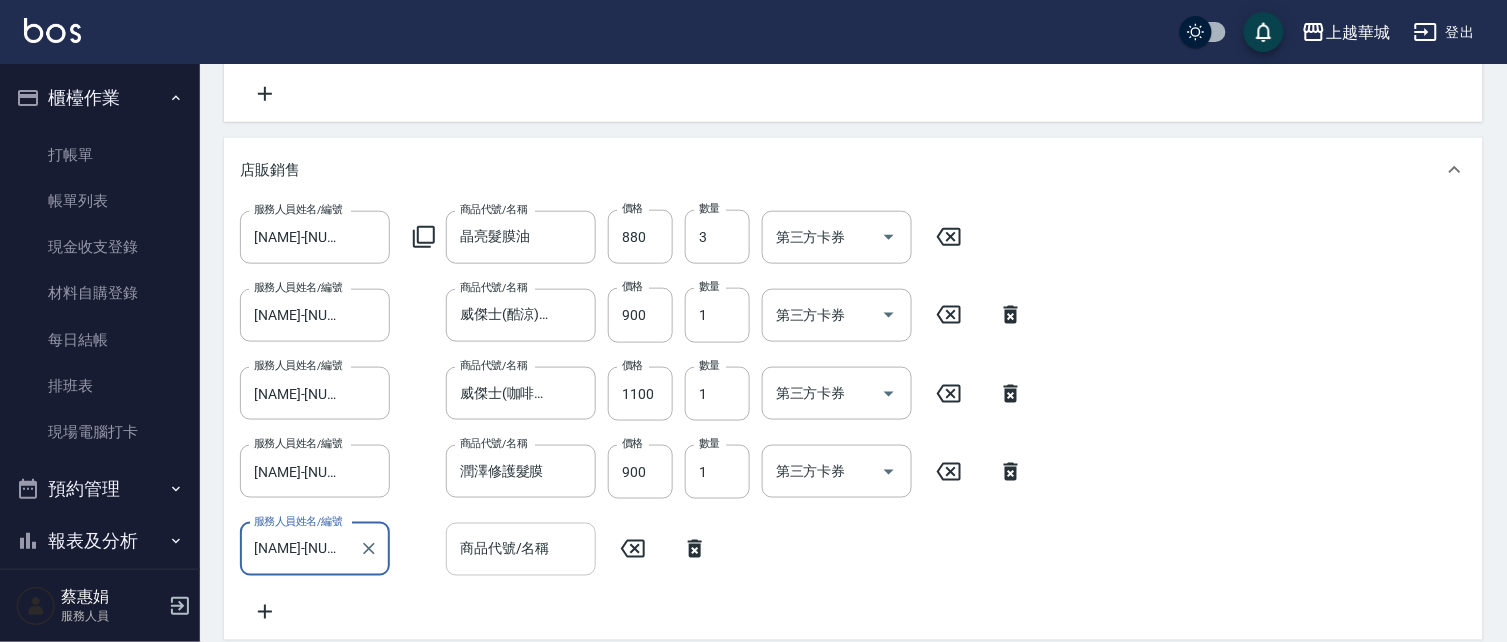 click on "商品代號/名稱" at bounding box center (521, 549) 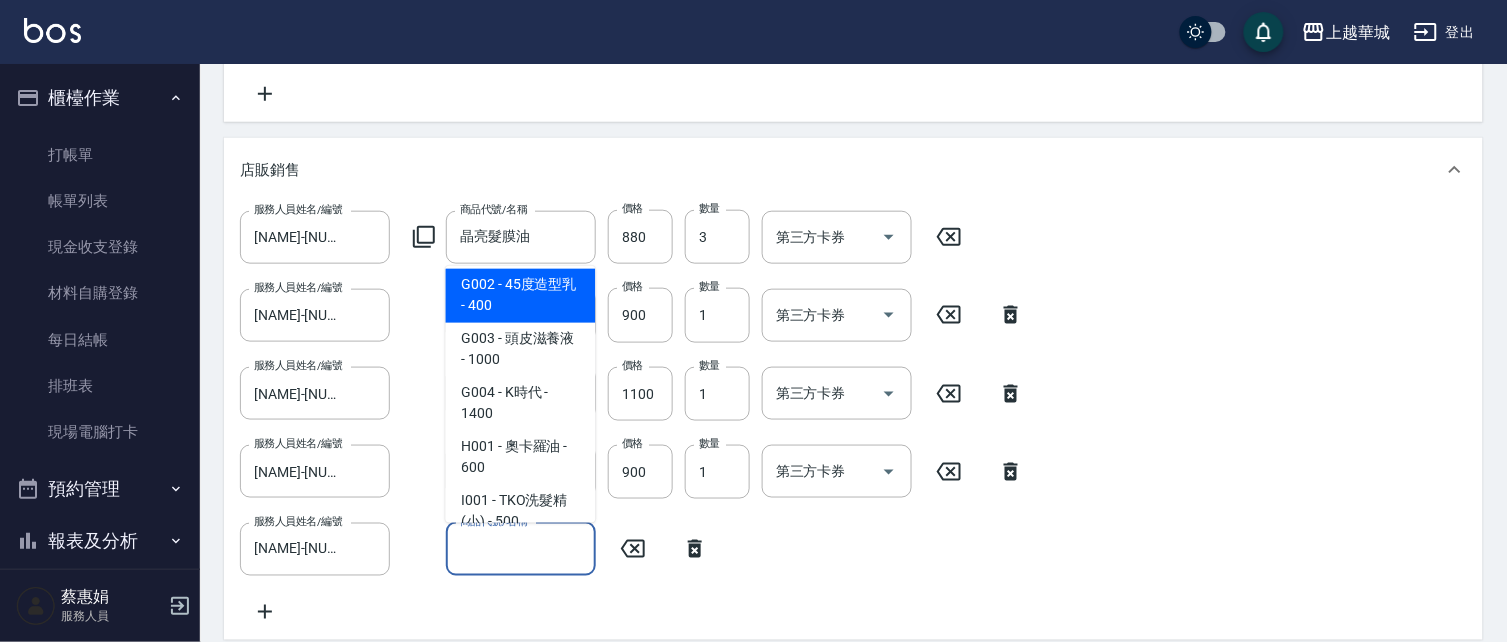 scroll, scrollTop: 1270, scrollLeft: 0, axis: vertical 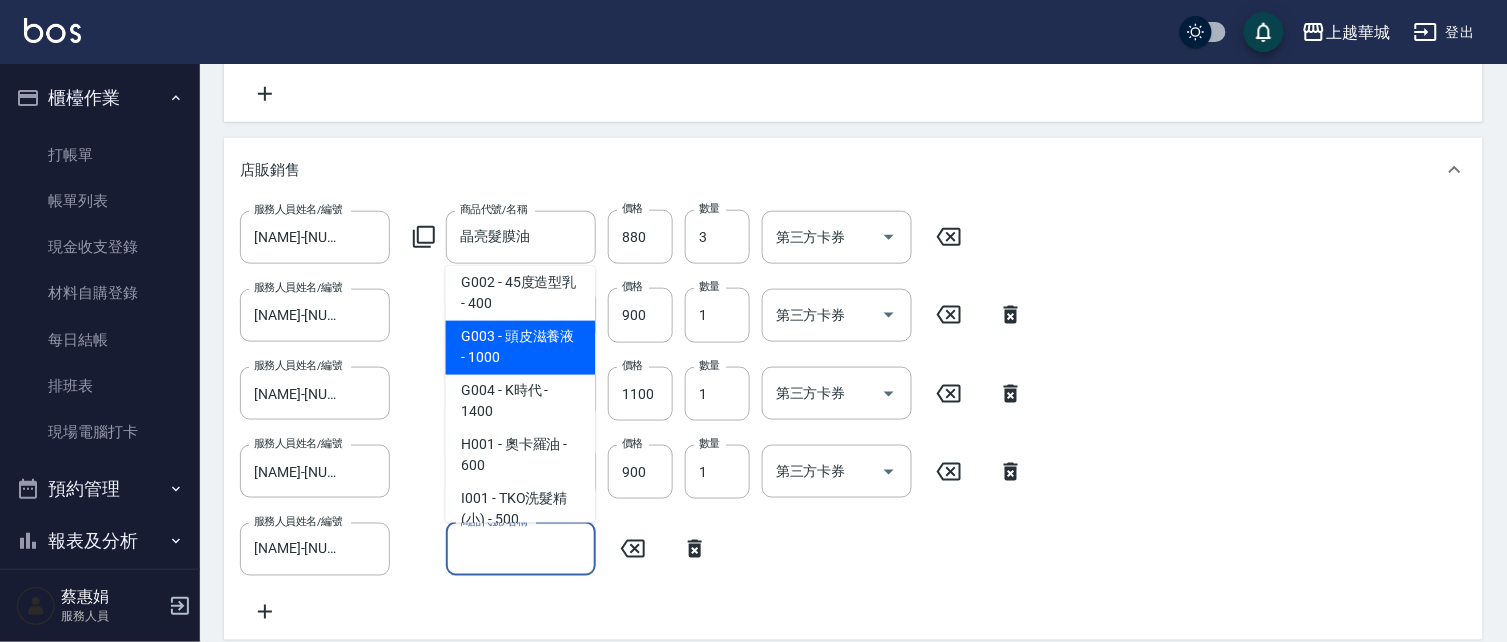 click on "G003 - 頭皮滋養液 - 1000" at bounding box center (521, 348) 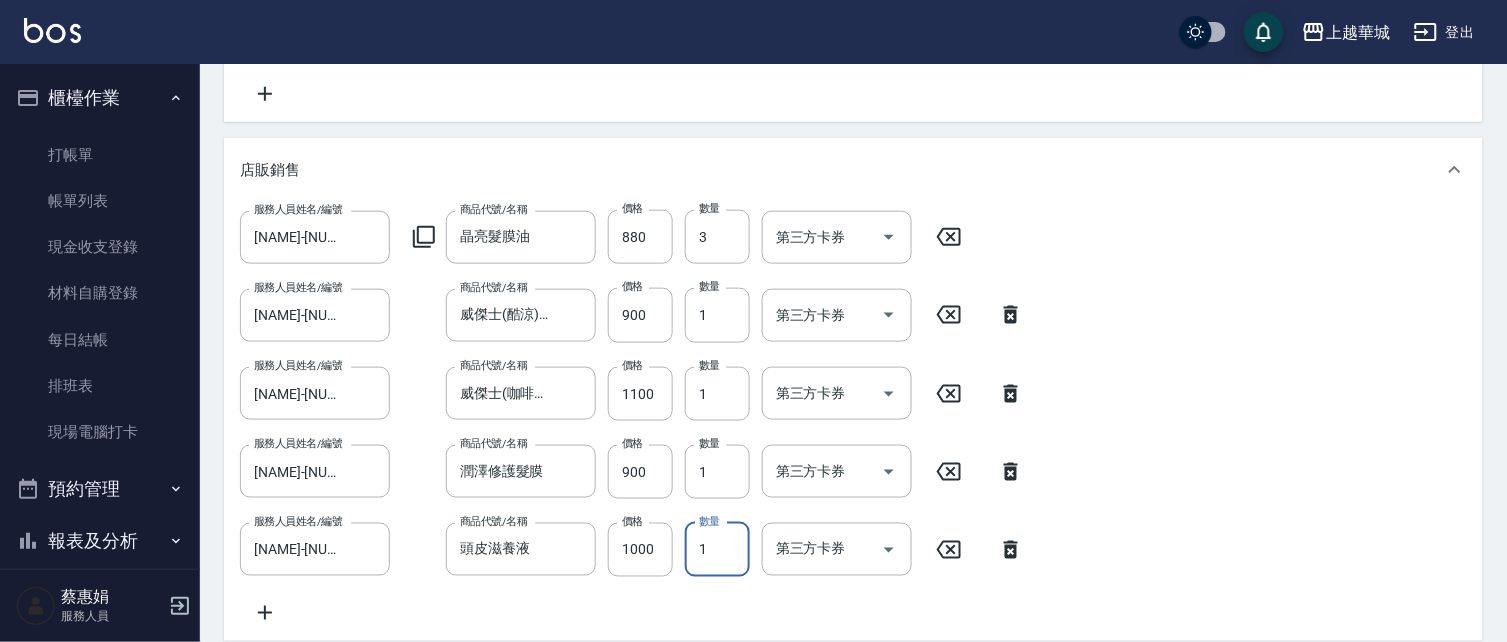 click on "1" at bounding box center [717, 550] 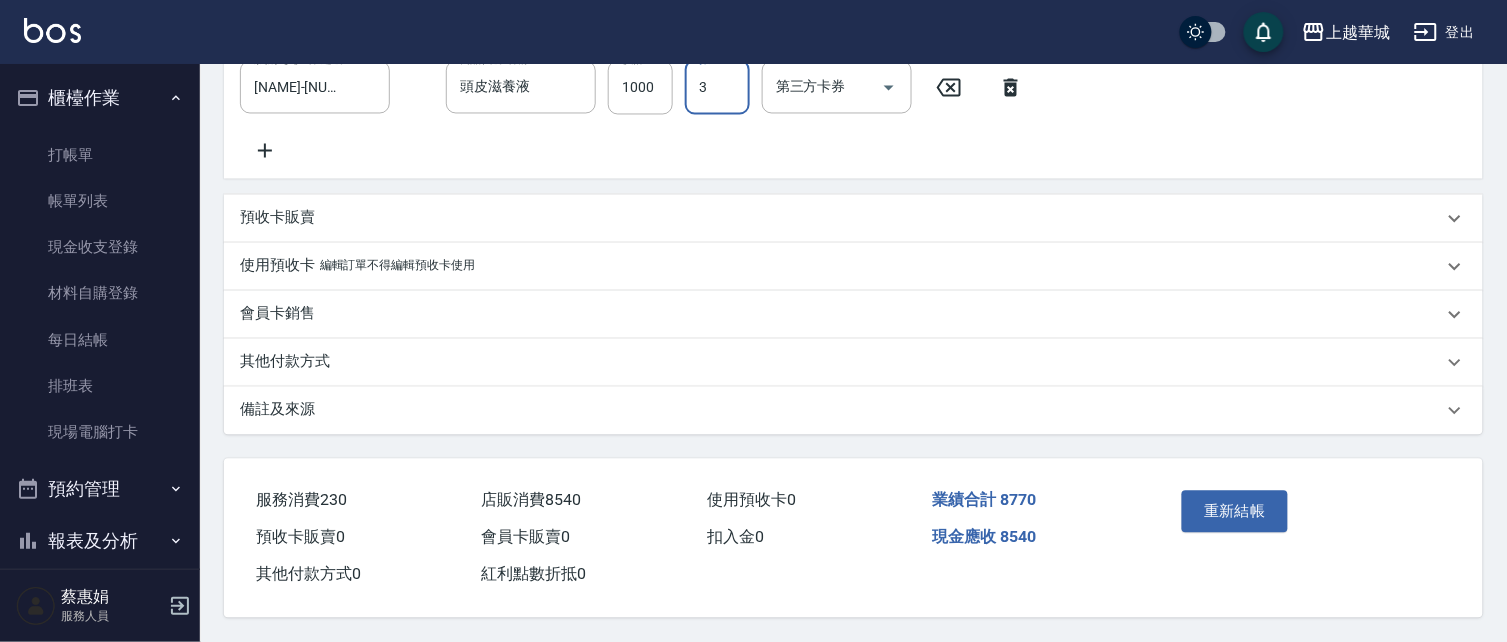 scroll, scrollTop: 910, scrollLeft: 0, axis: vertical 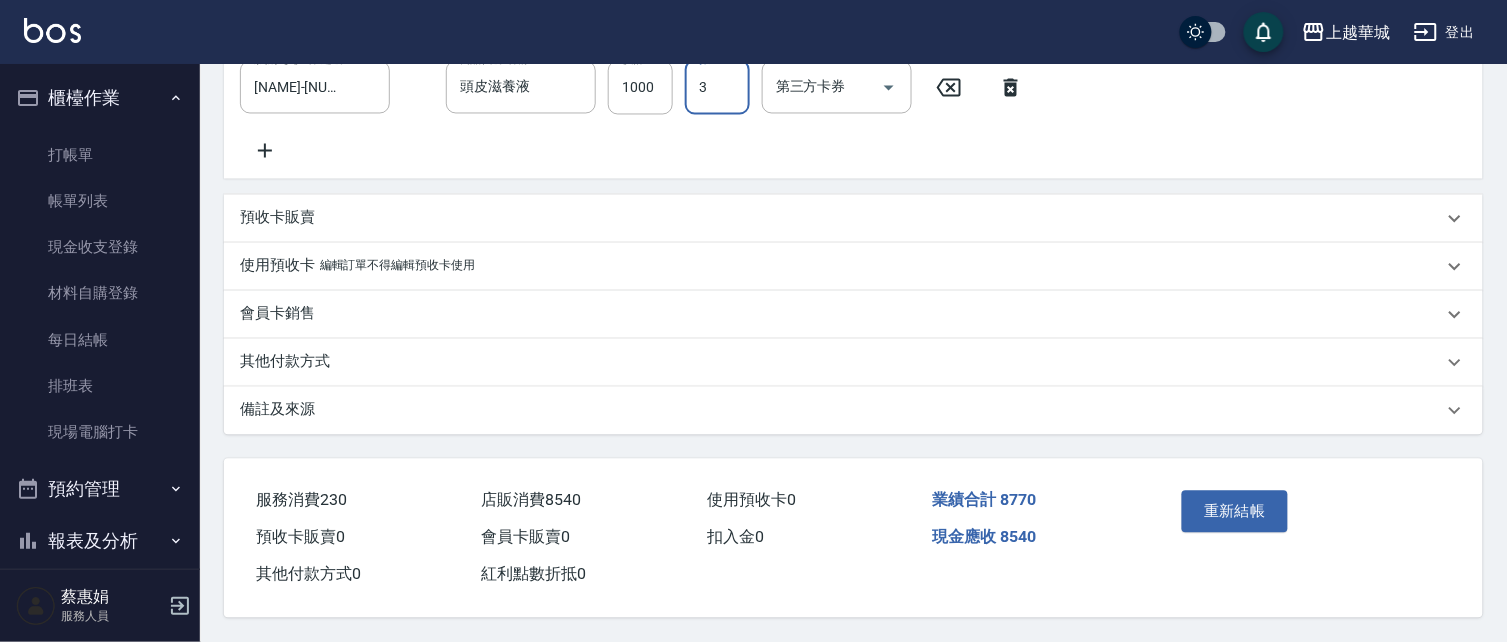 click on "重新結帳" at bounding box center [1235, 512] 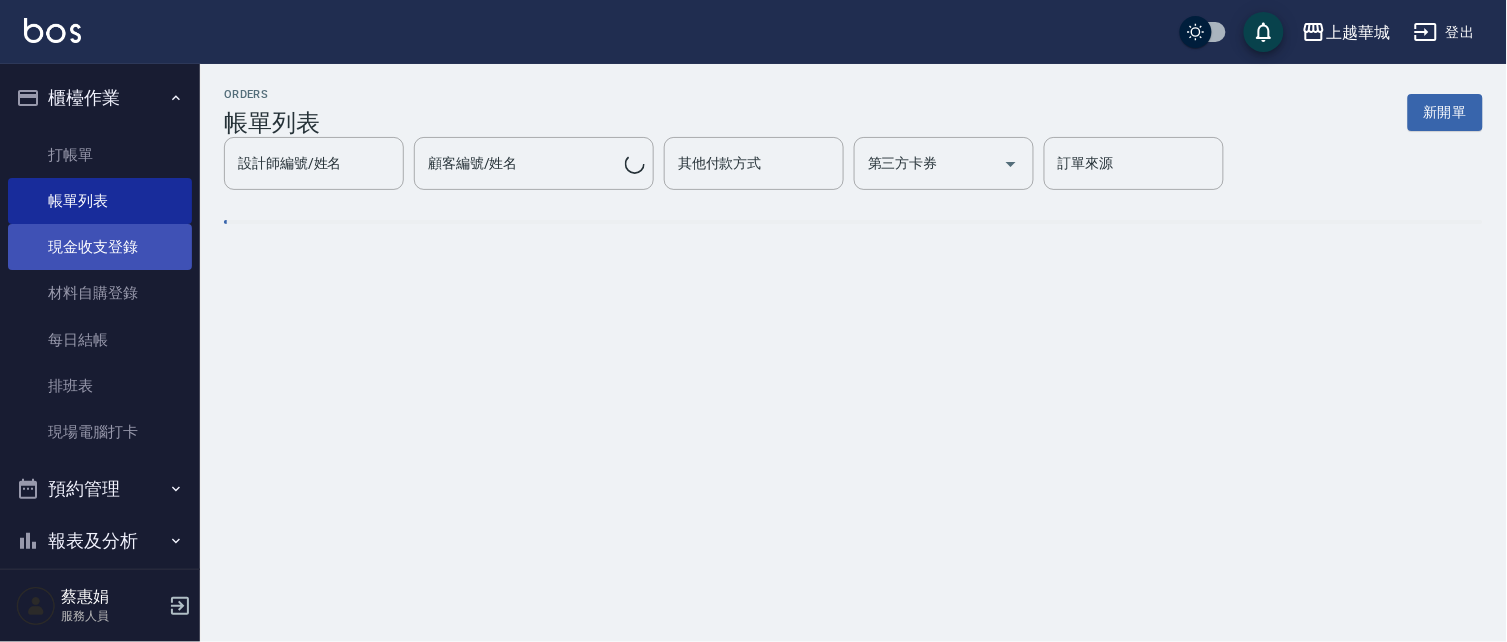scroll, scrollTop: 0, scrollLeft: 0, axis: both 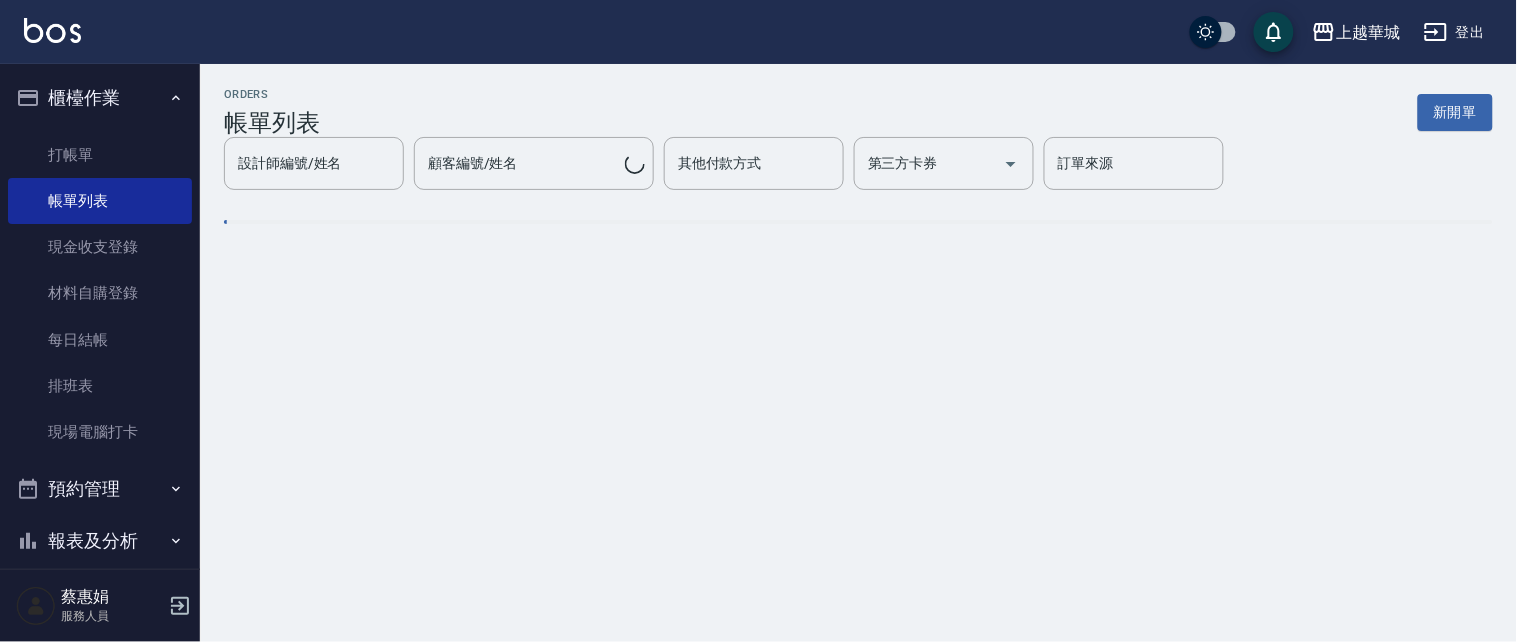 click on "櫃檯作業" at bounding box center (100, 98) 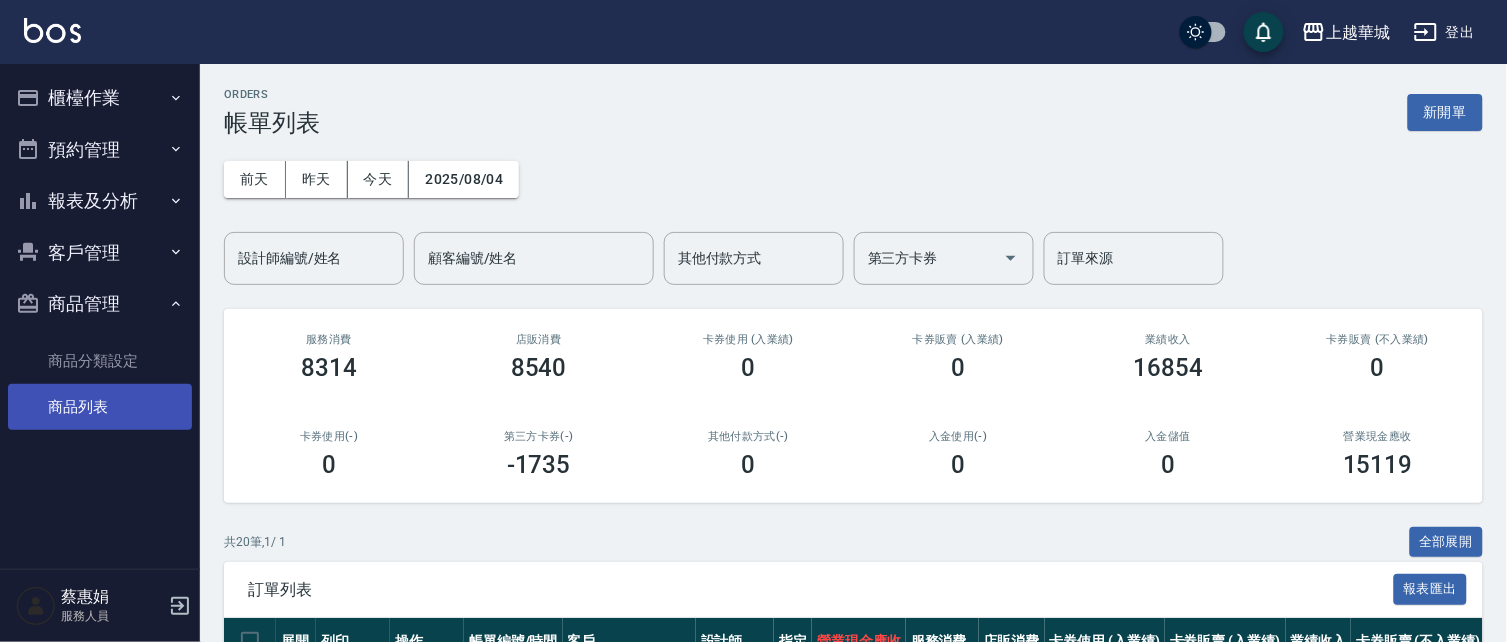 click on "商品列表" at bounding box center (100, 407) 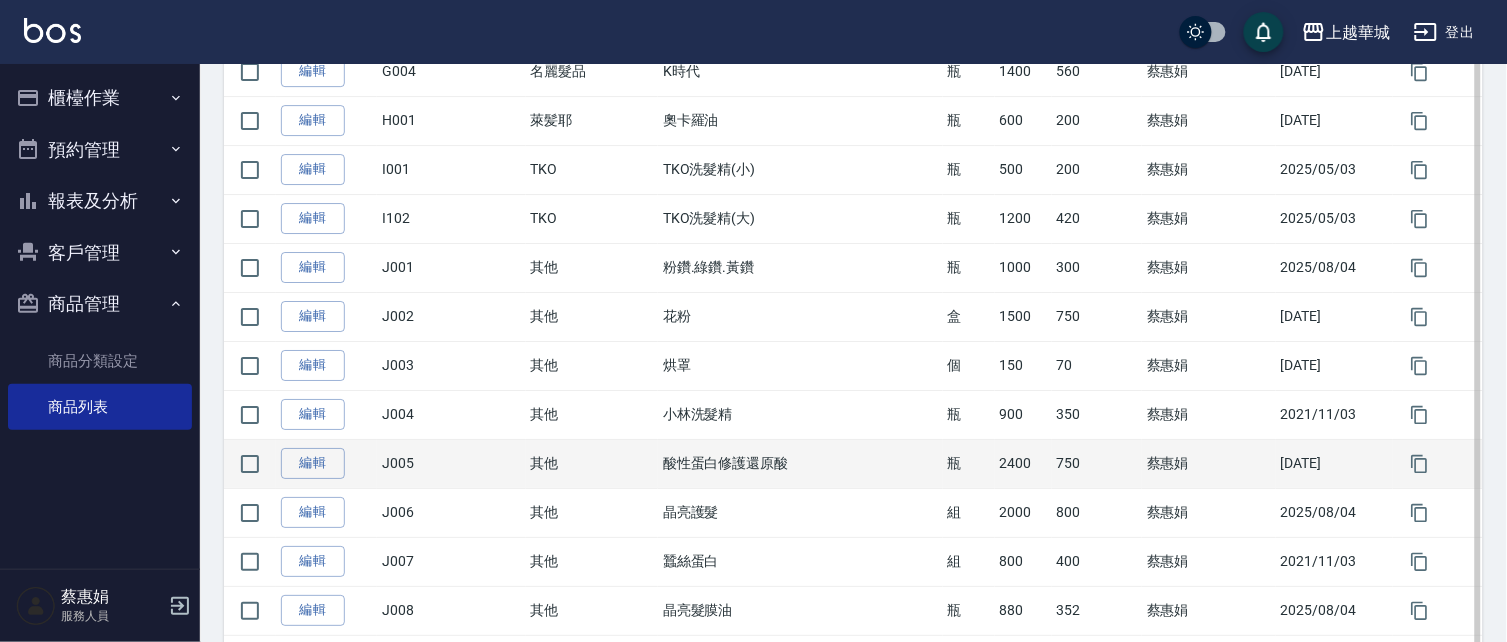 scroll, scrollTop: 1637, scrollLeft: 0, axis: vertical 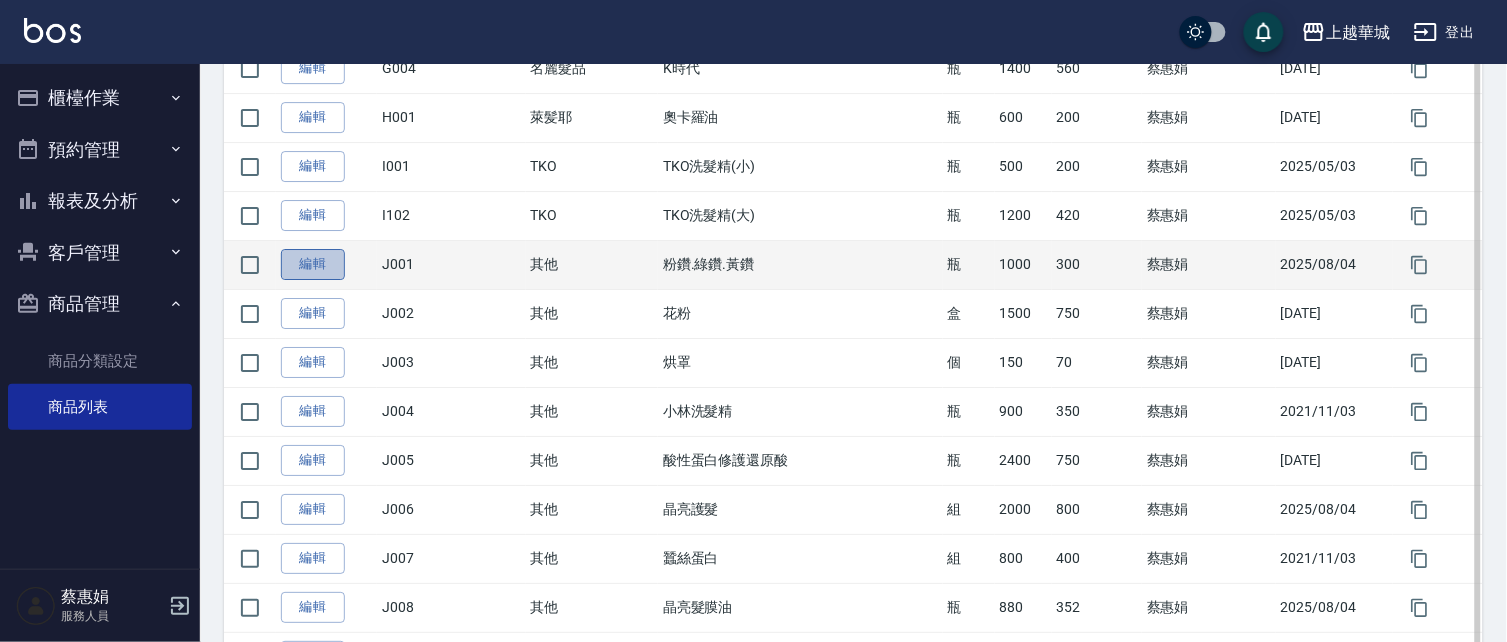 click on "編輯" at bounding box center [313, 264] 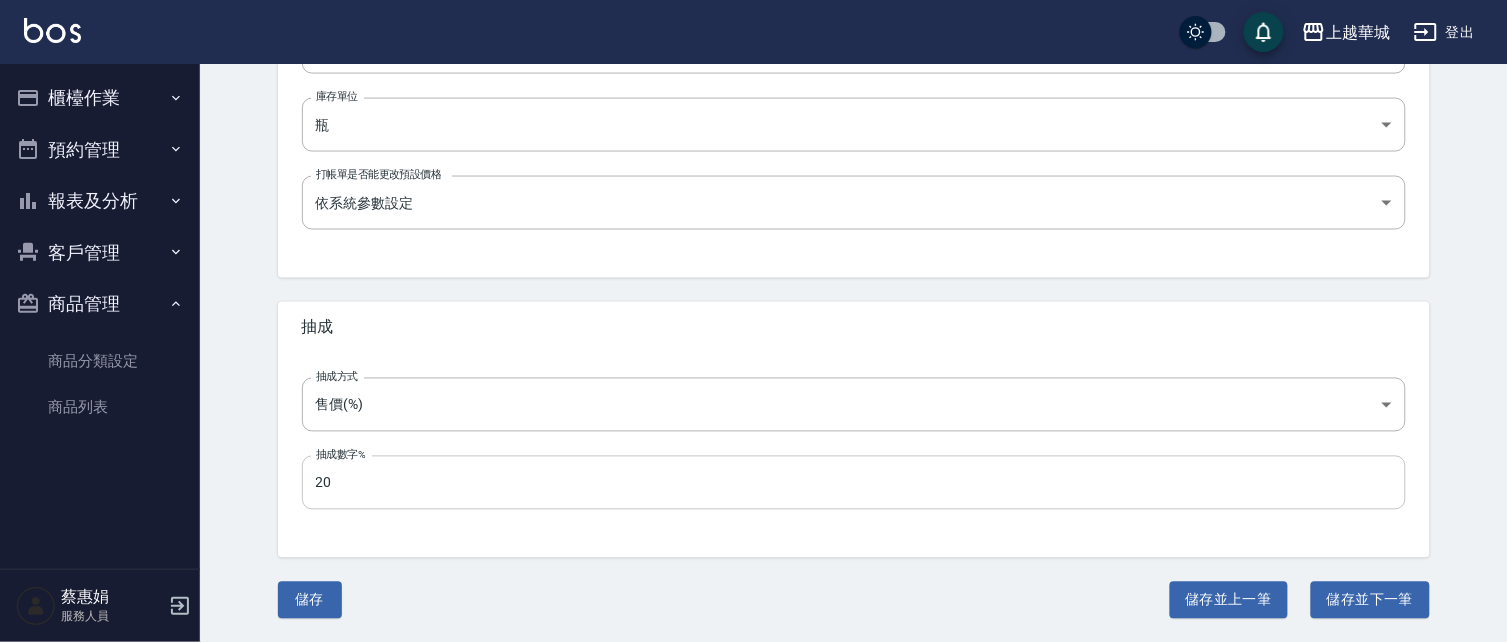 scroll, scrollTop: 737, scrollLeft: 0, axis: vertical 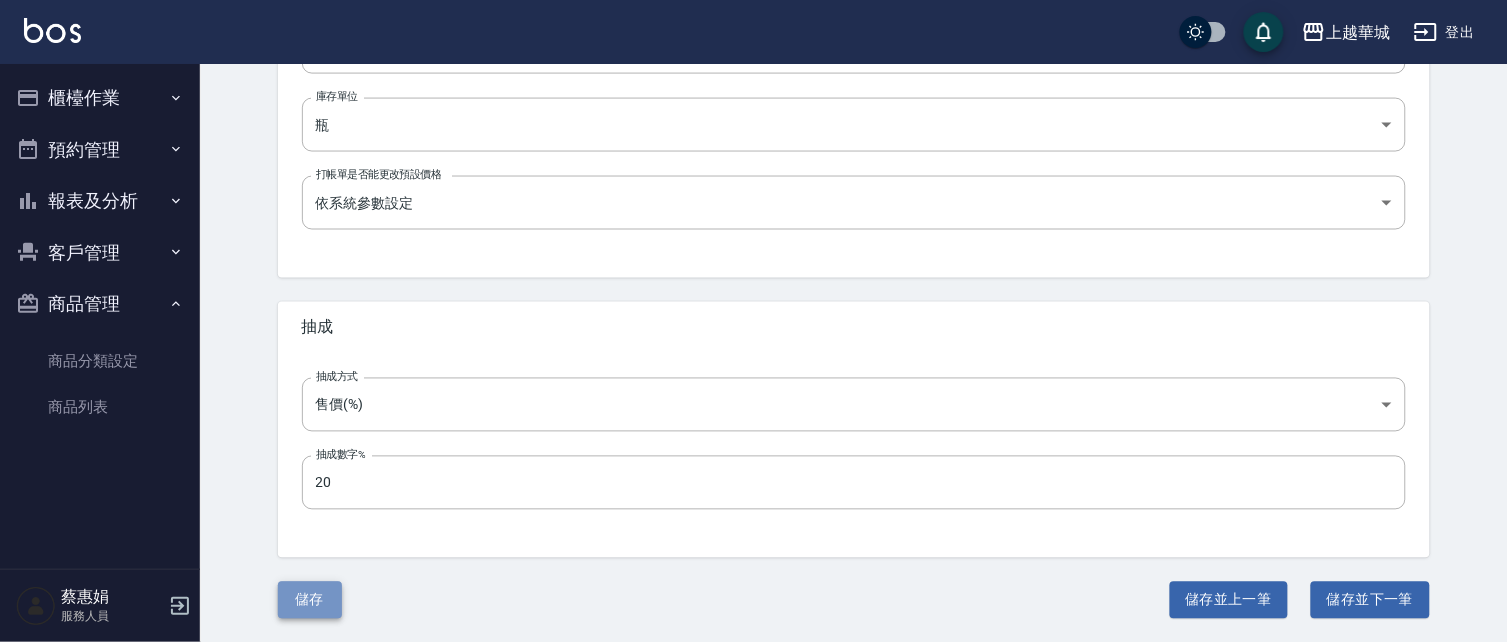 click on "儲存" at bounding box center [310, 600] 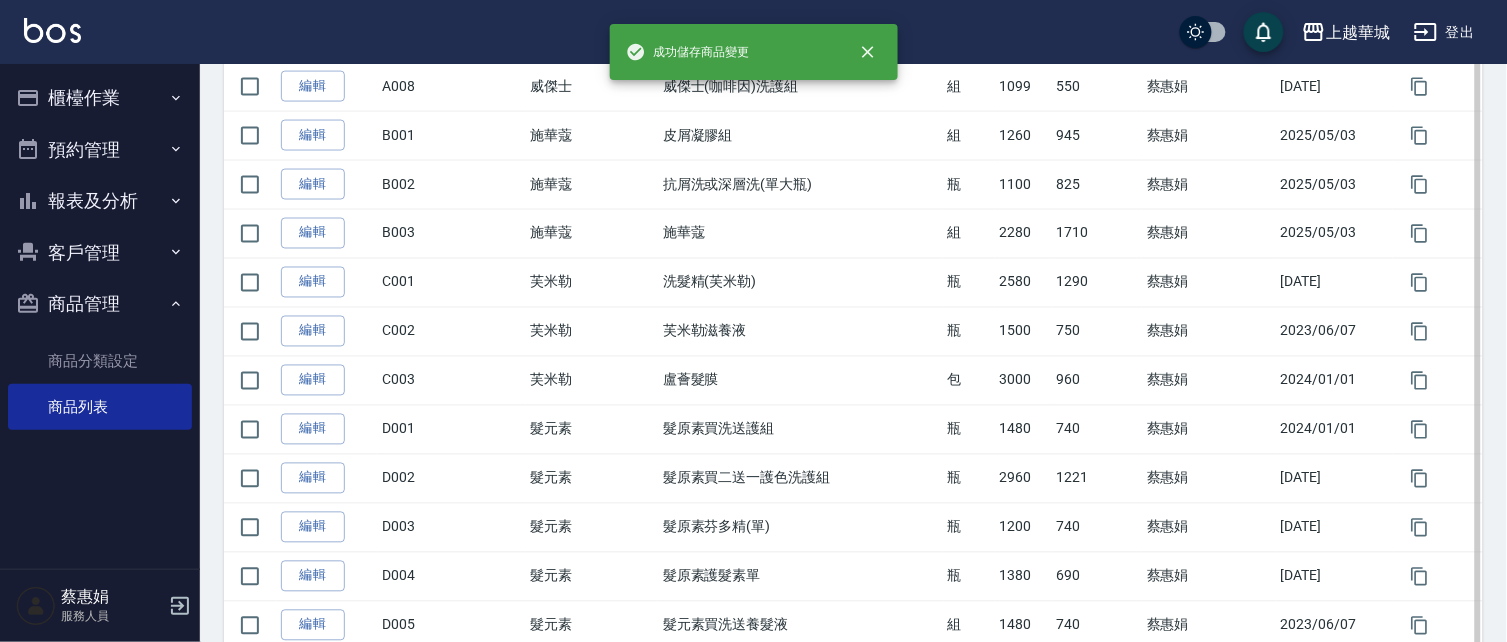 scroll, scrollTop: 0, scrollLeft: 0, axis: both 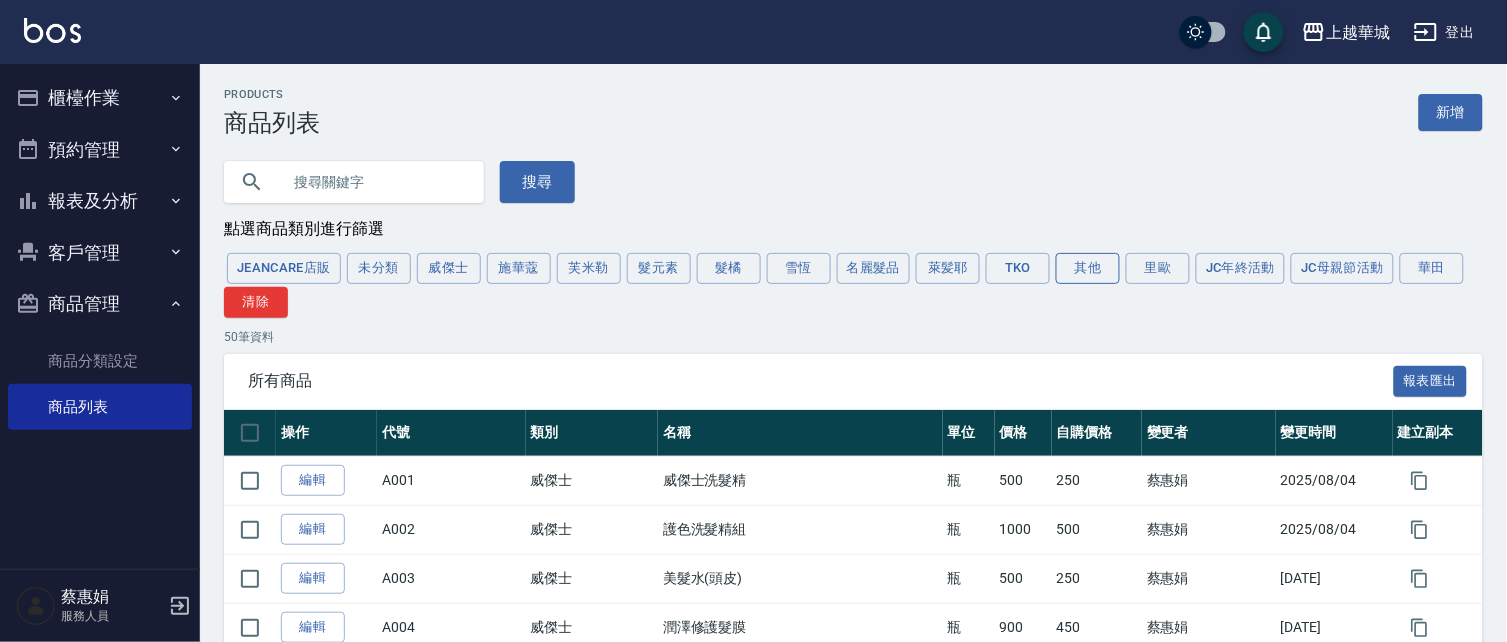 click on "其他" at bounding box center [1088, 268] 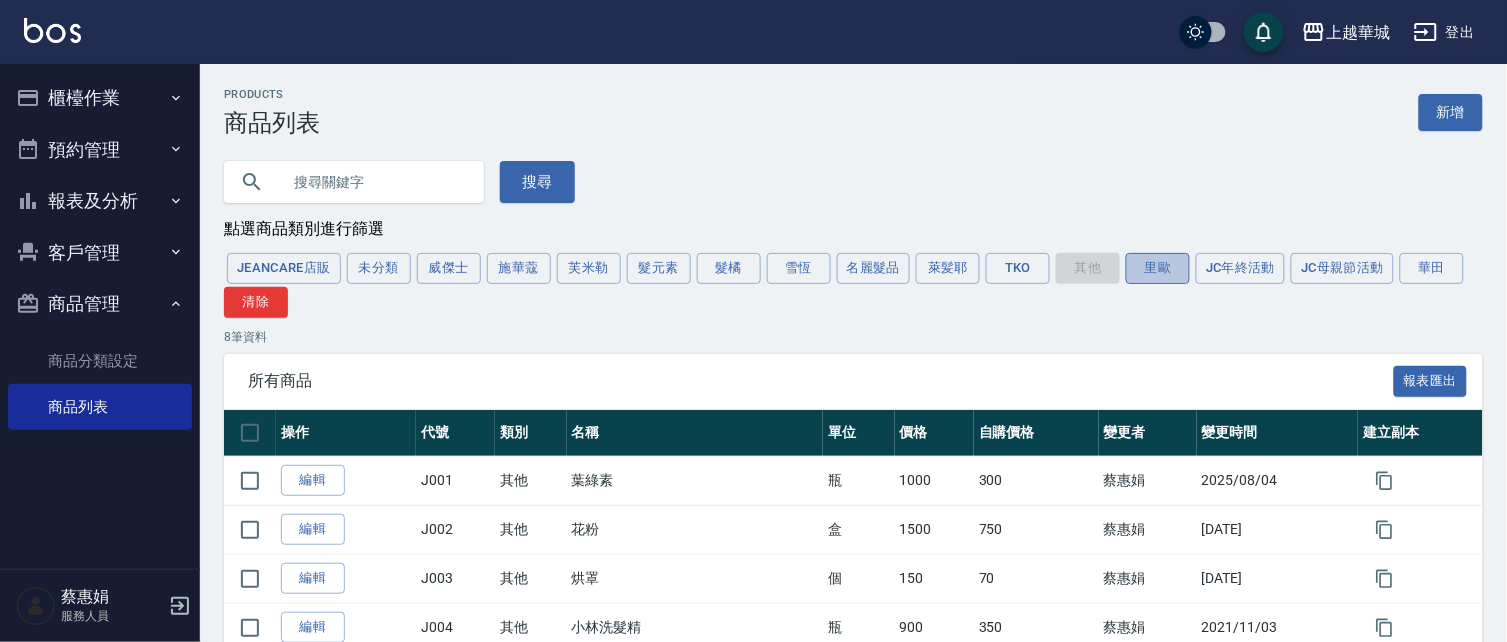 click on "里歐" at bounding box center (1158, 268) 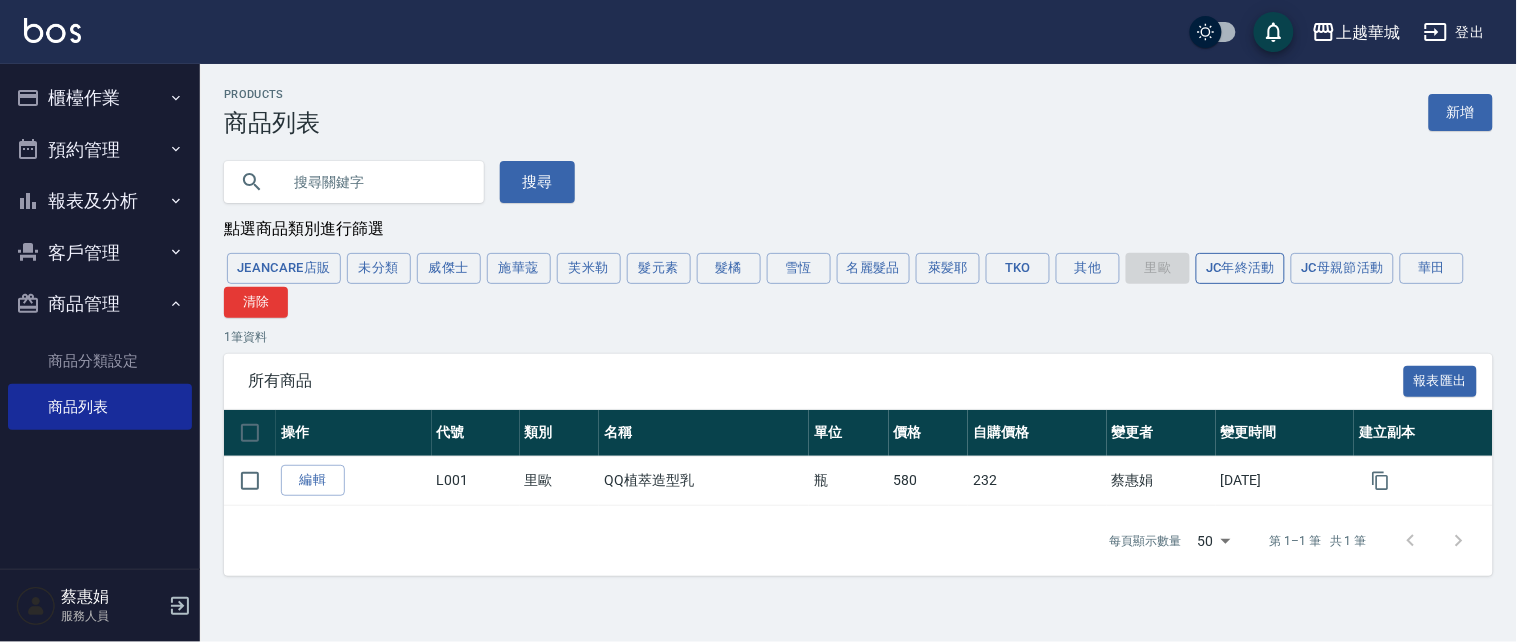 click on "JC年終活動" at bounding box center (1240, 268) 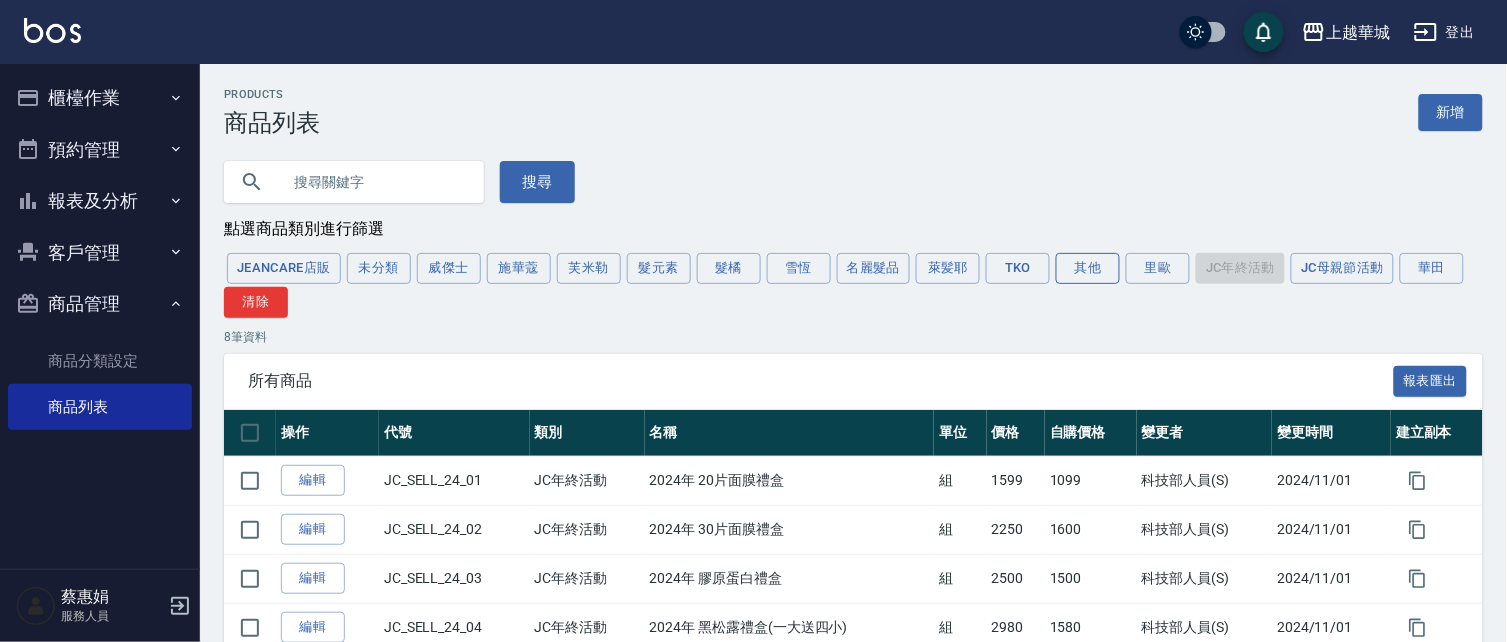 click on "其他" at bounding box center [1088, 268] 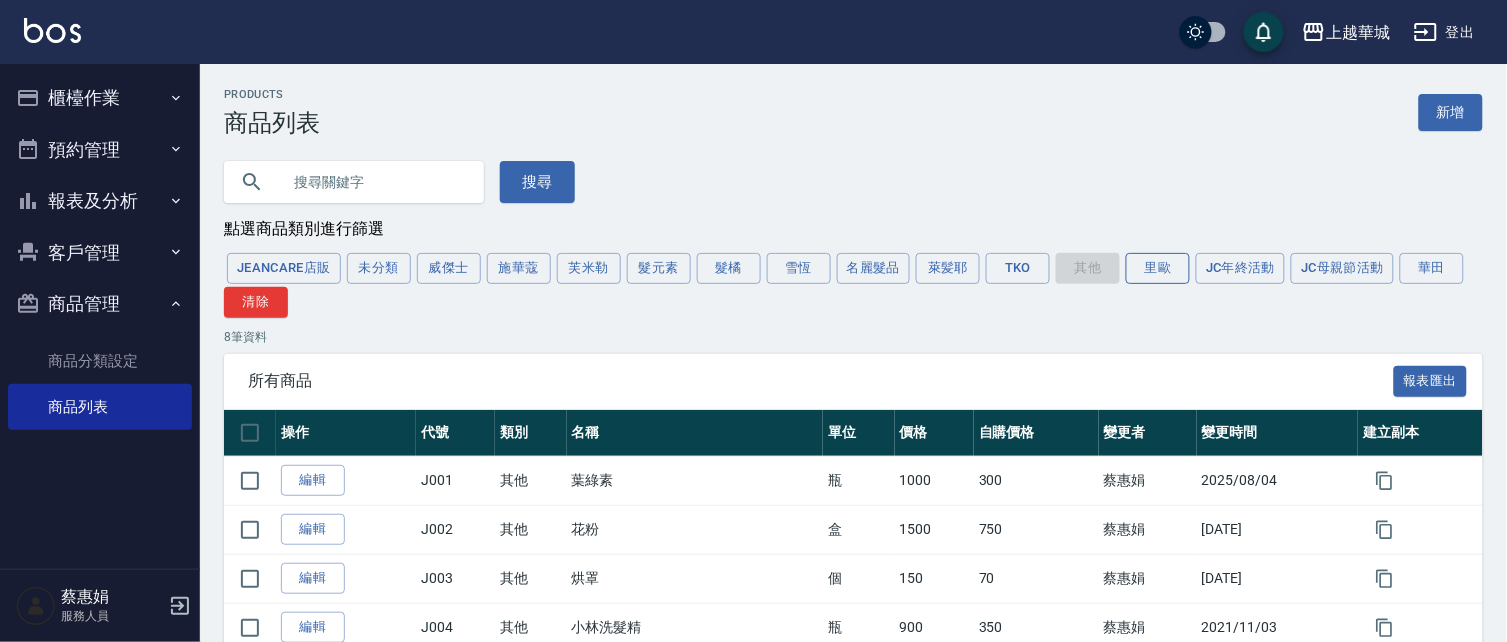 click on "里歐" at bounding box center [1158, 268] 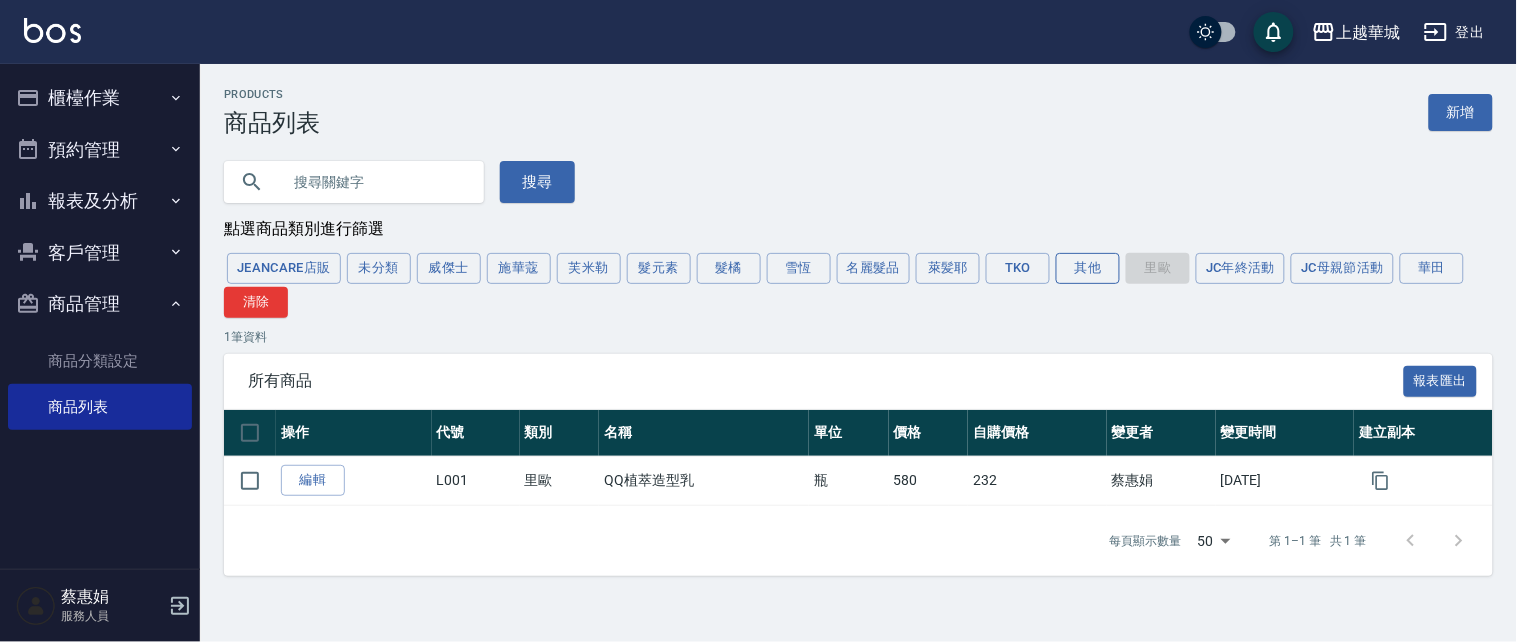 click on "其他" at bounding box center (1088, 268) 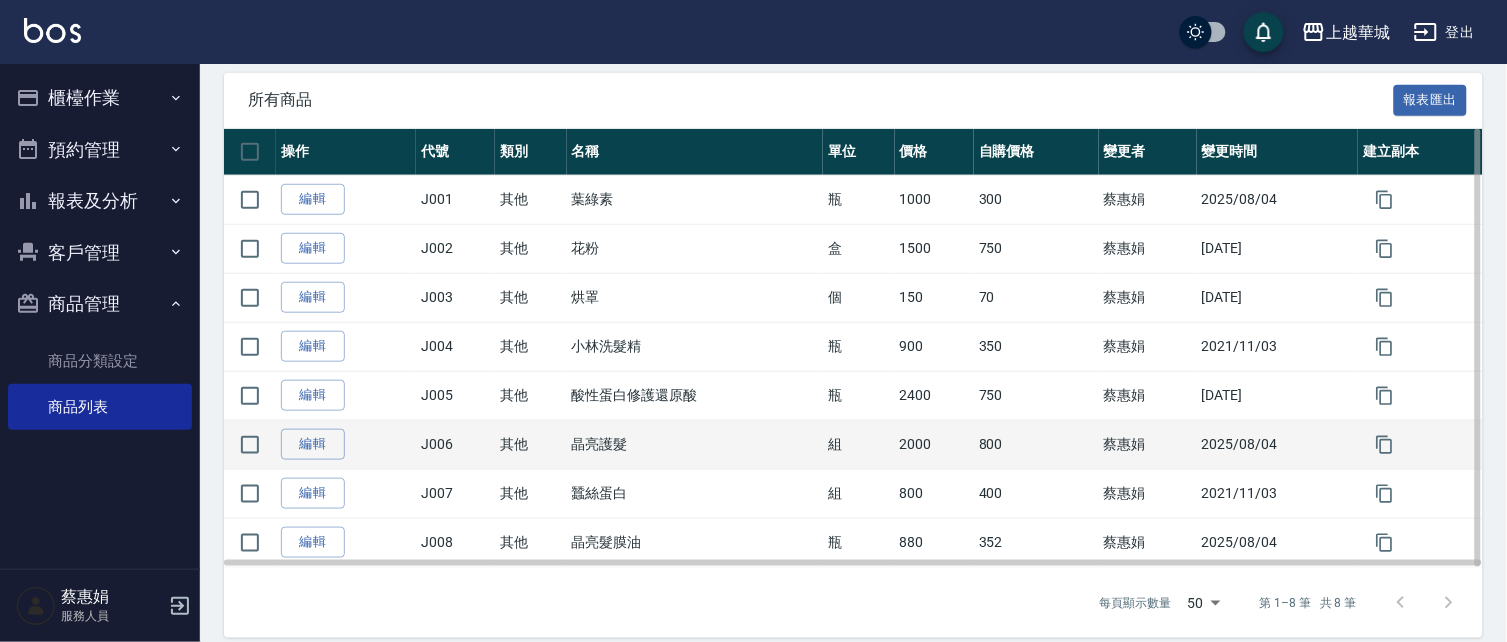scroll, scrollTop: 289, scrollLeft: 0, axis: vertical 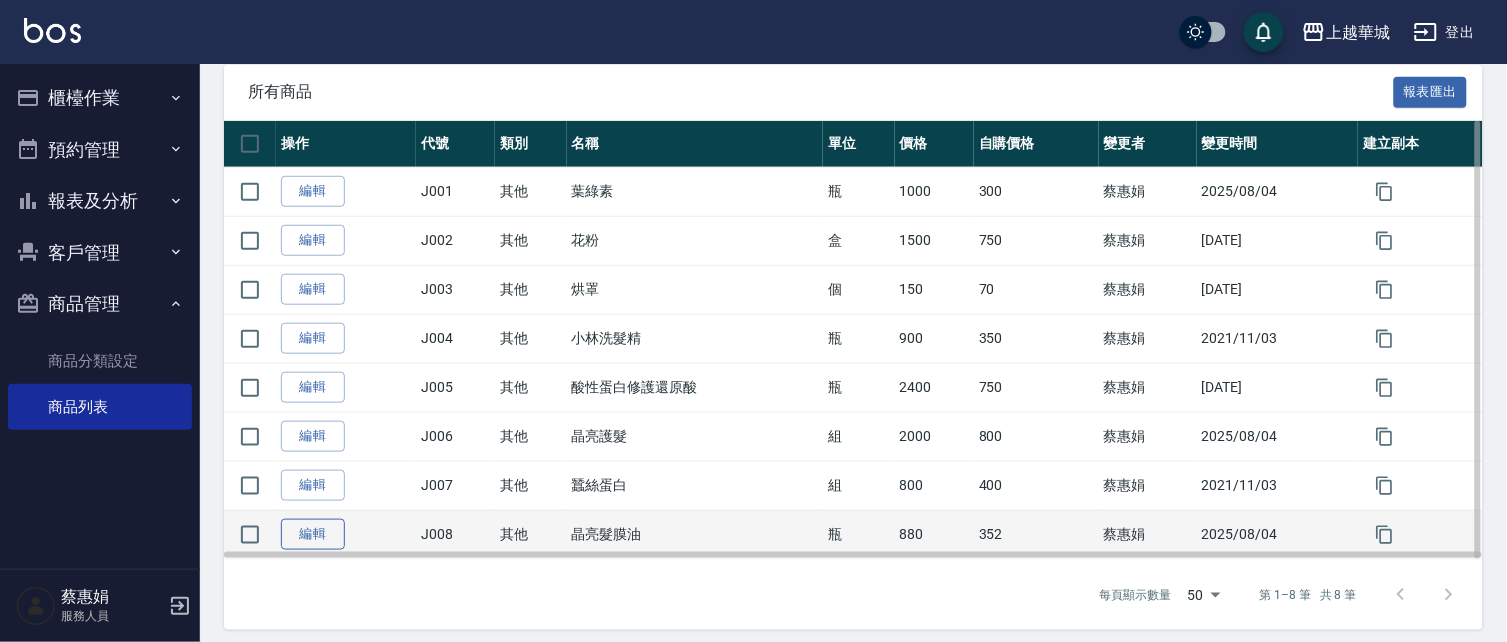click on "編輯" at bounding box center (313, 534) 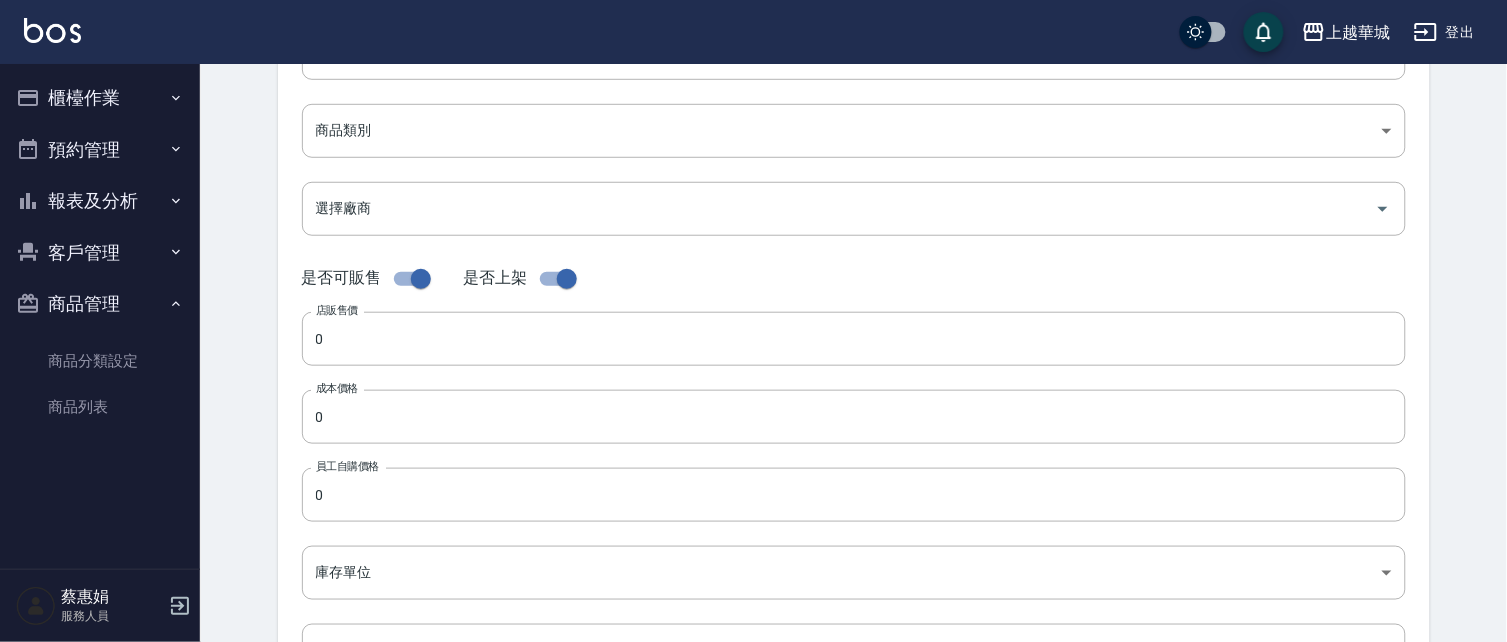 scroll, scrollTop: 0, scrollLeft: 0, axis: both 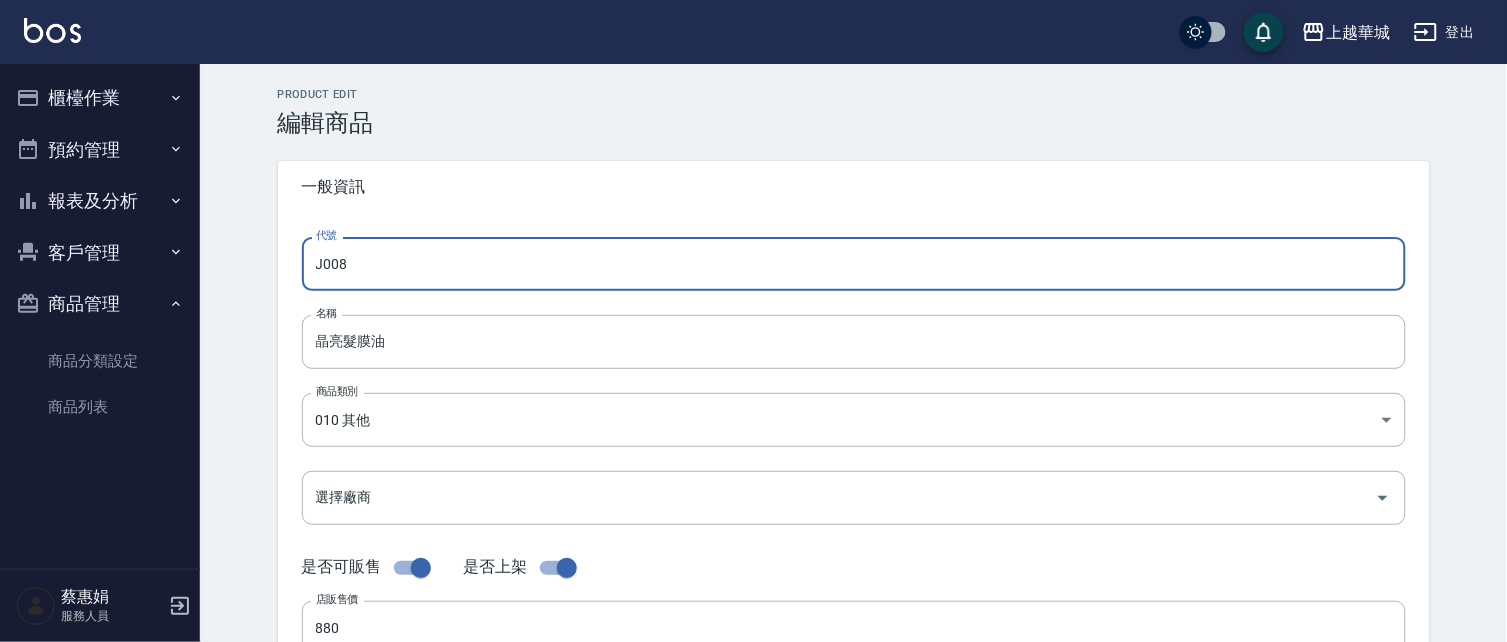 click on "J008" at bounding box center (854, 264) 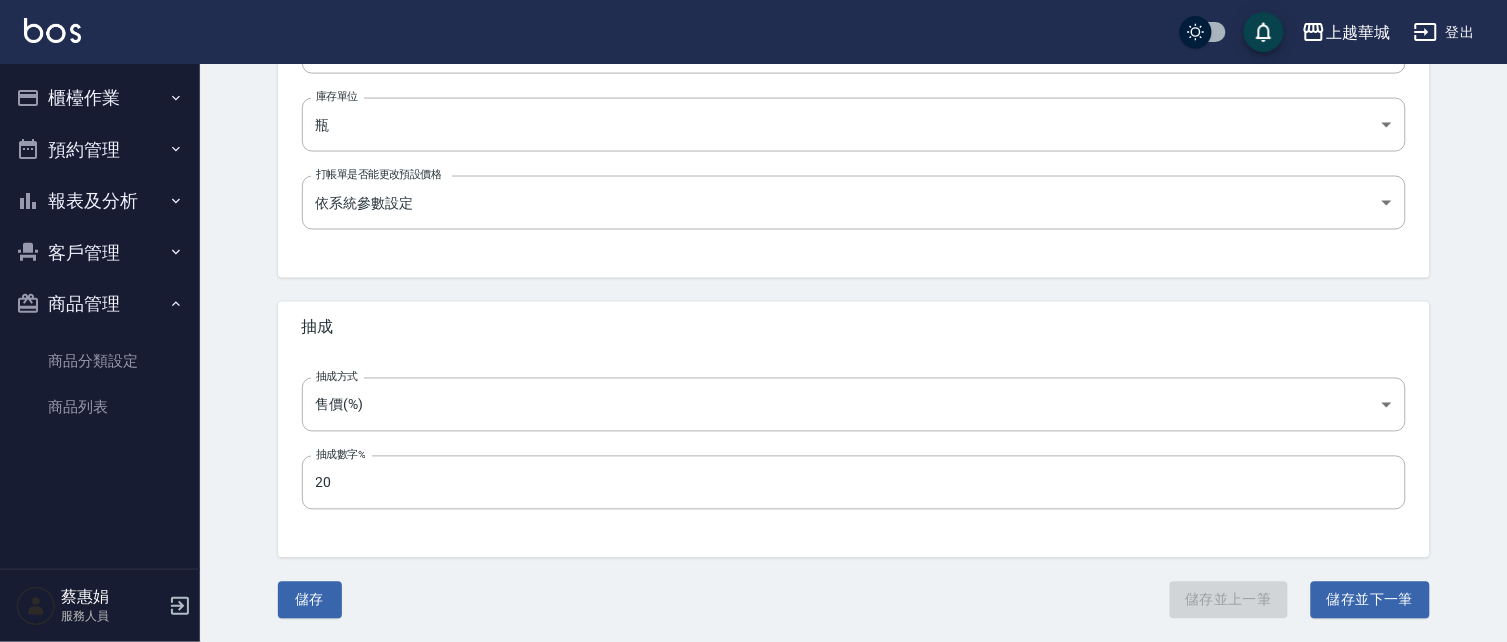 scroll, scrollTop: 737, scrollLeft: 0, axis: vertical 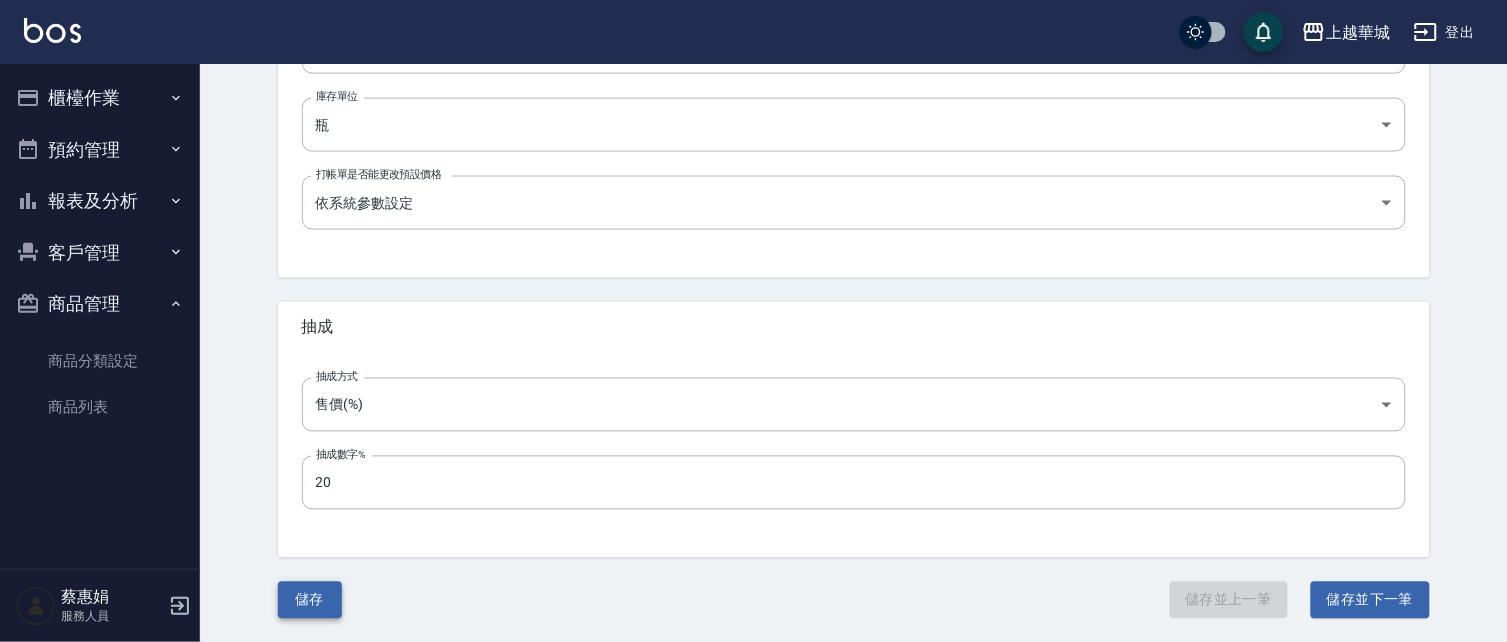 click on "儲存" at bounding box center [310, 600] 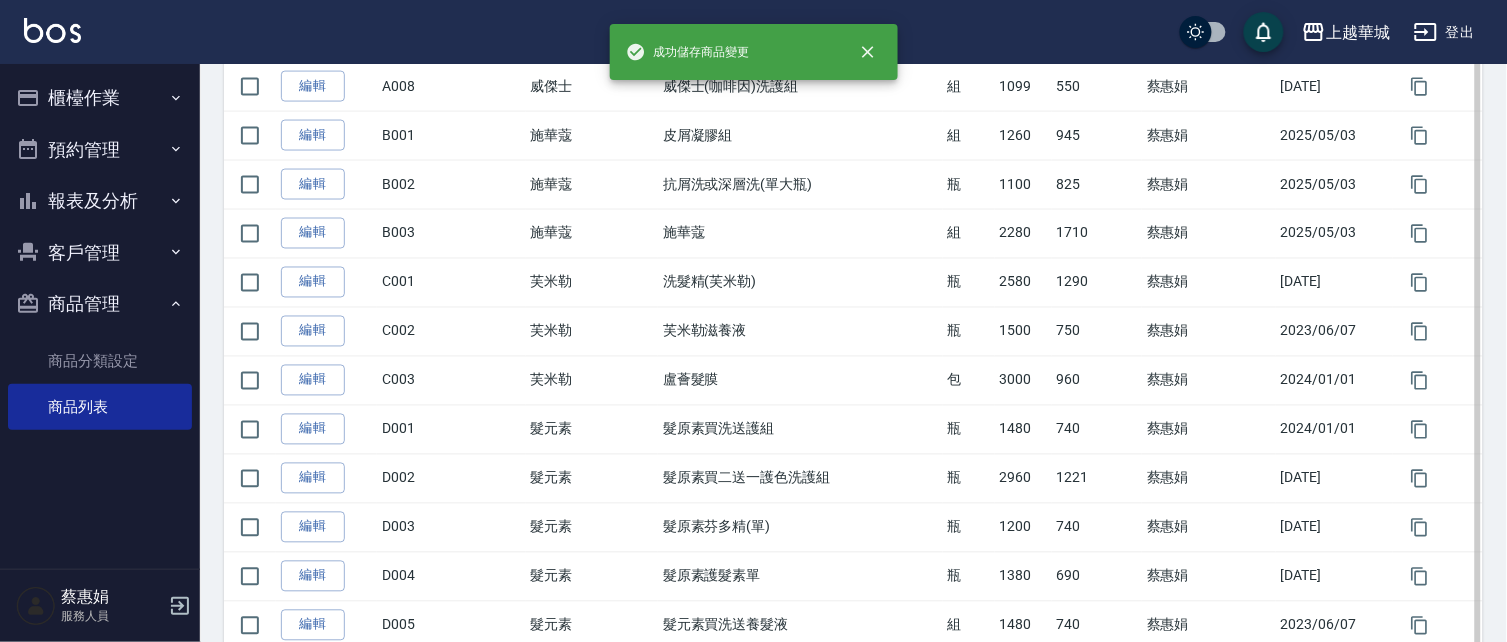 scroll, scrollTop: 0, scrollLeft: 0, axis: both 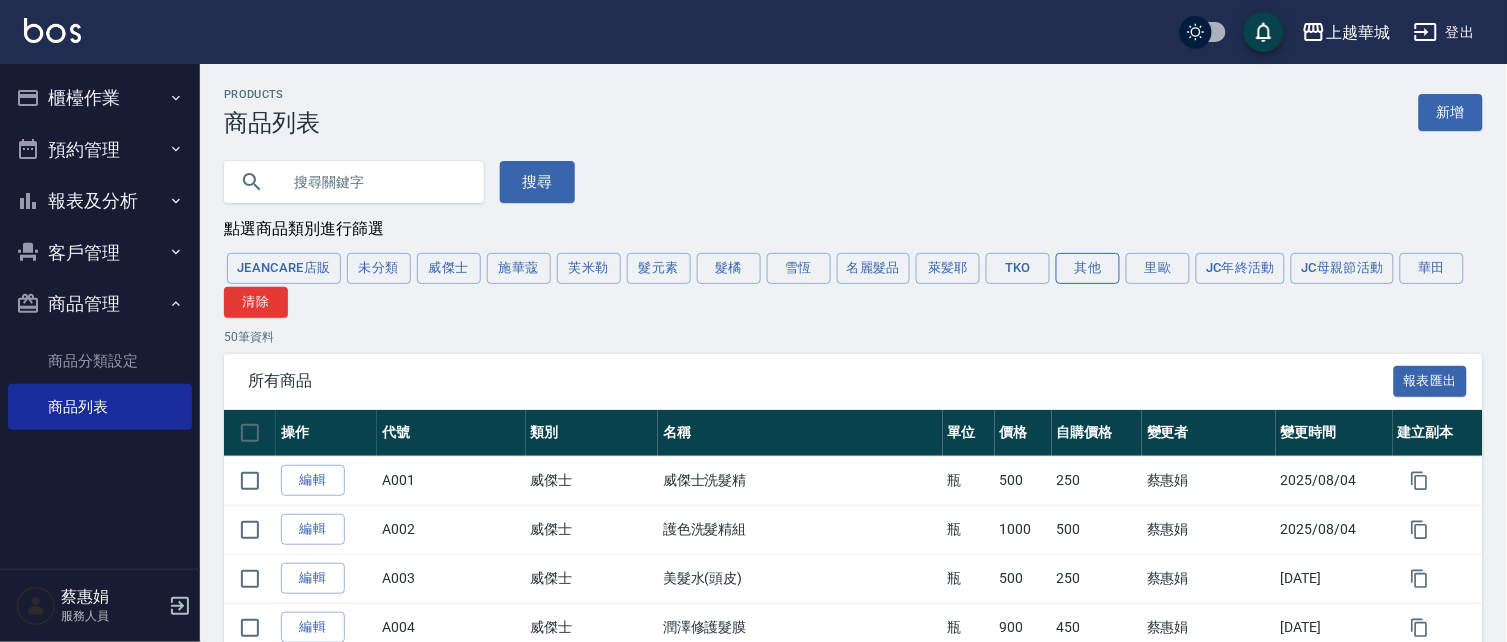 click on "其他" at bounding box center [1088, 268] 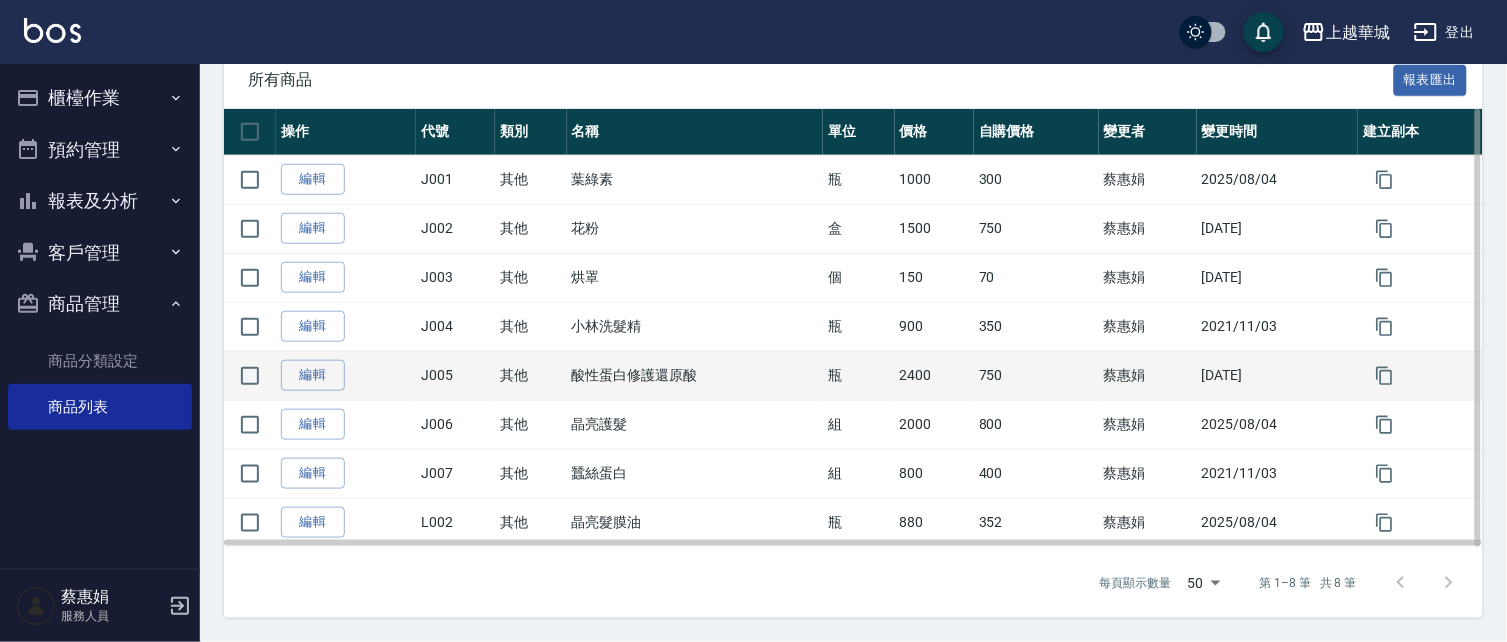 scroll, scrollTop: 303, scrollLeft: 0, axis: vertical 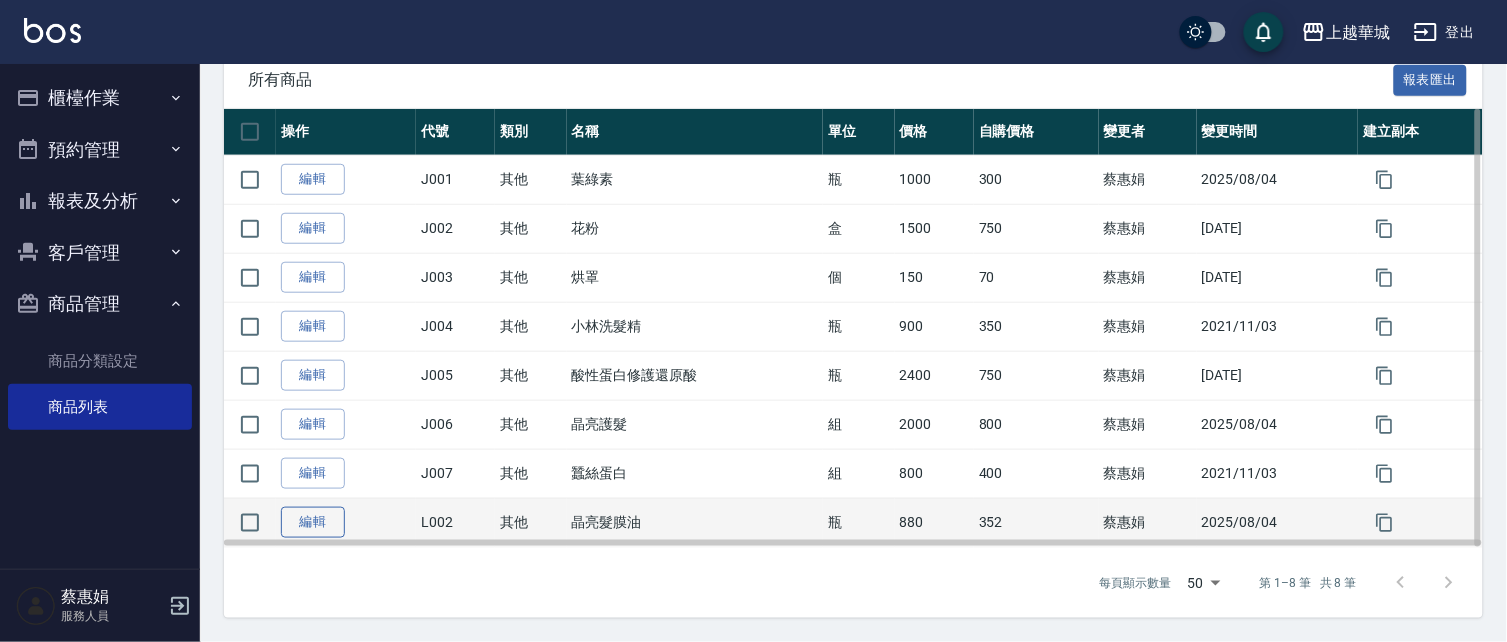 click on "編輯" at bounding box center [313, 522] 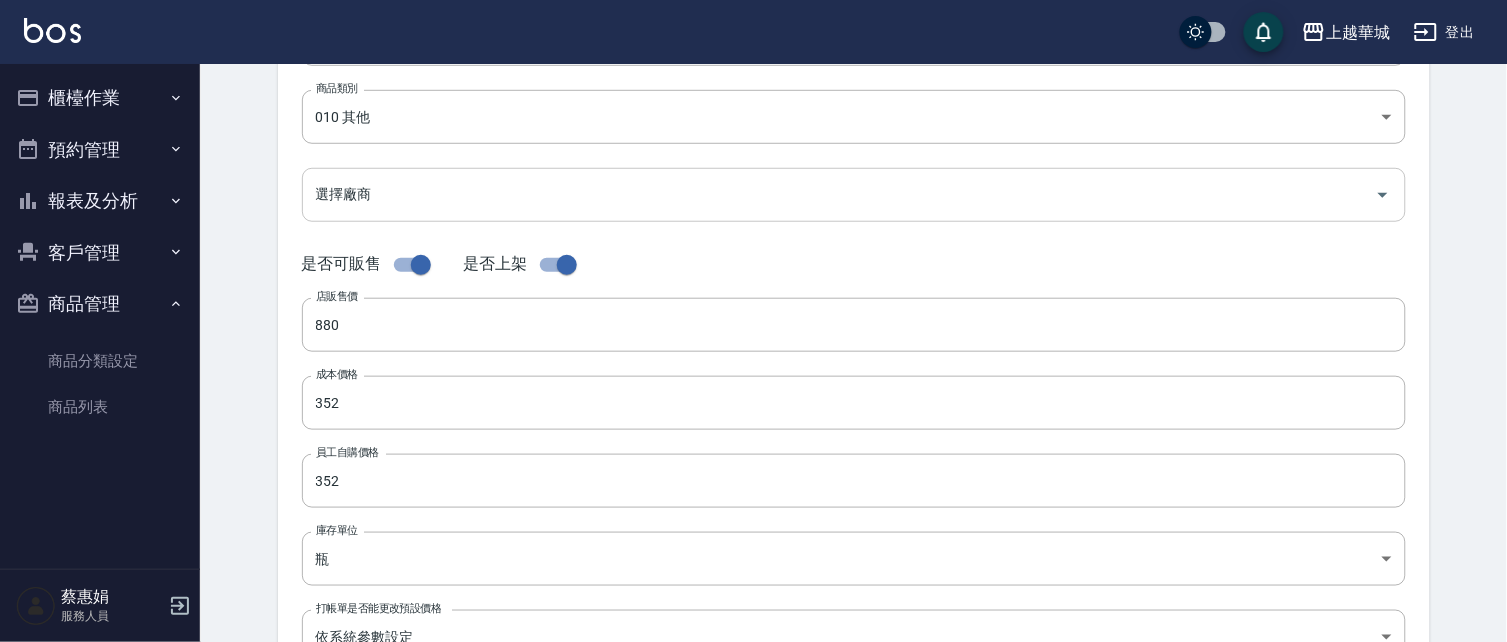 scroll, scrollTop: 0, scrollLeft: 0, axis: both 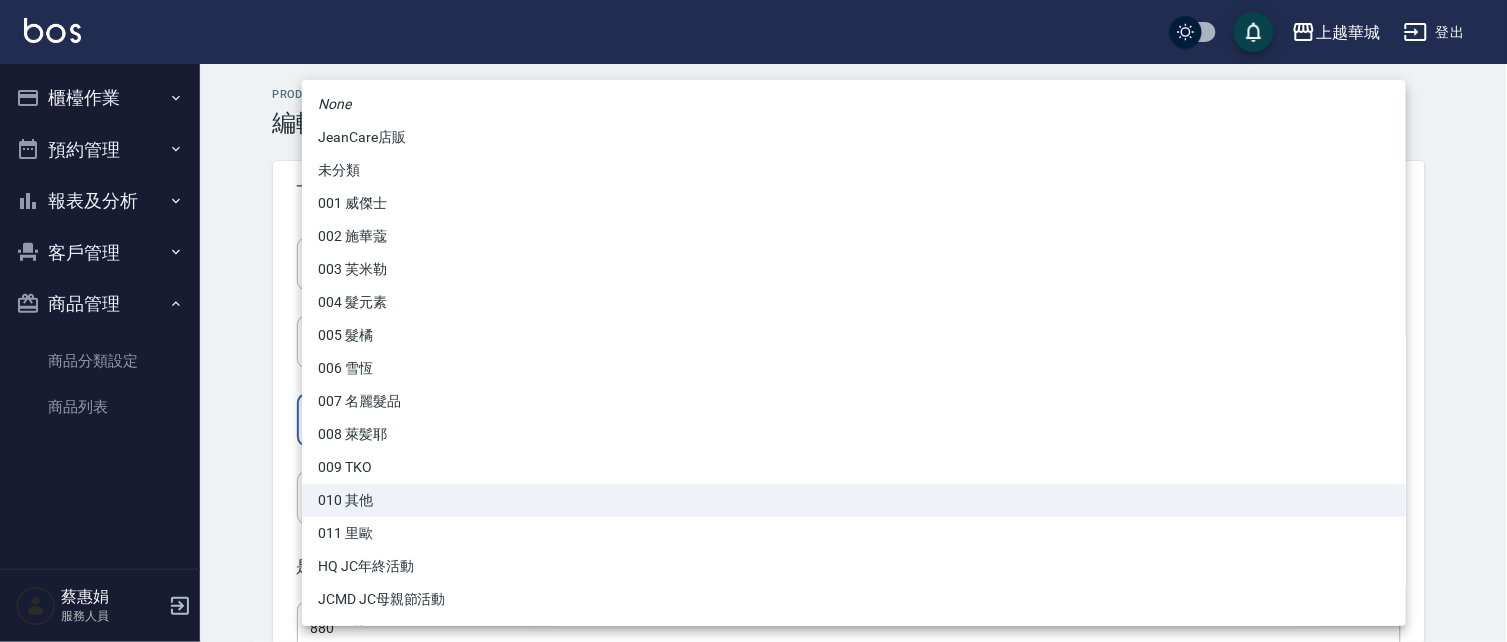 click on "上越華城 登出 櫃檯作業 打帳單 帳單列表 現金收支登錄 材料自購登錄 每日結帳 排班表 現場電腦打卡 預約管理 預約管理 單日預約紀錄 單週預約紀錄 報表及分析 報表目錄 店家區間累計表 店家日報表 互助日報表 互助點數明細 營業統計分析表 設計師日報表 店販抽成明細 每日收支明細 客戶管理 客戶列表 卡券管理 入金管理 商品管理 商品分類設定 商品列表 [PERSON] 服務人員 Product Edit 編輯商品 一般資訊 代號 L002 代號 名稱 晶亮髮膜油 名稱 商品類別 010   其他 6cbbacd3-b93c-44d2-a75d-34e35233e93c 商品類別 選擇廠商 選擇廠商 是否可販售 是否上架 店販售價 880 店販售價 成本價格 352 成本價格 員工自購價格 352 員工自購價格 庫存單位 瓶 瓶 庫存單位 打帳單是否能更改預設價格 依系統參數設定 UNSET 打帳單是否能更改預設價格 抽成 抽成方式 售價(%) byPrice 抽成方式 抽成數字%" at bounding box center (753, 690) 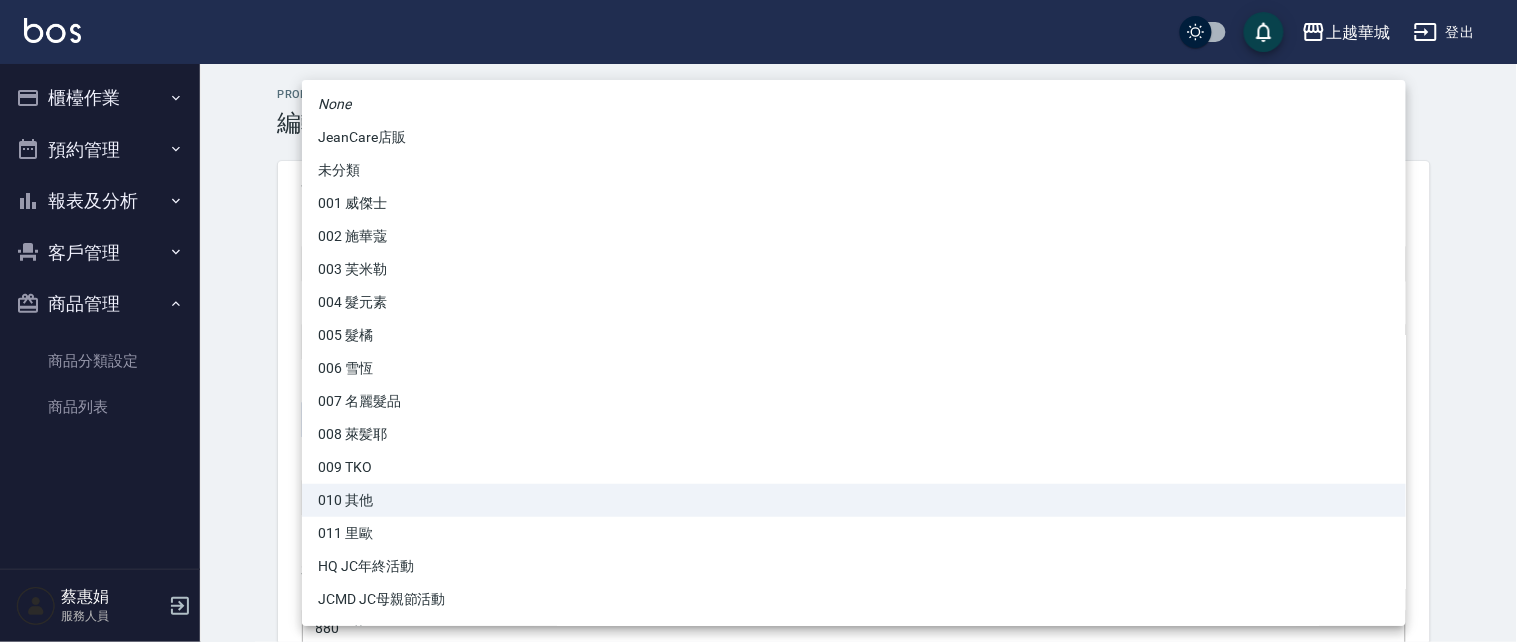 click on "011   [NAME]" at bounding box center [854, 533] 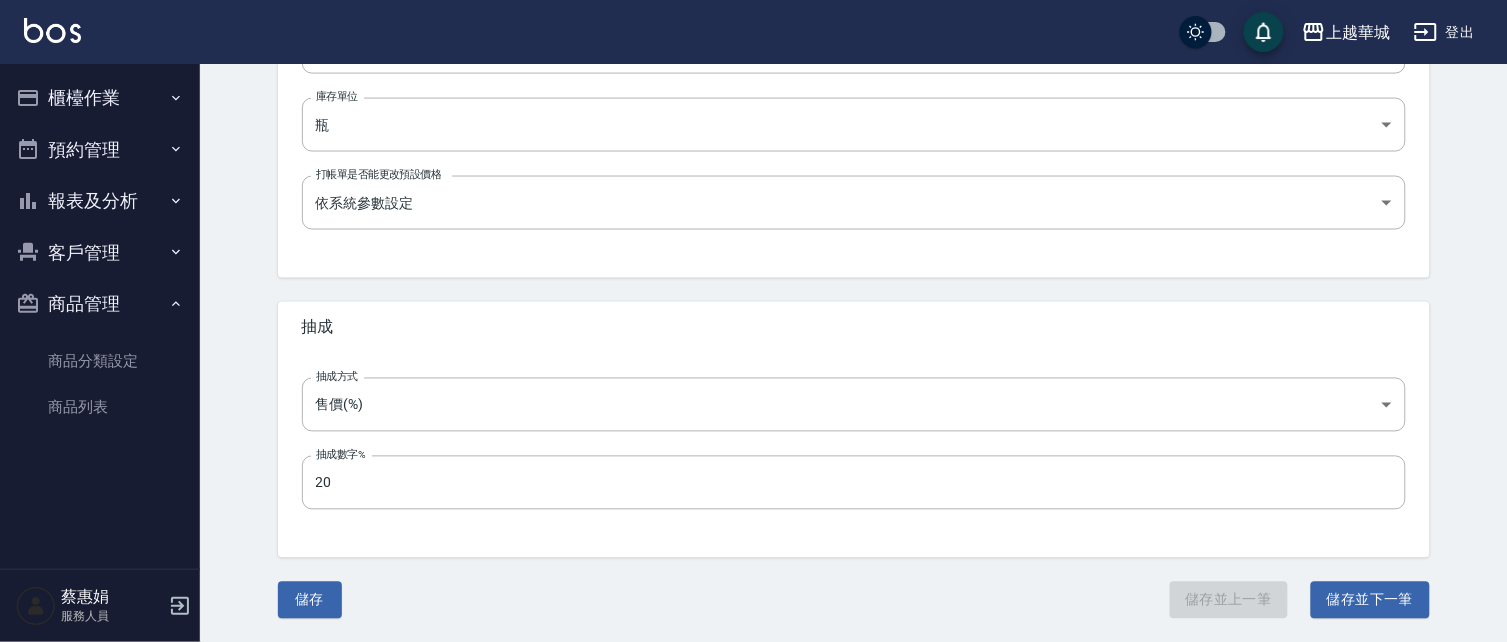 scroll, scrollTop: 737, scrollLeft: 0, axis: vertical 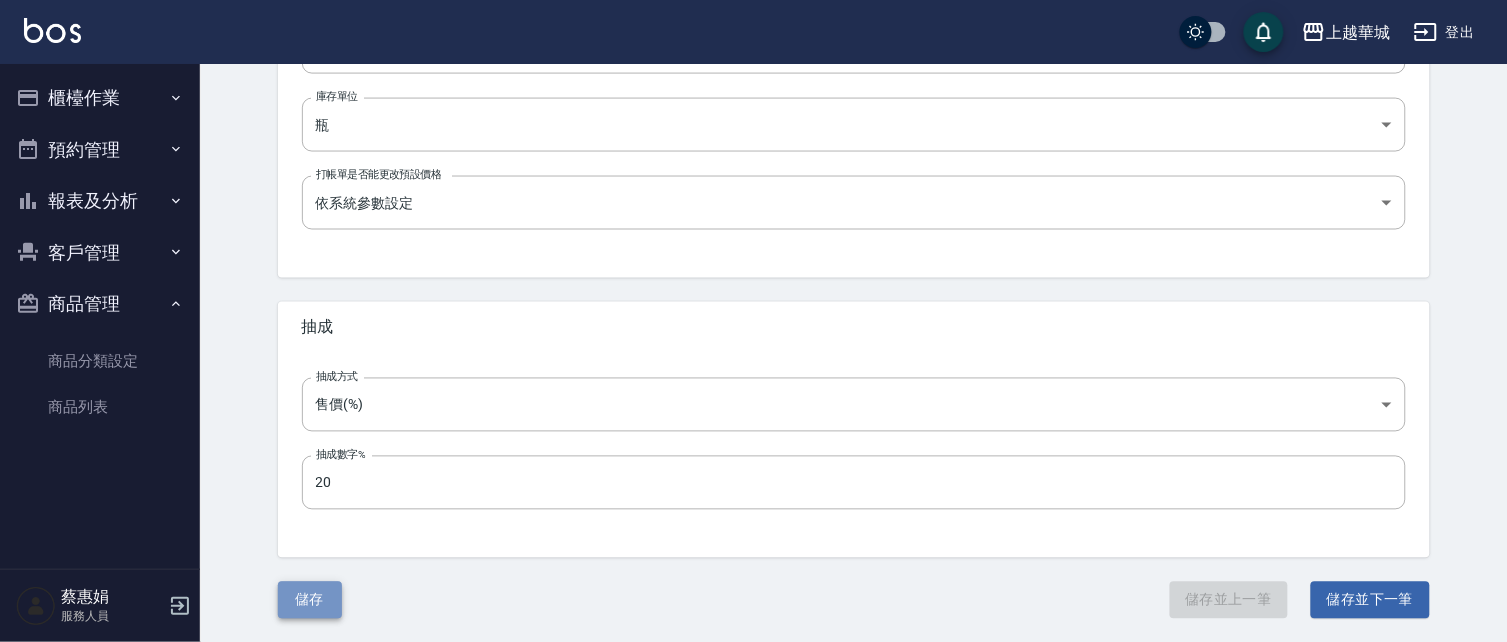 click on "儲存" at bounding box center [310, 600] 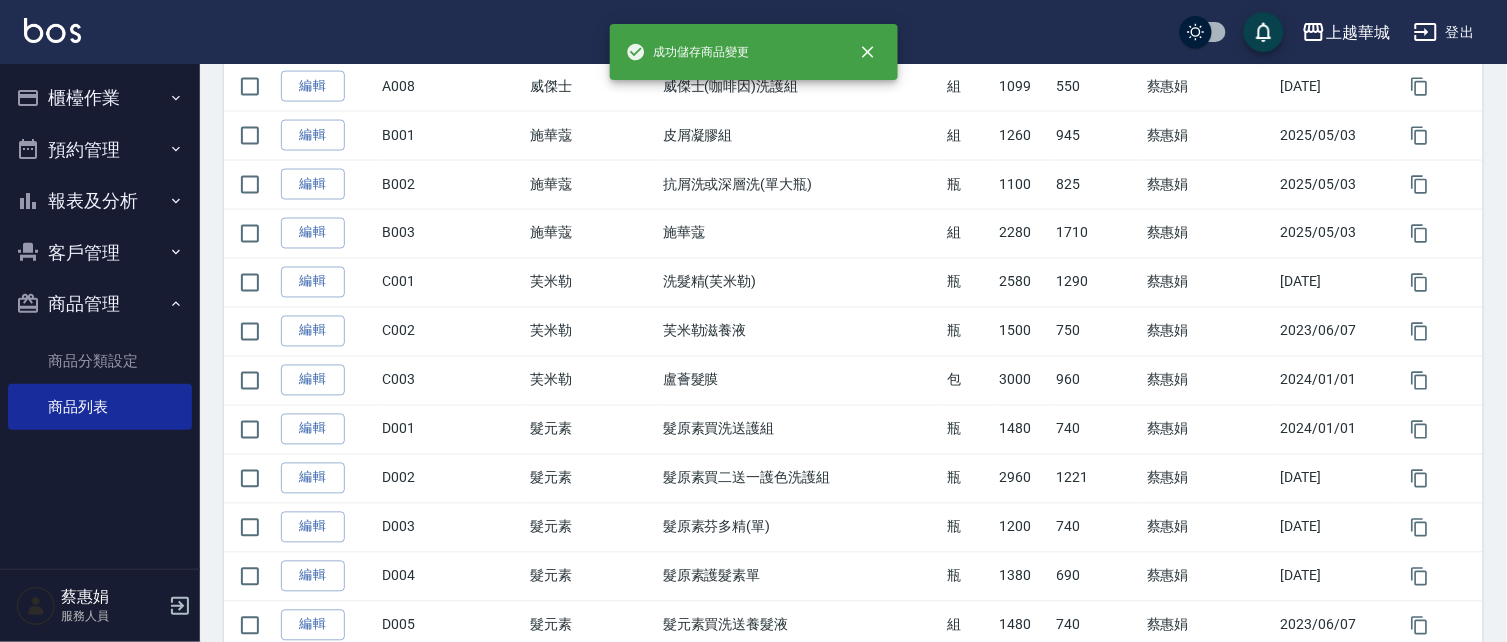 scroll, scrollTop: 0, scrollLeft: 0, axis: both 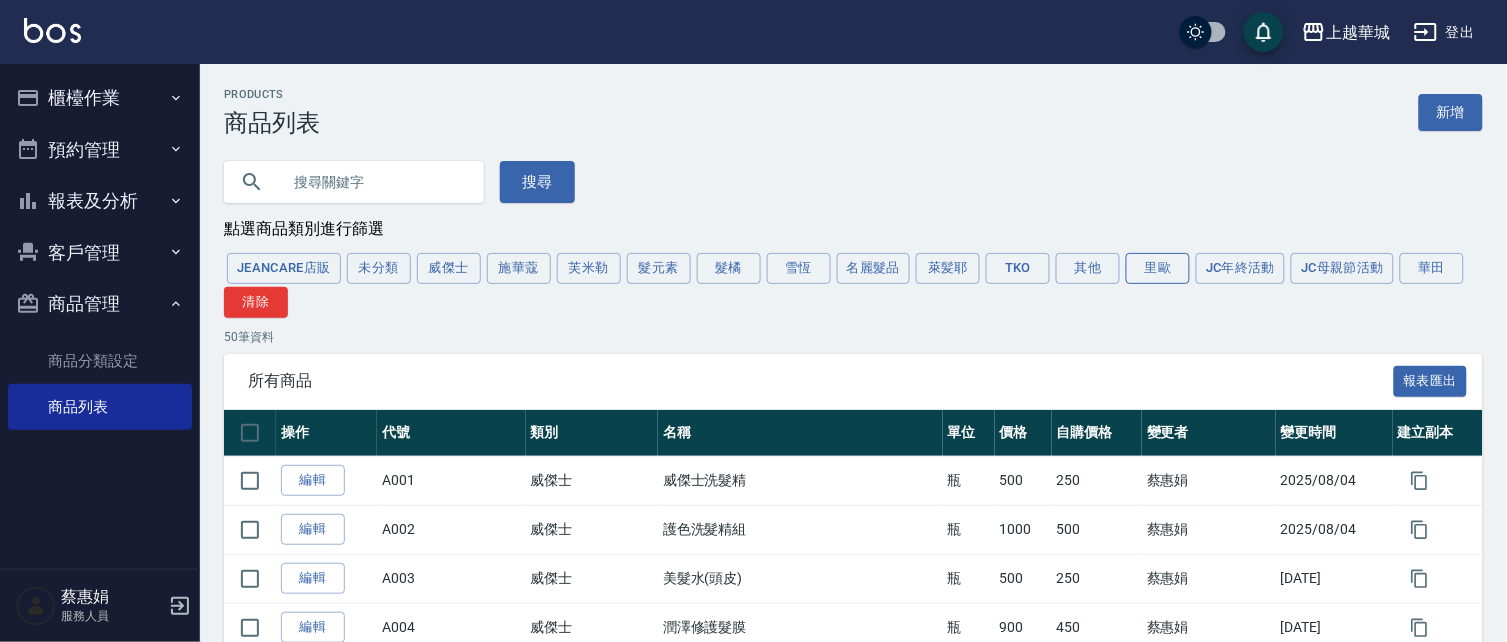 click on "里歐" at bounding box center (1158, 268) 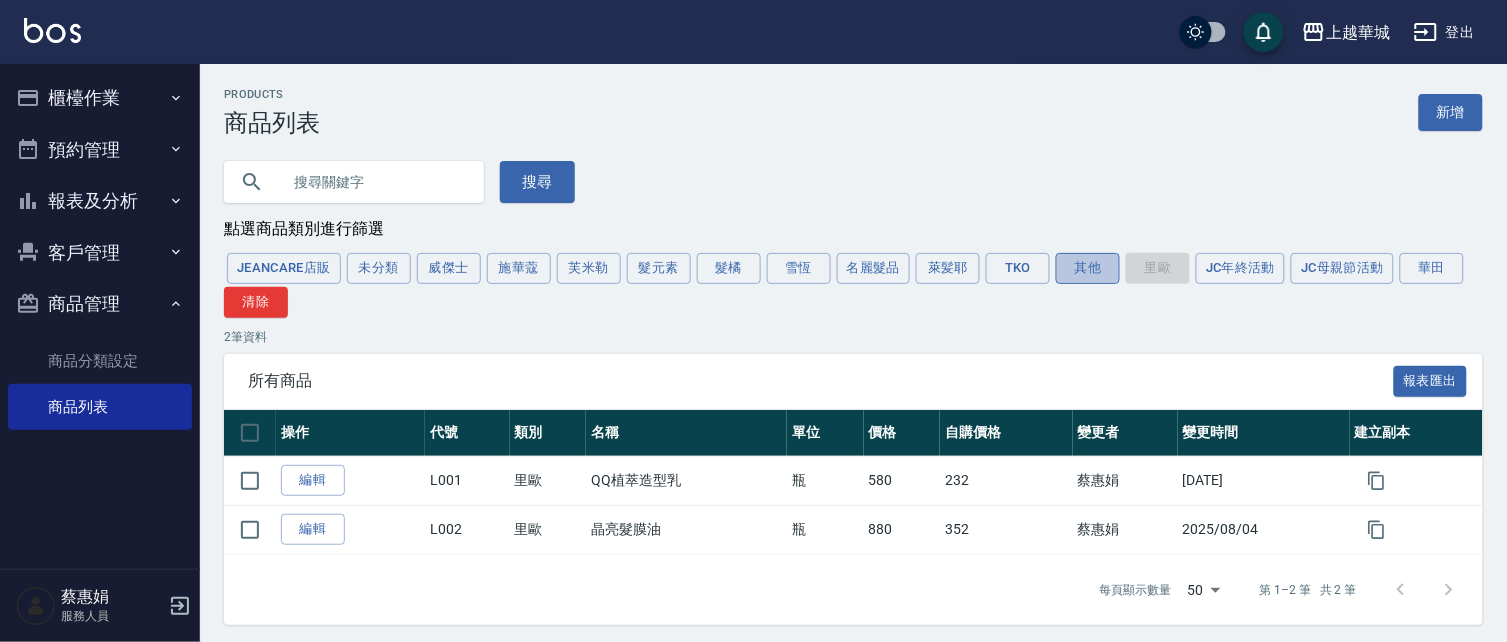 click on "其他" at bounding box center [1088, 268] 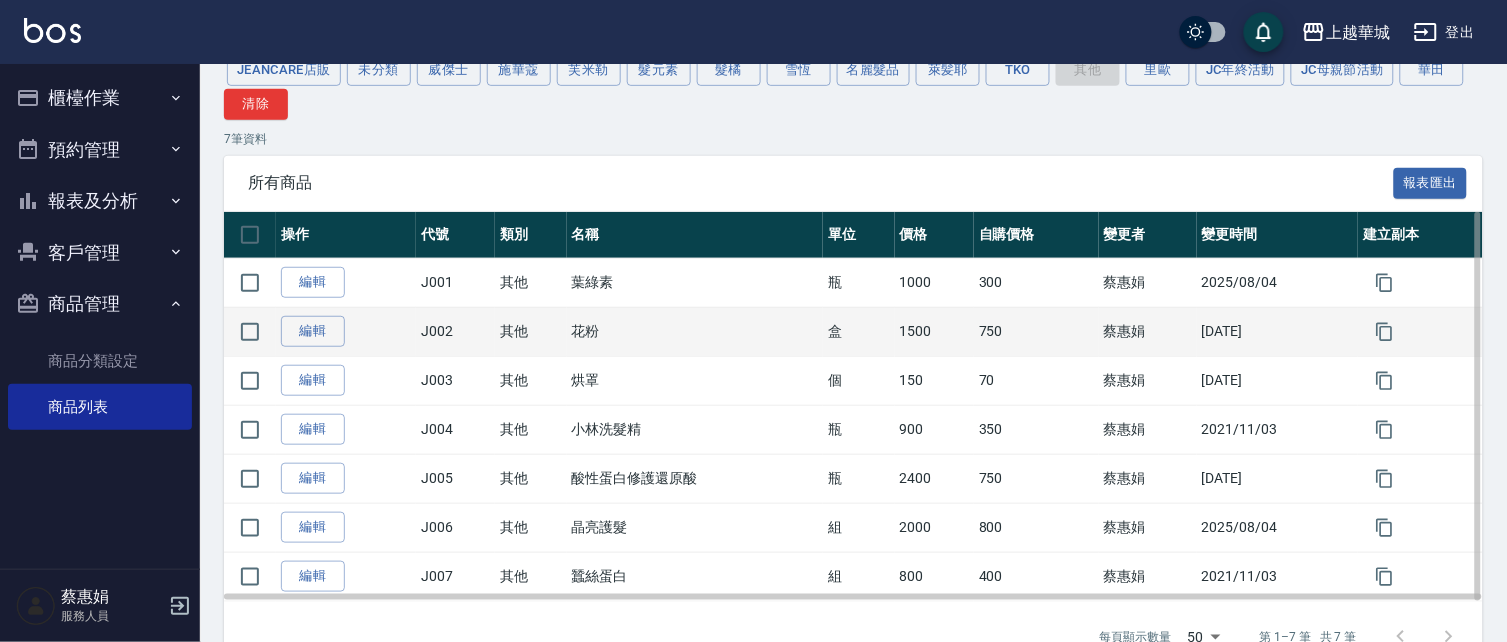 scroll, scrollTop: 254, scrollLeft: 0, axis: vertical 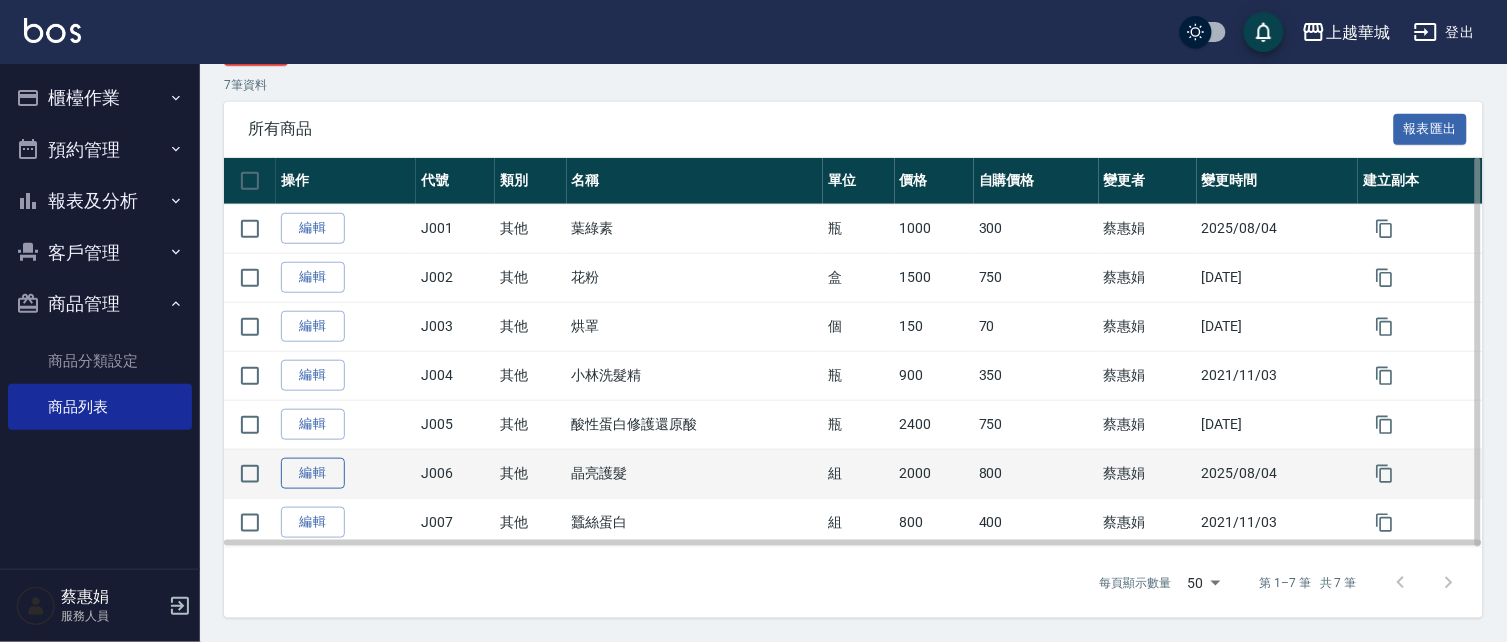 click on "編輯" at bounding box center (313, 473) 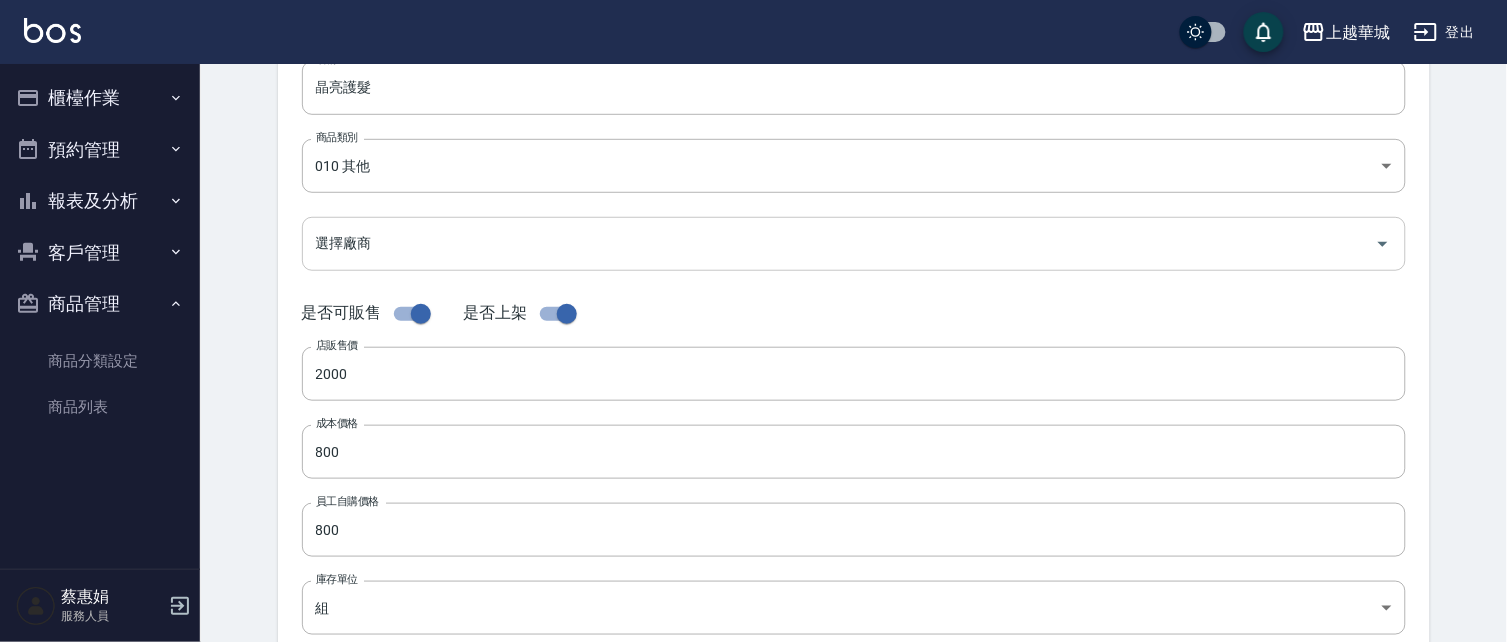 scroll, scrollTop: 0, scrollLeft: 0, axis: both 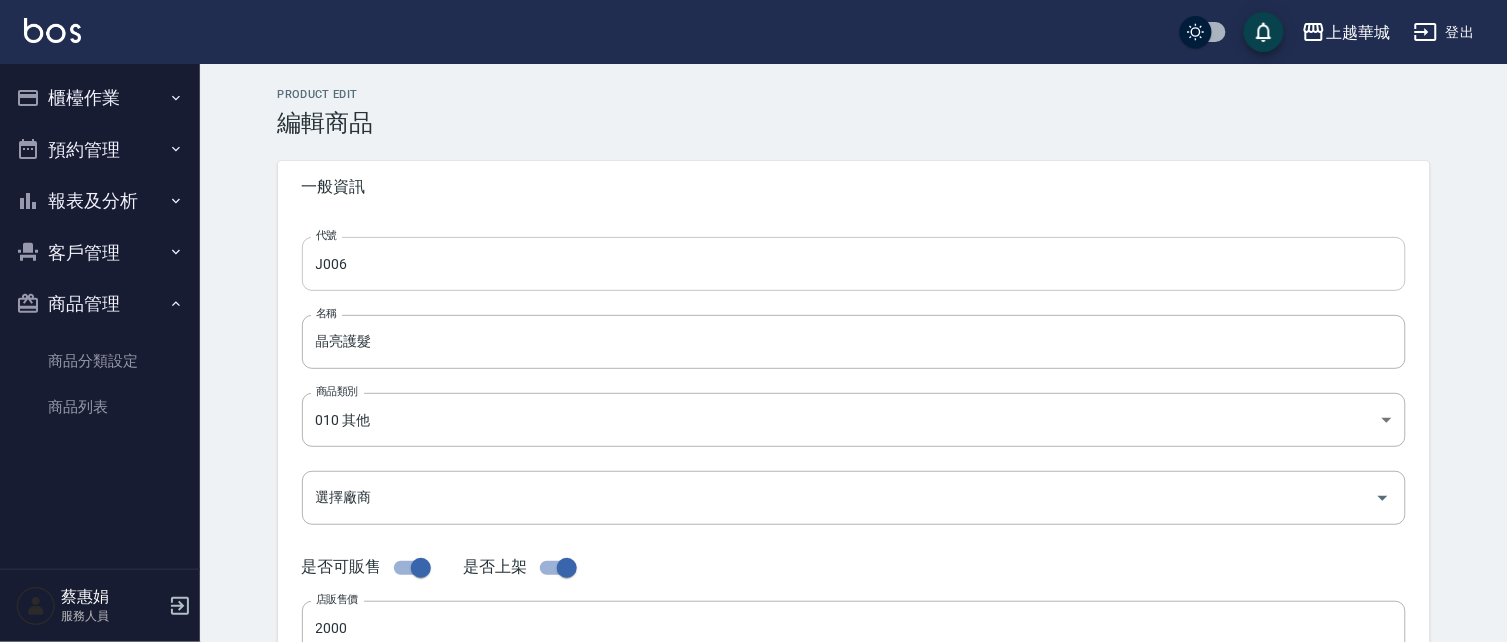 click on "J006" at bounding box center (854, 264) 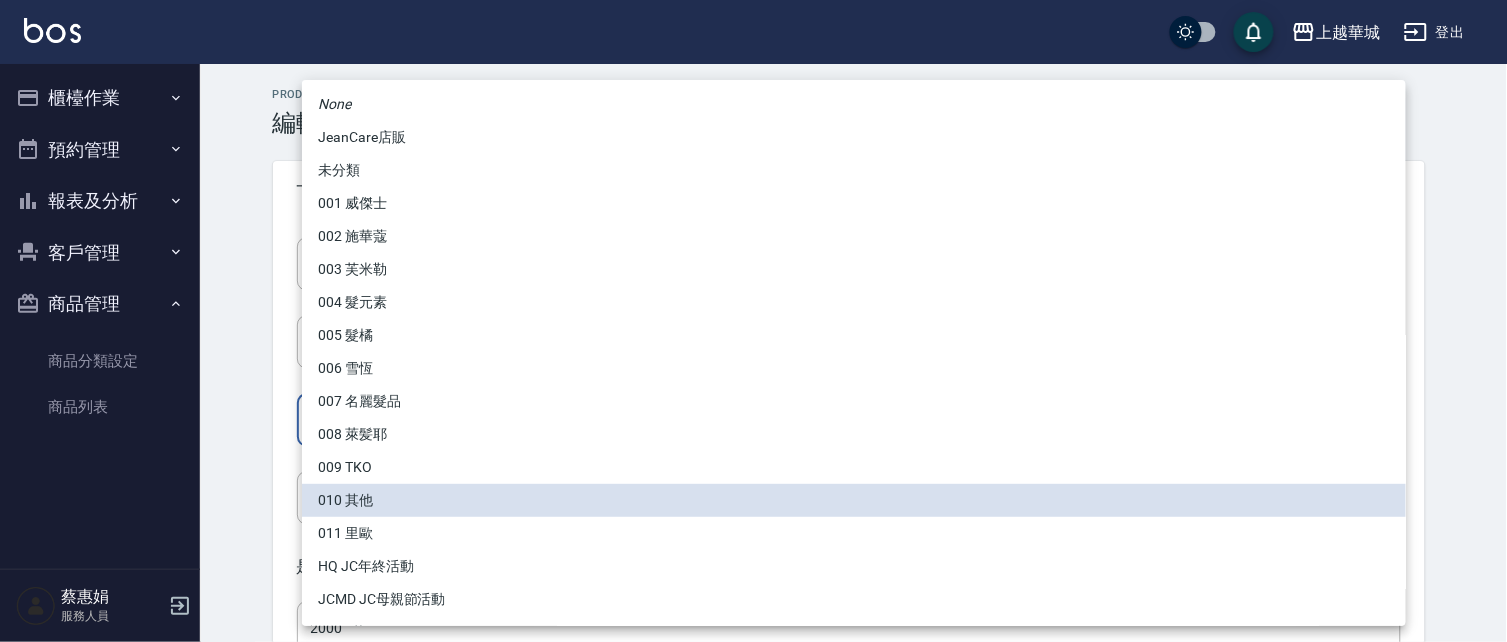 click on "上越華城 登出 櫃檯作業 打帳單 帳單列表 現金收支登錄 材料自購登錄 每日結帳 排班表 現場電腦打卡 預約管理 預約管理 單日預約紀錄 單週預約紀錄 報表及分析 報表目錄 店家區間累計表 店家日報表 互助日報表 互助點數明細 營業統計分析表 設計師日報表 店販抽成明細 每日收支明細 客戶管理 客戶列表 卡券管理 入金管理 商品管理 商品分類設定 商品列表 [NAME] 服務人員 Product Edit 編輯商品 一般資訊 代號 L003 代號 名稱 晶亮護髮 名稱 商品類別 010   其他 6cbbacd3-b93c-44d2-a75d-34e35233e93c 商品類別 選擇廠商 選擇廠商 是否可販售 是否上架 店販售價 [PRICE] 店販售價 成本價格 [PRICE] 成本價格 員工自購價格 [PRICE] 員工自購價格 庫存單位 組 組 庫存單位 打帳單是否能更改預設價格 依系統參數設定 UNSET 打帳單是否能更改預設價格 抽成 抽成方式 售價(%) byPrice 抽成方式 抽成數字" at bounding box center (753, 690) 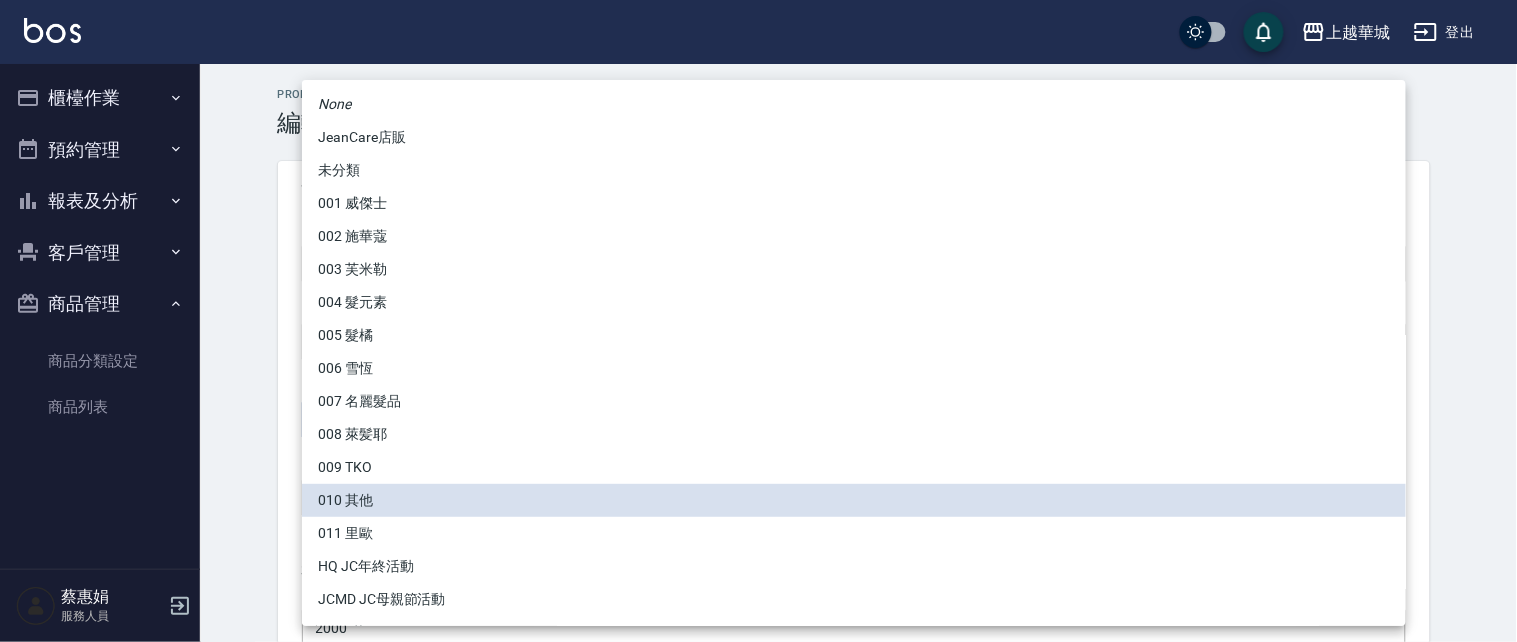 click on "011   [NAME]" at bounding box center [854, 533] 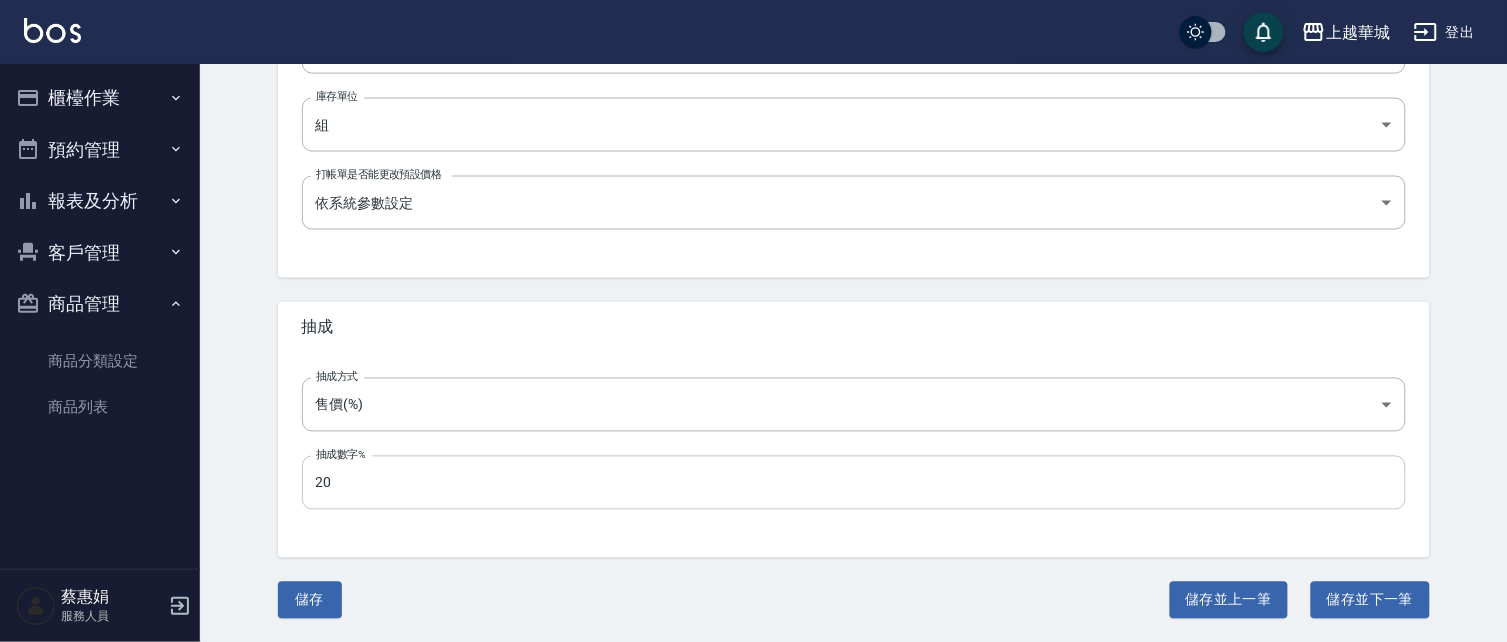 scroll, scrollTop: 737, scrollLeft: 0, axis: vertical 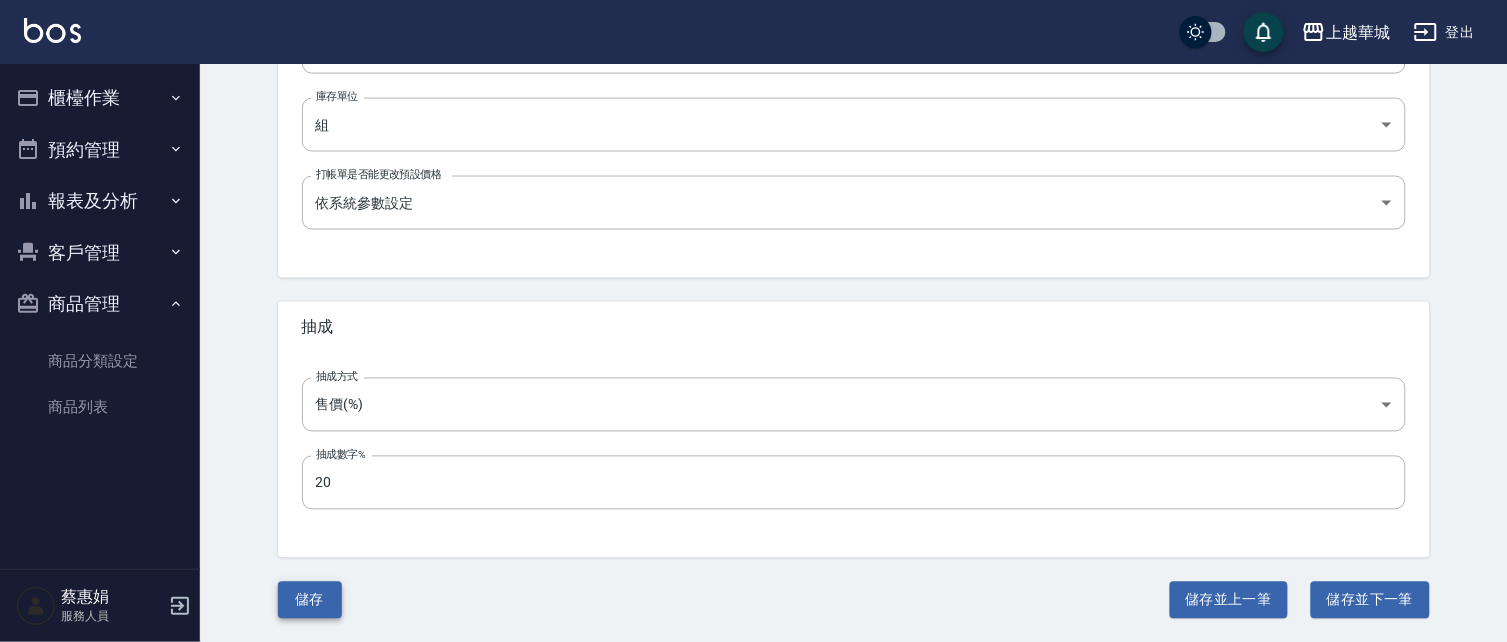 click on "儲存" at bounding box center (310, 600) 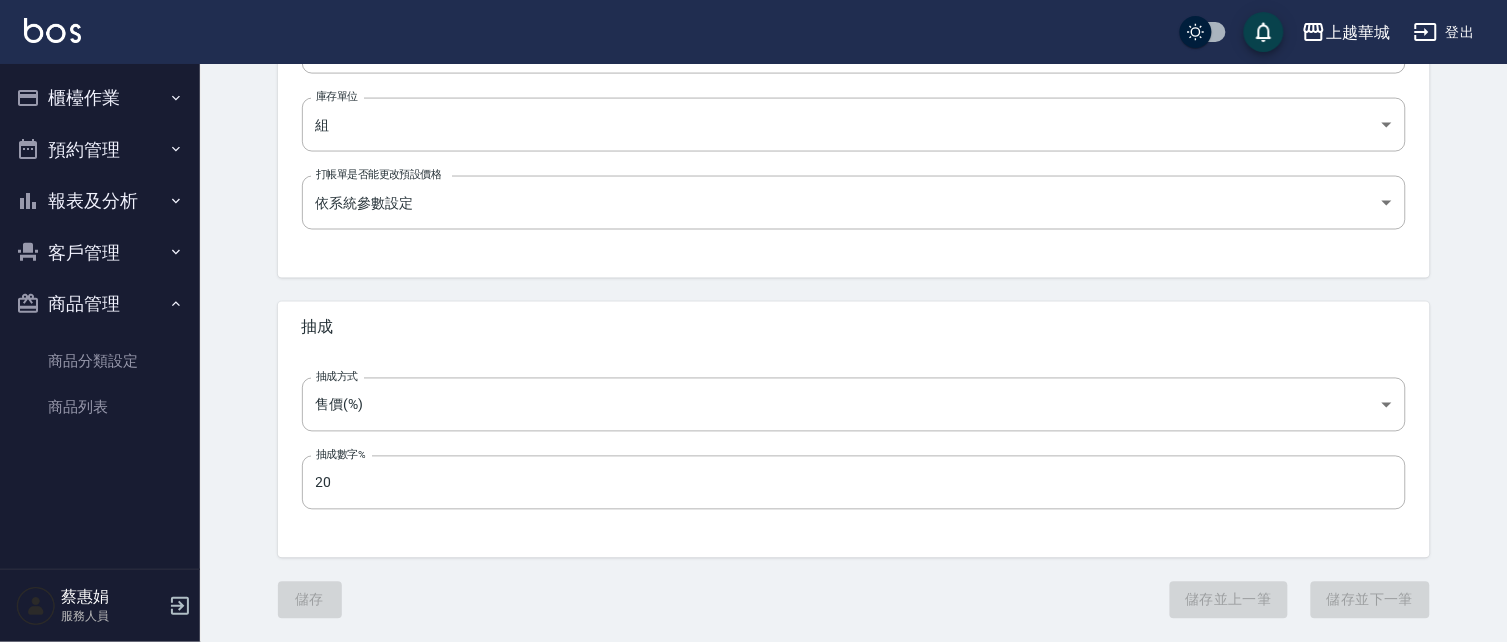 scroll, scrollTop: 0, scrollLeft: 0, axis: both 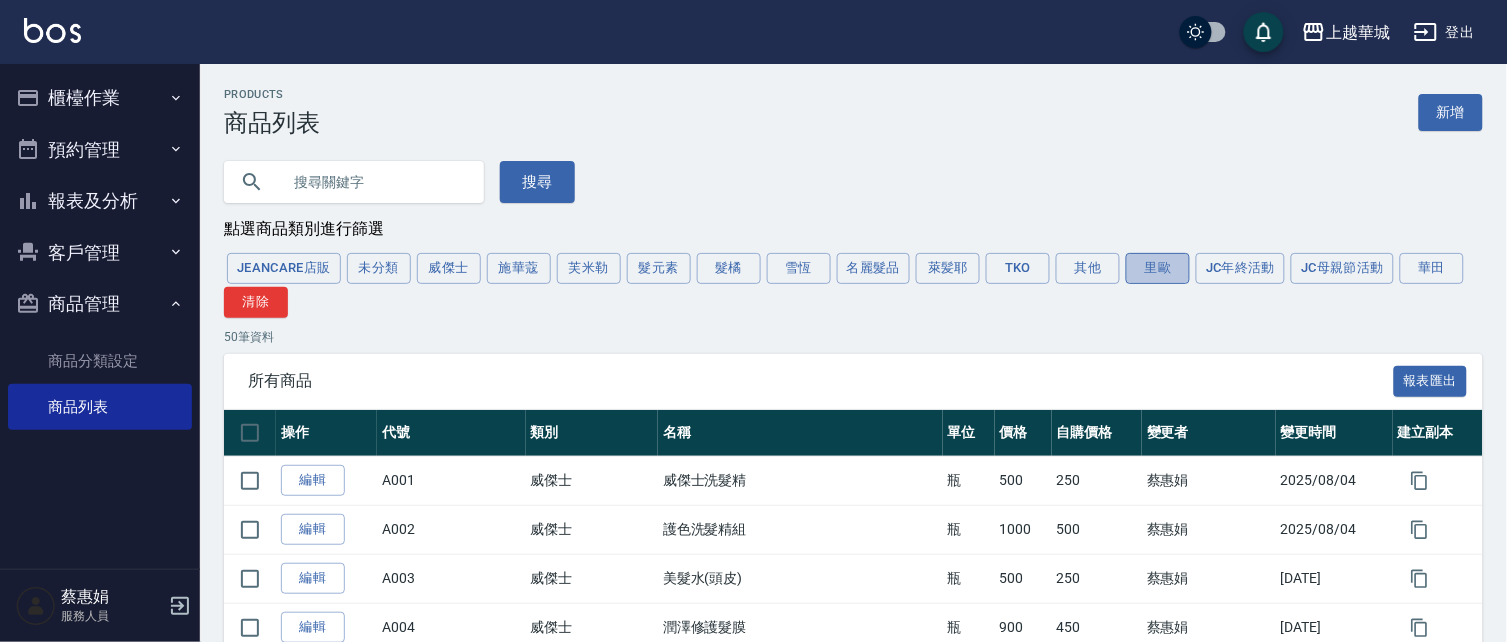 click on "里歐" at bounding box center (1158, 268) 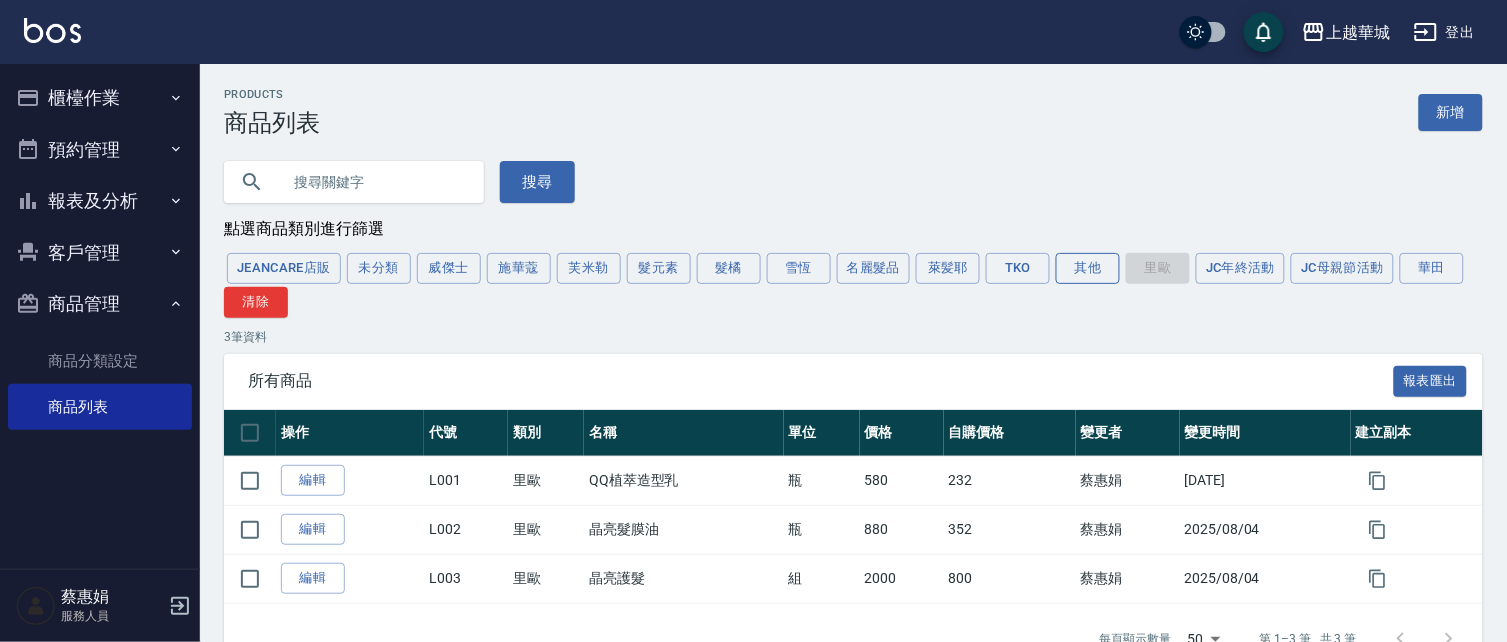 click on "其他" at bounding box center [1088, 268] 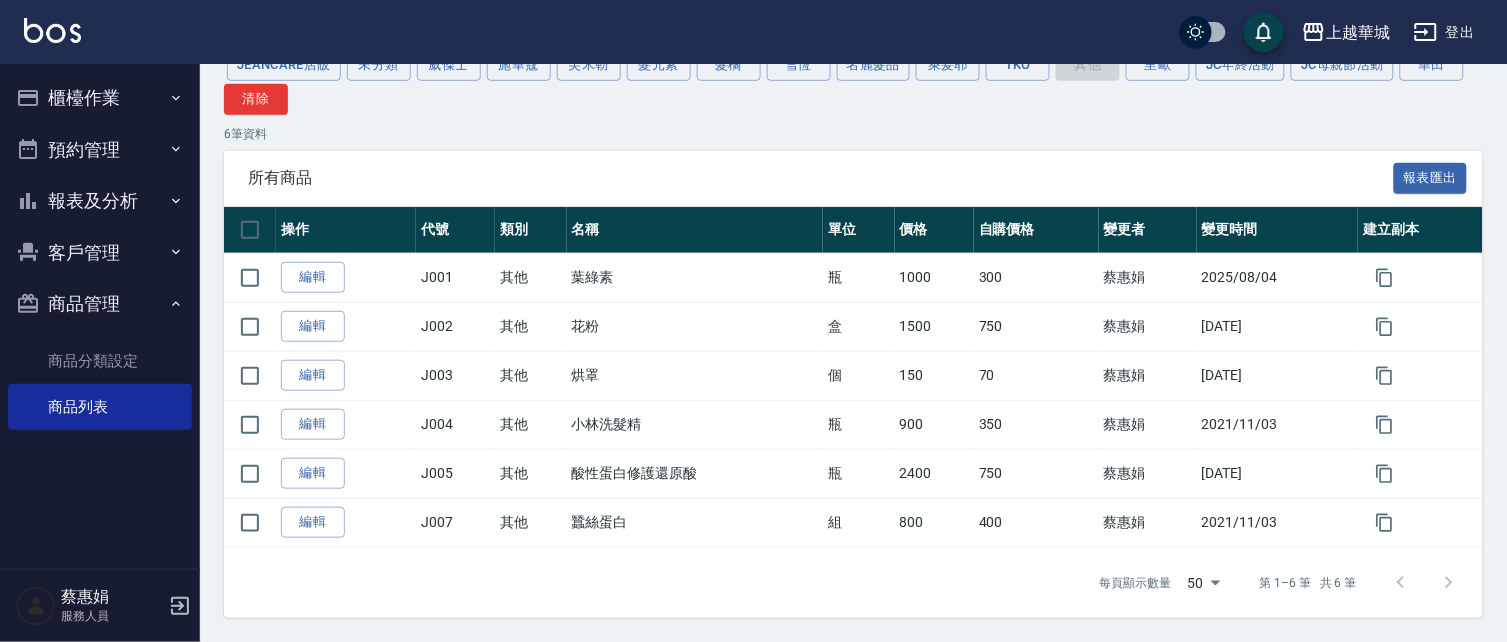 scroll, scrollTop: 205, scrollLeft: 0, axis: vertical 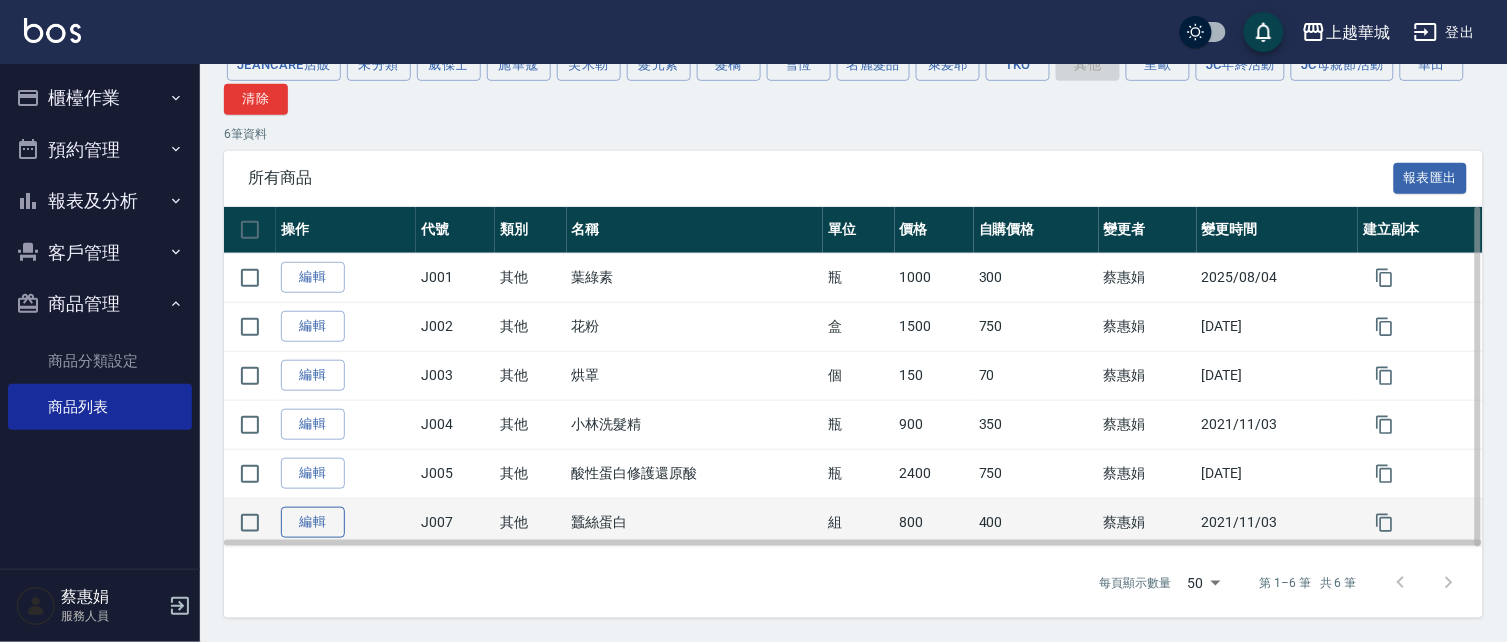 click on "編輯" at bounding box center [313, 522] 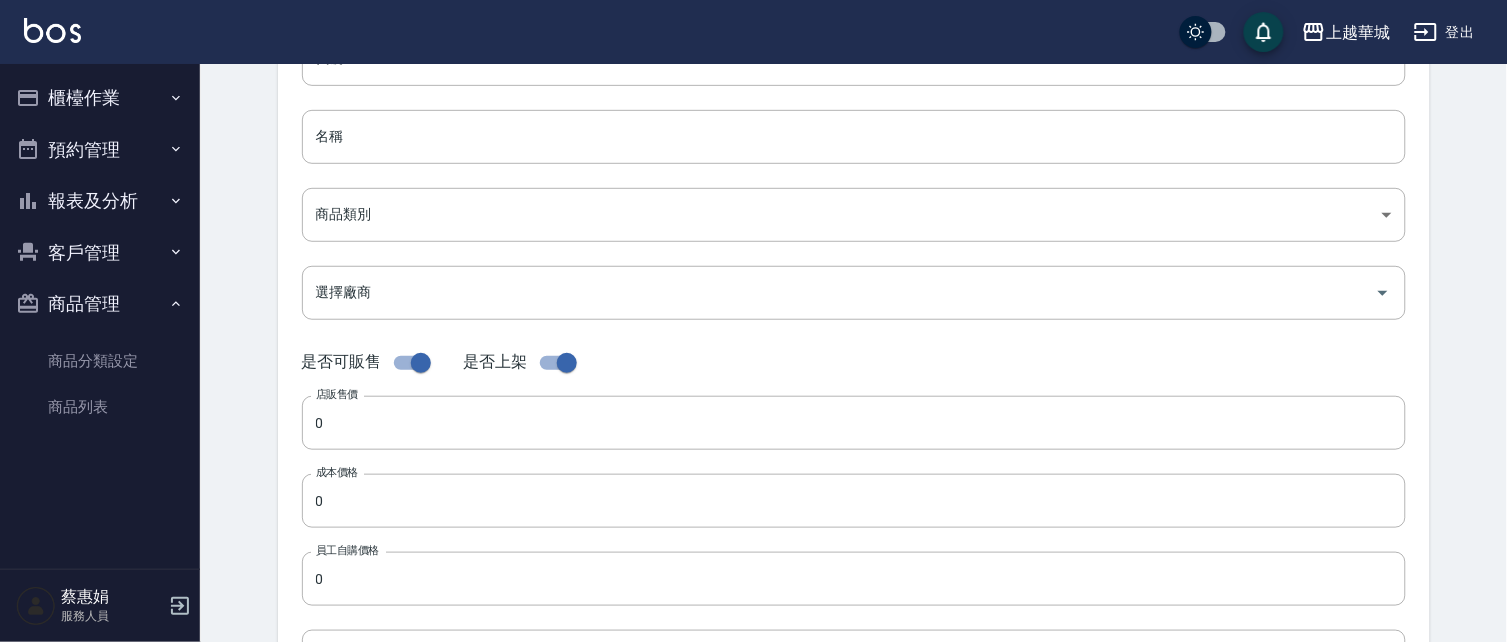 scroll, scrollTop: 0, scrollLeft: 0, axis: both 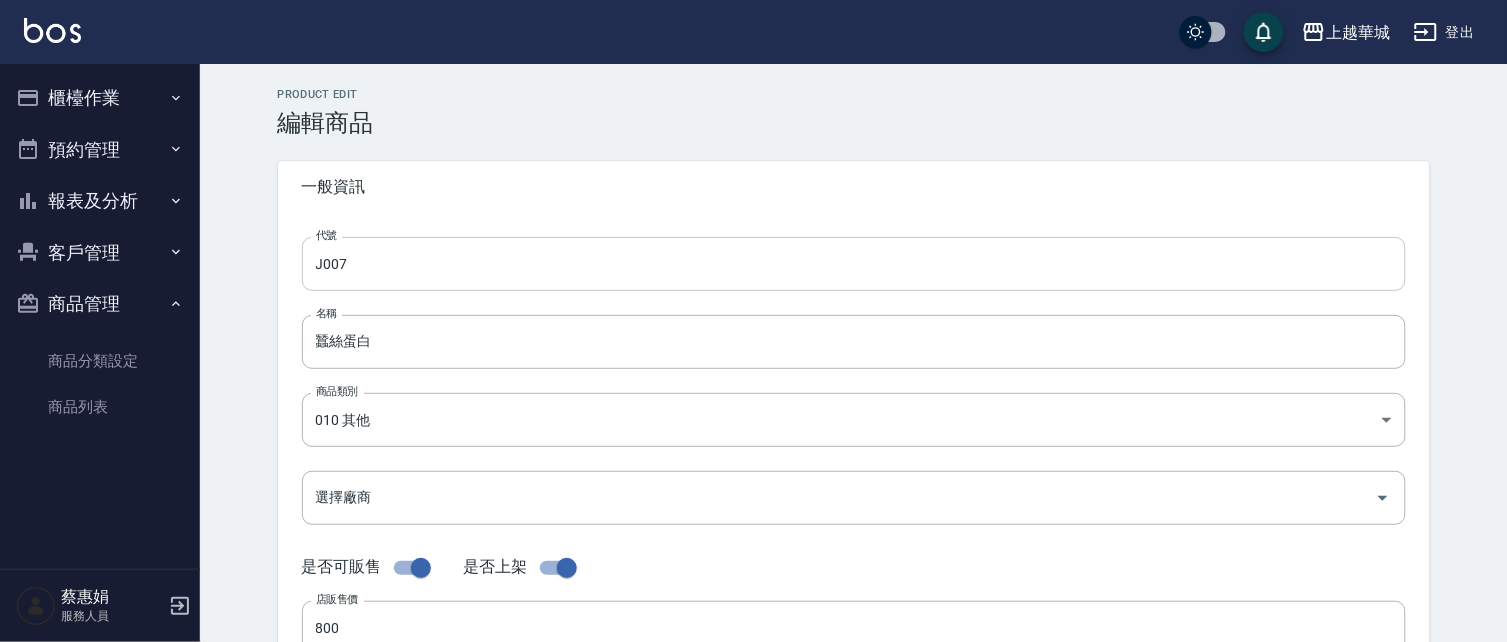 click on "J007" at bounding box center (854, 264) 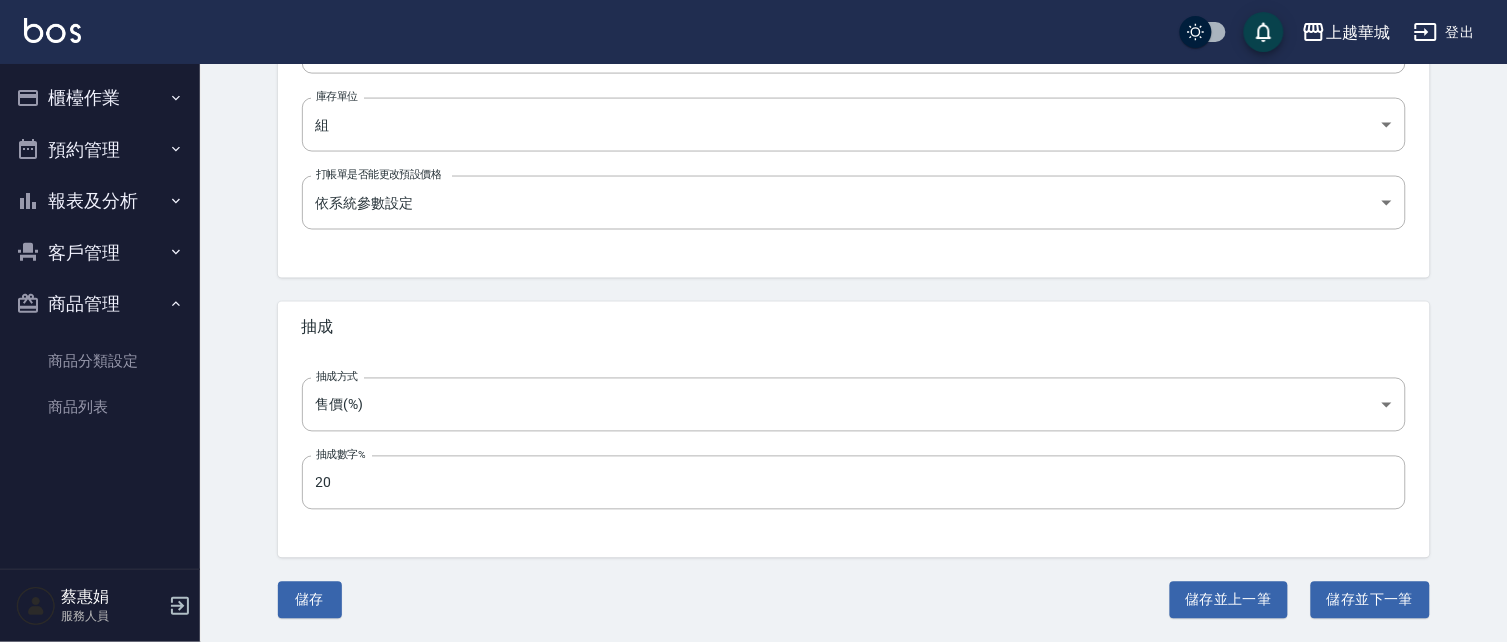 scroll, scrollTop: 737, scrollLeft: 0, axis: vertical 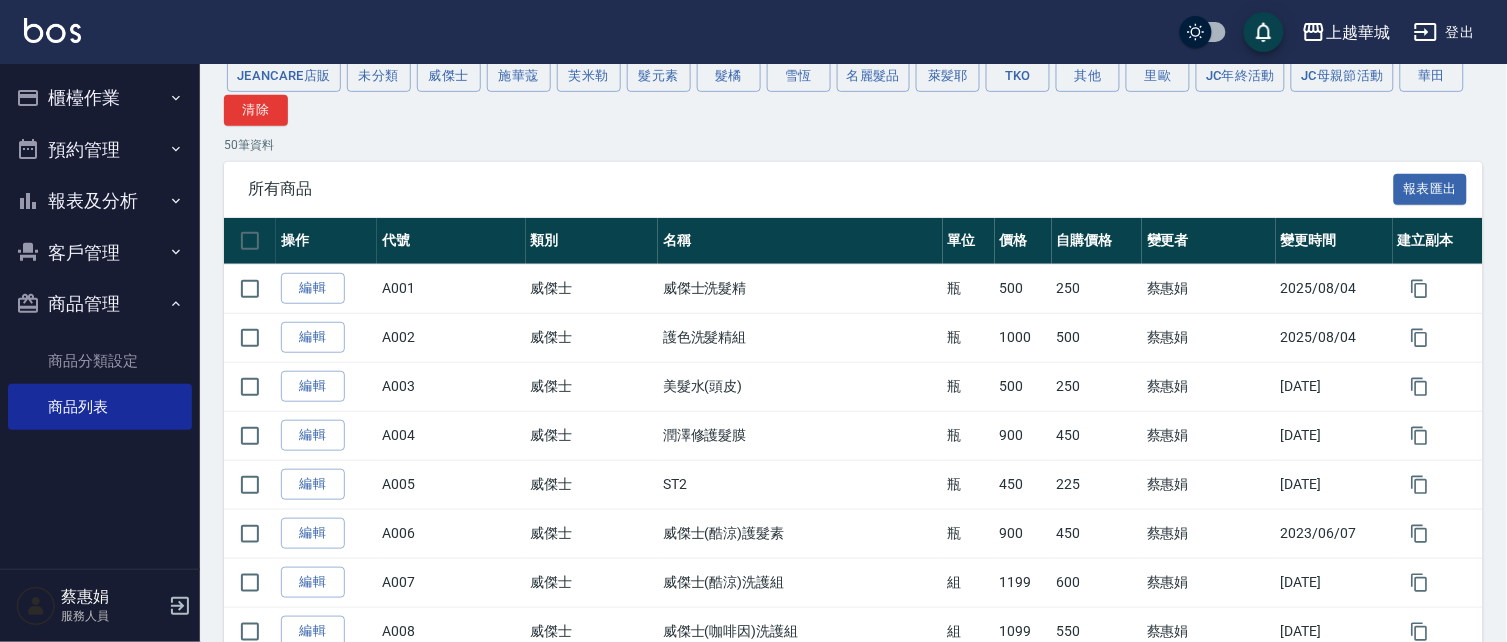 click on "其他" at bounding box center (1088, 76) 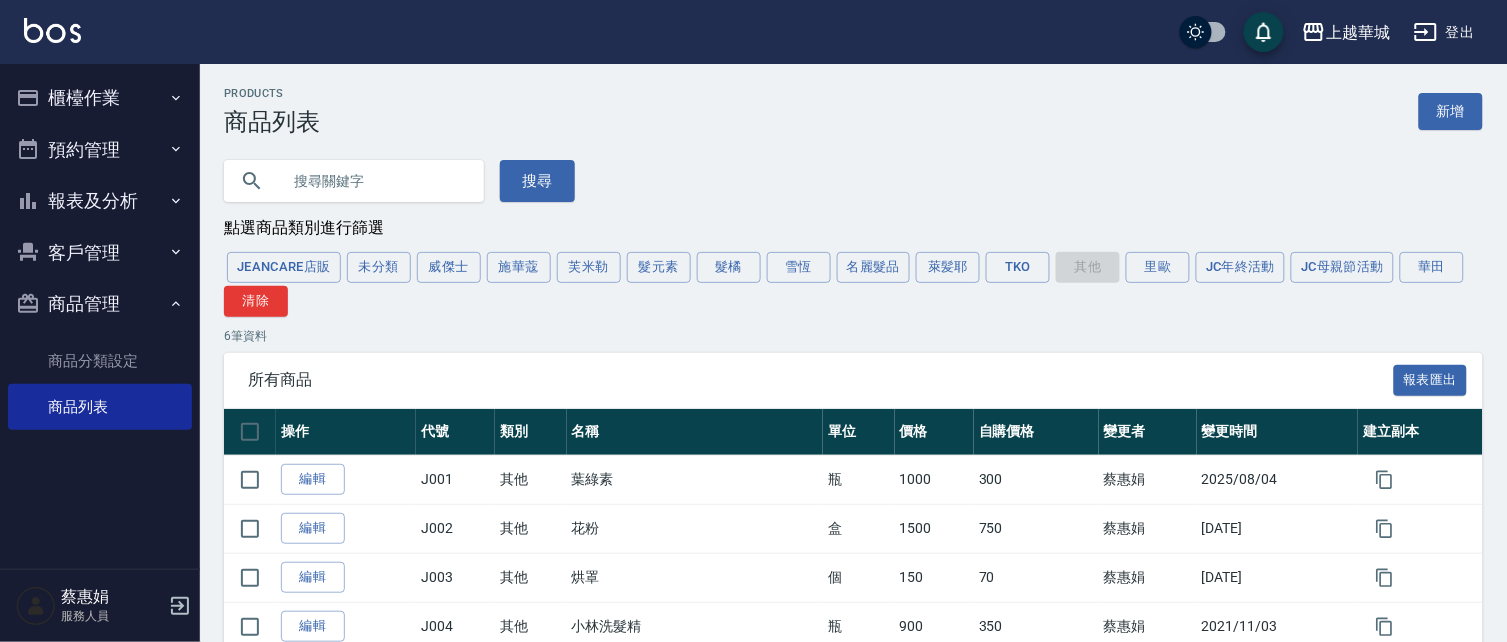 scroll, scrollTop: 0, scrollLeft: 0, axis: both 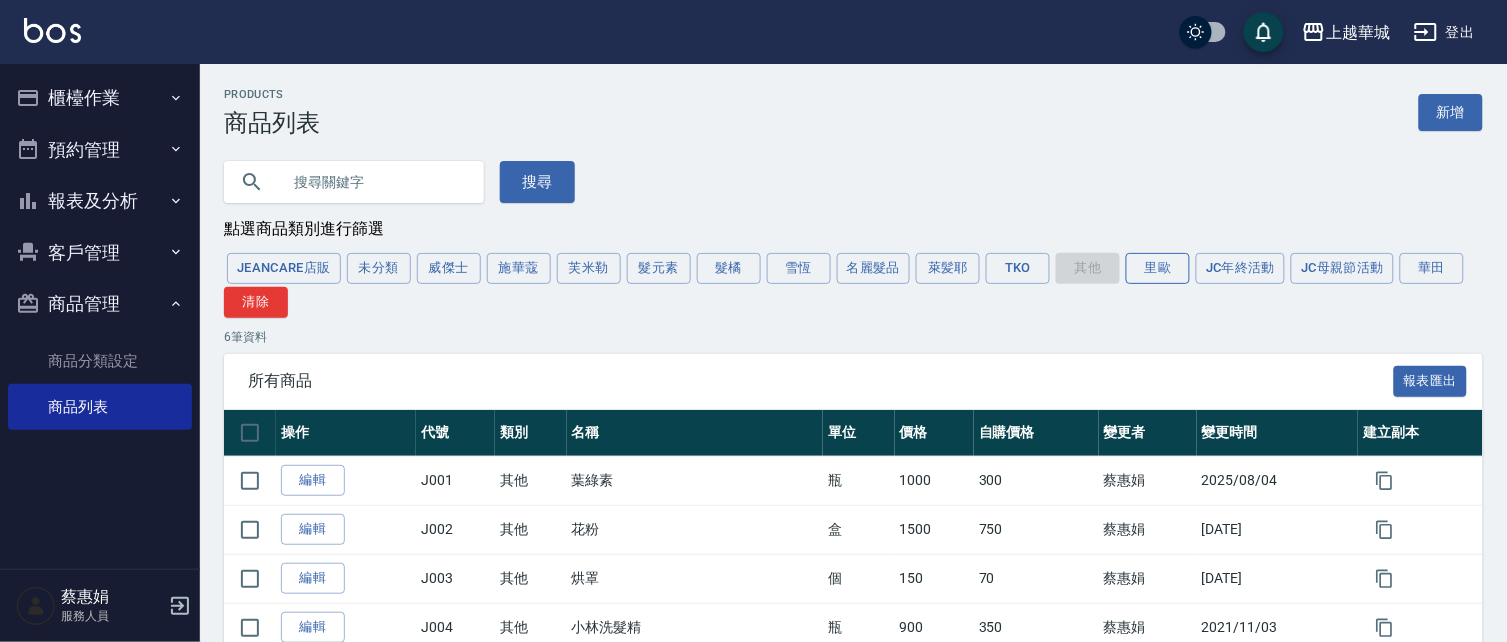 click on "里歐" at bounding box center [1158, 268] 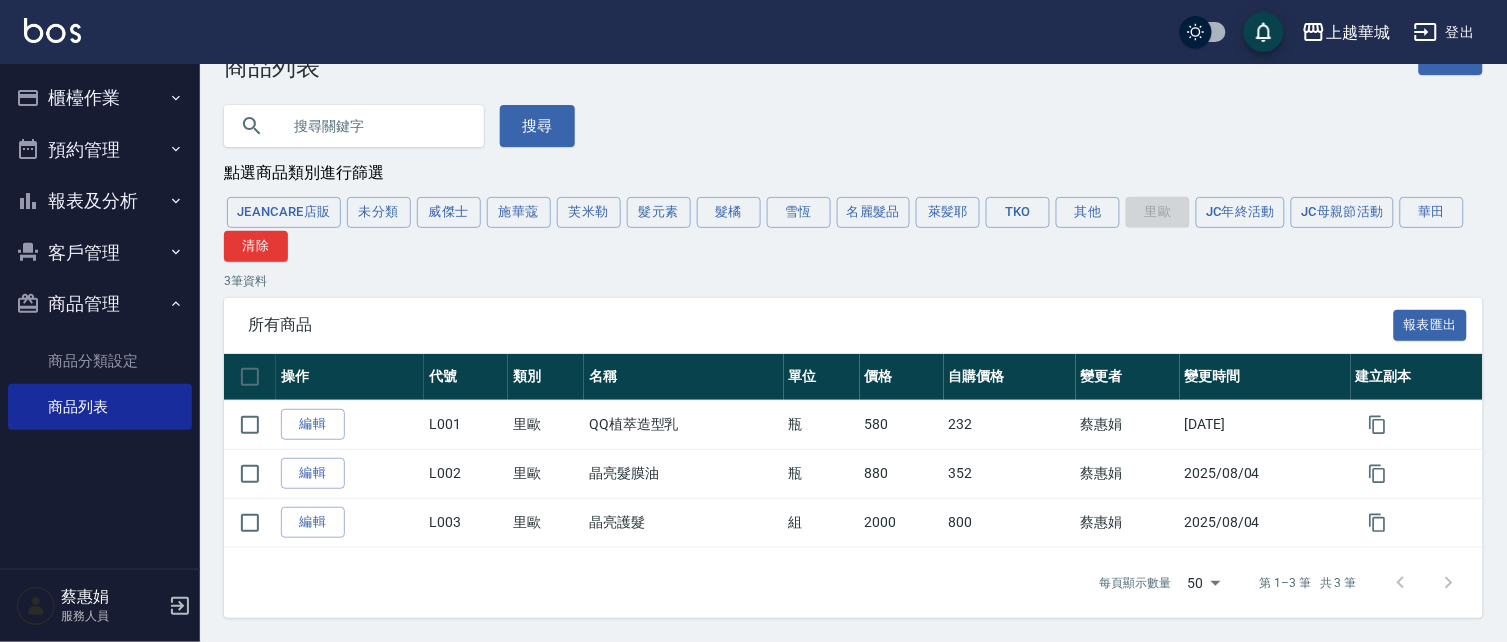 scroll, scrollTop: 57, scrollLeft: 0, axis: vertical 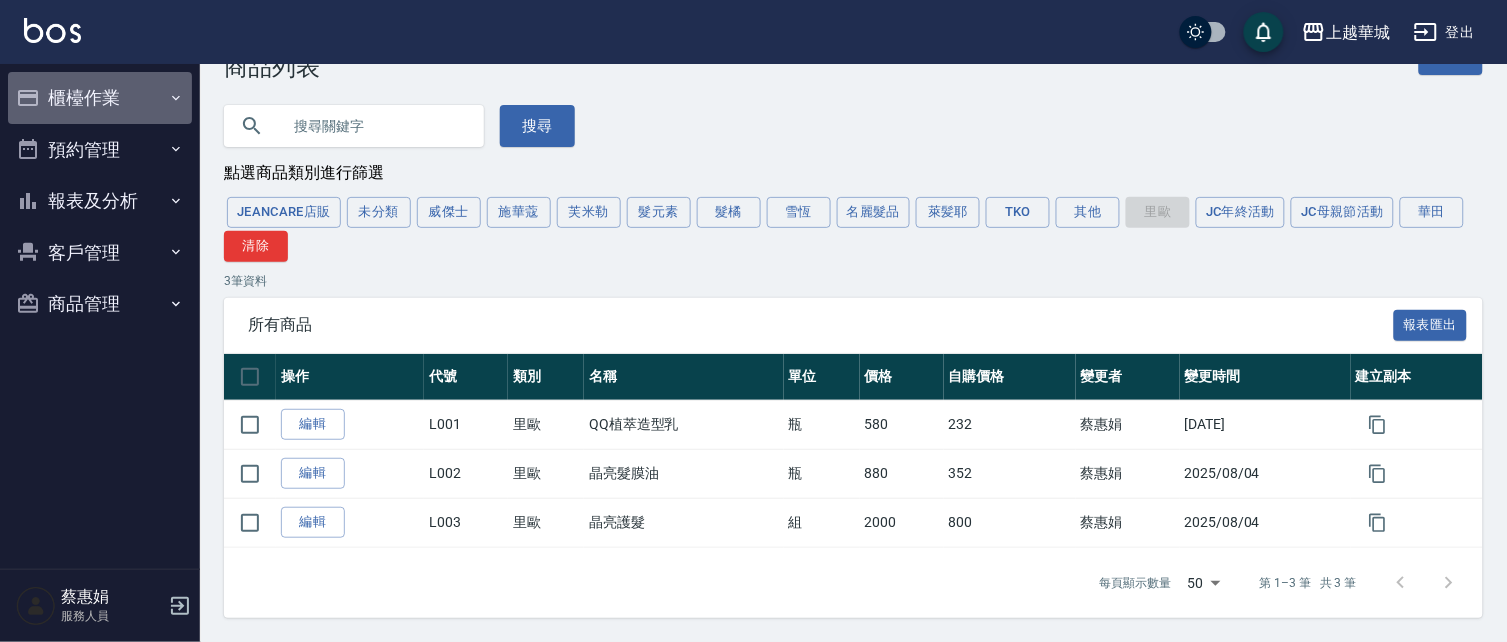 click on "櫃檯作業" at bounding box center (100, 98) 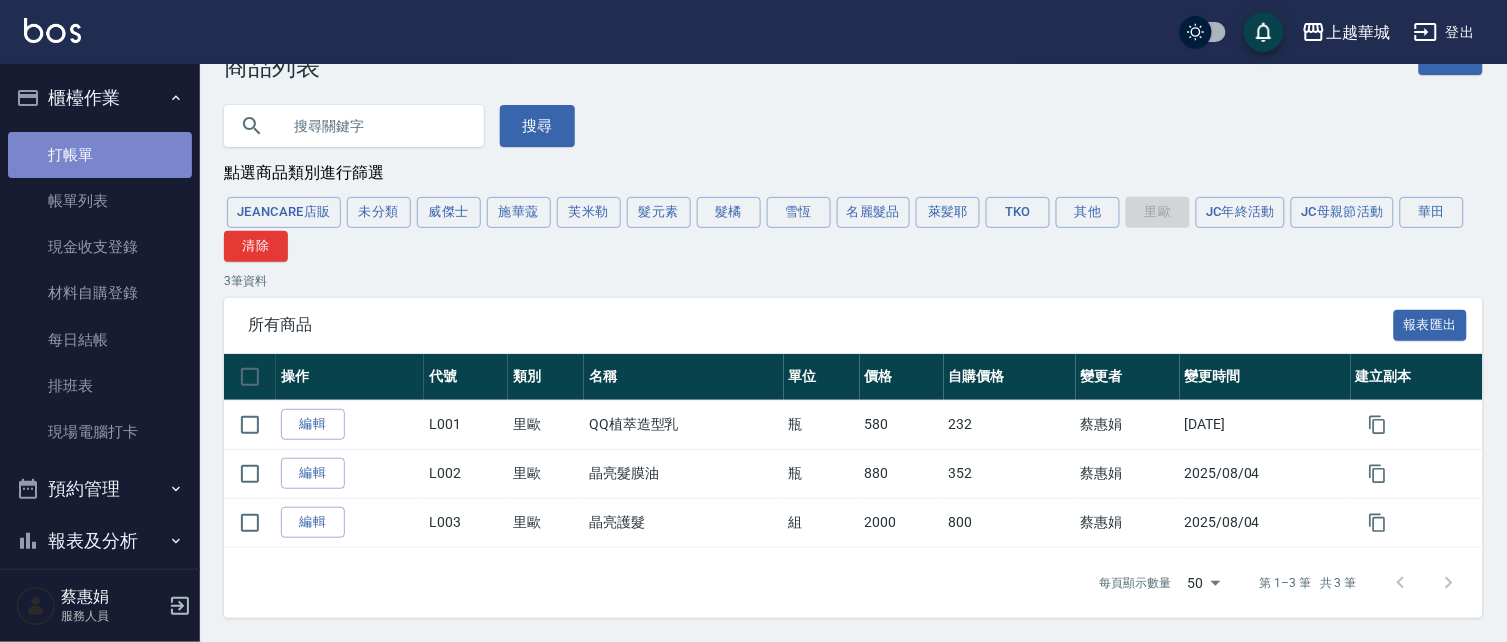 click on "打帳單" at bounding box center (100, 155) 